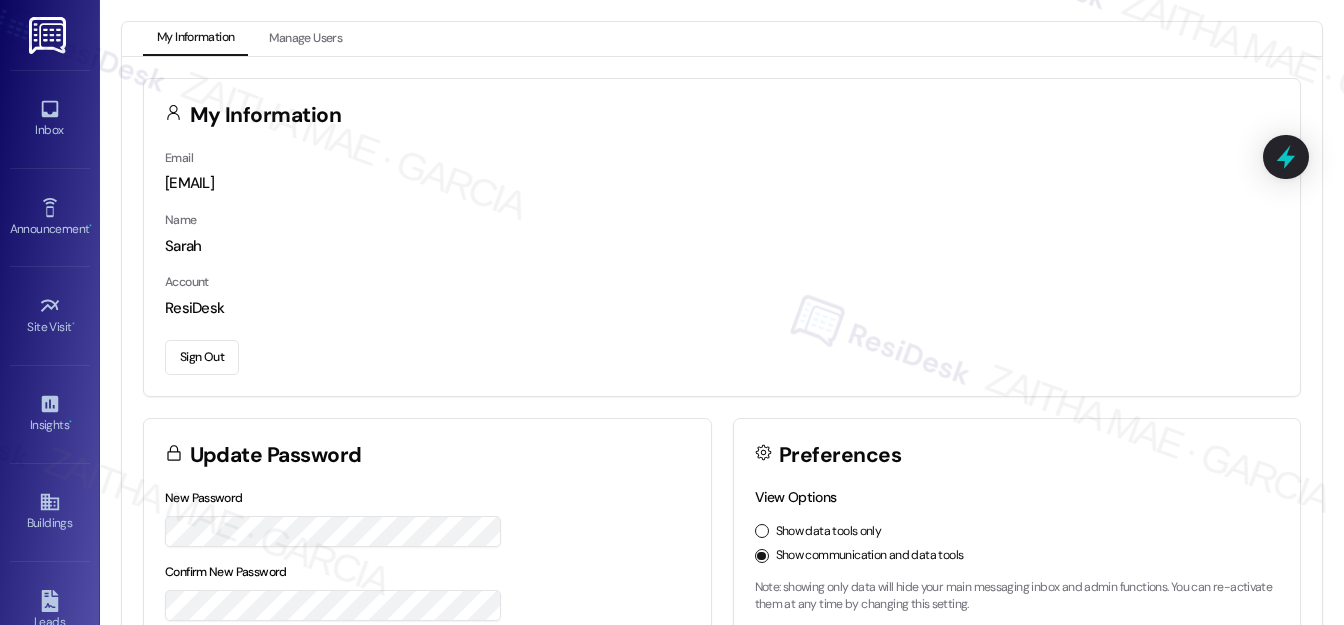 scroll, scrollTop: 0, scrollLeft: 0, axis: both 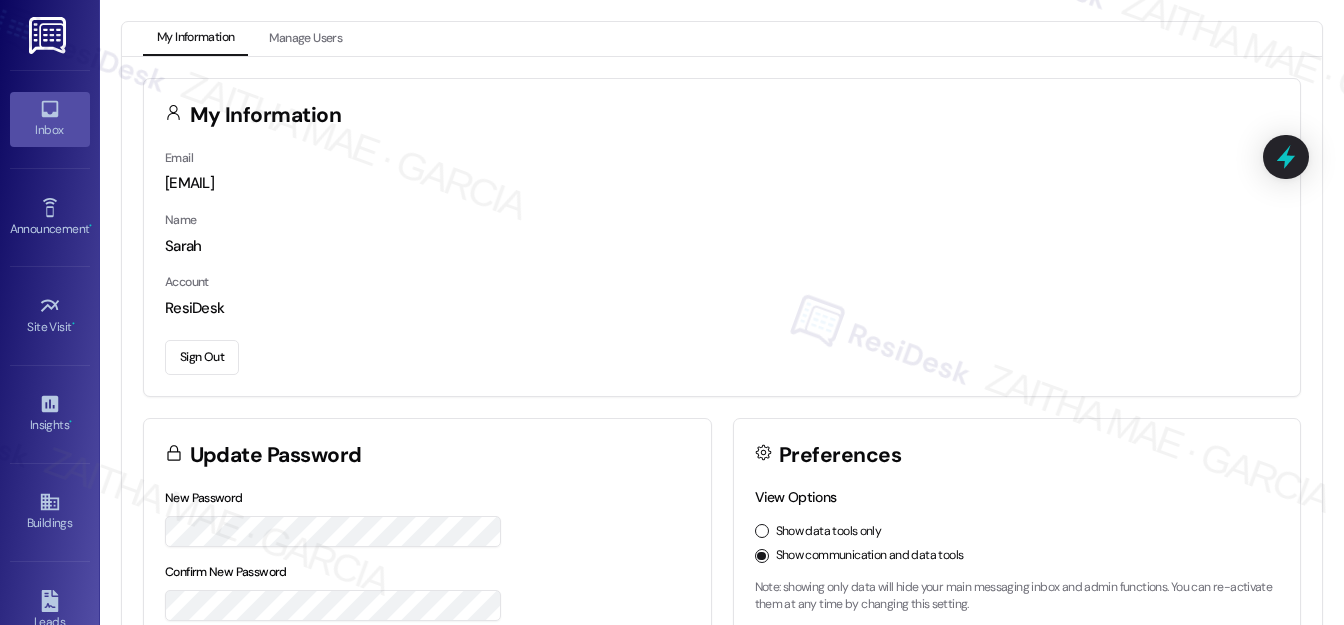 click on "Inbox" at bounding box center [50, 130] 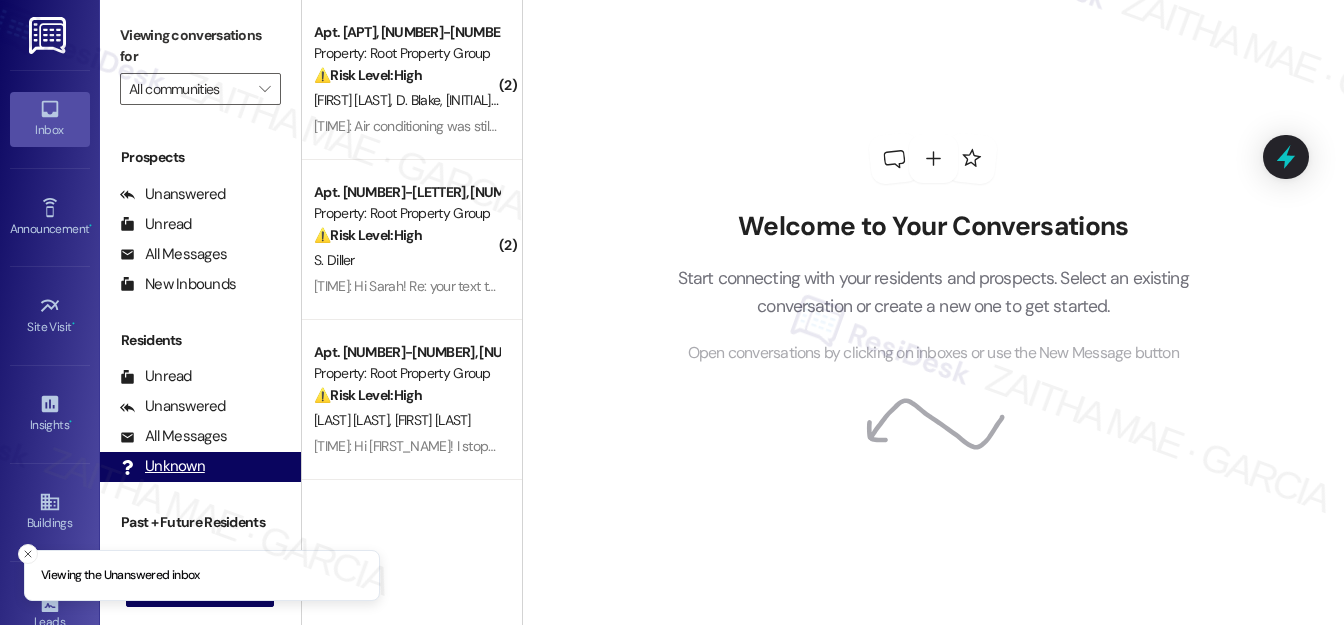 scroll, scrollTop: 269, scrollLeft: 0, axis: vertical 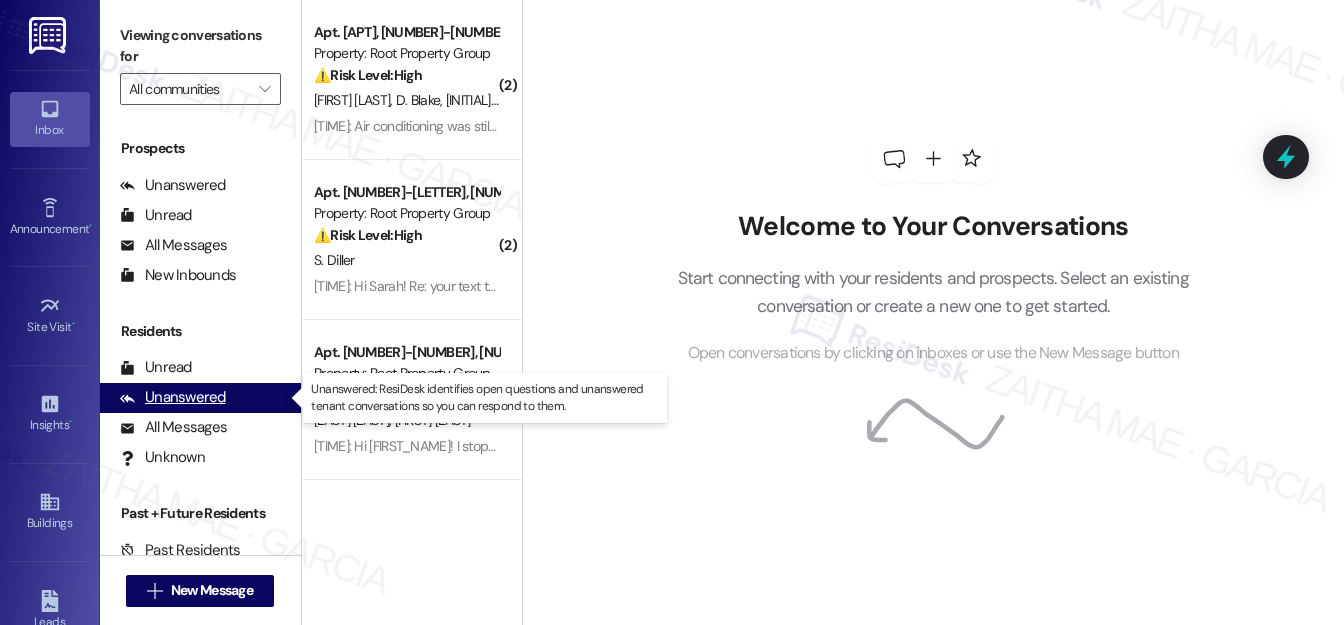 click on "Unanswered" at bounding box center [173, 397] 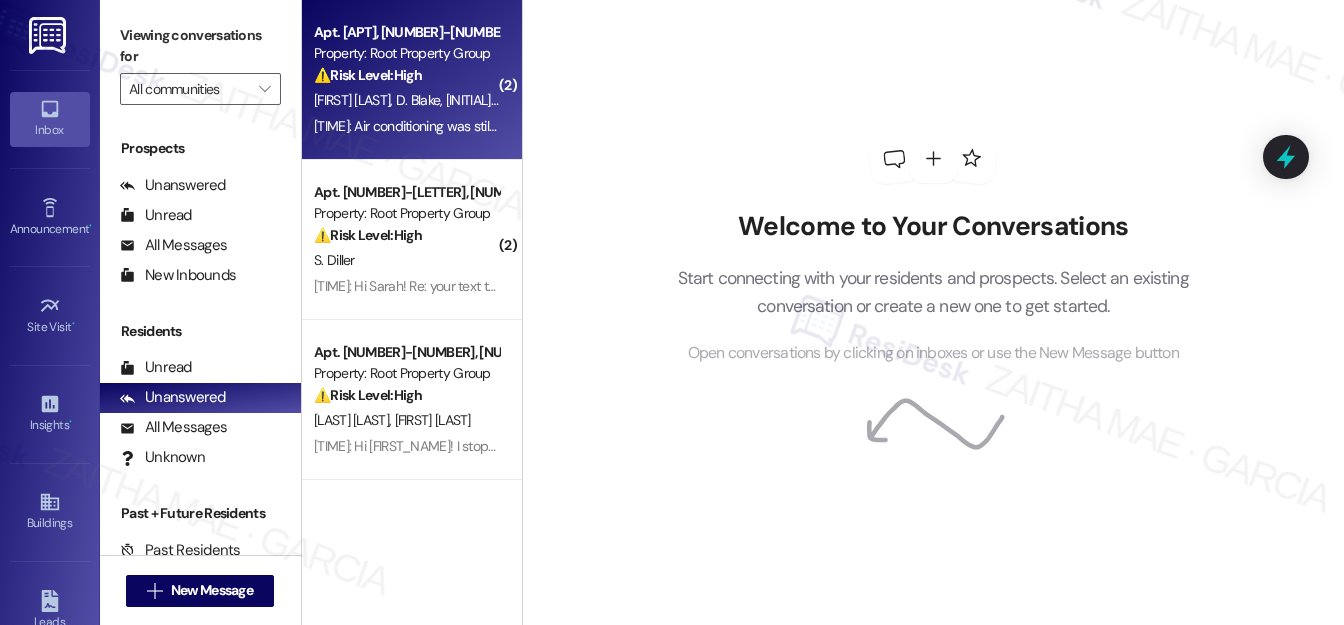 click on "⚠️  Risk Level:  High The resident indicates that their air conditioning has not been repaired after a month, despite previous attempts. This unresolved issue, especially during hot weather, can be considered an urgent maintenance request affecting habitability and potentially health." at bounding box center (406, 75) 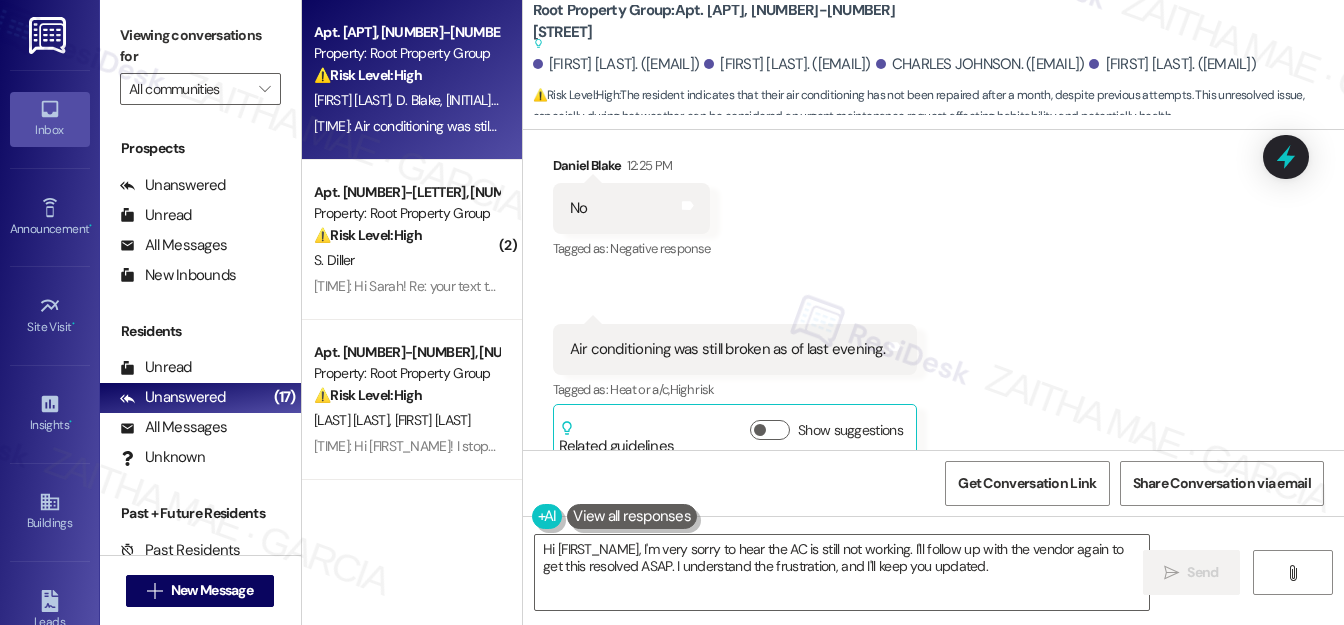 scroll, scrollTop: 5446, scrollLeft: 0, axis: vertical 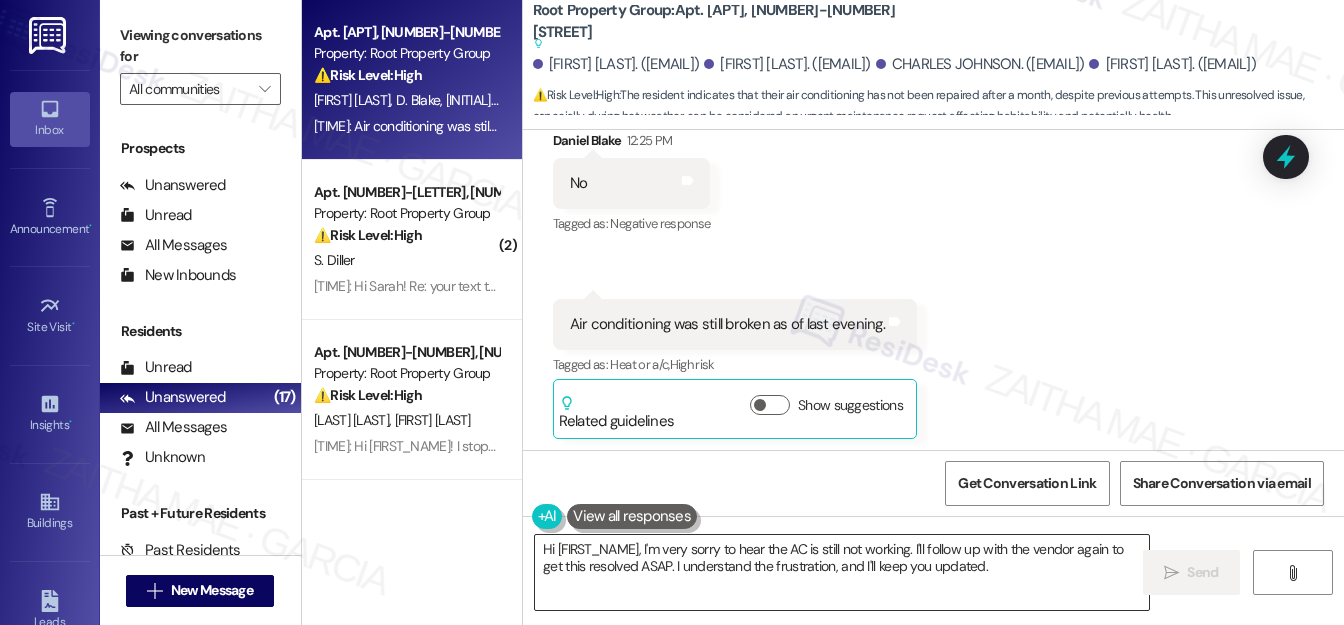 click on "Hi {{first_name}}, I'm very sorry to hear the AC is still not working. I'll follow up with the vendor again to get this resolved ASAP. I understand the frustration, and I'll keep you updated." at bounding box center (842, 572) 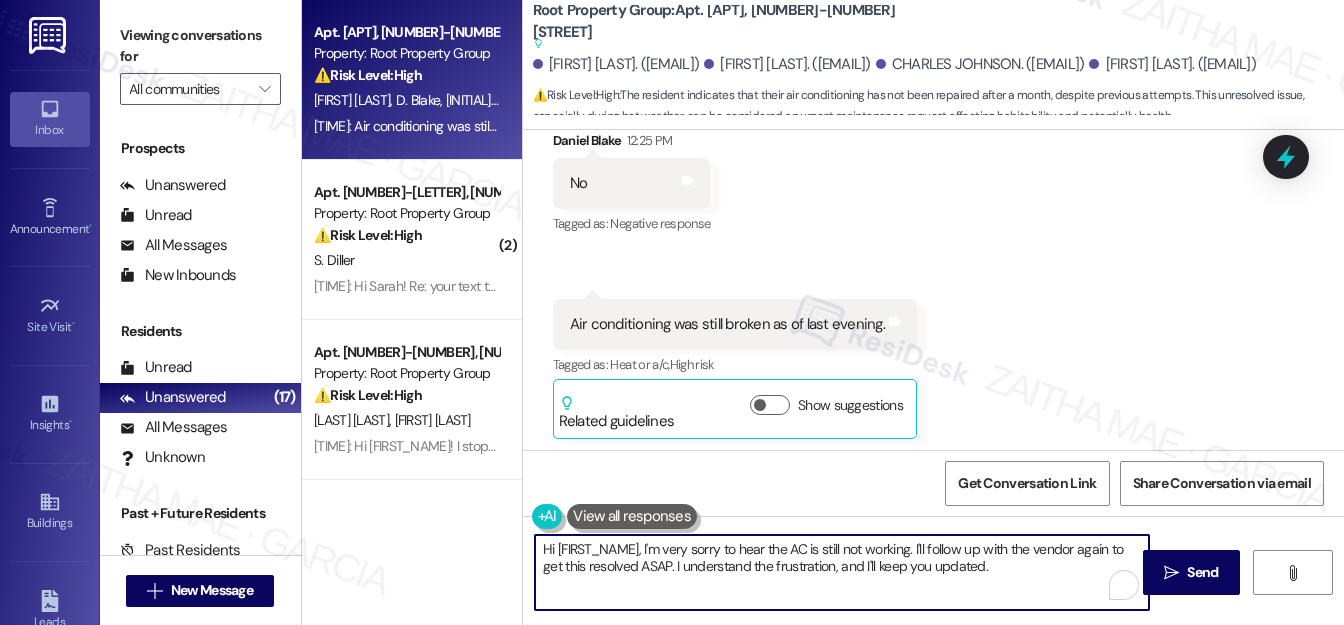 click on "Hi {{first_name}}, I'm very sorry to hear the AC is still not working. I'll follow up with the vendor again to get this resolved ASAP. I understand the frustration, and I'll keep you updated." at bounding box center (842, 572) 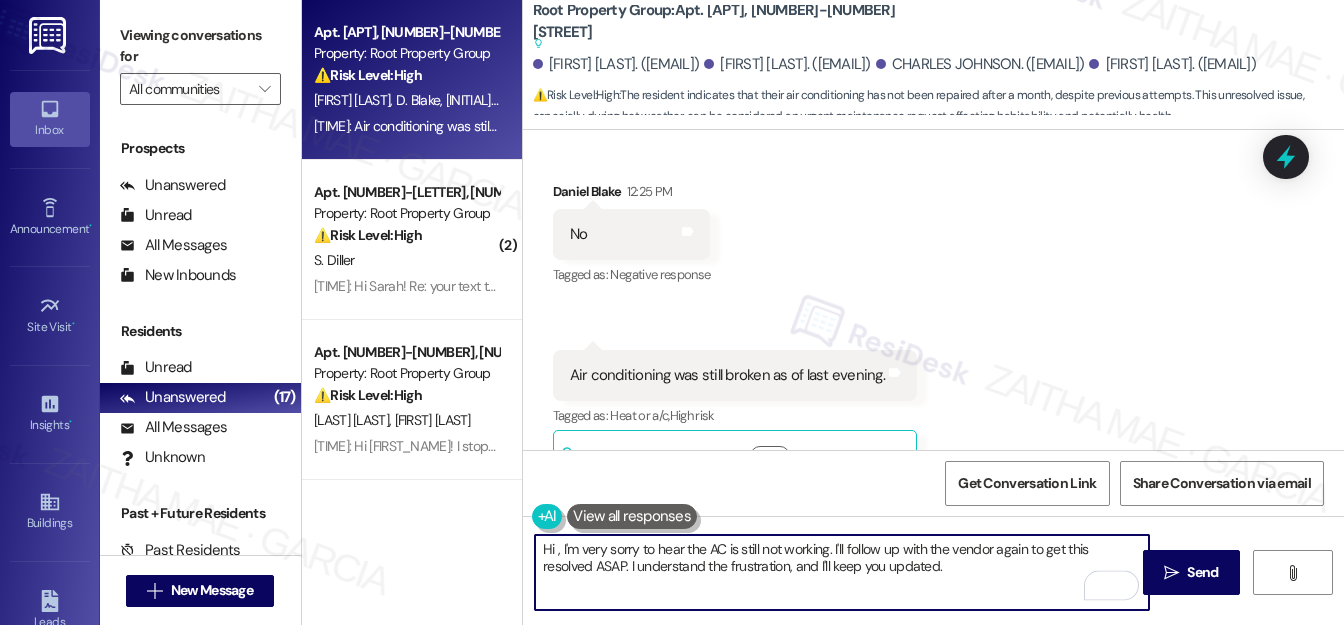 scroll, scrollTop: 5355, scrollLeft: 0, axis: vertical 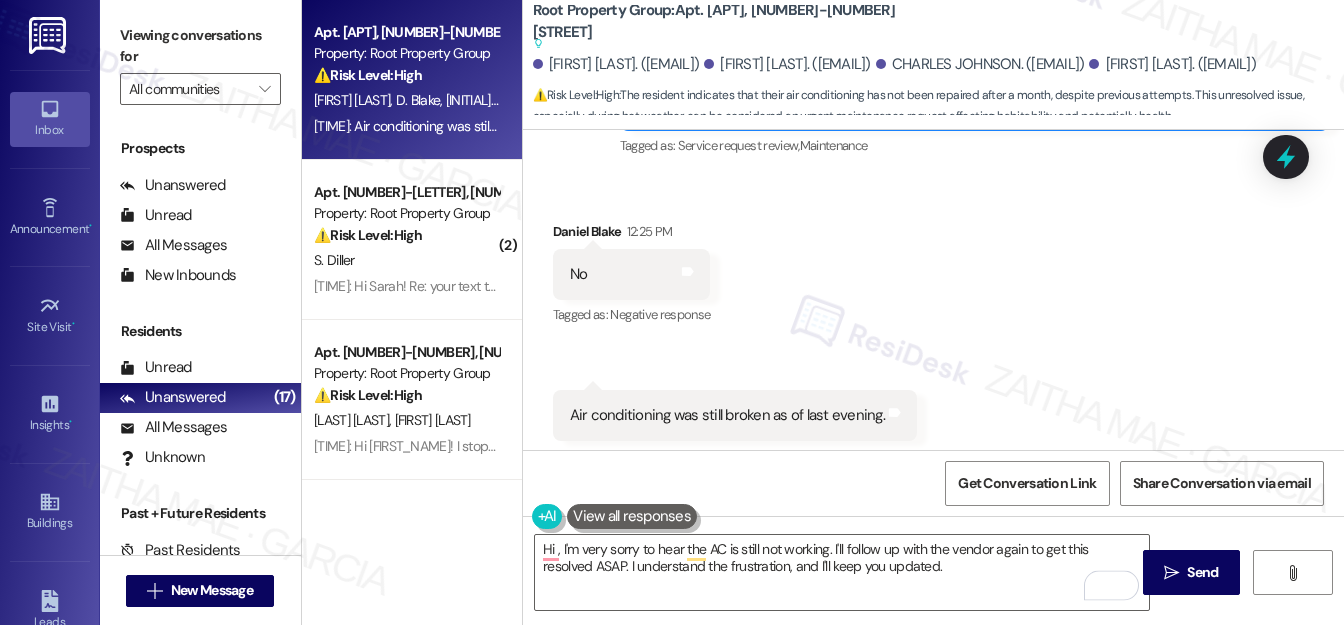 click on "Daniel Blake 12:25 PM" at bounding box center (632, 235) 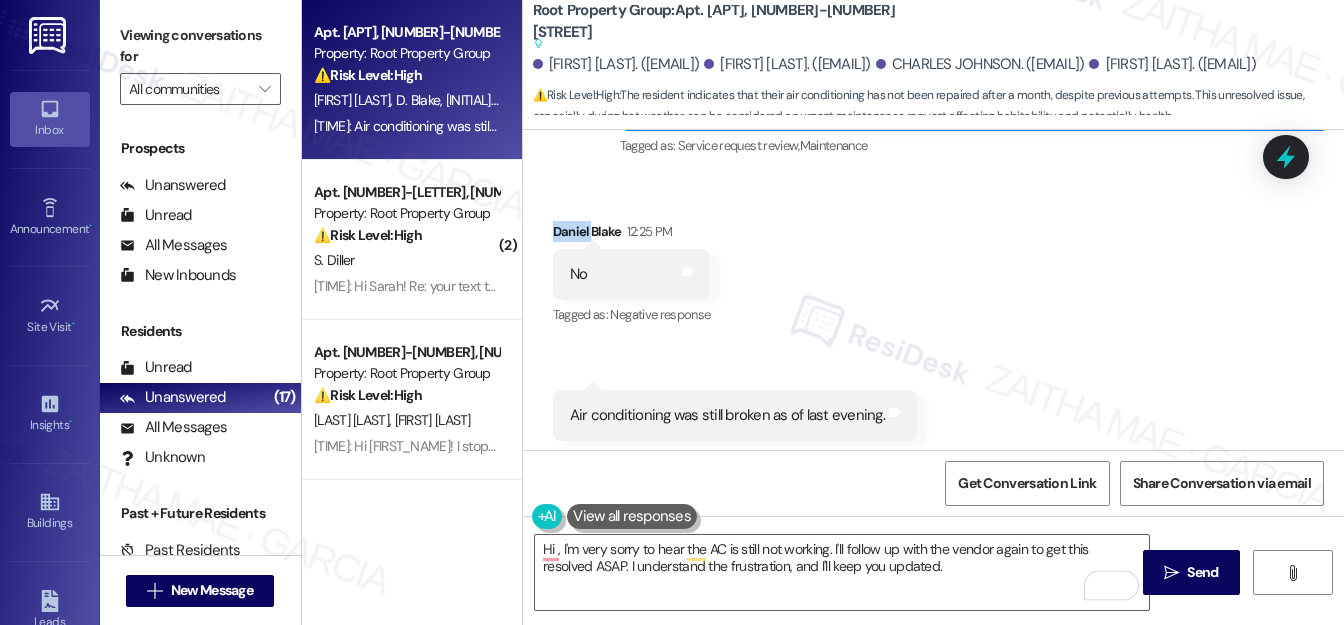 click on "Daniel Blake 12:25 PM" at bounding box center [632, 235] 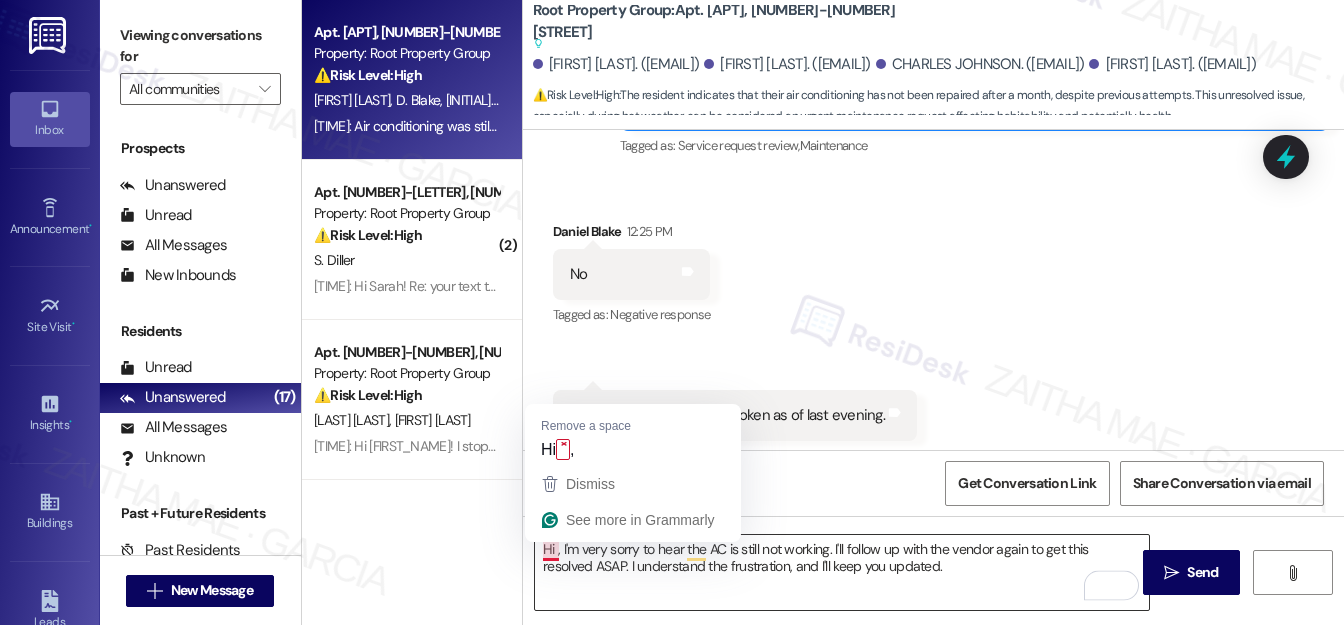 click on "Hi , I'm very sorry to hear the AC is still not working. I'll follow up with the vendor again to get this resolved ASAP. I understand the frustration, and I'll keep you updated." at bounding box center (842, 572) 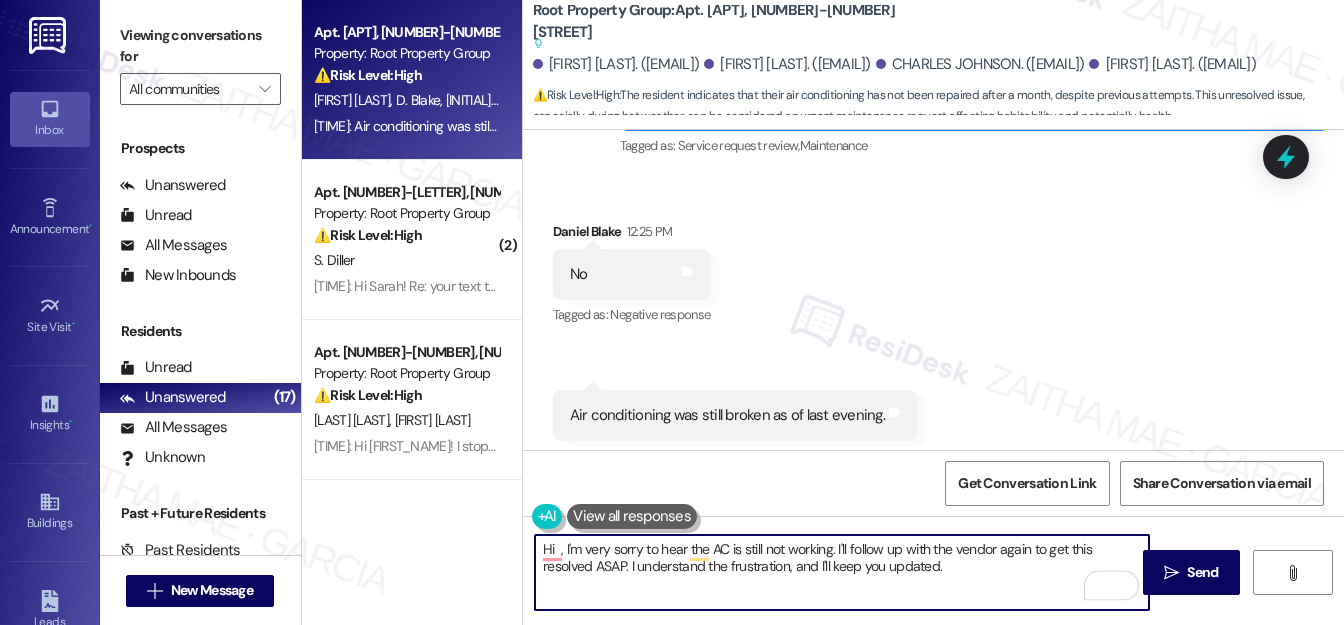paste on "Daniel" 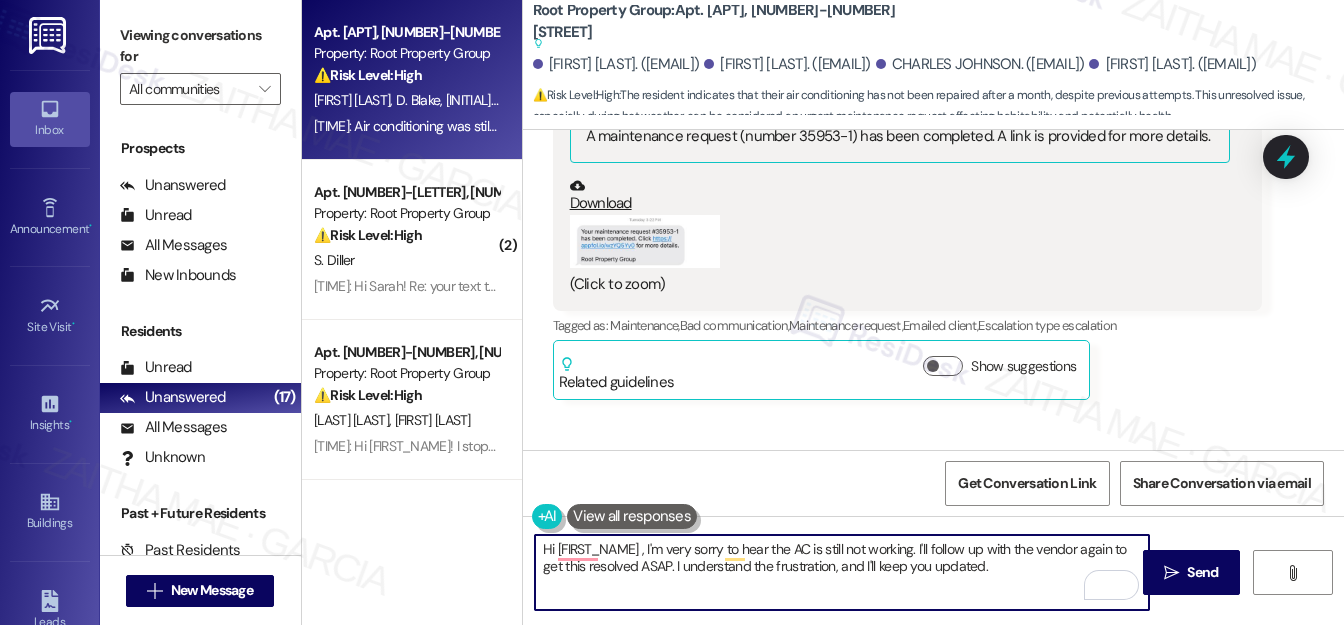 scroll, scrollTop: 3447, scrollLeft: 0, axis: vertical 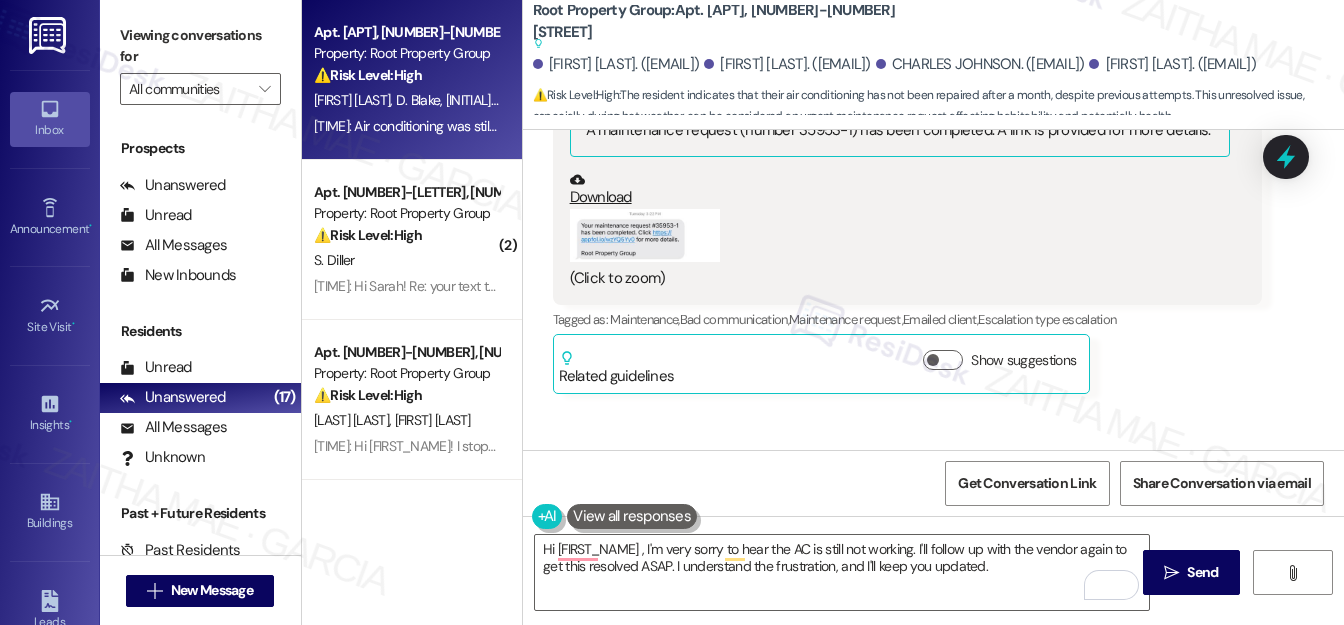 click at bounding box center (645, 235) 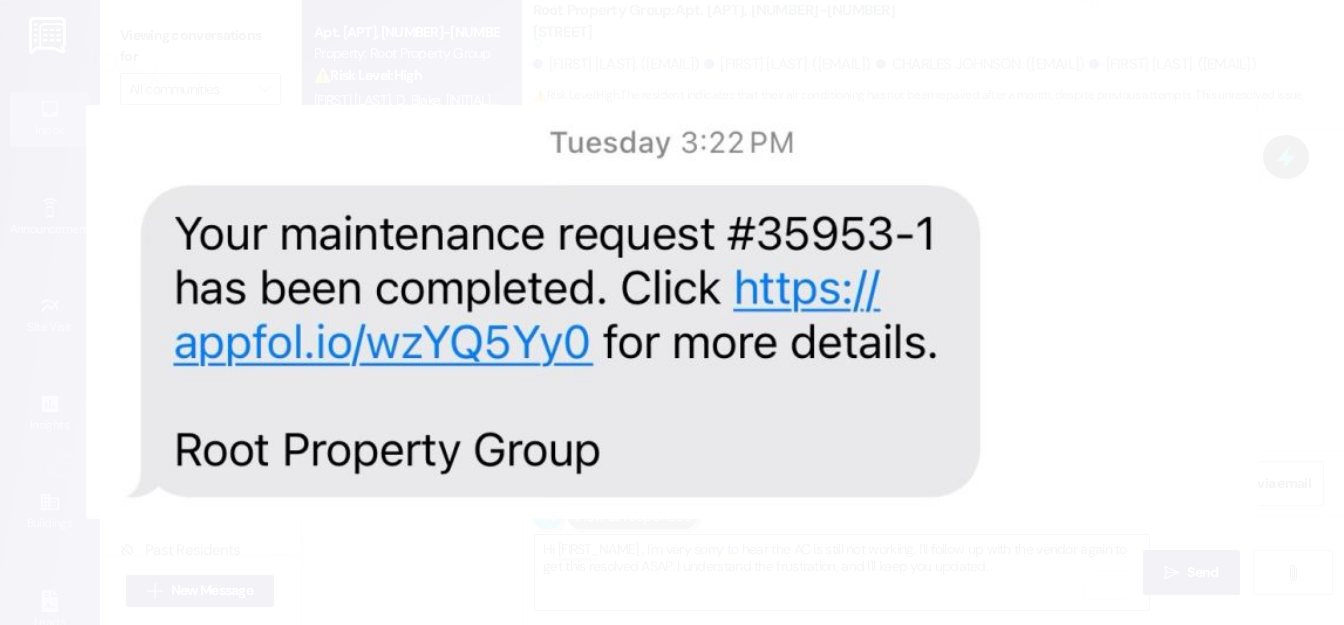 click at bounding box center (672, 312) 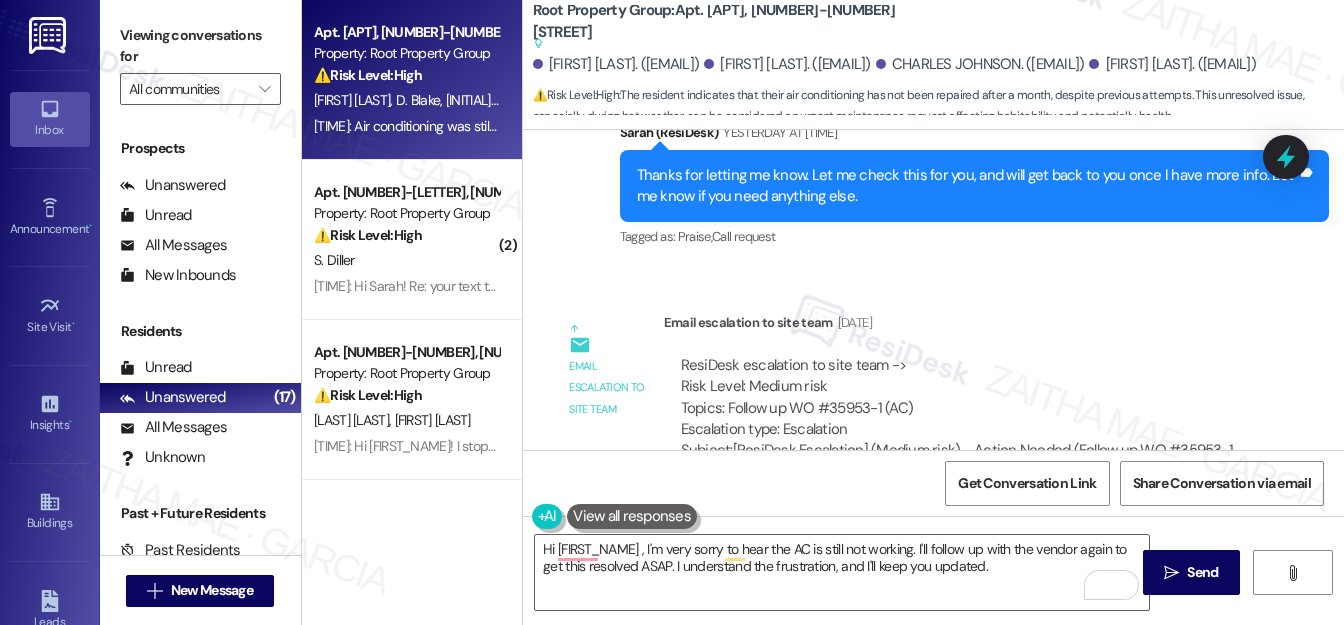 scroll, scrollTop: 3810, scrollLeft: 0, axis: vertical 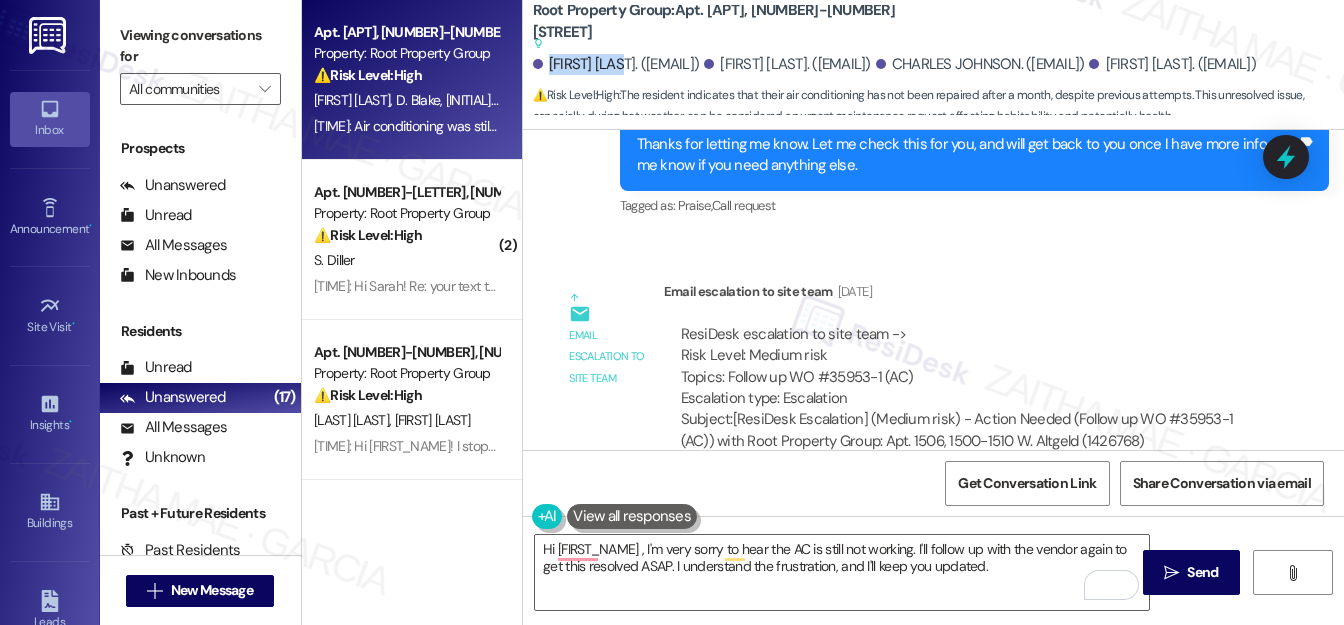 drag, startPoint x: 546, startPoint y: 52, endPoint x: 617, endPoint y: 47, distance: 71.17584 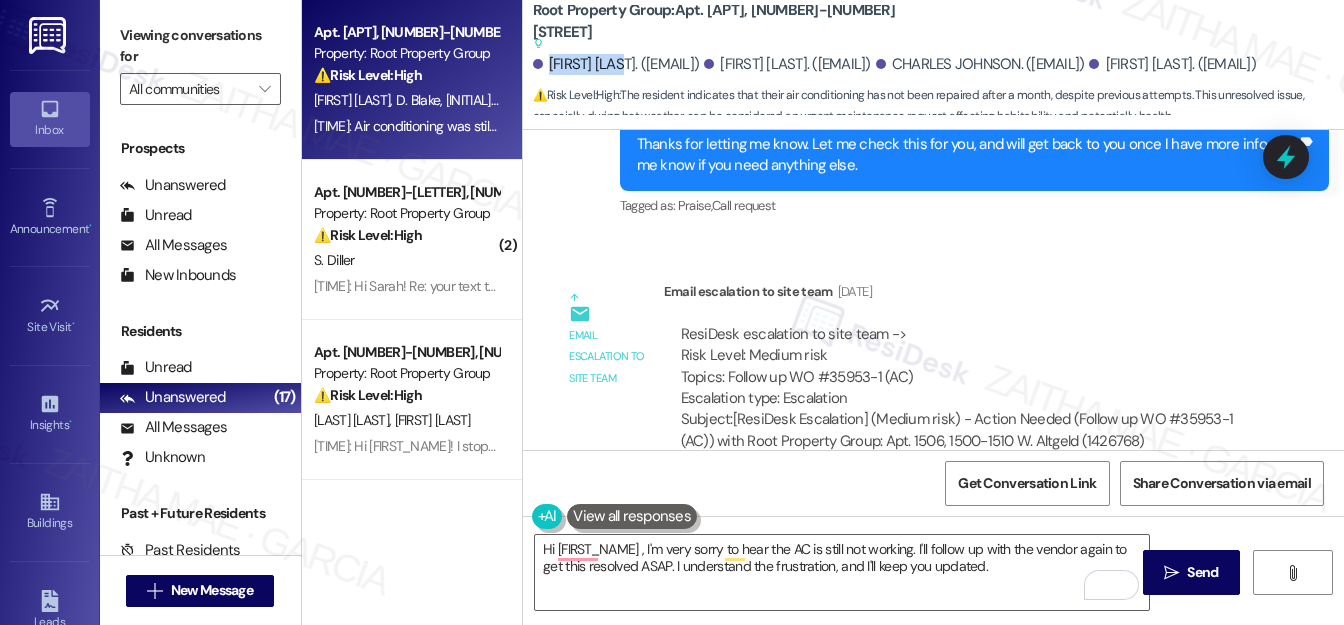 click on "Daniel Blake. (daniel.blake3587@gmail.com)" at bounding box center (616, 64) 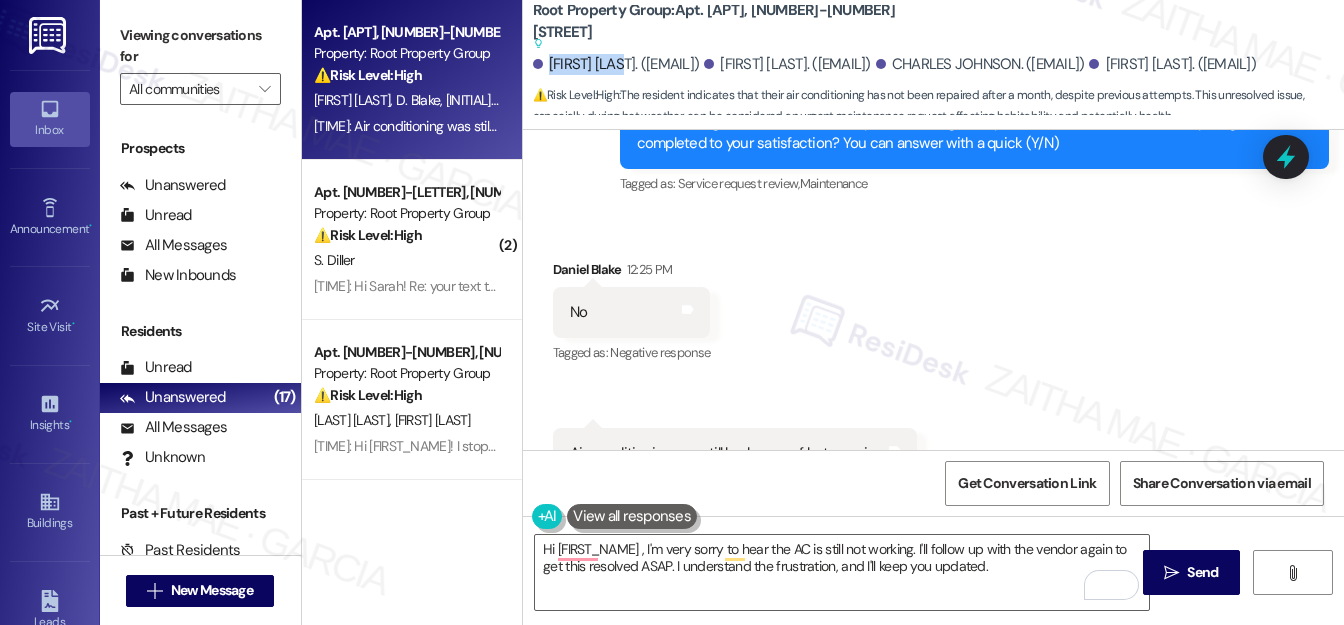scroll, scrollTop: 5446, scrollLeft: 0, axis: vertical 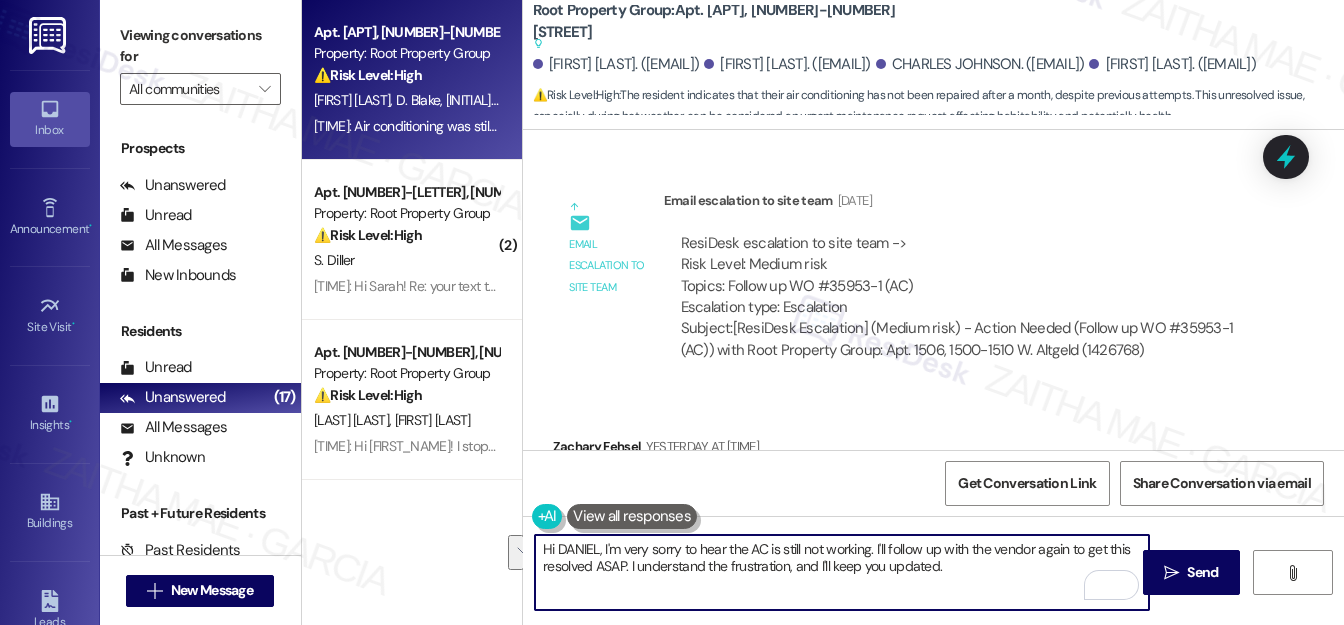 drag, startPoint x: 874, startPoint y: 548, endPoint x: 946, endPoint y: 575, distance: 76.896034 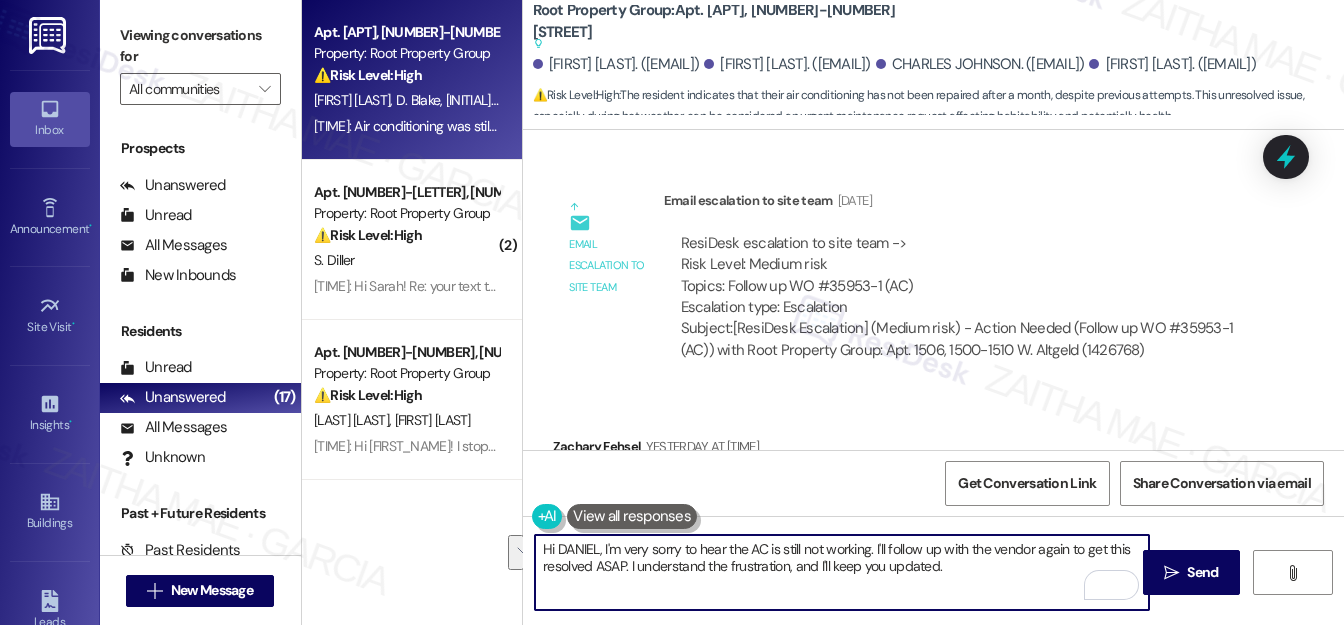 click on "Hi Daniel, I'm very sorry to hear the AC is still not working. I'll follow up with the vendor again to get this resolved ASAP. I understand the frustration, and I'll keep you updated." at bounding box center (842, 572) 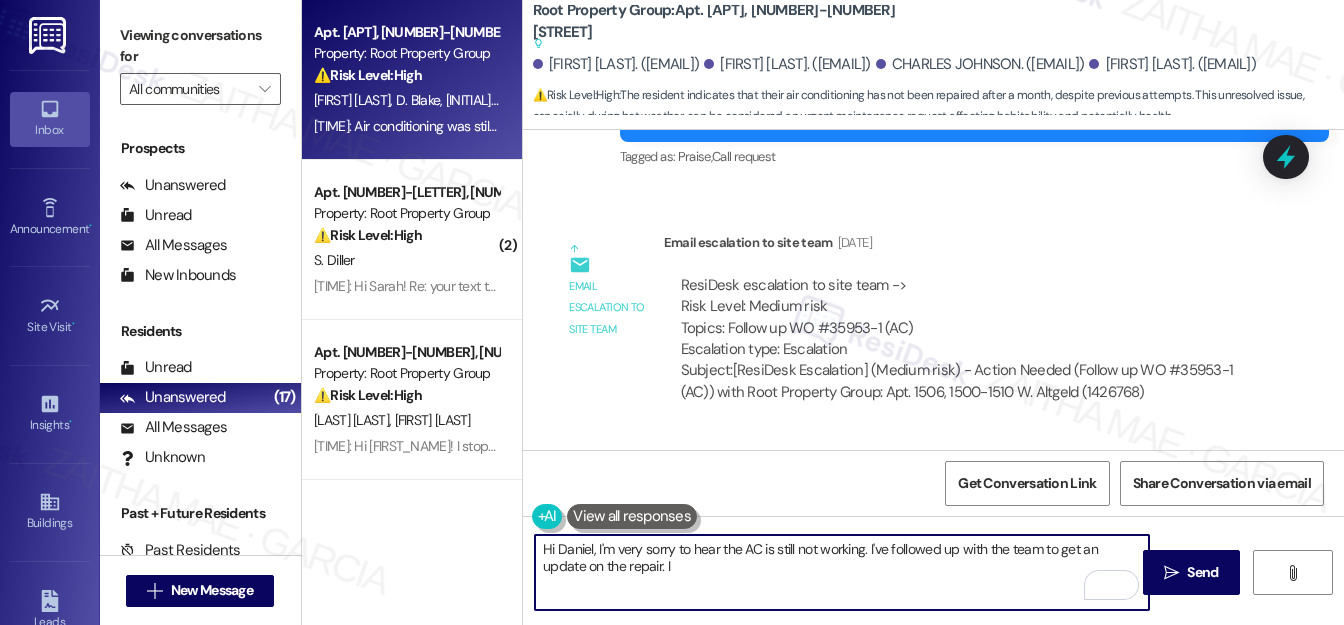scroll, scrollTop: 3901, scrollLeft: 0, axis: vertical 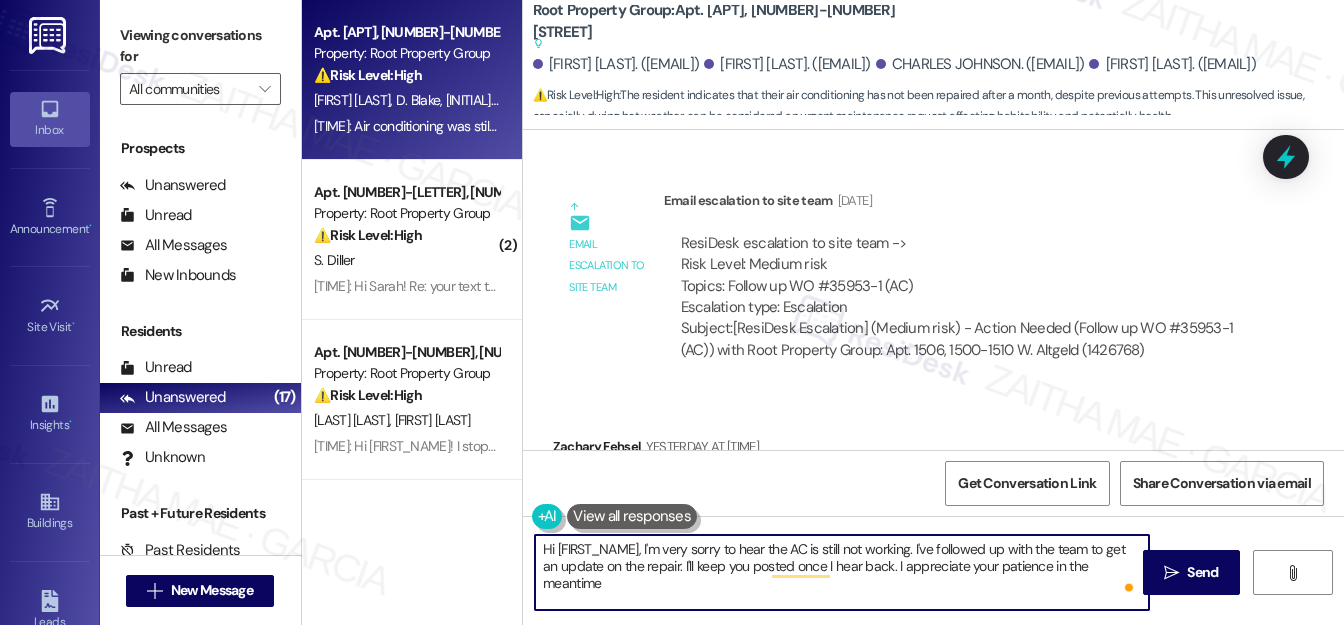 type on "Hi Daniel, I'm very sorry to hear the AC is still not working. I've followed up with the team to get an update on the repair. I'll keep you posted once I hear back. I appreciate your patience in the meantime." 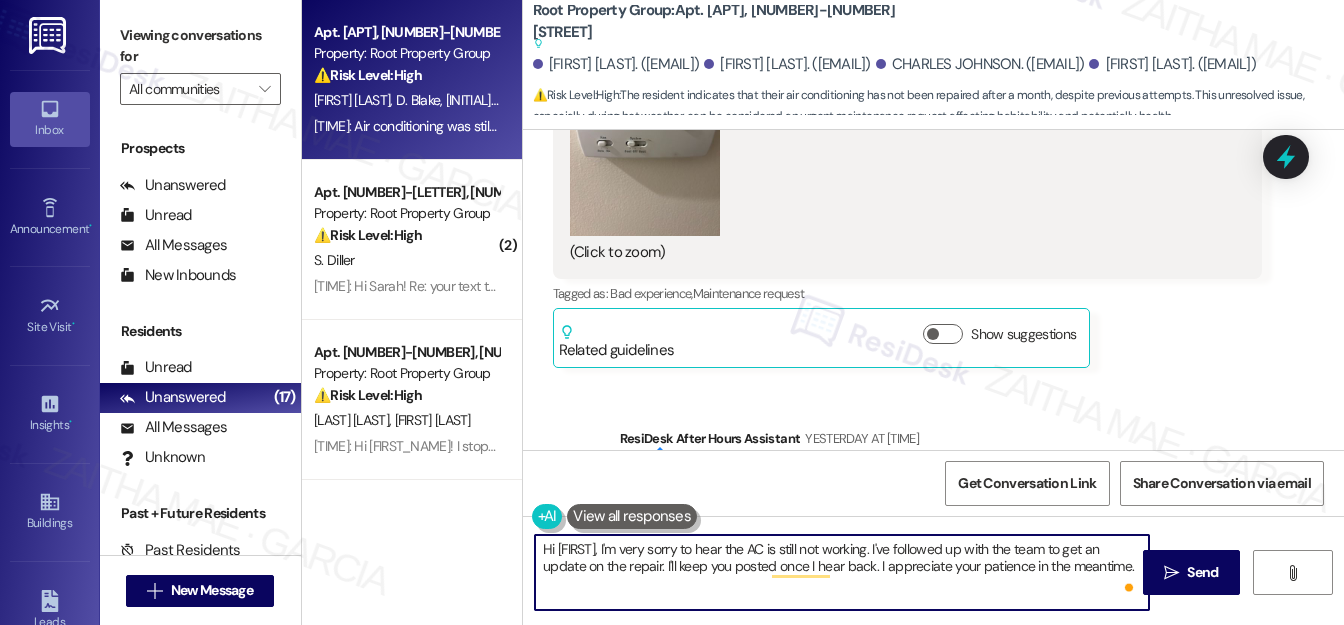 scroll, scrollTop: 4628, scrollLeft: 0, axis: vertical 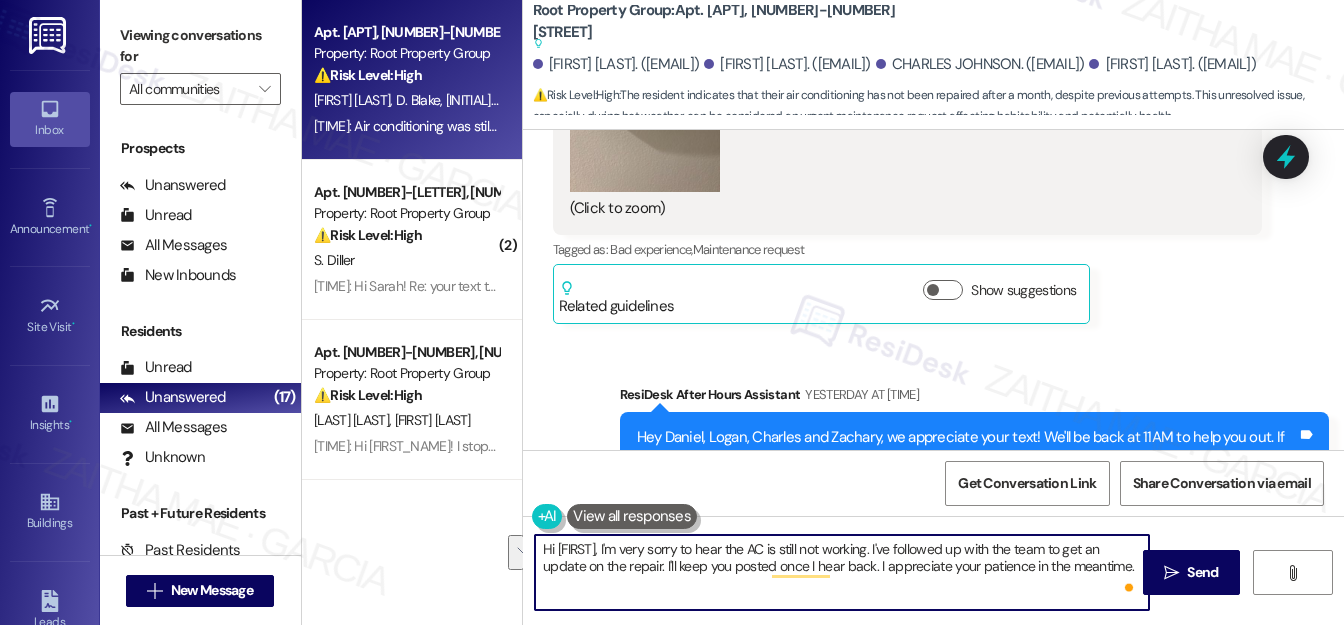 drag, startPoint x: 1092, startPoint y: 567, endPoint x: 542, endPoint y: 550, distance: 550.26263 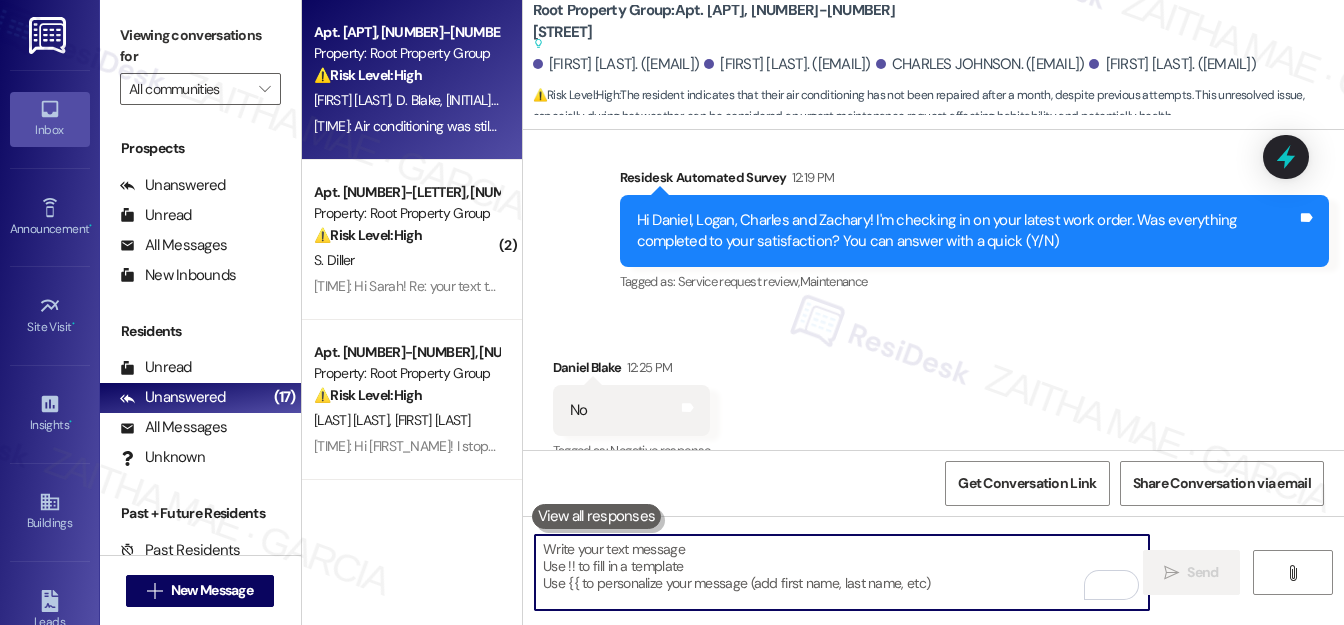 scroll, scrollTop: 5265, scrollLeft: 0, axis: vertical 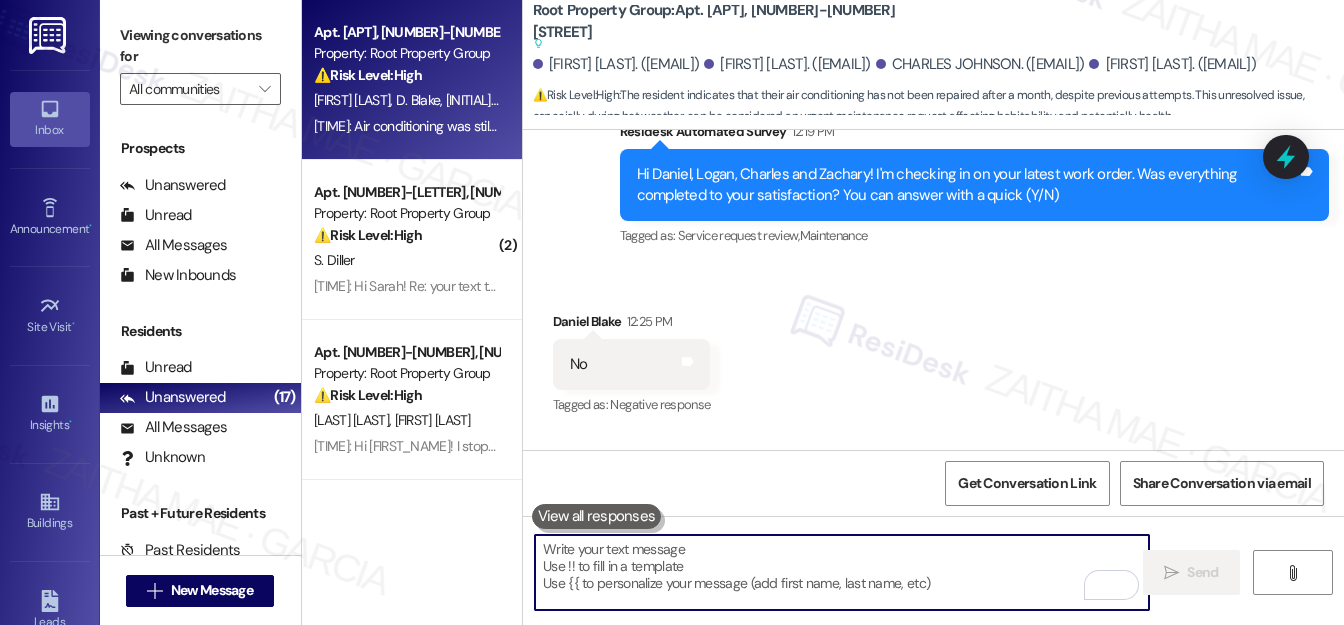 paste on "Hi Daniel," 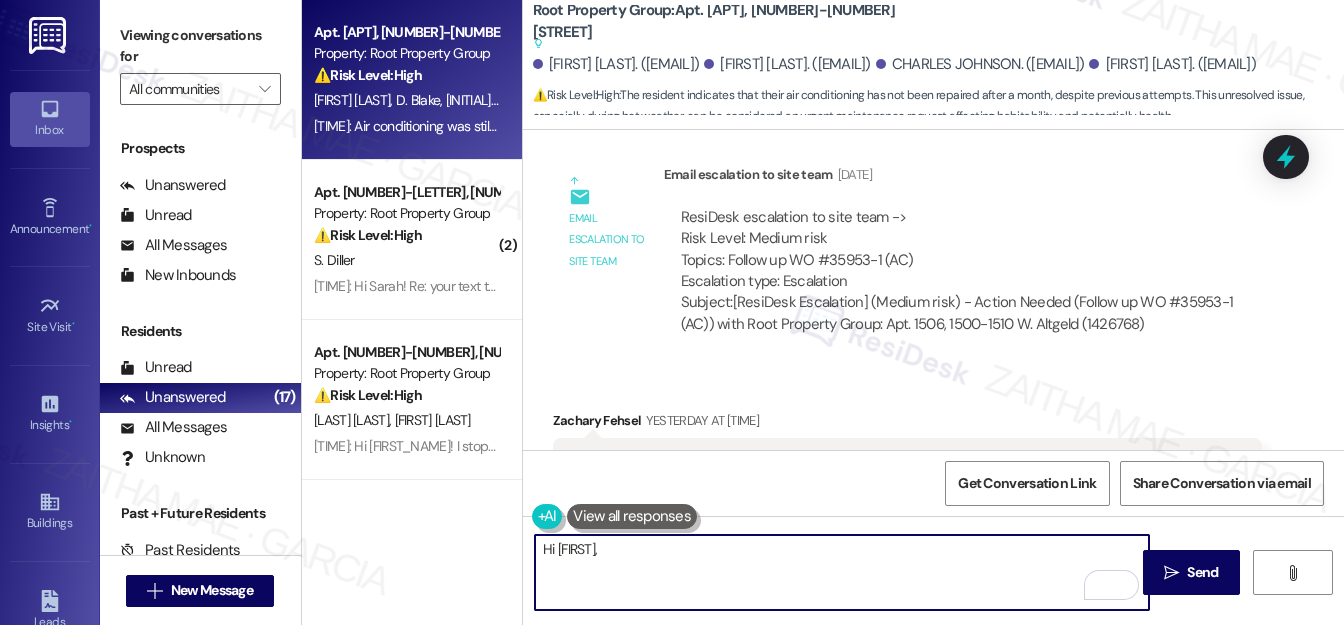 scroll, scrollTop: 3992, scrollLeft: 0, axis: vertical 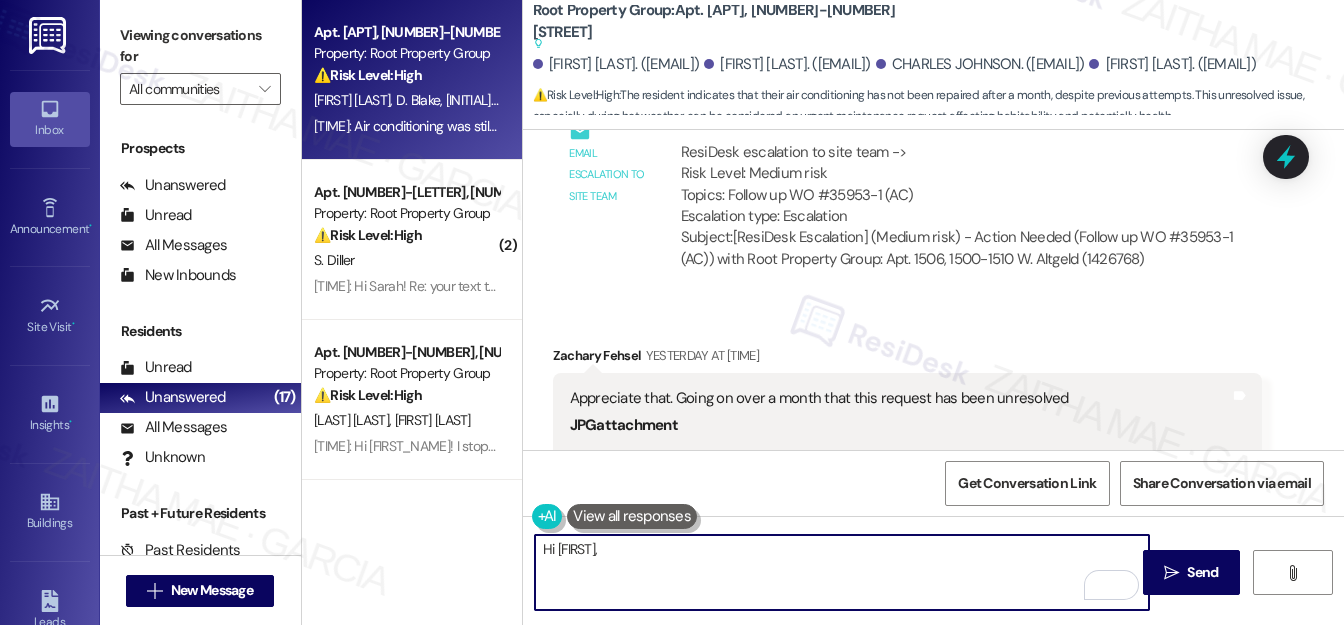 paste on "I’m very sorry to hear that the AC is still not working. I’ve followed up with the team to get an update on the repair, and I’ll be sure to keep you informed as soon as I receive more information." 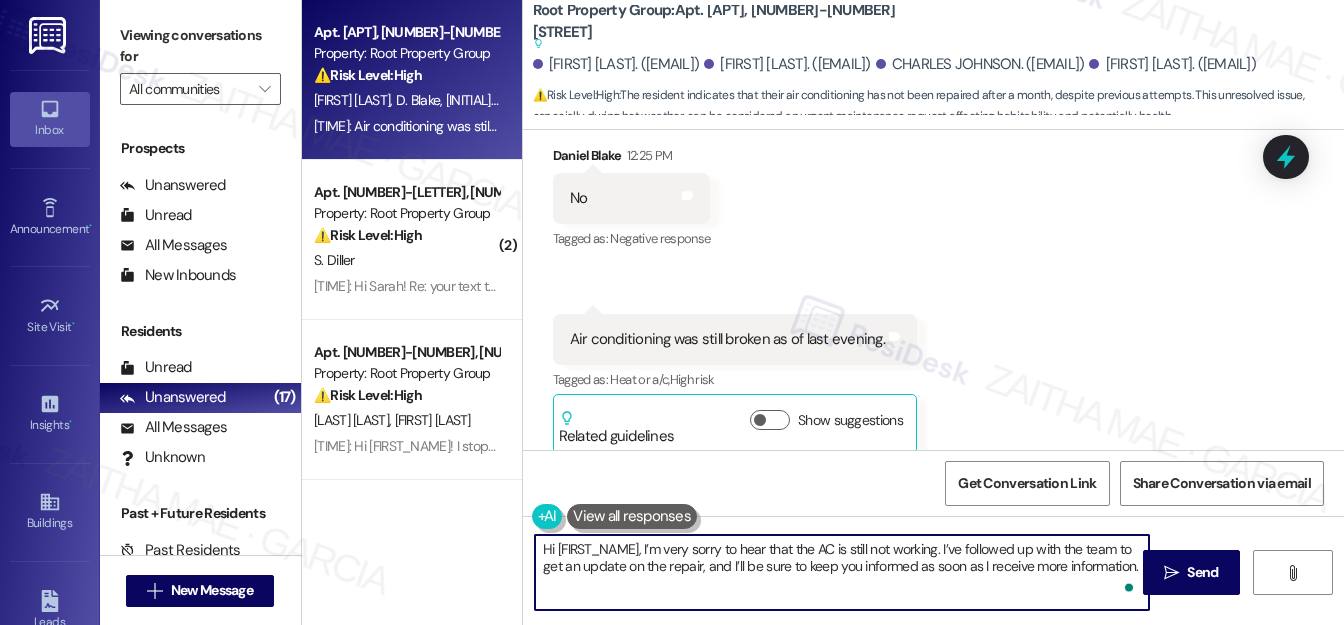 scroll, scrollTop: 5446, scrollLeft: 0, axis: vertical 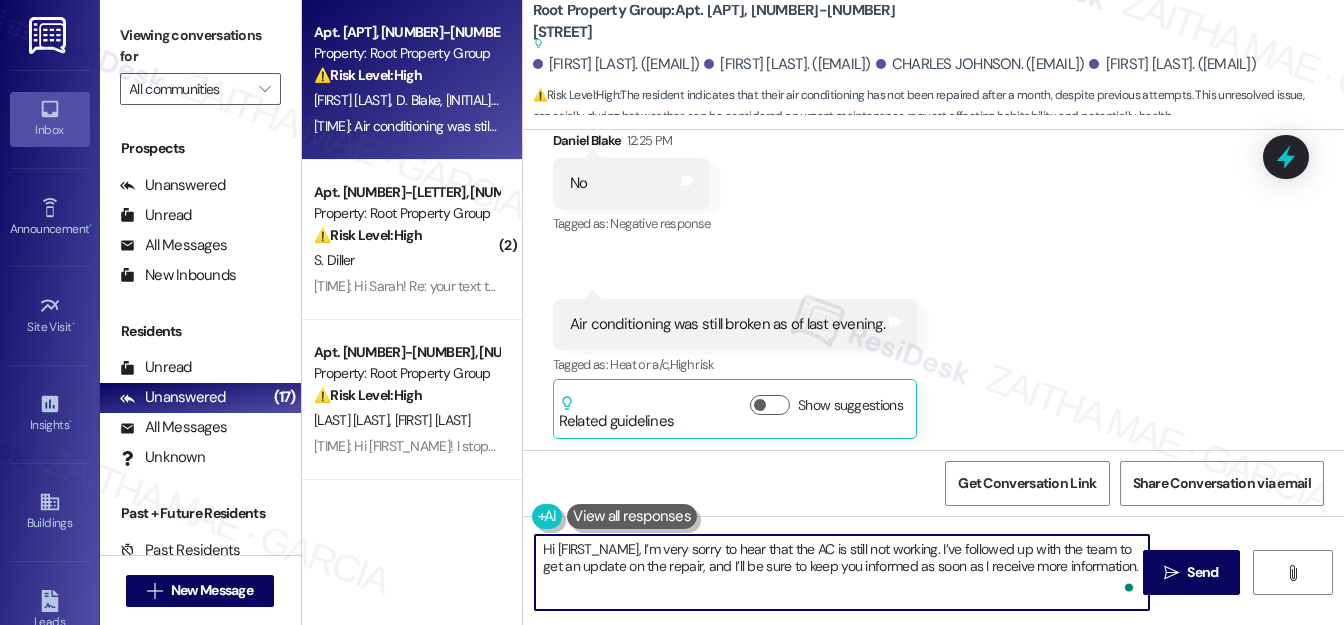 click on "Hi Daniel, I’m very sorry to hear that the AC is still not working. I’ve followed up with the team to get an update on the repair, and I’ll be sure to keep you informed as soon as I receive more information." at bounding box center [842, 572] 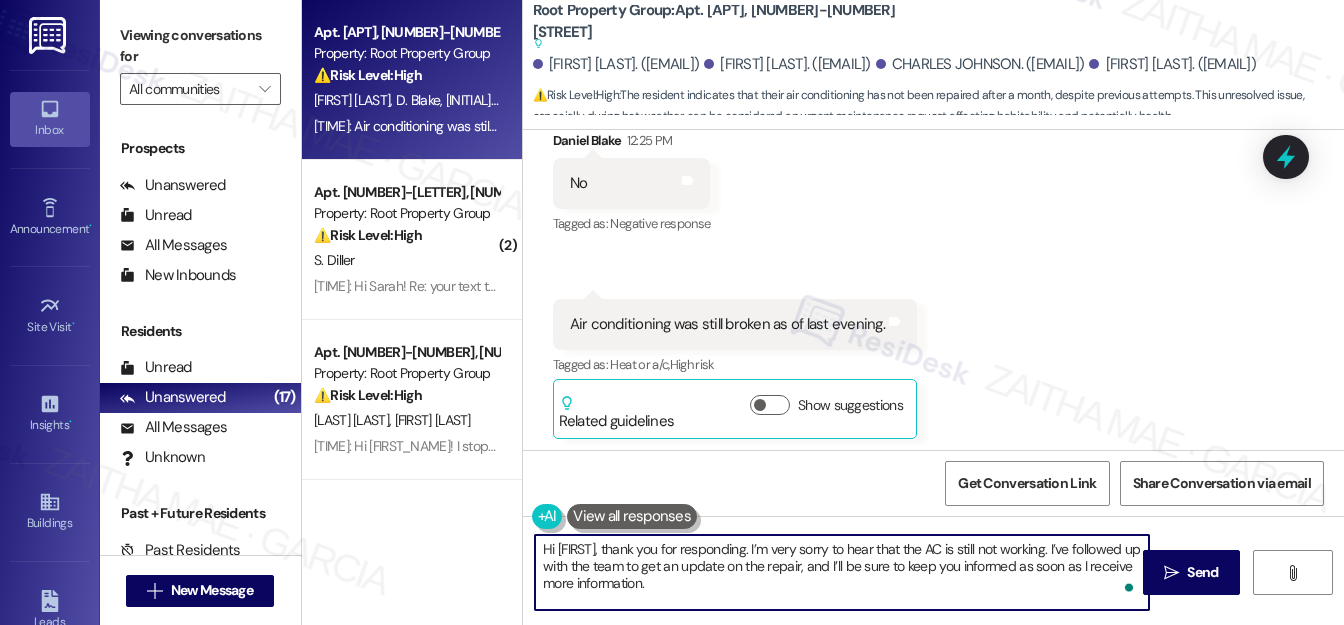 click on "Hi Daniel, thank you for responding. I’m very sorry to hear that the AC is still not working. I’ve followed up with the team to get an update on the repair, and I’ll be sure to keep you informed as soon as I receive more information." at bounding box center (842, 572) 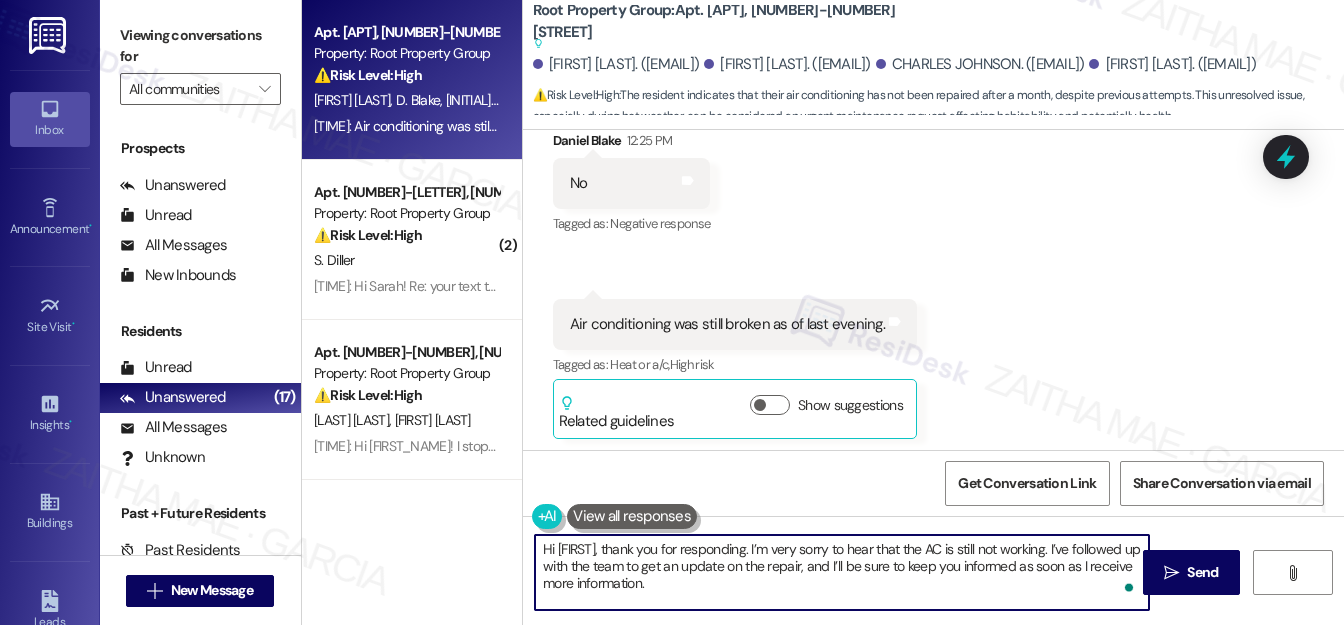 paste on "I’m very sorry to hear that the AC is still not working. I’ve followed up with the team to get an update on the repair, and I’ll be sure to keep you informed as soon as I receive more information." 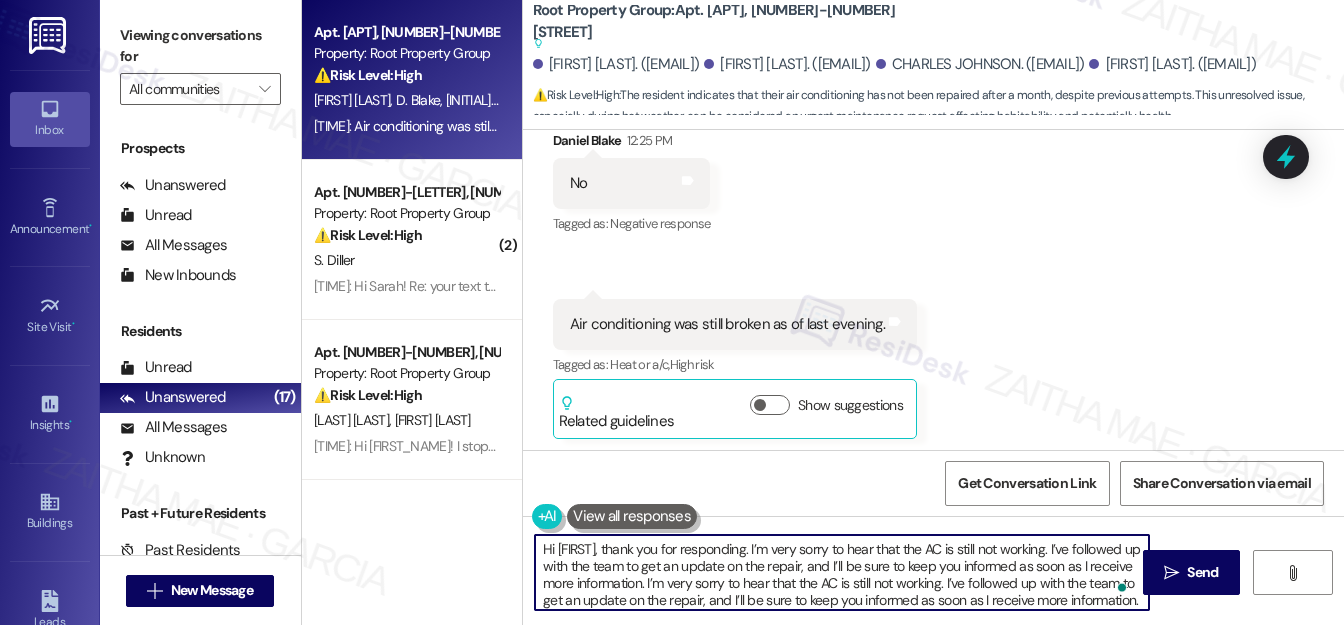 scroll, scrollTop: 16, scrollLeft: 0, axis: vertical 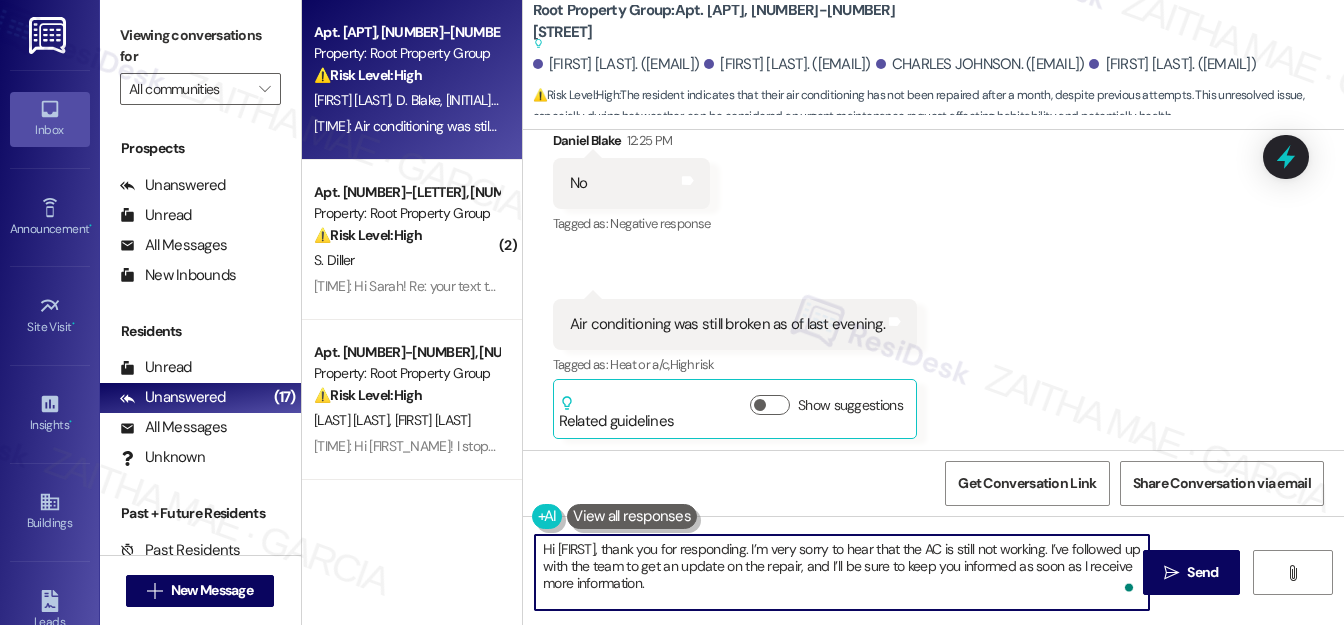 paste on "Thank you for your continued patience—I truly appreciate it." 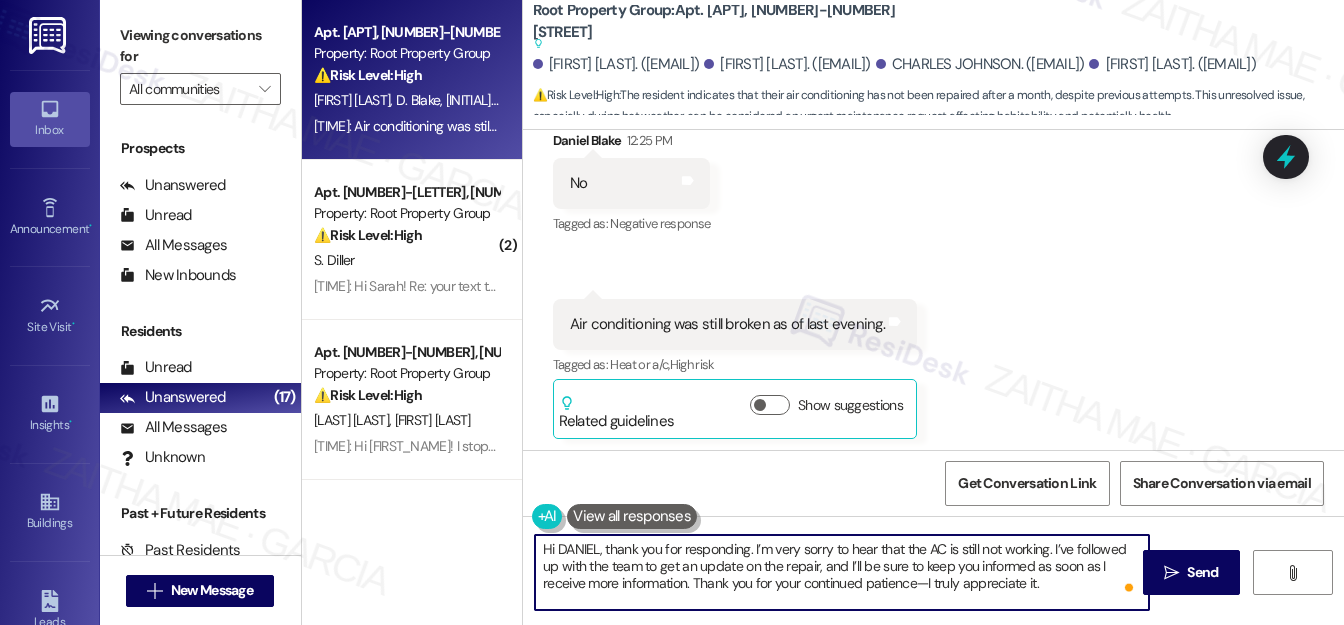 click on "Hi Daniel, thank you for responding. I’m very sorry to hear that the AC is still not working. I’ve followed up with the team to get an update on the repair, and I’ll be sure to keep you informed as soon as I receive more information. Thank you for your continued patience—I truly appreciate it." at bounding box center (842, 572) 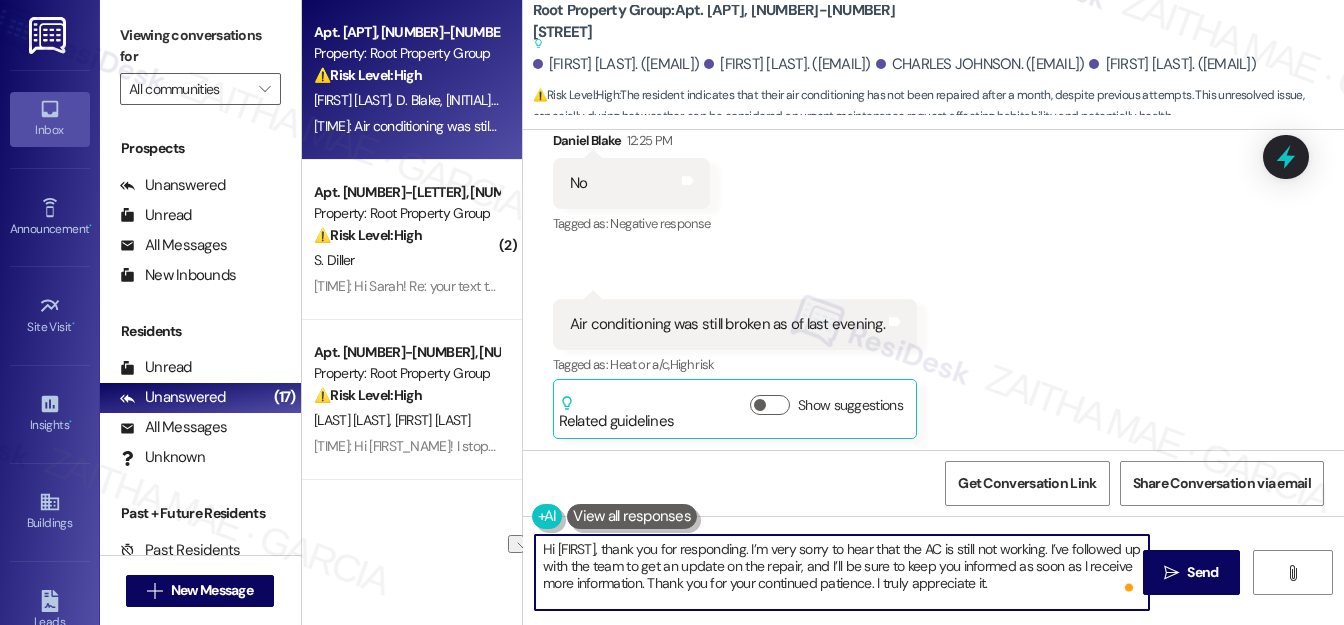 drag, startPoint x: 797, startPoint y: 568, endPoint x: 624, endPoint y: 562, distance: 173.10402 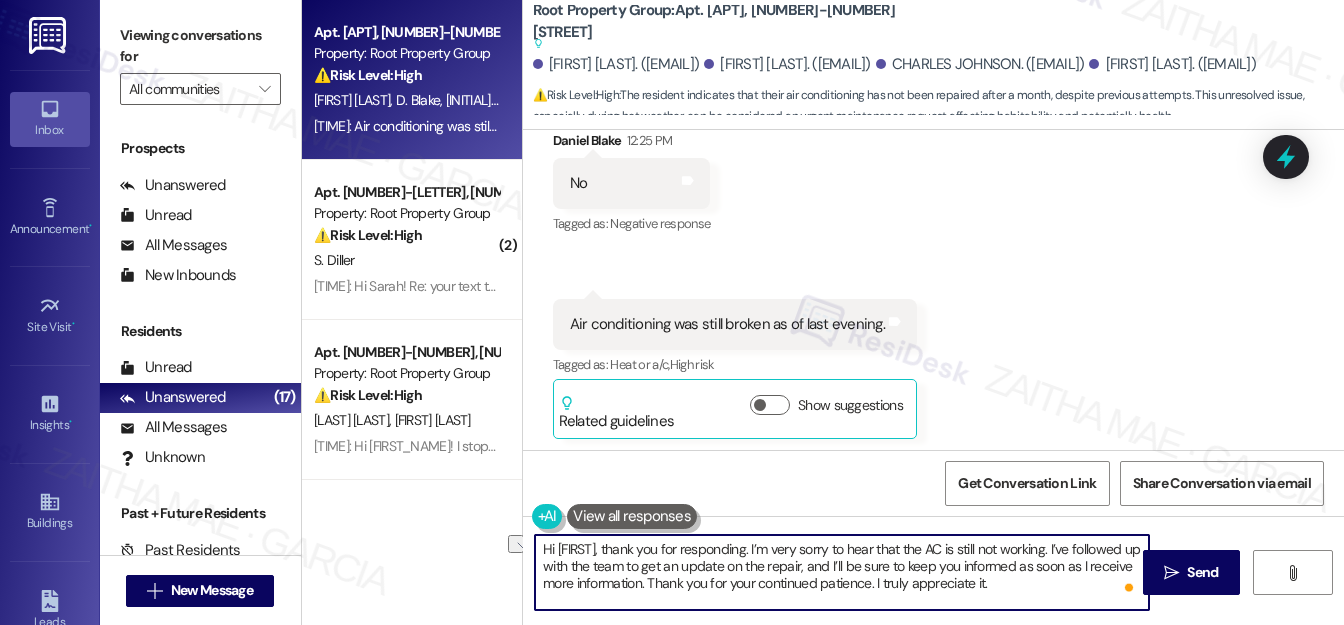 click on "Hi Daniel, thank you for responding. I’m very sorry to hear that the AC is still not working. I’ve followed up with the team to get an update on the repair, and I’ll be sure to keep you informed as soon as I receive more information. Thank you for your continued patience. I truly appreciate it." at bounding box center [842, 572] 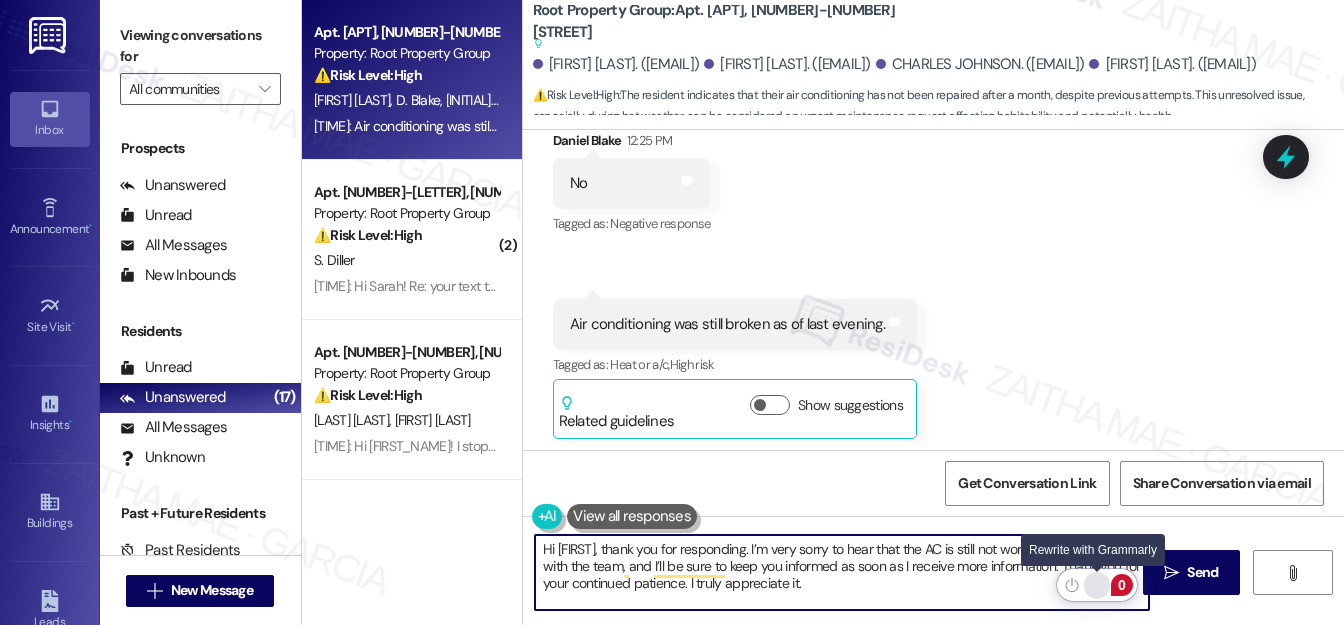 click 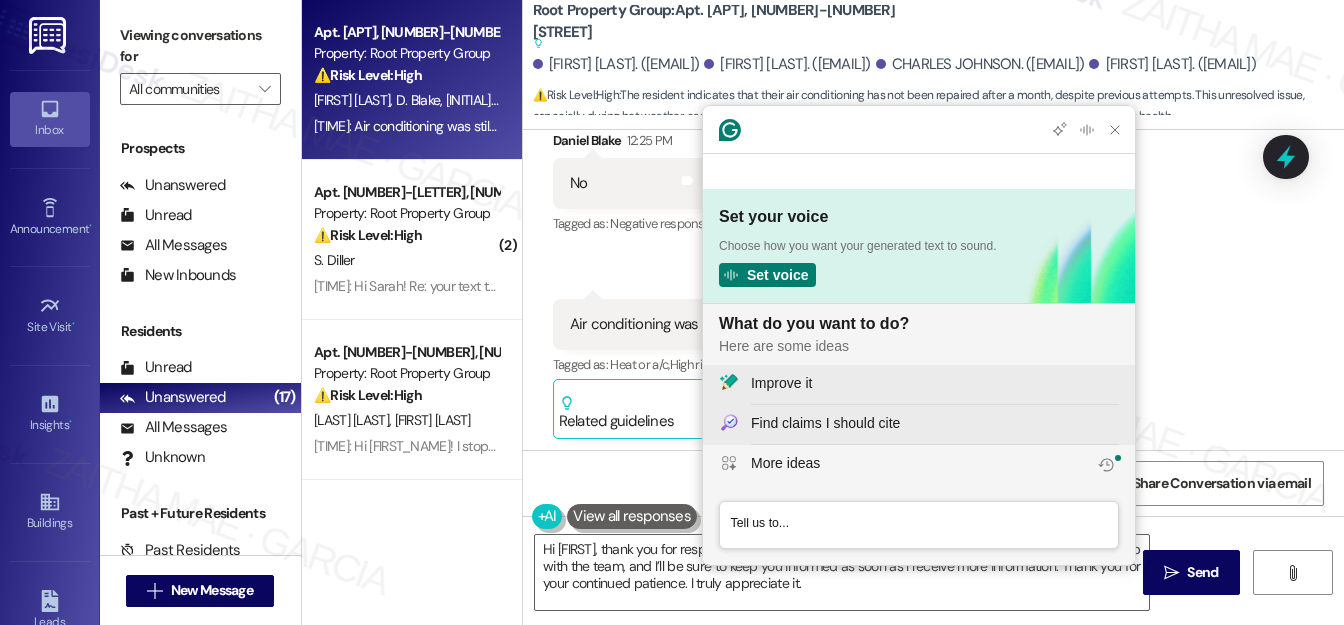 scroll, scrollTop: 0, scrollLeft: 0, axis: both 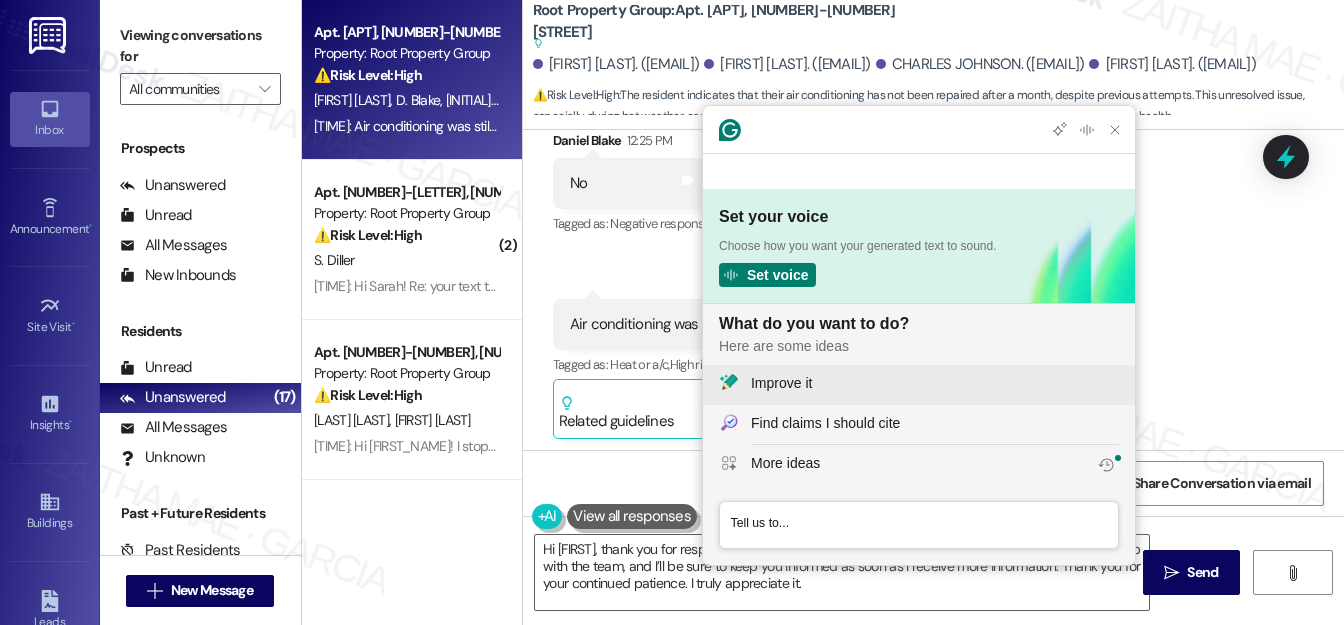 click on "Improve it" 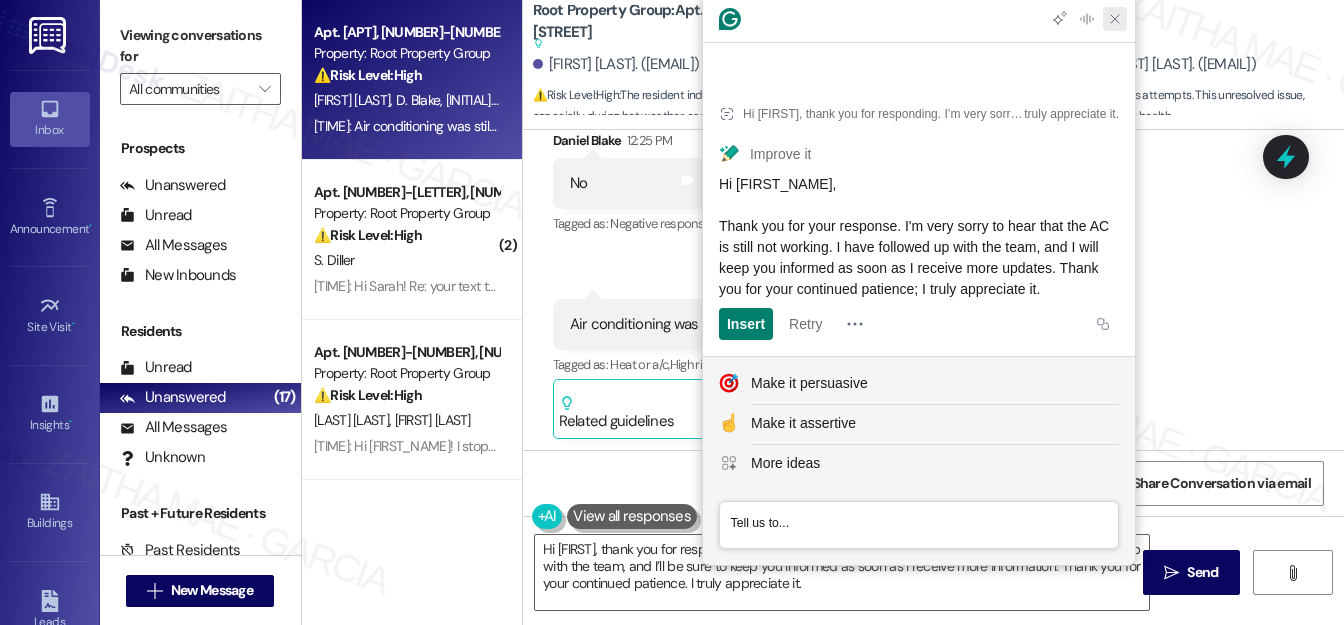 drag, startPoint x: 1120, startPoint y: 37, endPoint x: 1113, endPoint y: 80, distance: 43.56604 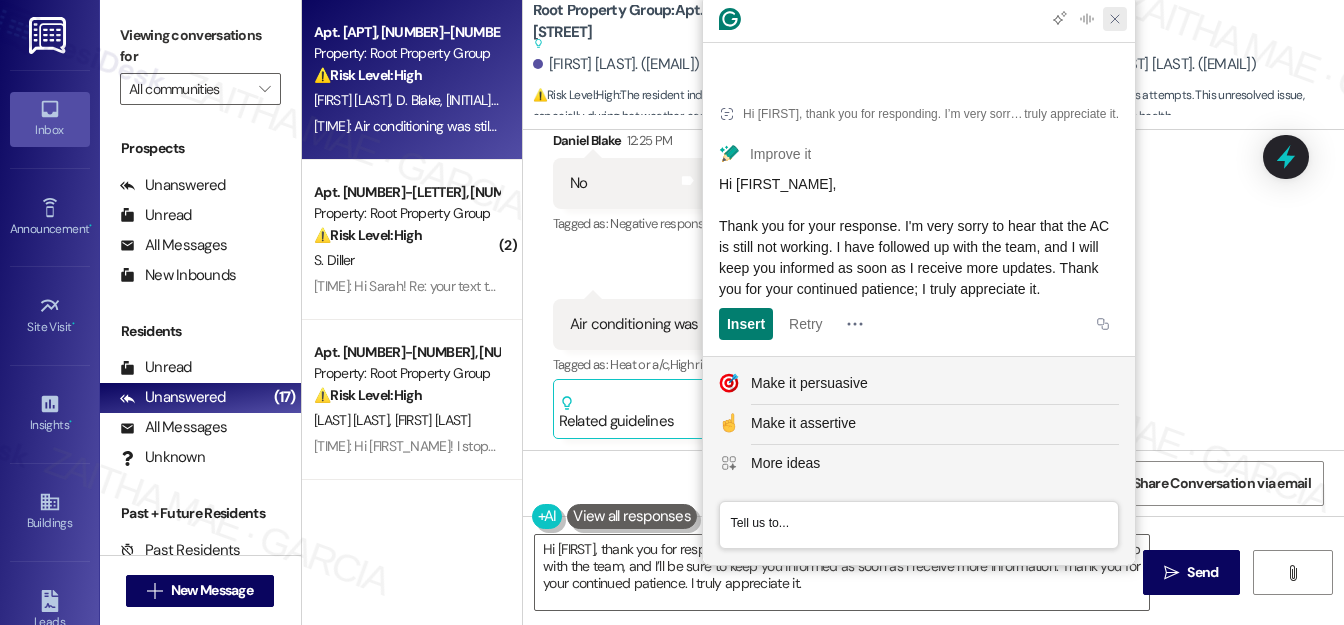 click 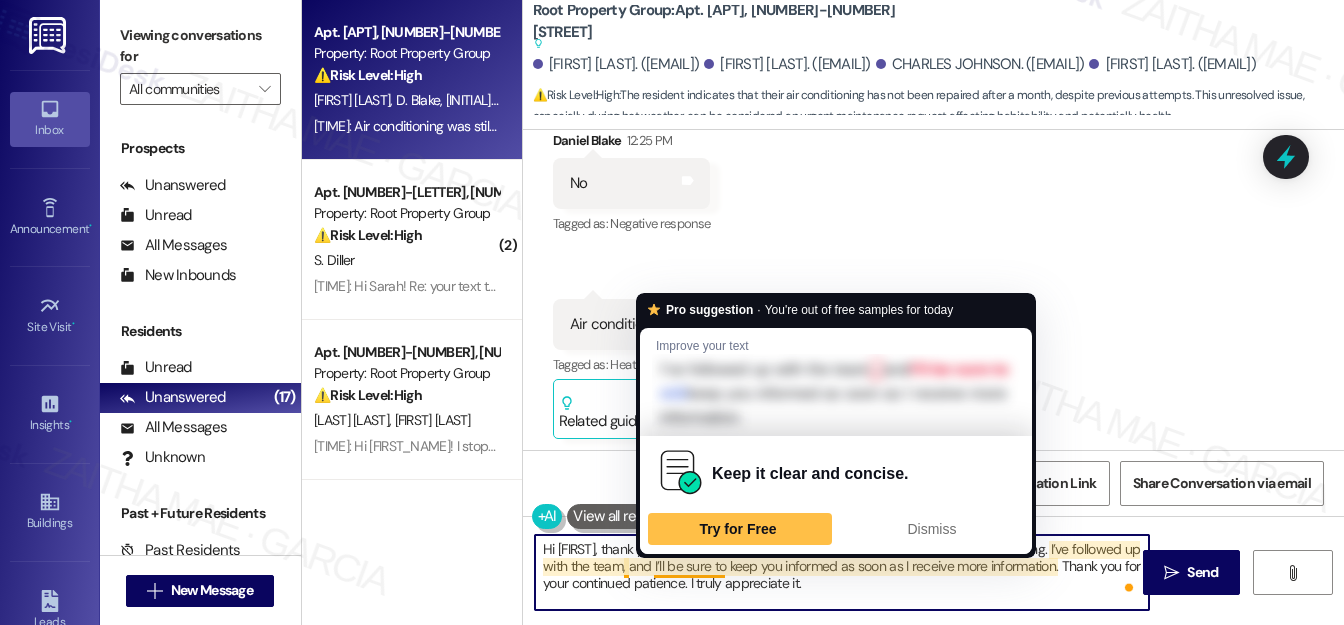click on "Hi Daniel, thank you for responding. I’m very sorry to hear that the AC is still not working. I’ve followed up with the team, and I’ll be sure to keep you informed as soon as I receive more information. Thank you for your continued patience. I truly appreciate it." at bounding box center [842, 572] 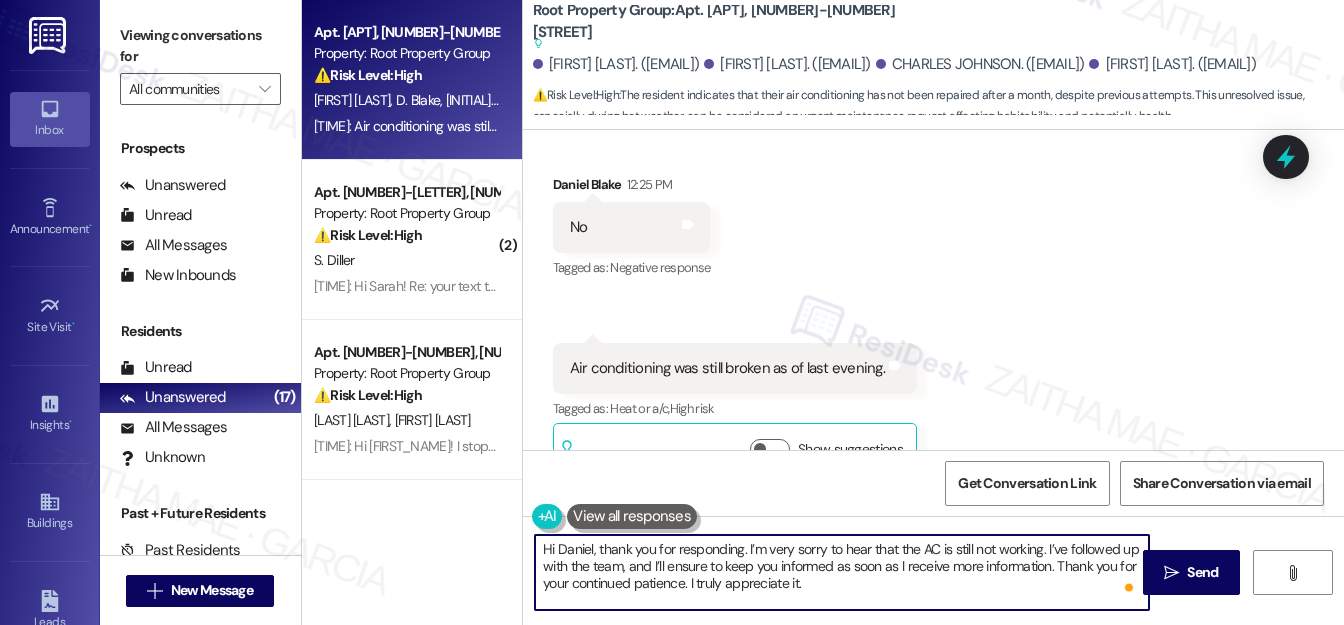 scroll, scrollTop: 5446, scrollLeft: 0, axis: vertical 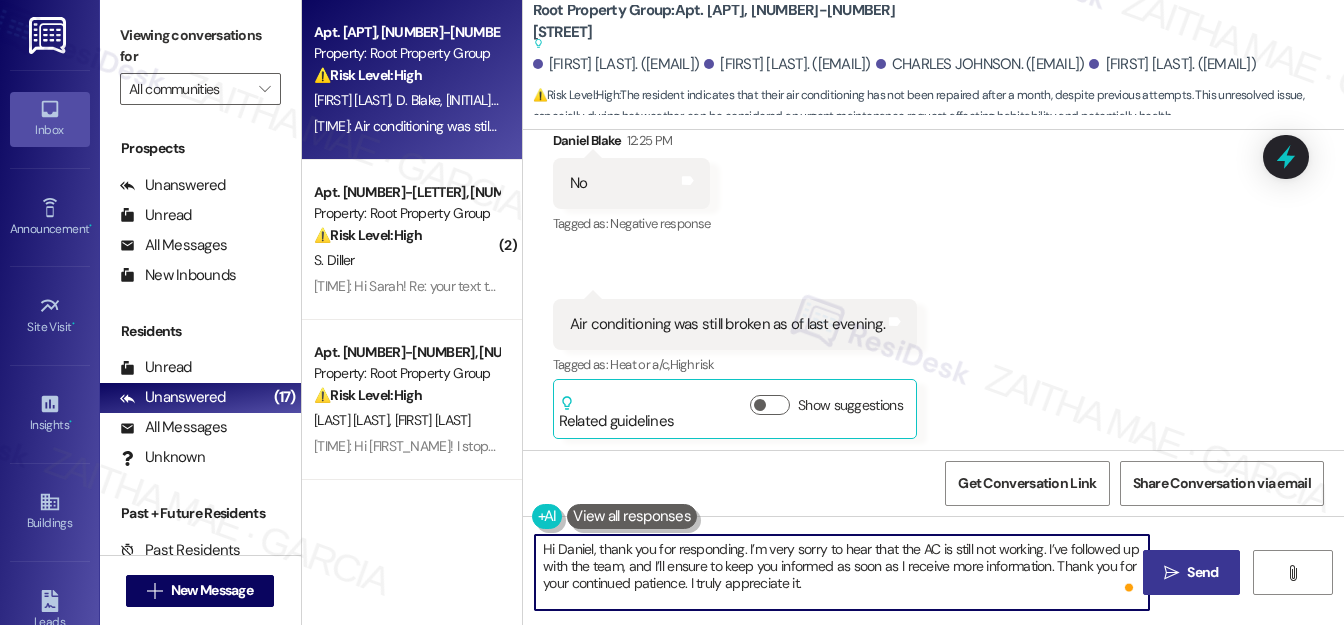 type on "Hi Daniel, thank you for responding. I’m very sorry to hear that the AC is still not working. I’ve followed up with the team, and I’ll ensure to keep you informed as soon as I receive more information. Thank you for your continued patience. I truly appreciate it." 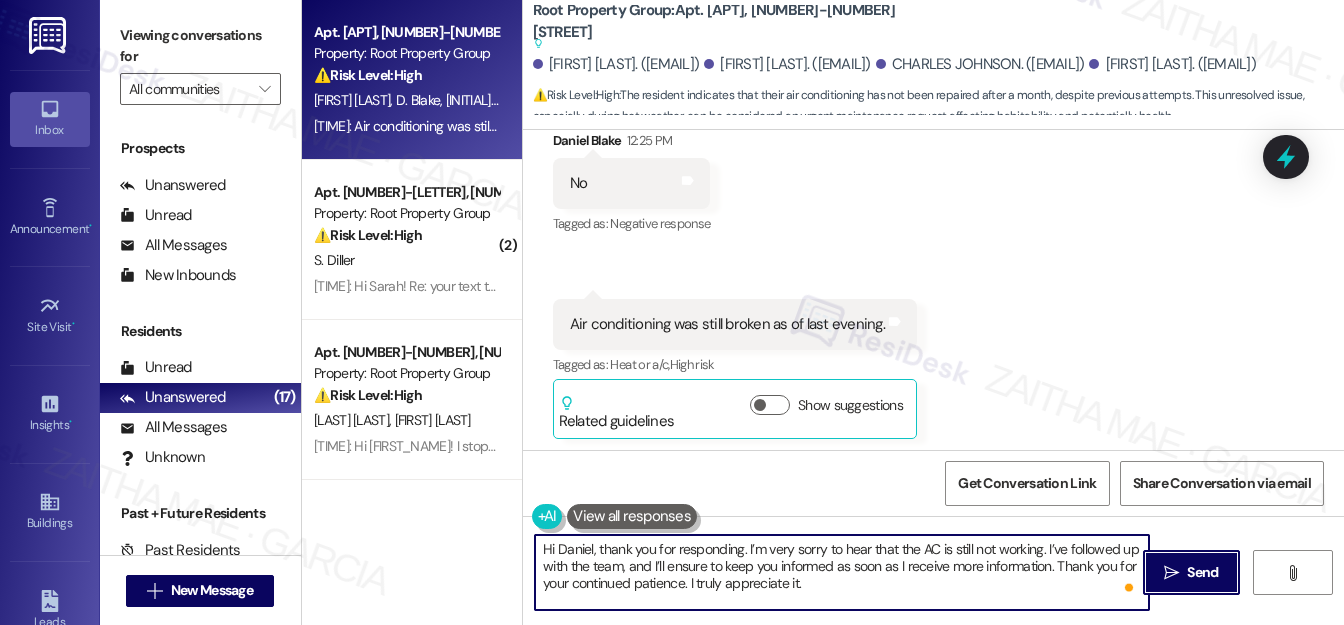 drag, startPoint x: 1170, startPoint y: 567, endPoint x: 1159, endPoint y: 546, distance: 23.70654 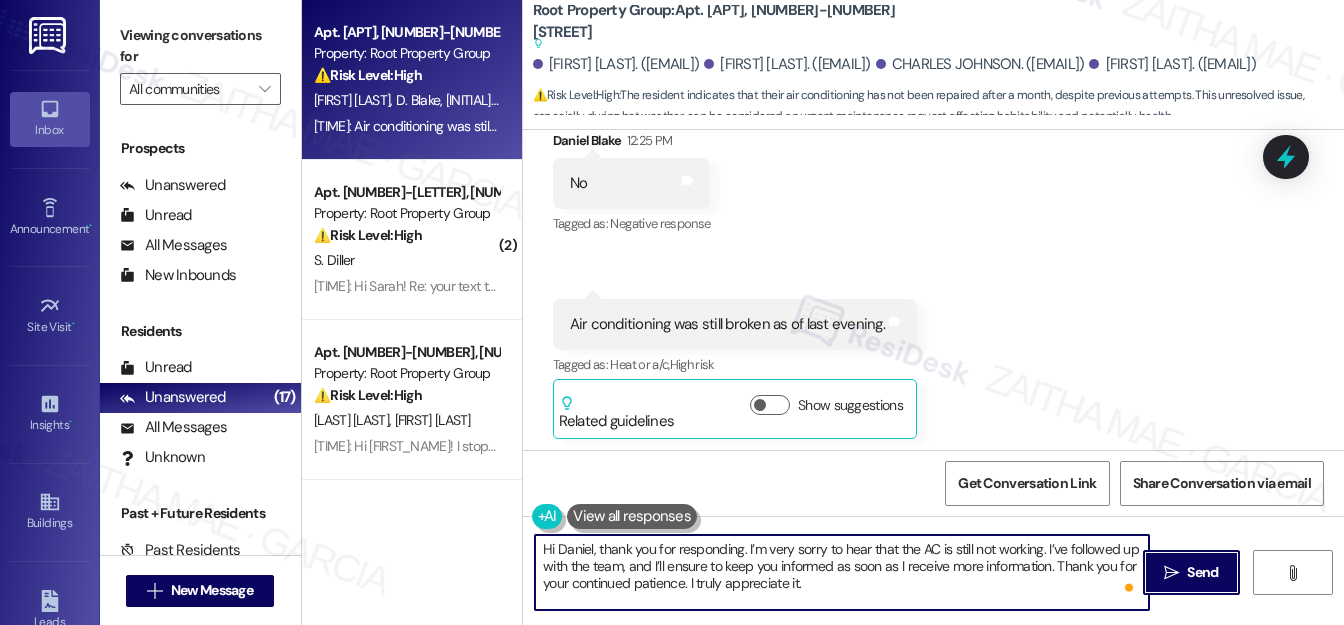 click on "" at bounding box center [1171, 573] 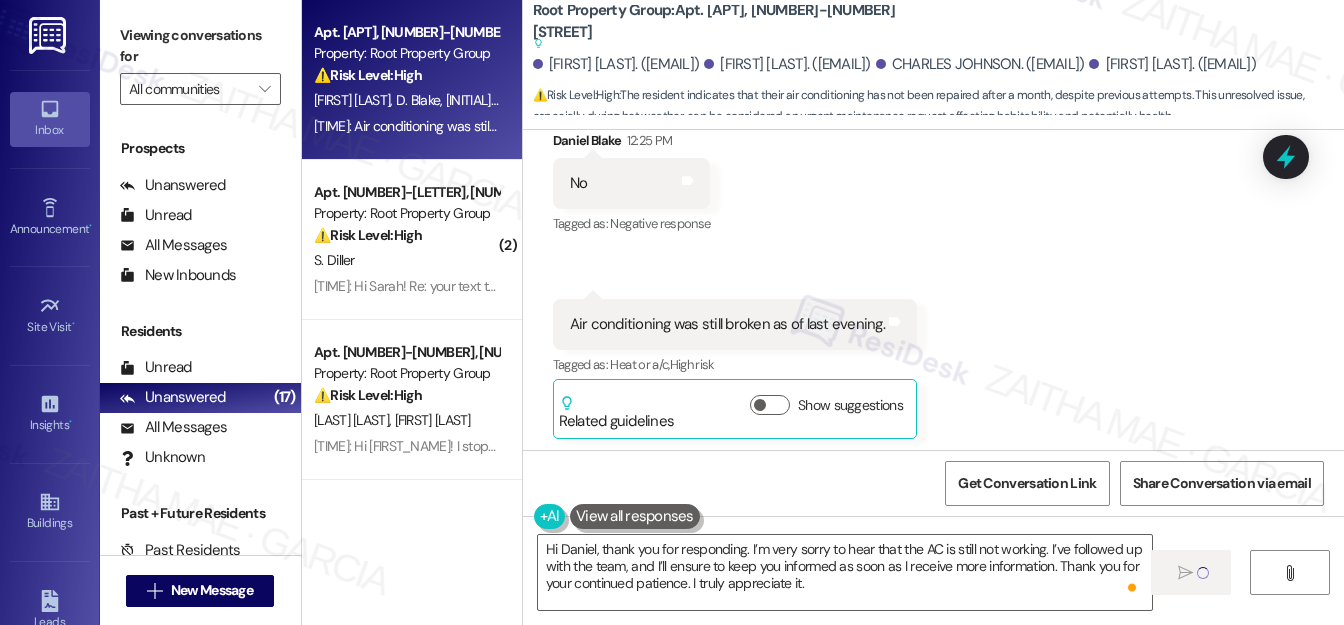 type 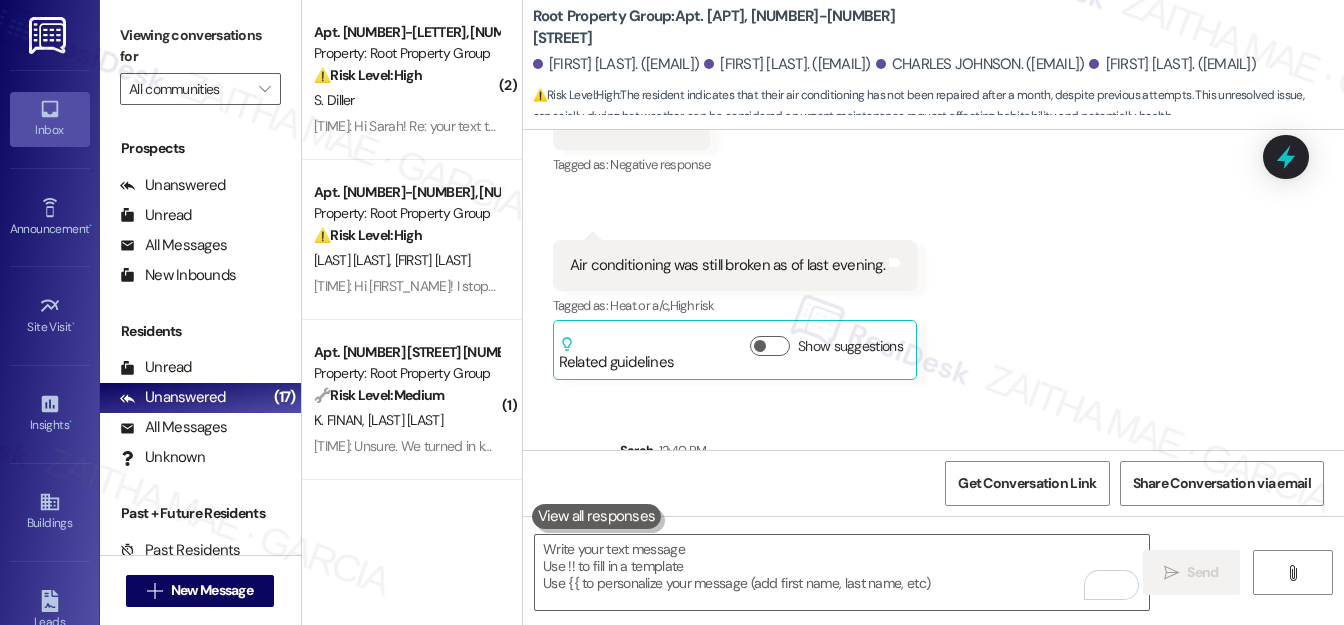 scroll, scrollTop: 5628, scrollLeft: 0, axis: vertical 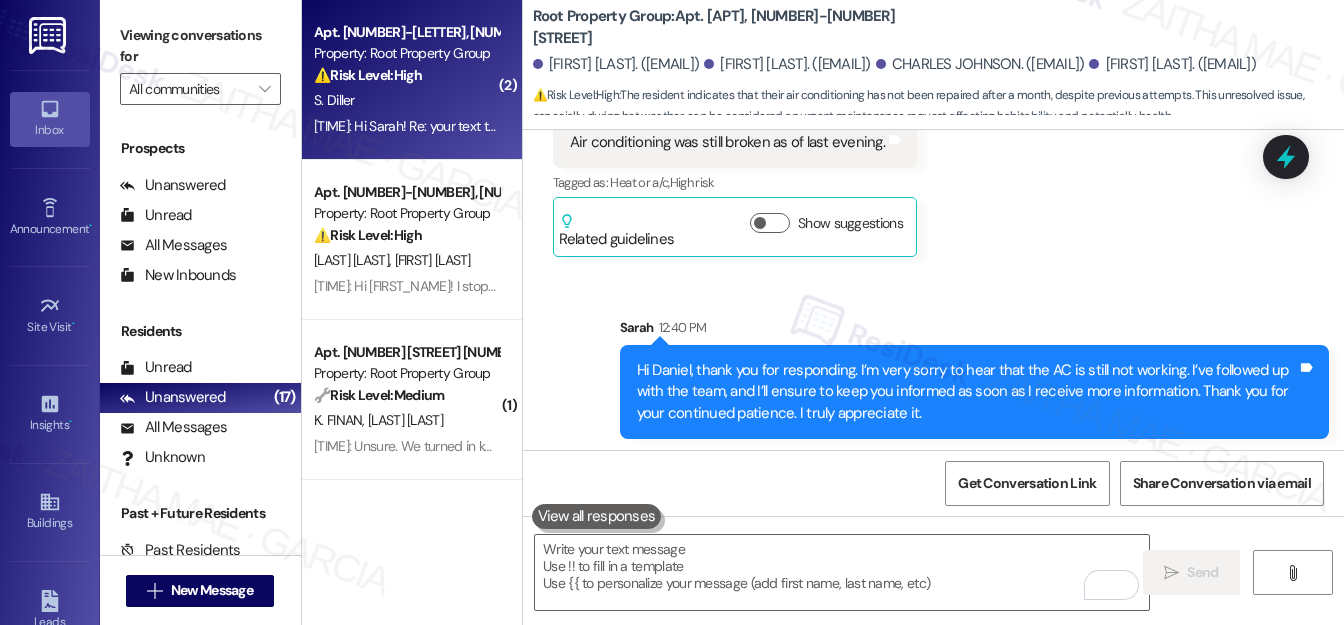 click on "S. Diller" at bounding box center [406, 100] 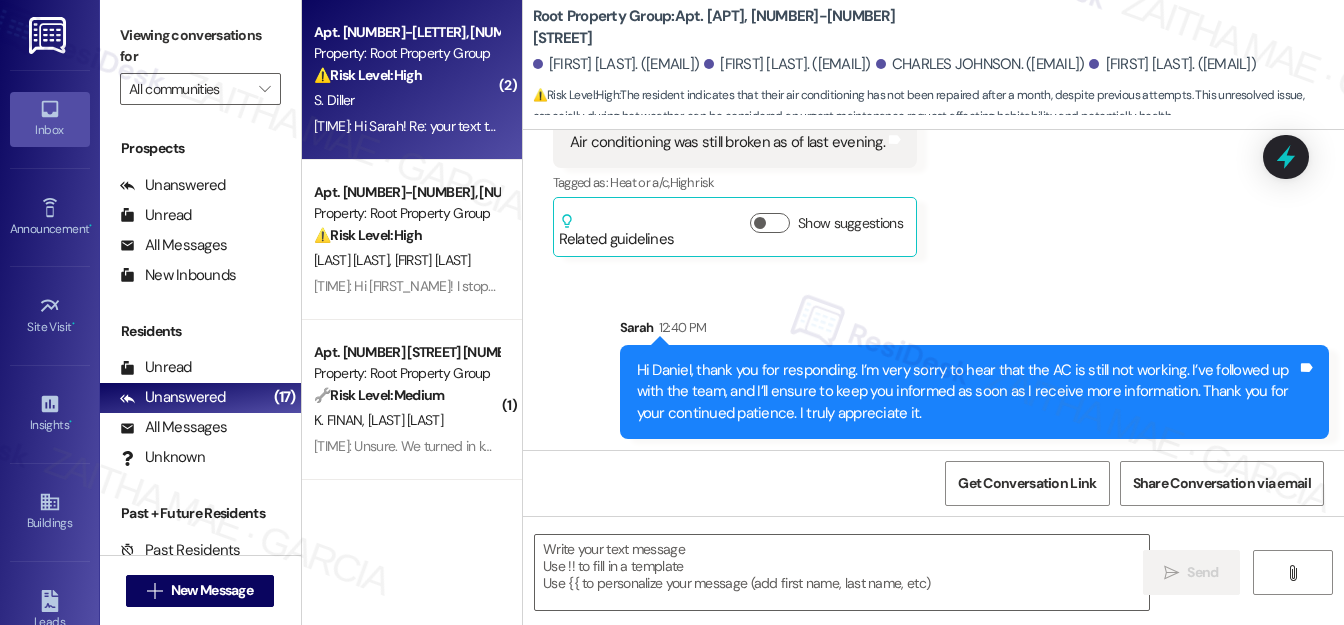 type on "Fetching suggested responses. Please feel free to read through the conversation in the meantime." 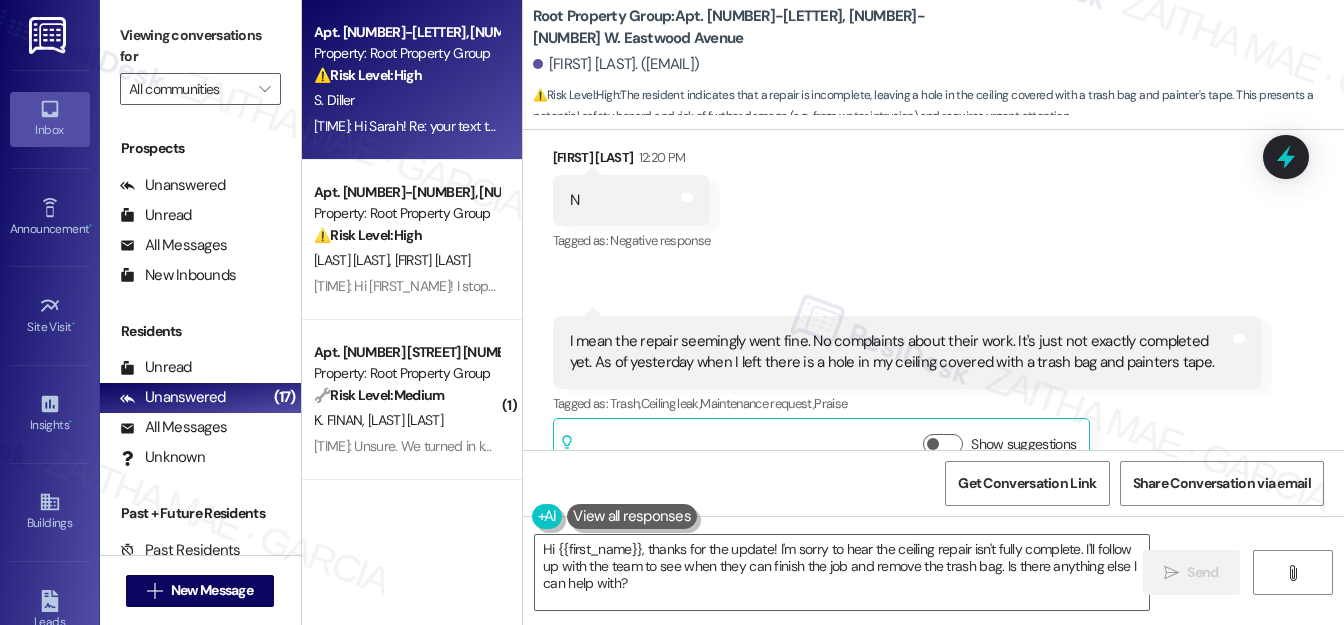 scroll, scrollTop: 2205, scrollLeft: 0, axis: vertical 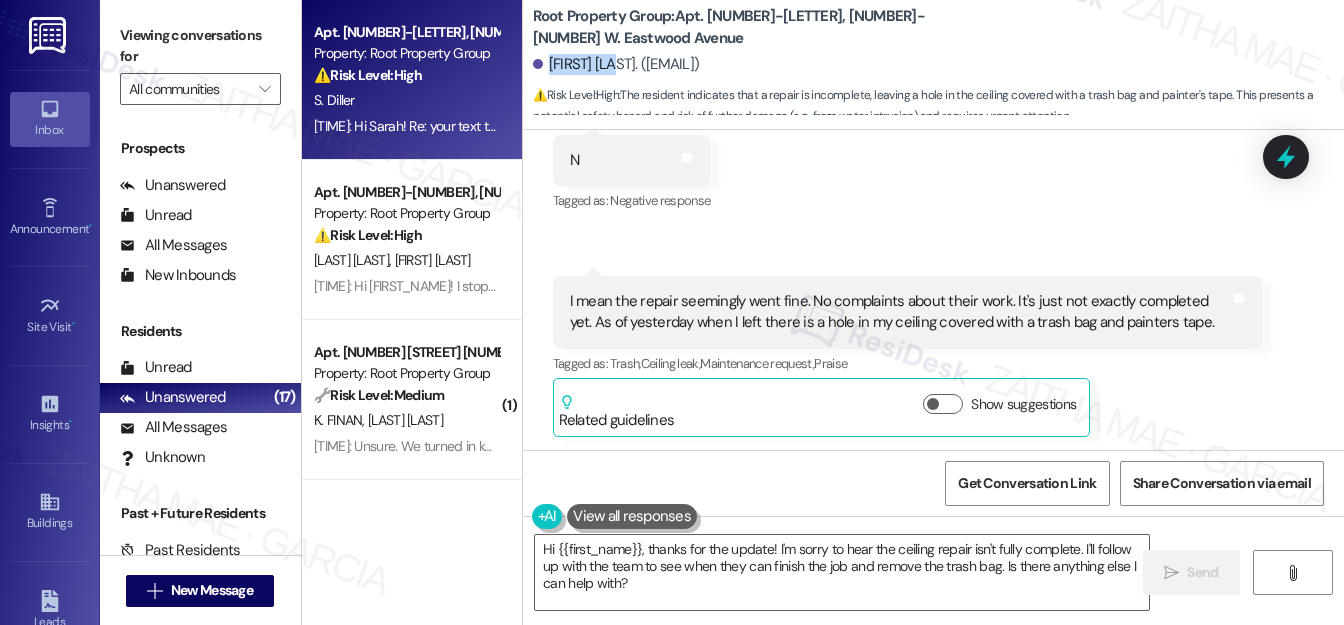 drag, startPoint x: 547, startPoint y: 63, endPoint x: 610, endPoint y: 52, distance: 63.953106 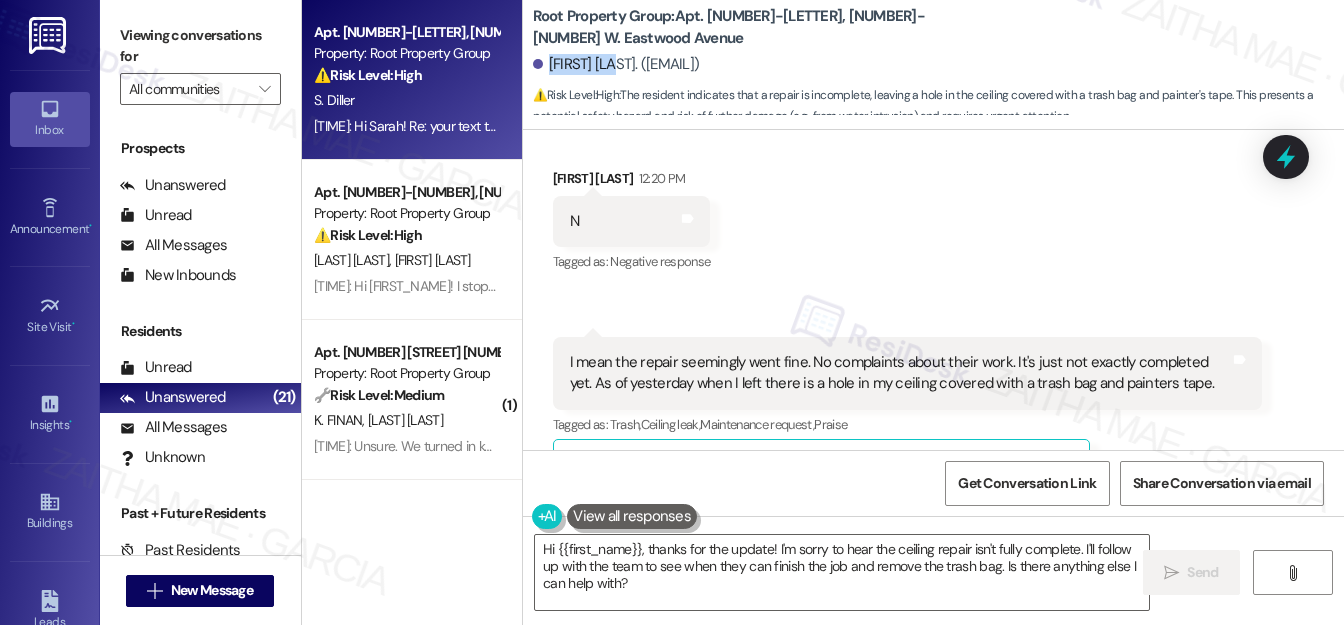 scroll, scrollTop: 2206, scrollLeft: 0, axis: vertical 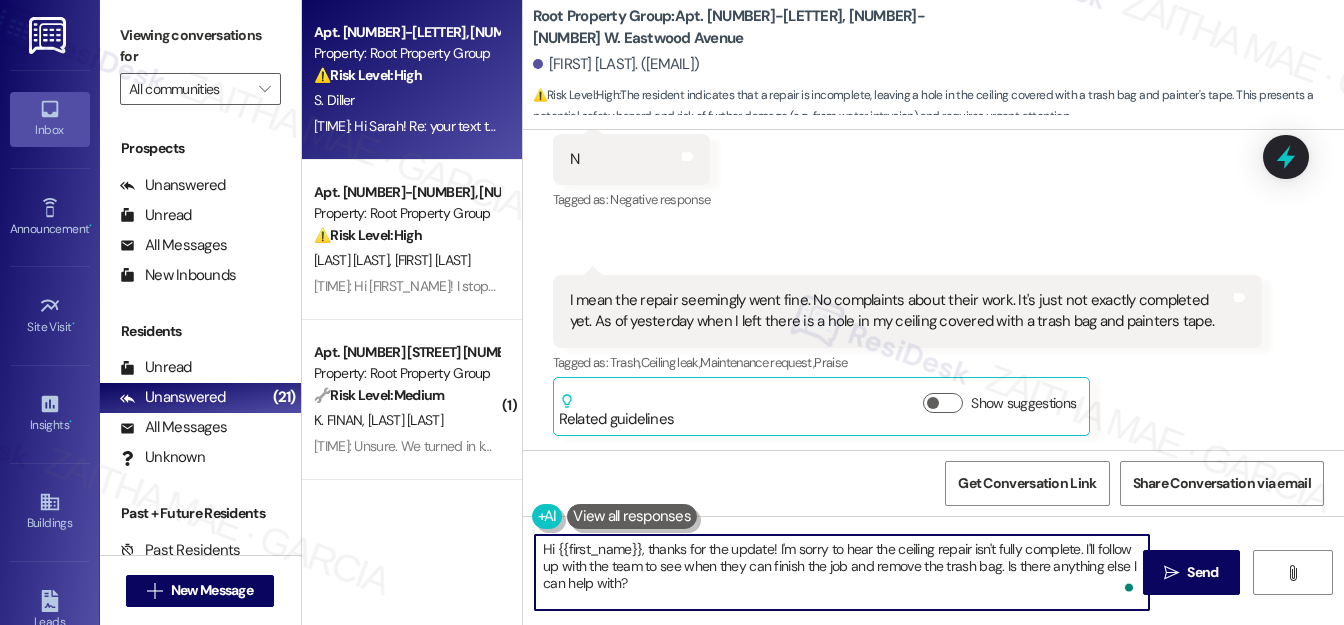 drag, startPoint x: 1081, startPoint y: 546, endPoint x: 1074, endPoint y: 584, distance: 38.63936 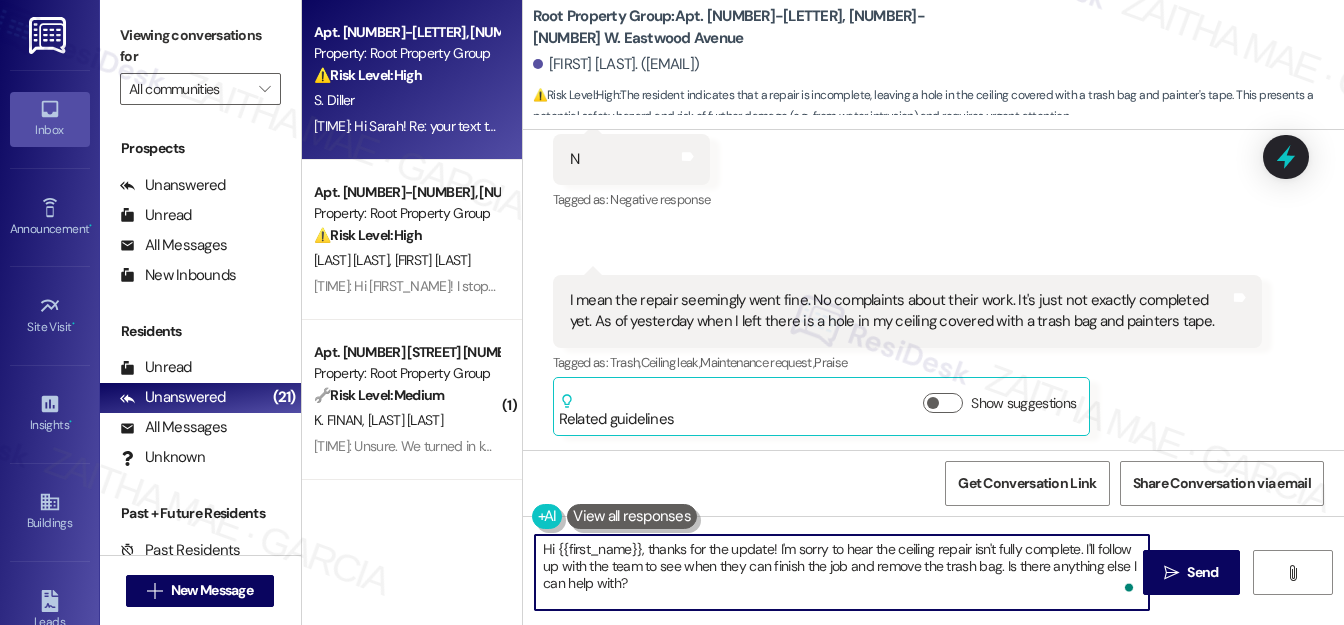 click on "Hi {{first_name}}, thanks for the update! I'm sorry to hear the ceiling repair isn't fully complete. I'll follow up with the team to see when they can finish the job and remove the trash bag. Is there anything else I can help with?" at bounding box center (842, 572) 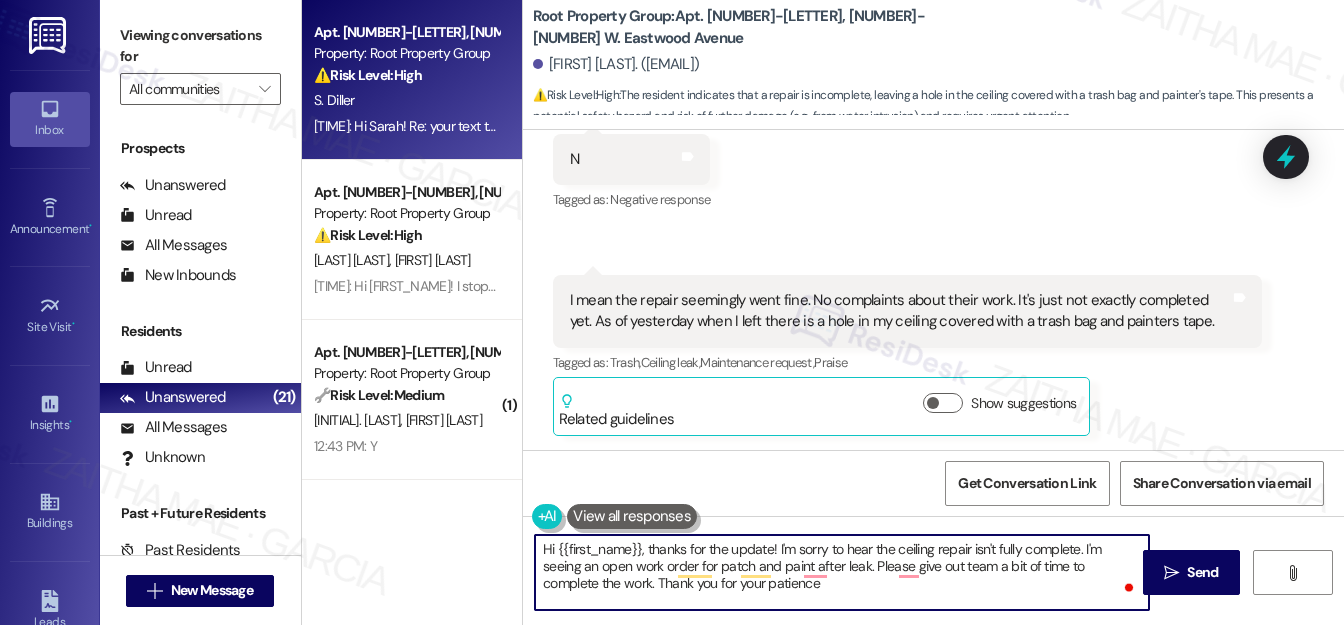 type on "Hi {{first_name}}, thanks for the update! I'm sorry to hear the ceiling repair isn't fully complete. I'm seeing an open work order for patch and paint after leak. Please give out team a bit of time to complete the work. Thank you for your patience." 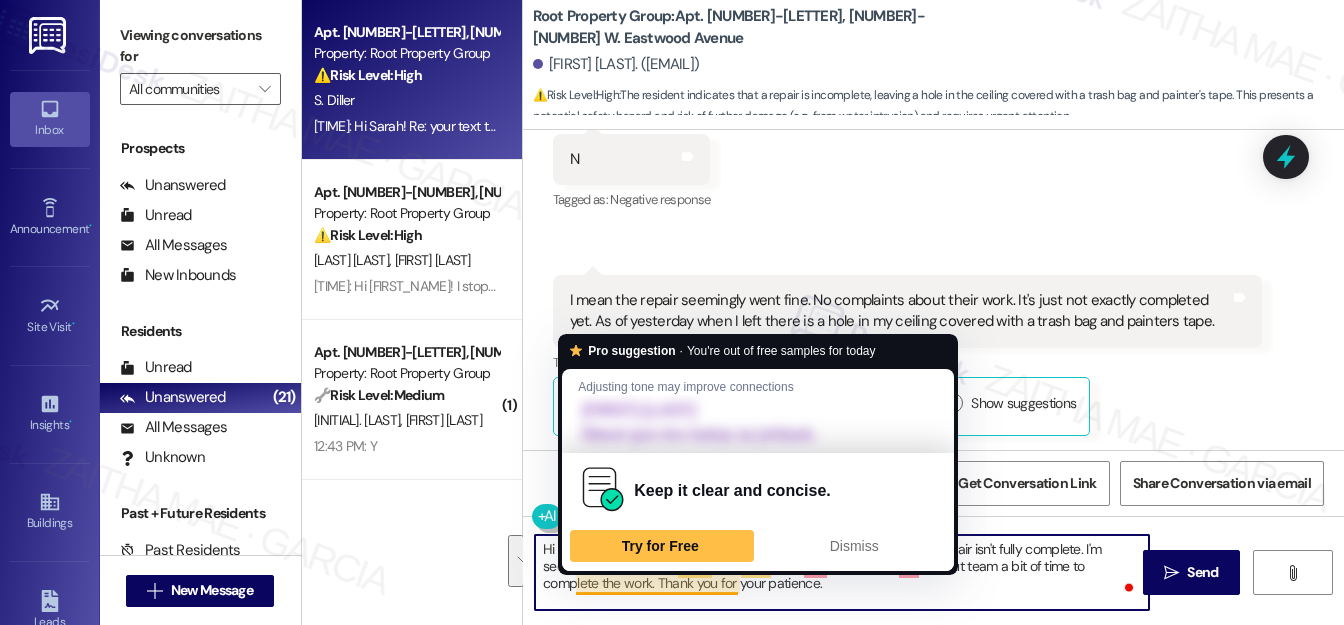 drag, startPoint x: 541, startPoint y: 549, endPoint x: 768, endPoint y: 596, distance: 231.81458 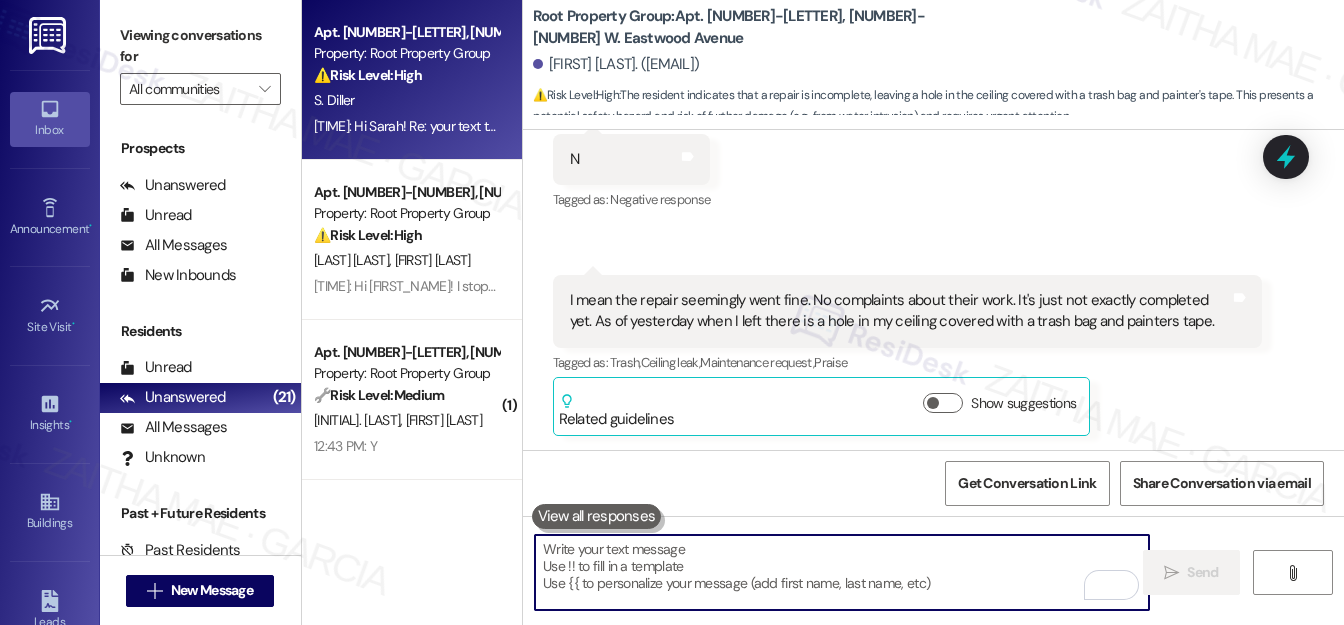 paste on "Hi {{first_name}}, thank you for the update. I’m sorry to hear the ceiling repair hasn’t been fully completed yet." 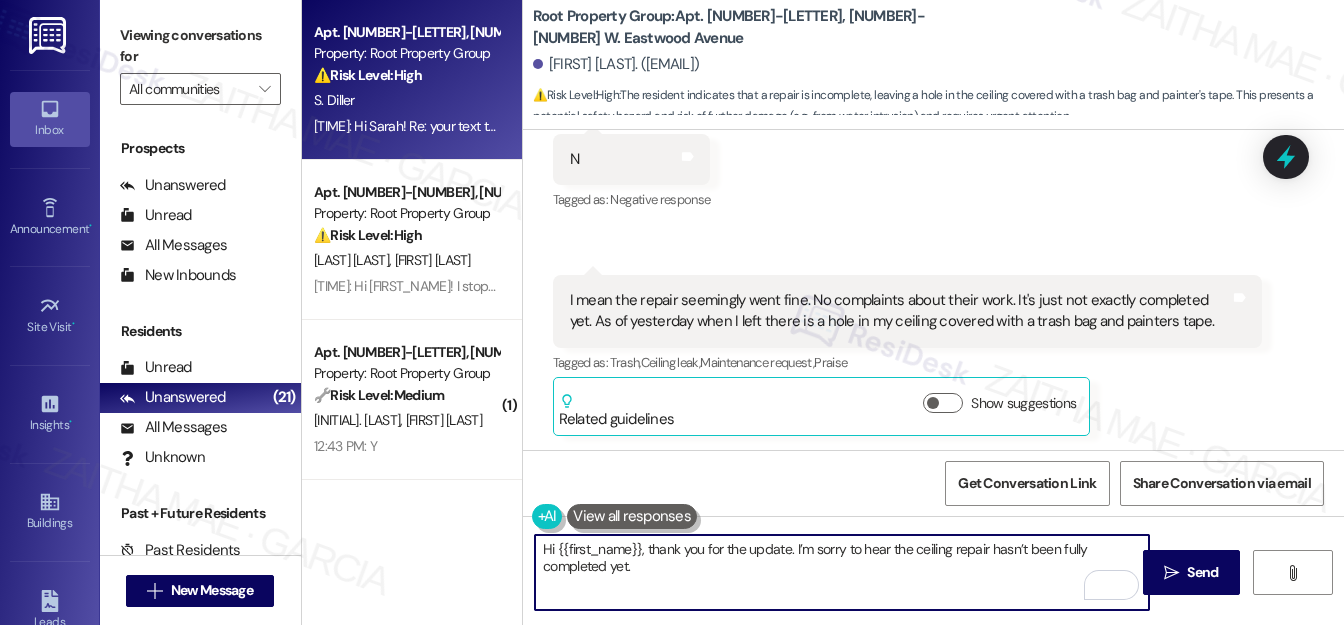 click on "Hi {{first_name}}, thank you for the update. I’m sorry to hear the ceiling repair hasn’t been fully completed yet." at bounding box center (842, 572) 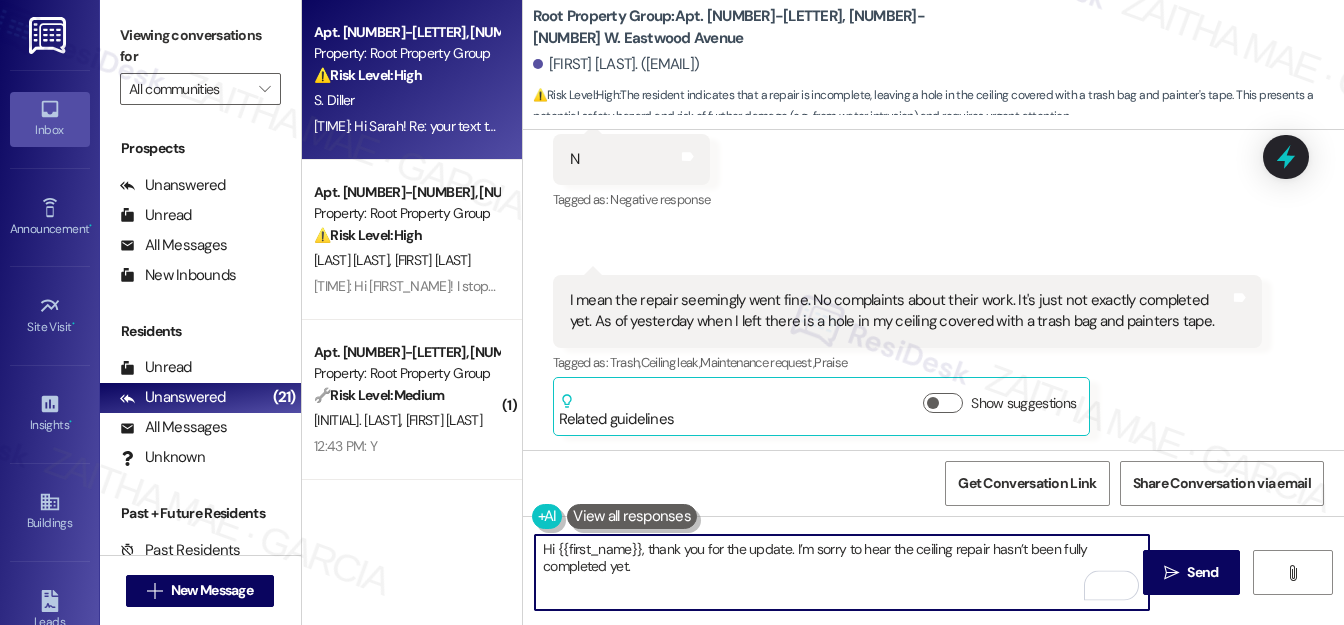 paste on "I do see that there’s an open work order for the patch and paint following the leak. Please allow the team a bit more time to finish up the remaining work." 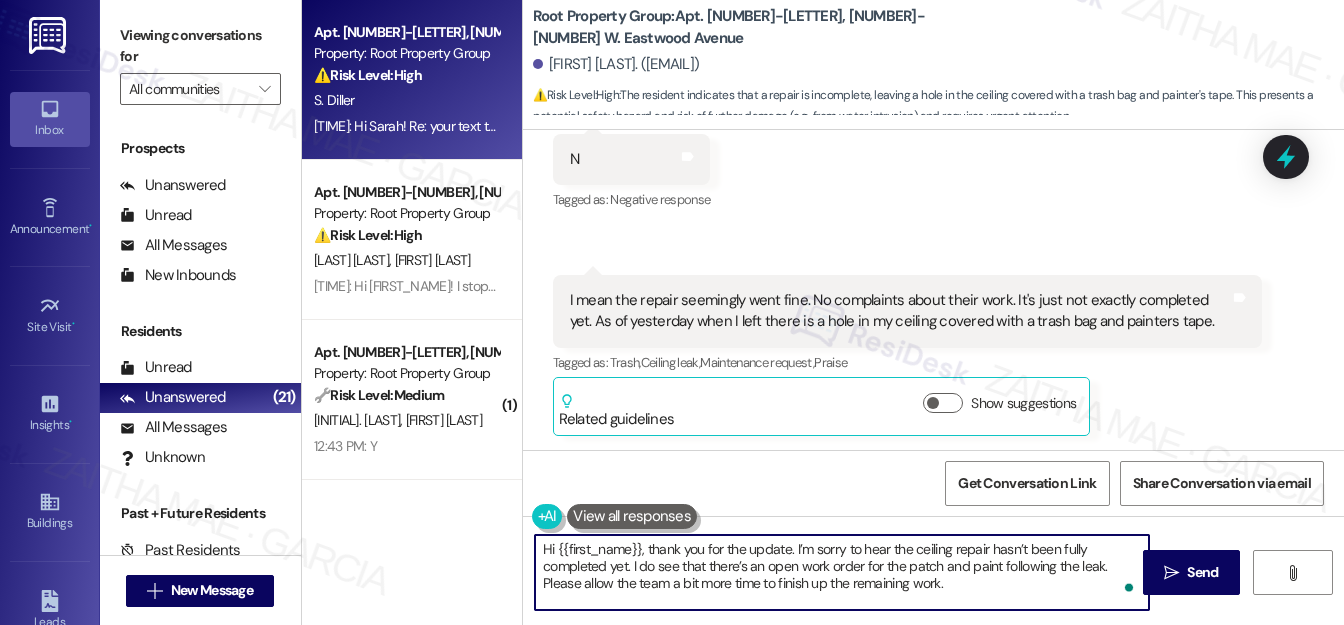 paste on "We appreciate your continued patience and understanding." 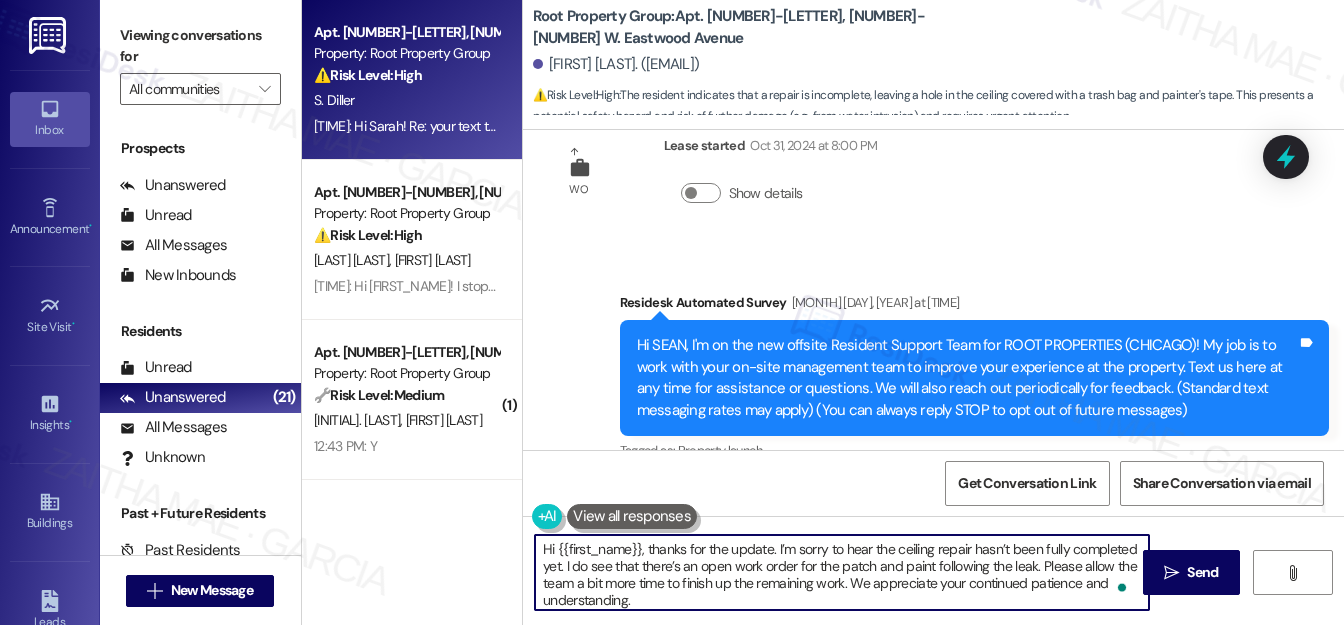 scroll, scrollTop: 0, scrollLeft: 0, axis: both 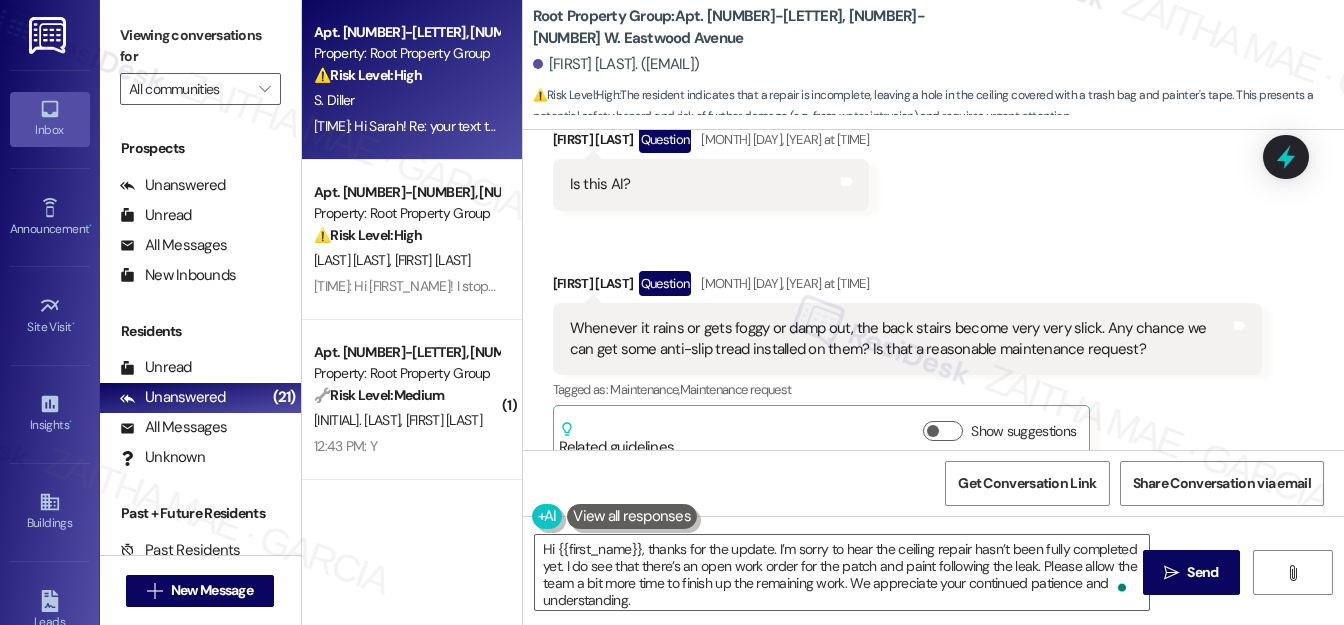 drag, startPoint x: 920, startPoint y: 343, endPoint x: 856, endPoint y: 186, distance: 169.5435 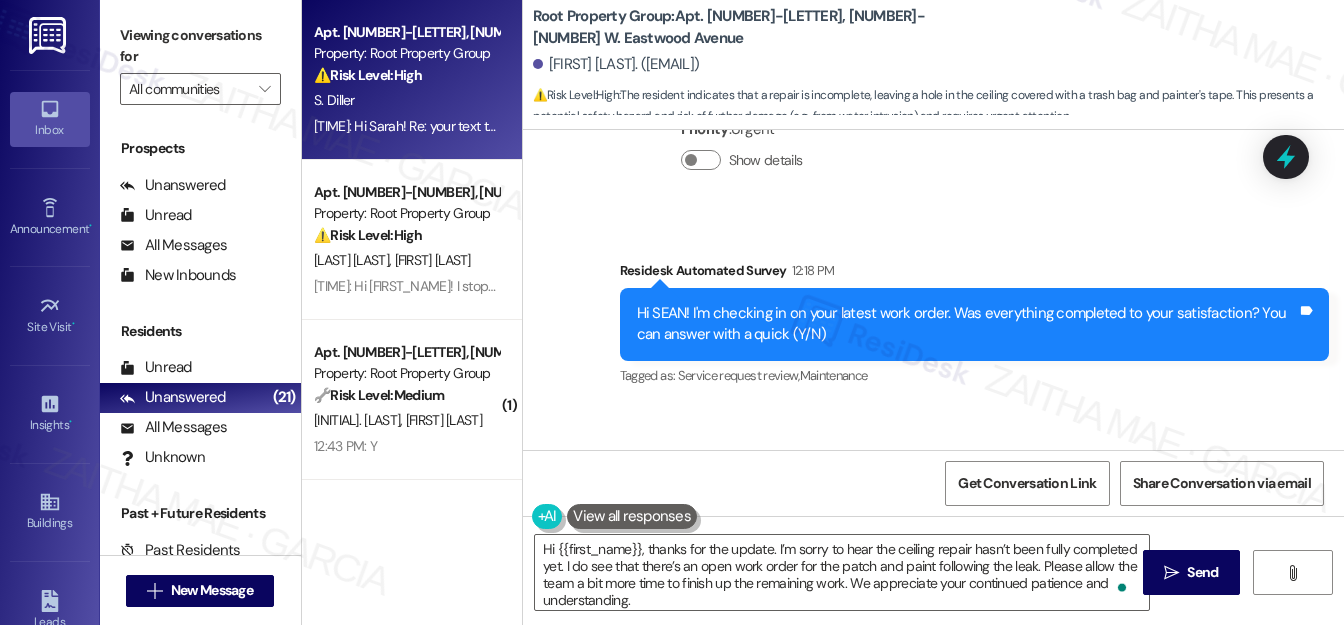 scroll, scrollTop: 1909, scrollLeft: 0, axis: vertical 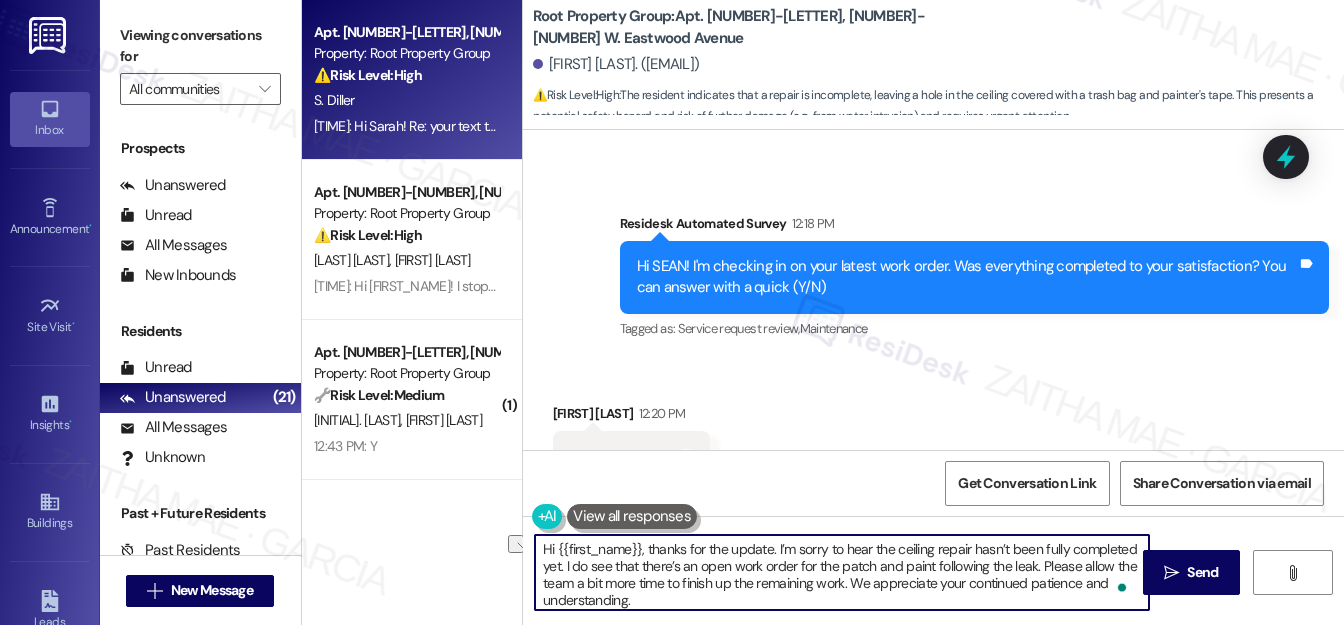 drag, startPoint x: 649, startPoint y: 545, endPoint x: 536, endPoint y: 545, distance: 113 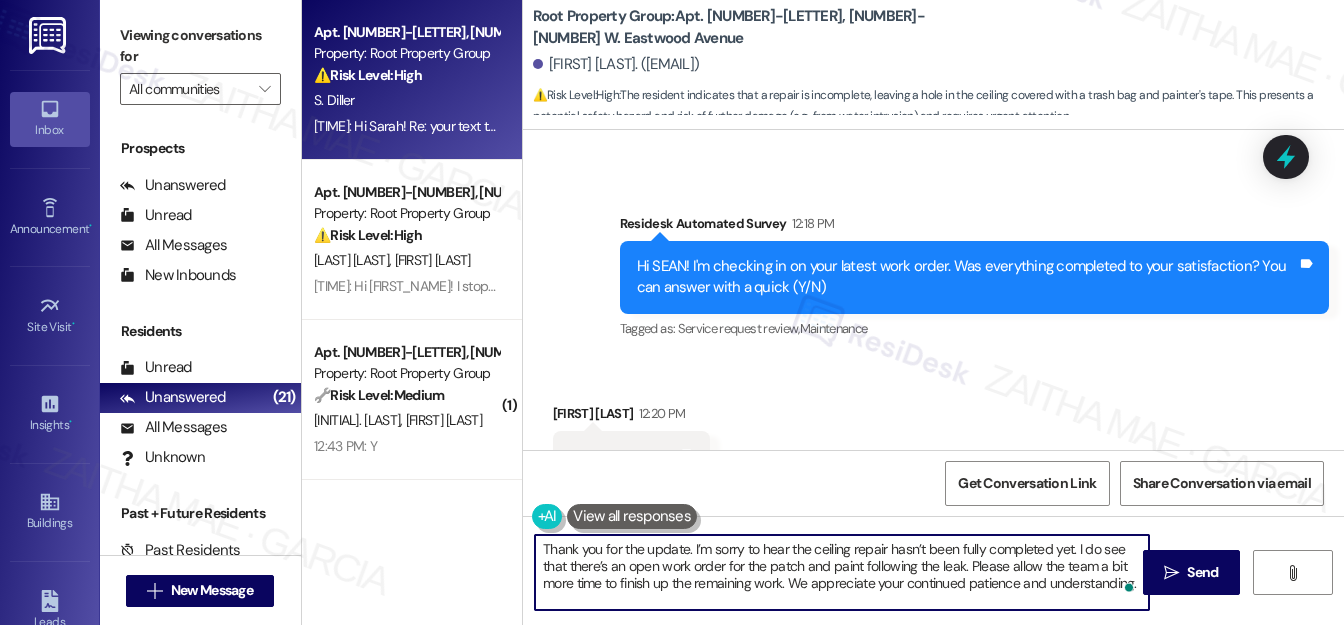 click on "Hi Sean! I'm checking in on your latest work order. Was everything completed to your satisfaction? You can answer with a quick (Y/N)" at bounding box center (967, 277) 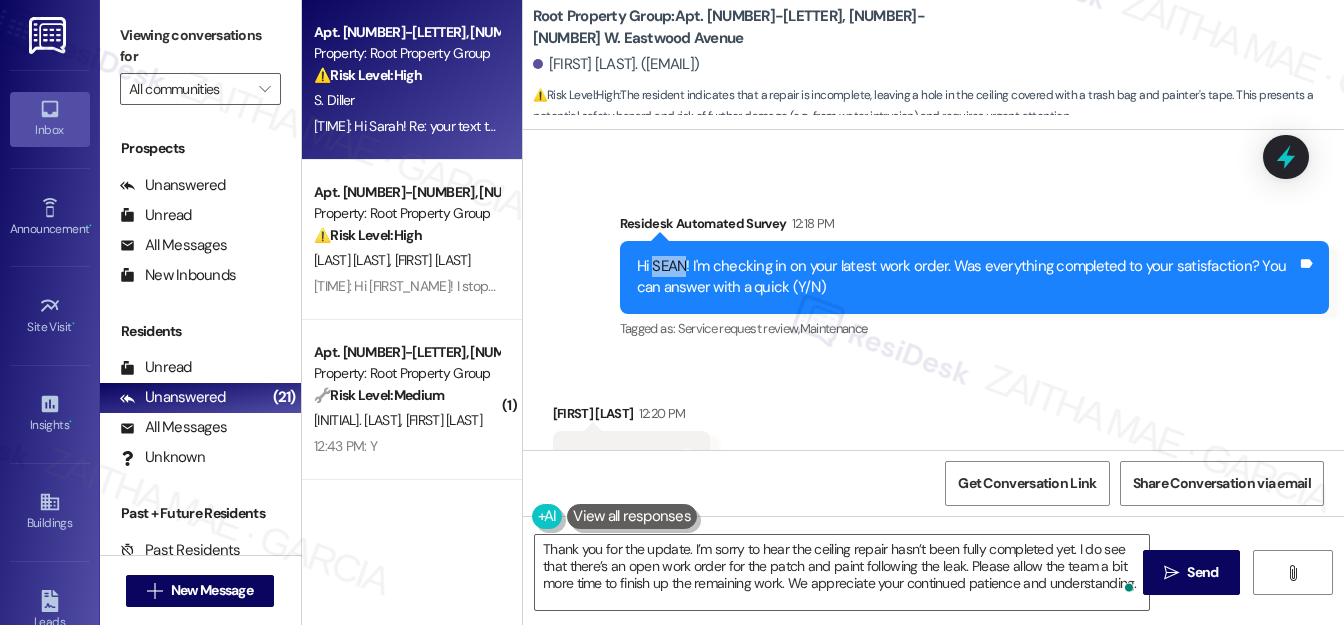 click on "Hi Sean! I'm checking in on your latest work order. Was everything completed to your satisfaction? You can answer with a quick (Y/N)" at bounding box center [967, 277] 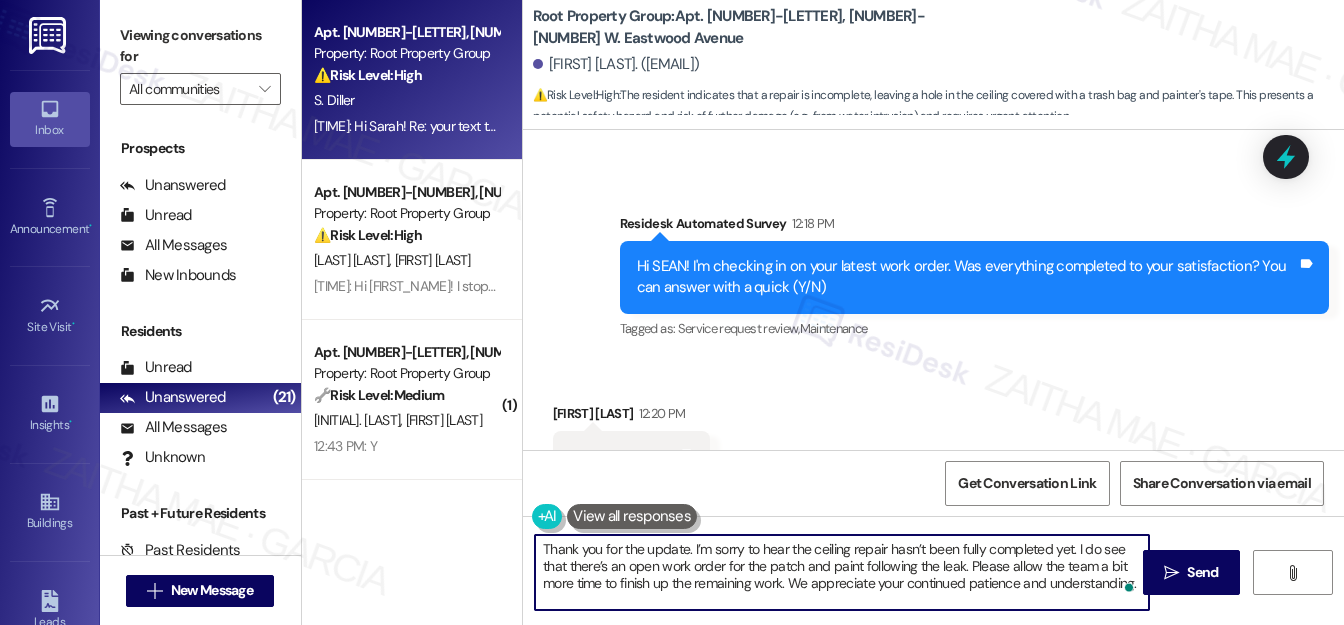 drag, startPoint x: 685, startPoint y: 552, endPoint x: 696, endPoint y: 551, distance: 11.045361 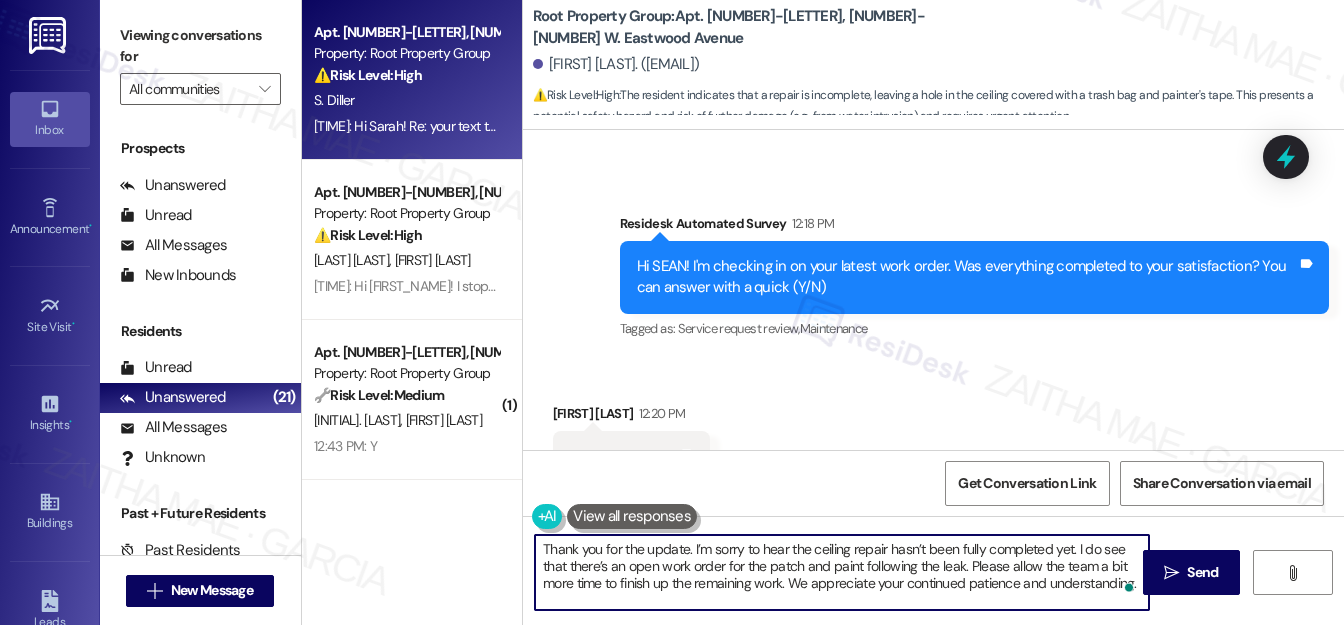 click on "Thank you for the update. I’m sorry to hear the ceiling repair hasn’t been fully completed yet. I do see that there’s an open work order for the patch and paint following the leak. Please allow the team a bit more time to finish up the remaining work. We appreciate your continued patience and understanding." at bounding box center (842, 572) 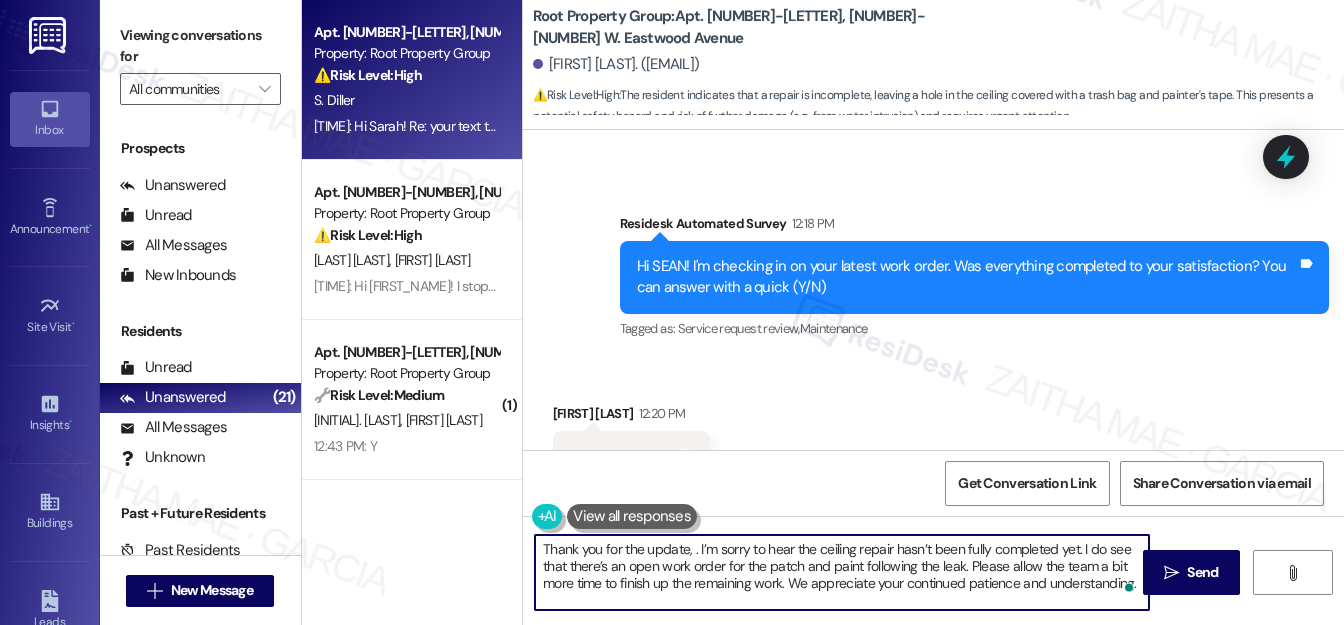 paste on "Sean" 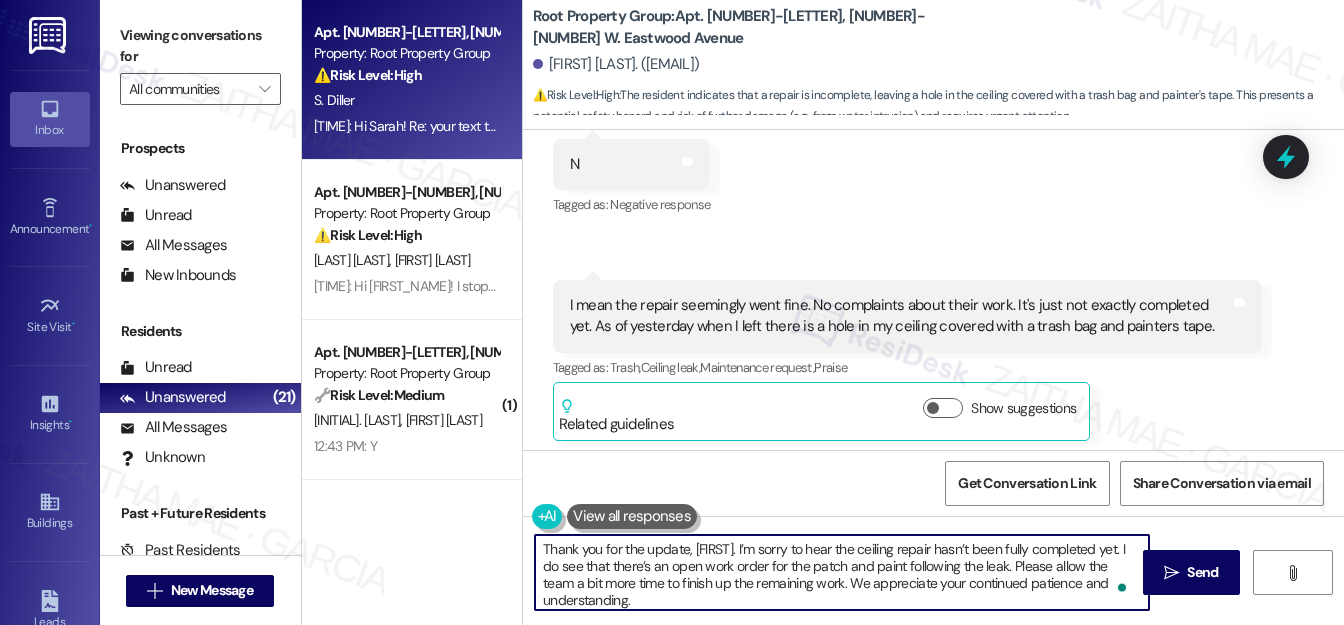 scroll, scrollTop: 2206, scrollLeft: 0, axis: vertical 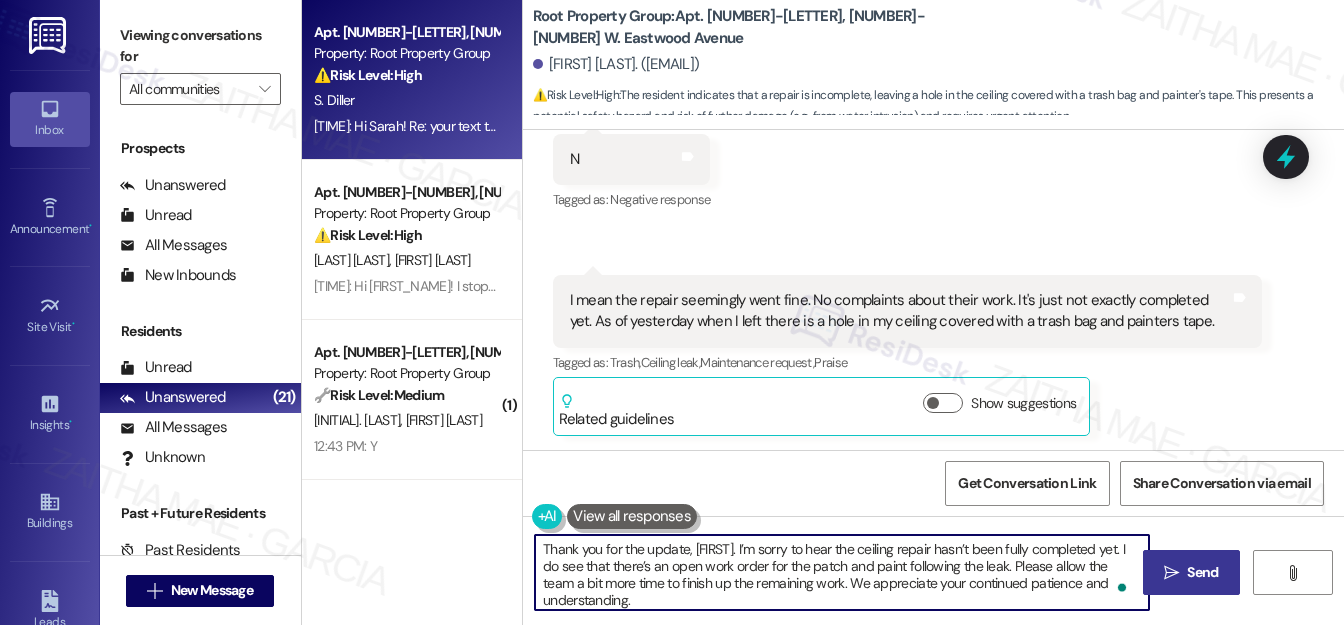 type on "Thank you for the update, [NAME]. I’m sorry to hear the ceiling repair hasn’t been fully completed yet. I do see that there’s an open work order for the patch and paint following the leak. Please allow the team a bit more time to finish up the remaining work. We appreciate your continued patience and understanding." 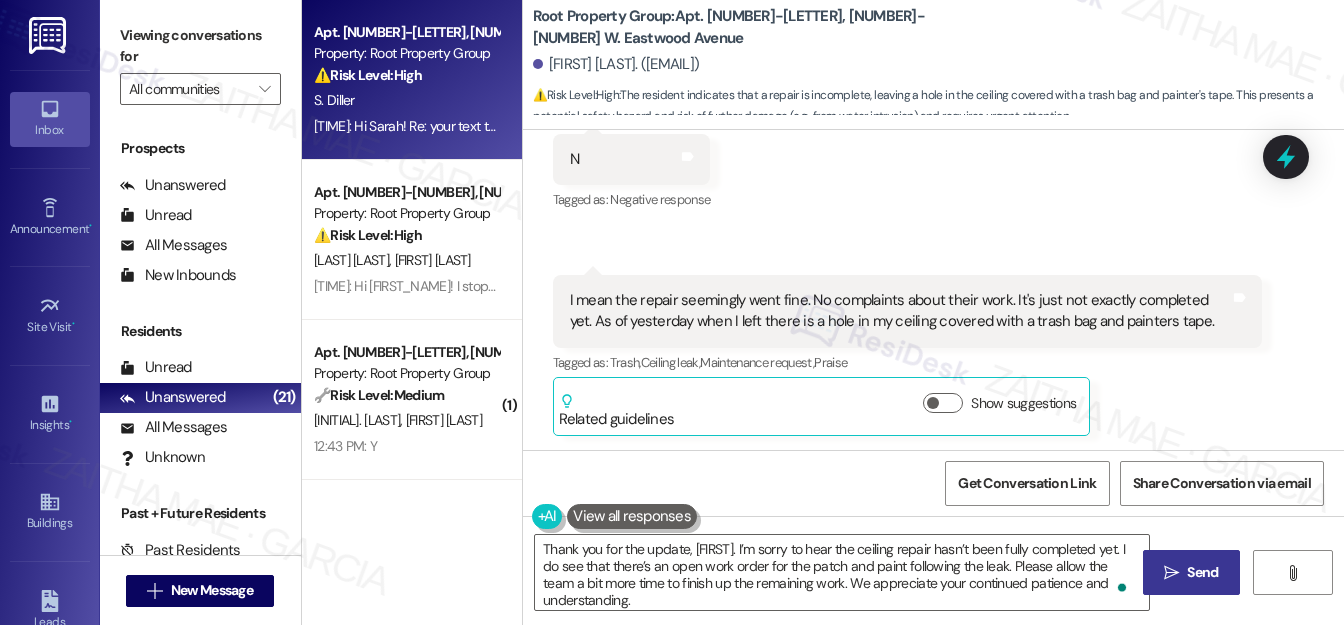 click on "Send" at bounding box center [1202, 572] 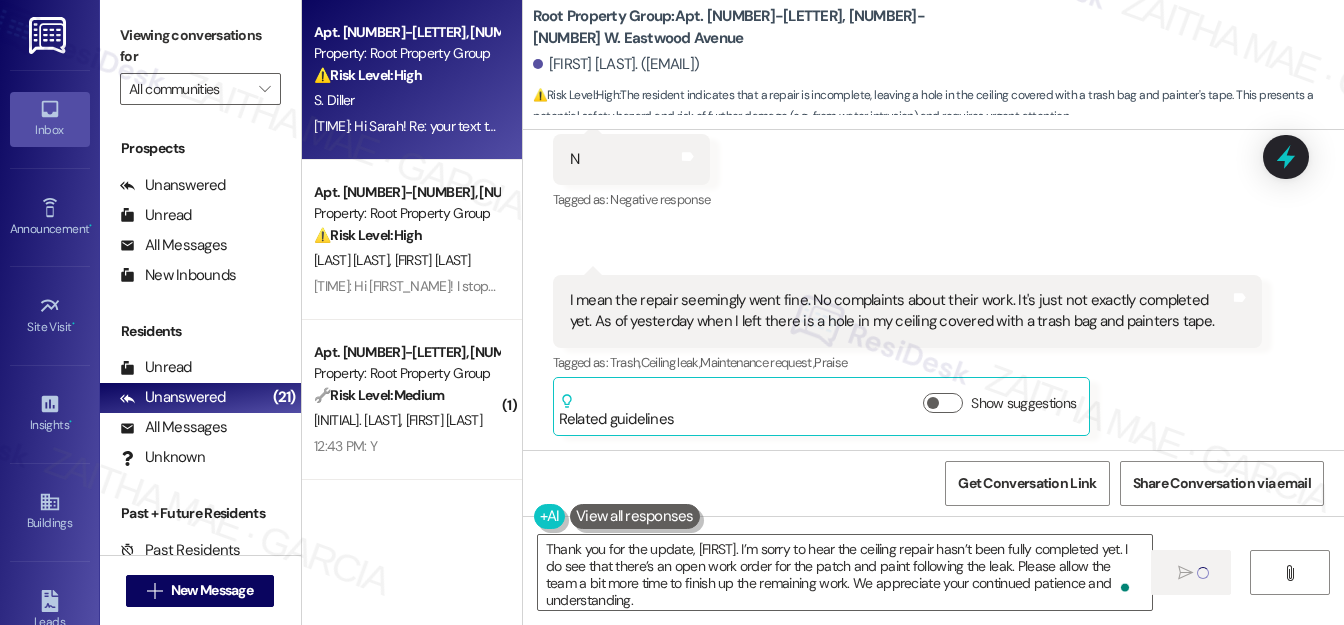 type 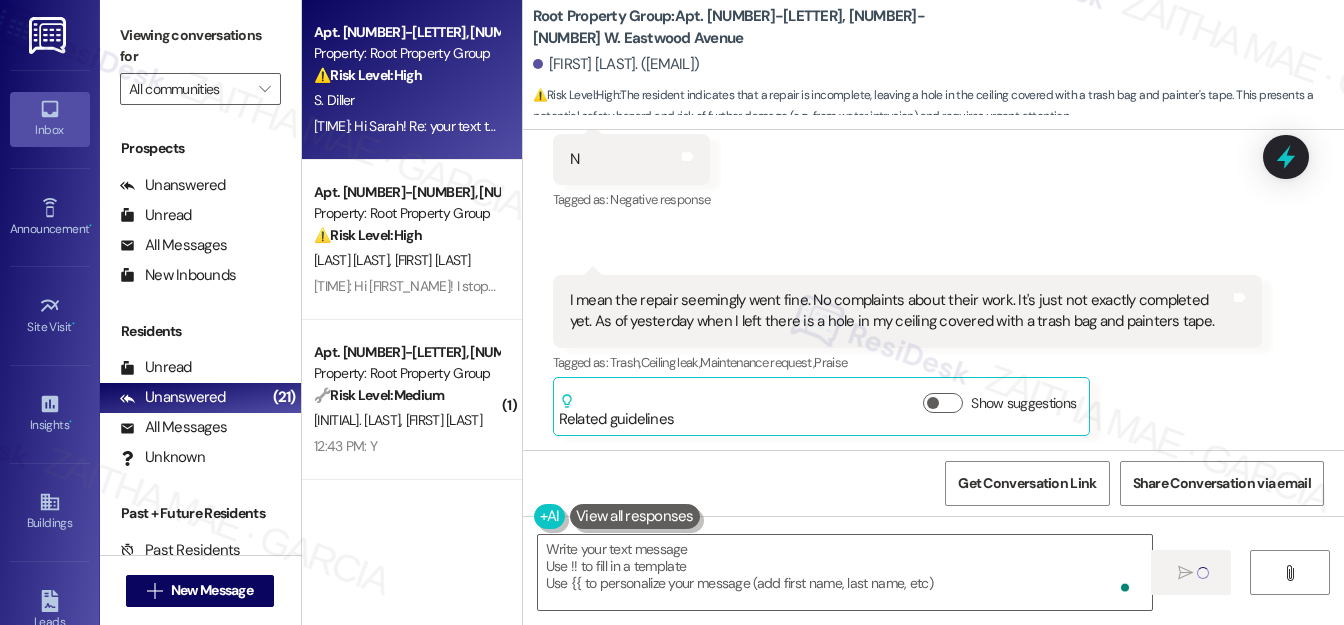 scroll, scrollTop: 2205, scrollLeft: 0, axis: vertical 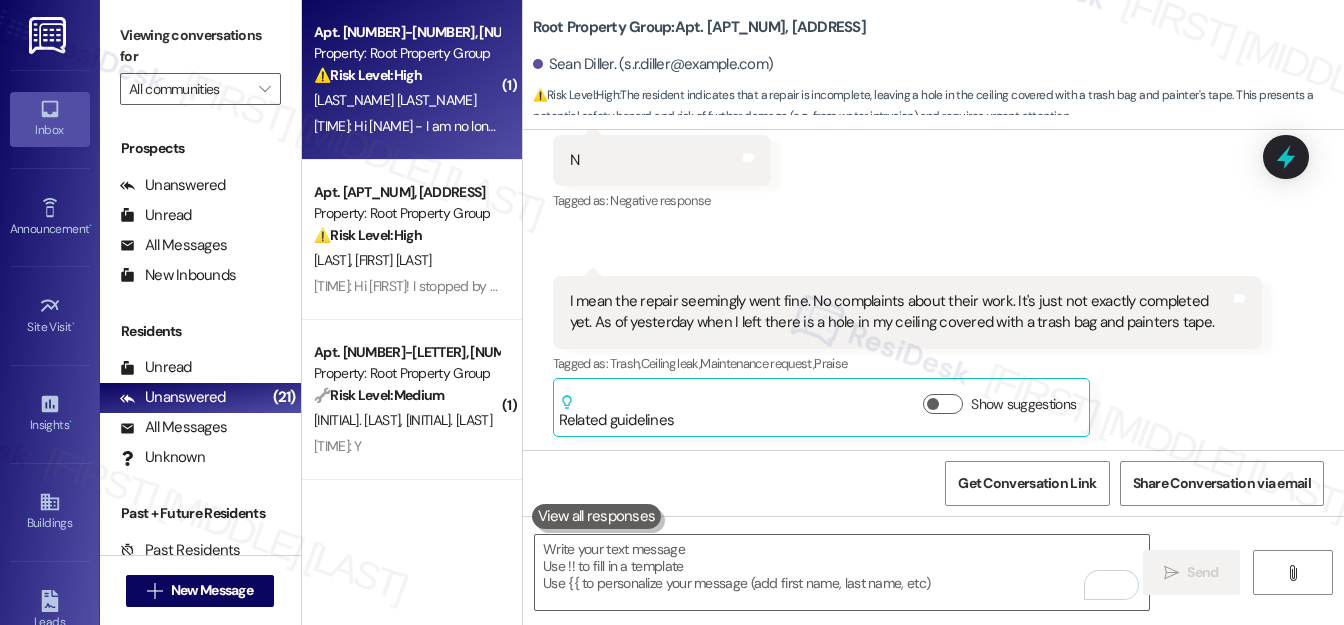click on "[LAST_NAME] [LAST_NAME]" at bounding box center [406, 100] 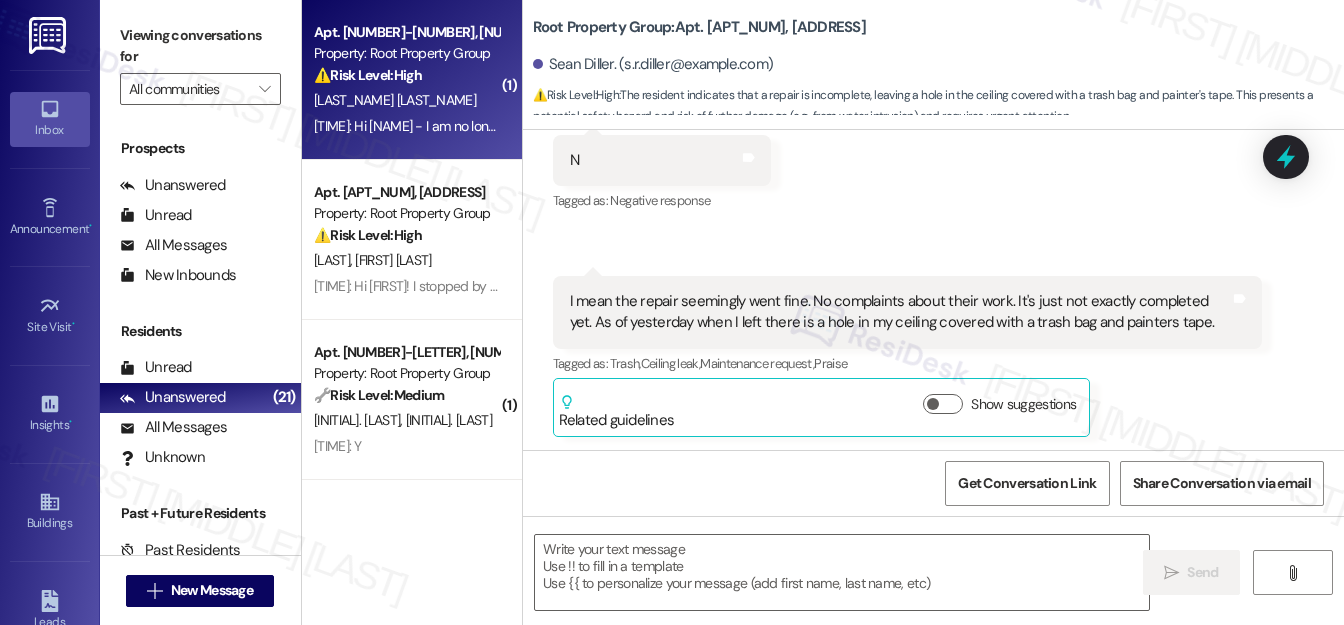 type on "Fetching suggested responses. Please feel free to read through the conversation in the meantime." 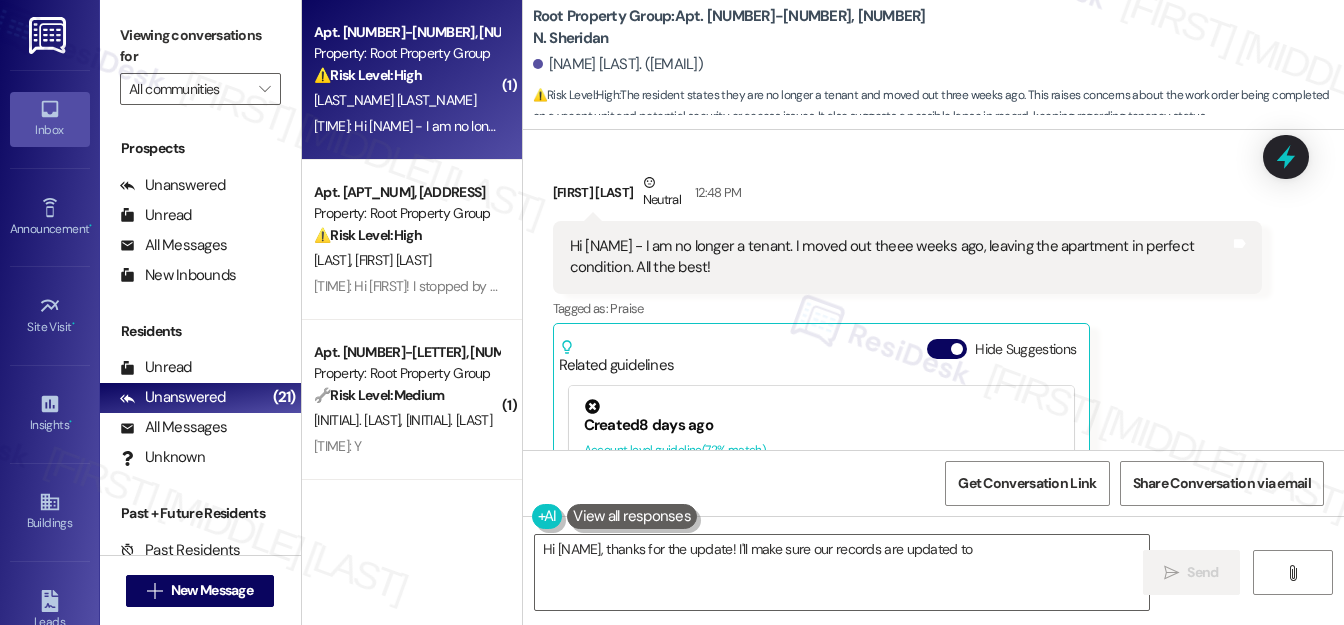 scroll, scrollTop: 1016, scrollLeft: 0, axis: vertical 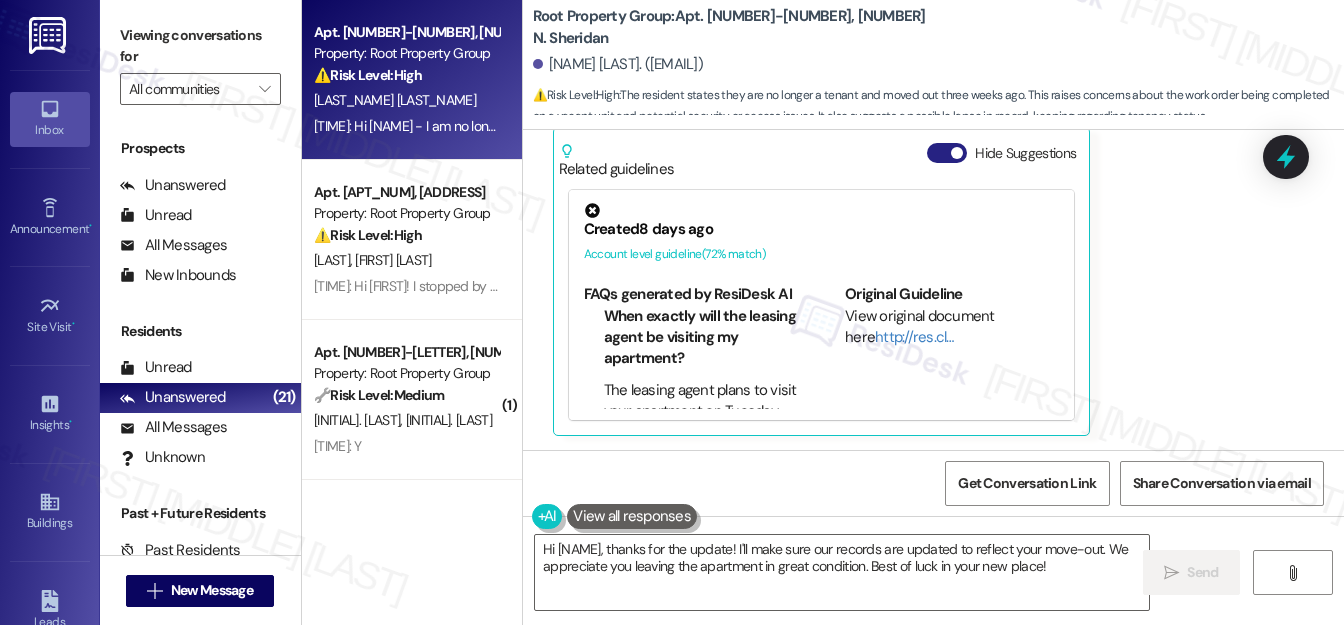 click on "Hide Suggestions" at bounding box center [947, 153] 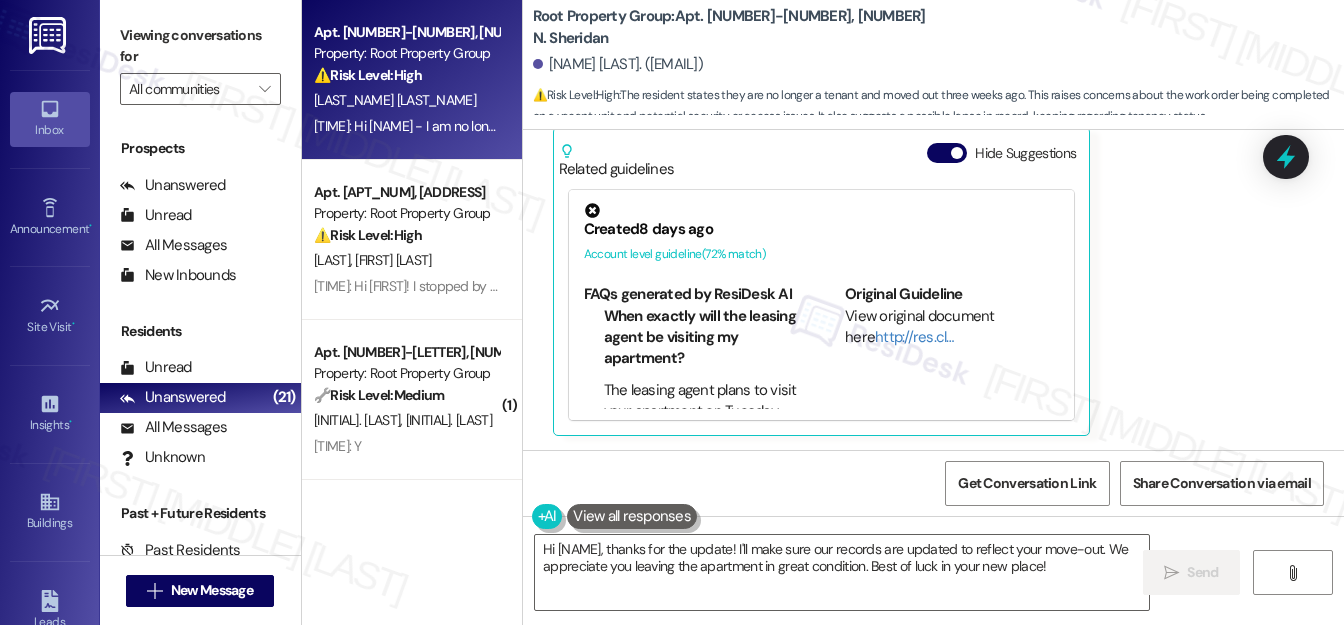 scroll, scrollTop: 767, scrollLeft: 0, axis: vertical 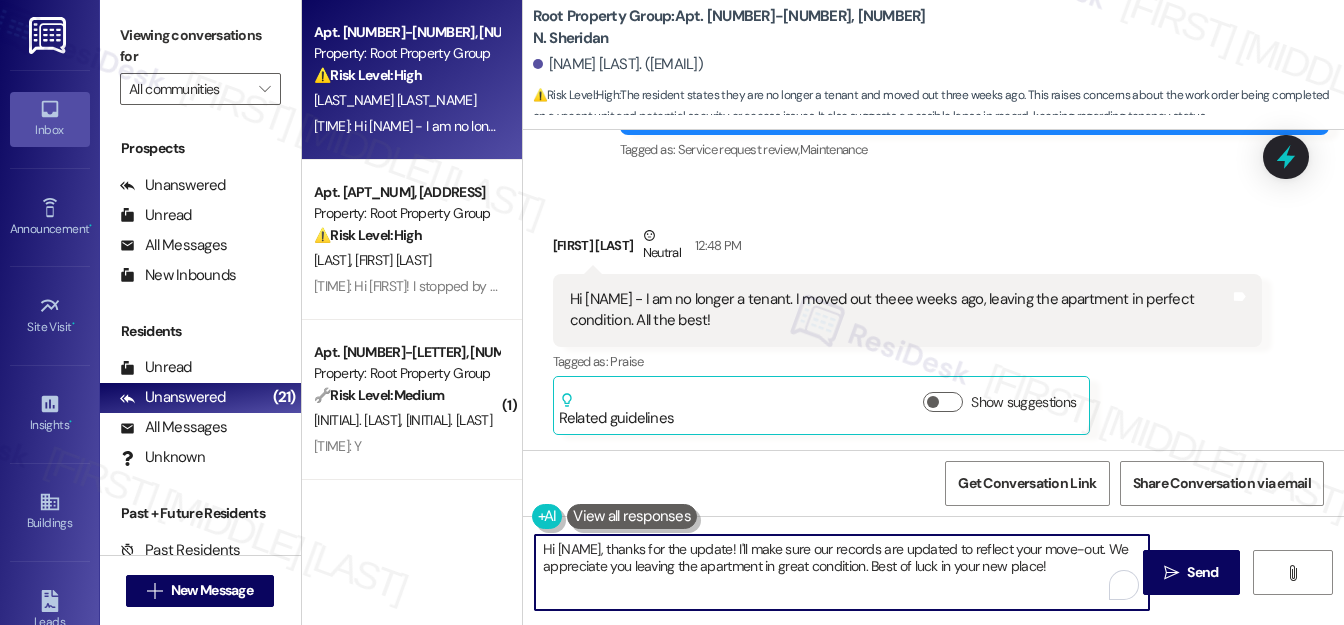 click on "Hi [NAME], thanks for the update! I'll make sure our records are updated to reflect your move-out. We appreciate you leaving the apartment in great condition. Best of luck in your new place!" at bounding box center [842, 572] 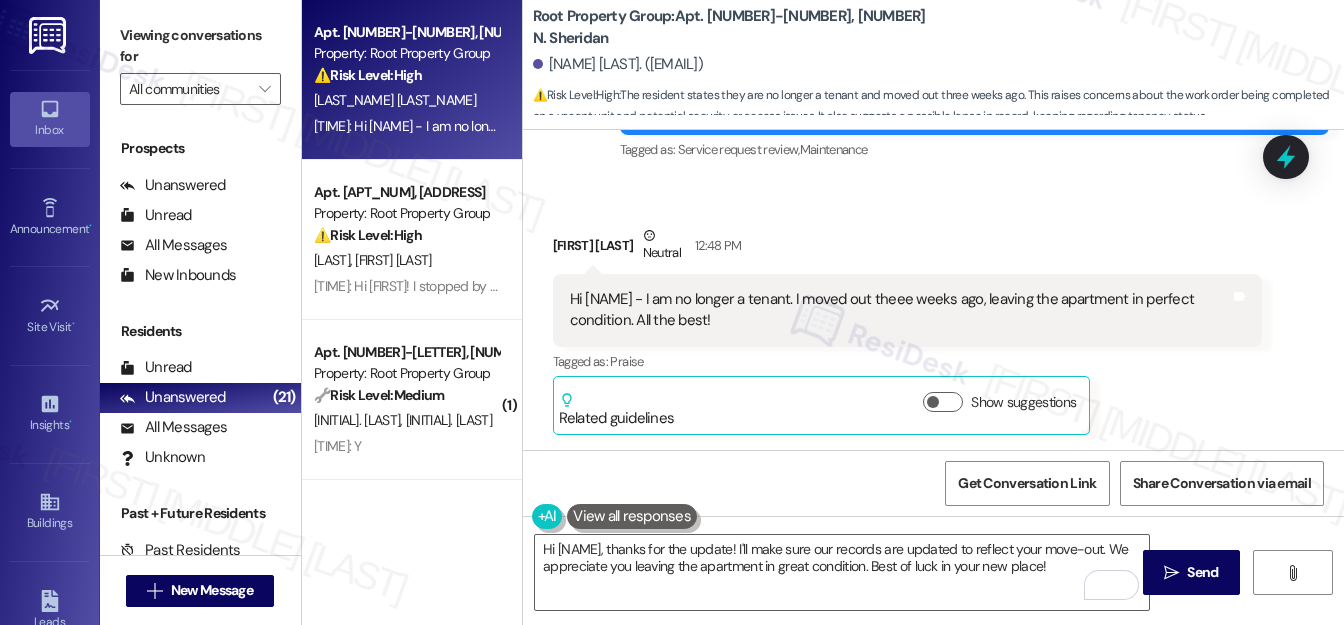 drag, startPoint x: 1206, startPoint y: 575, endPoint x: 1164, endPoint y: 543, distance: 52.801514 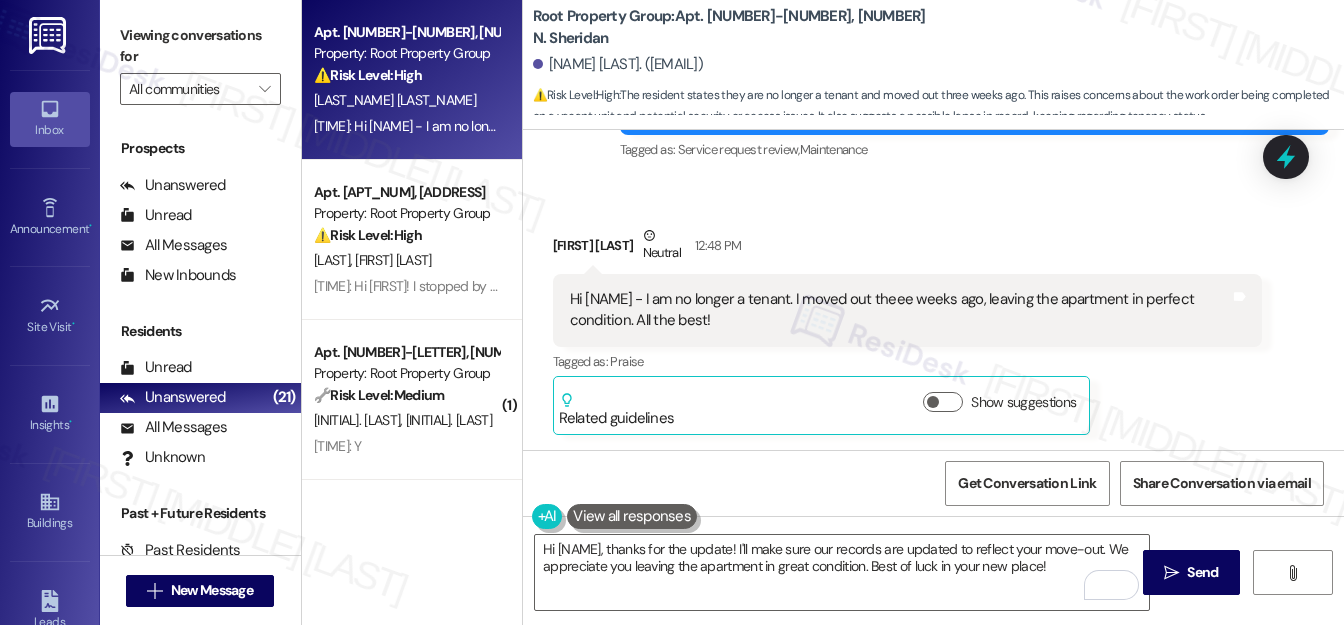 click on "Send" at bounding box center [1202, 572] 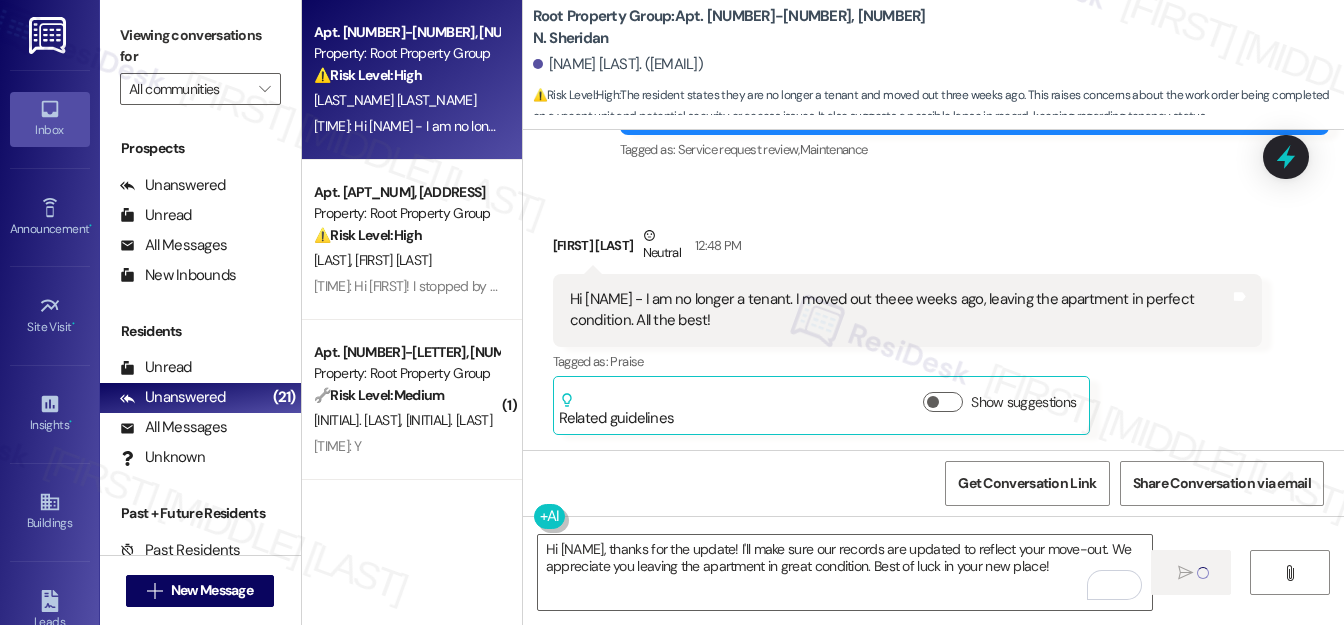 type on "Fetching suggested responses. Please feel free to read through the conversation in the meantime." 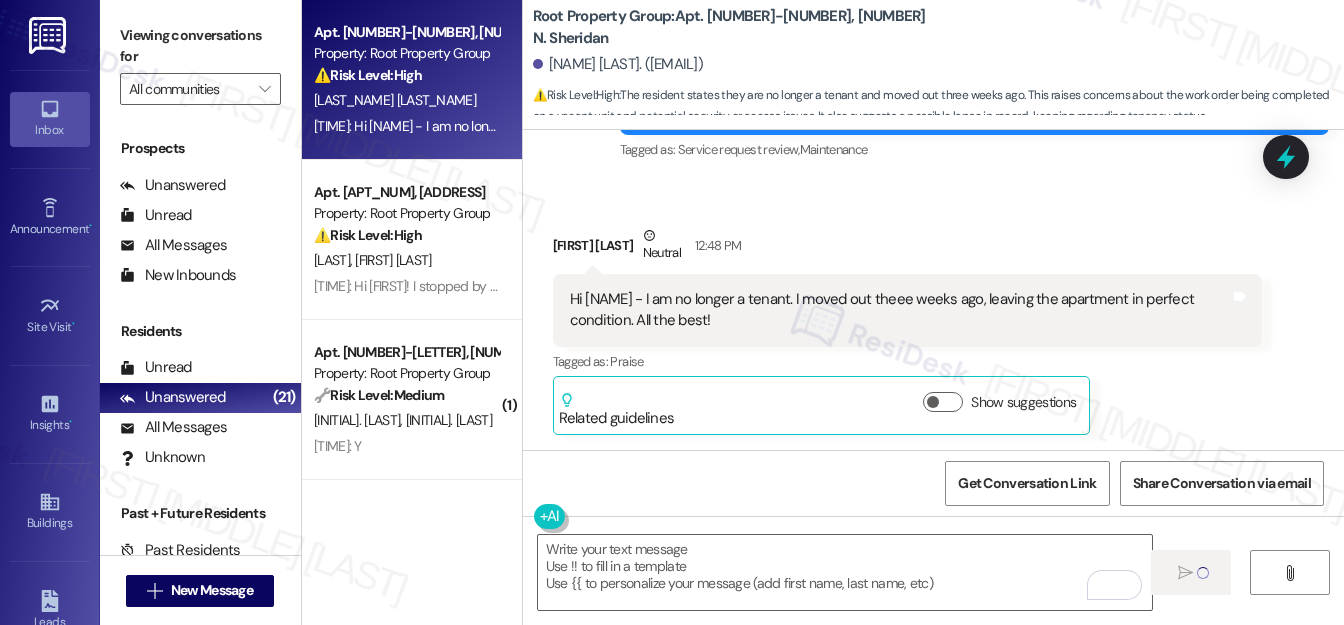 scroll, scrollTop: 766, scrollLeft: 0, axis: vertical 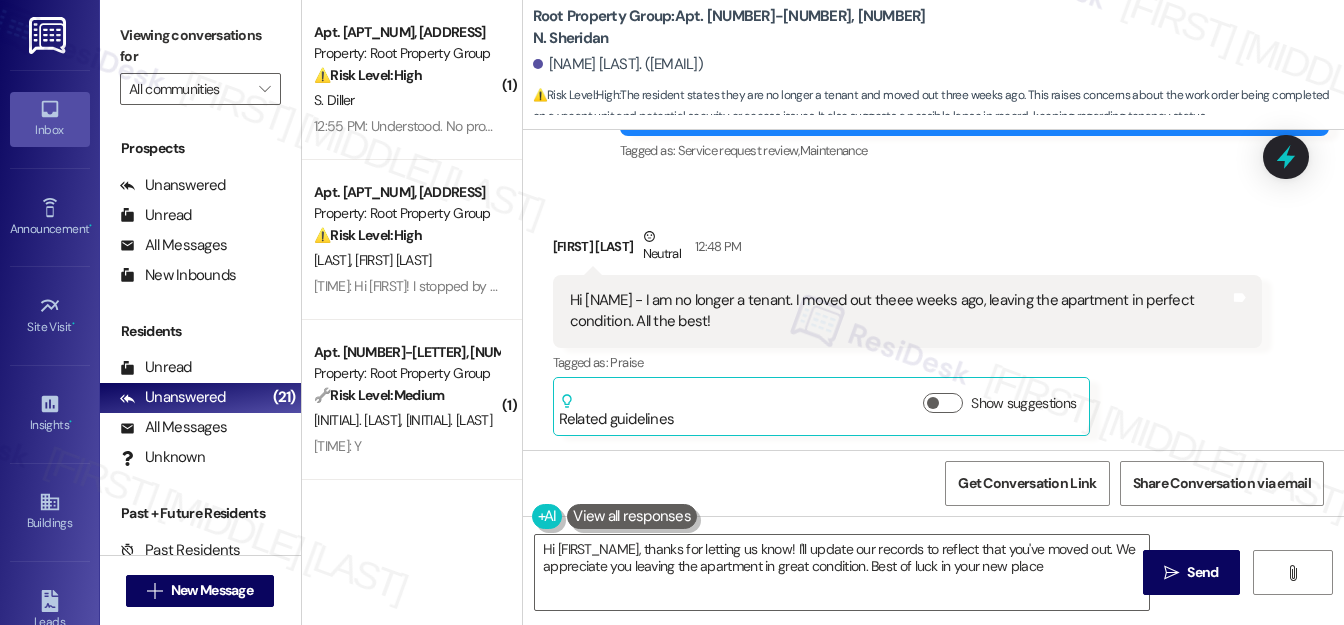 type on "Hi {{first_name}}, thanks for letting us know! I'll update our records to reflect that you've moved out. We appreciate you leaving the apartment in great condition. Best of luck in your new place!" 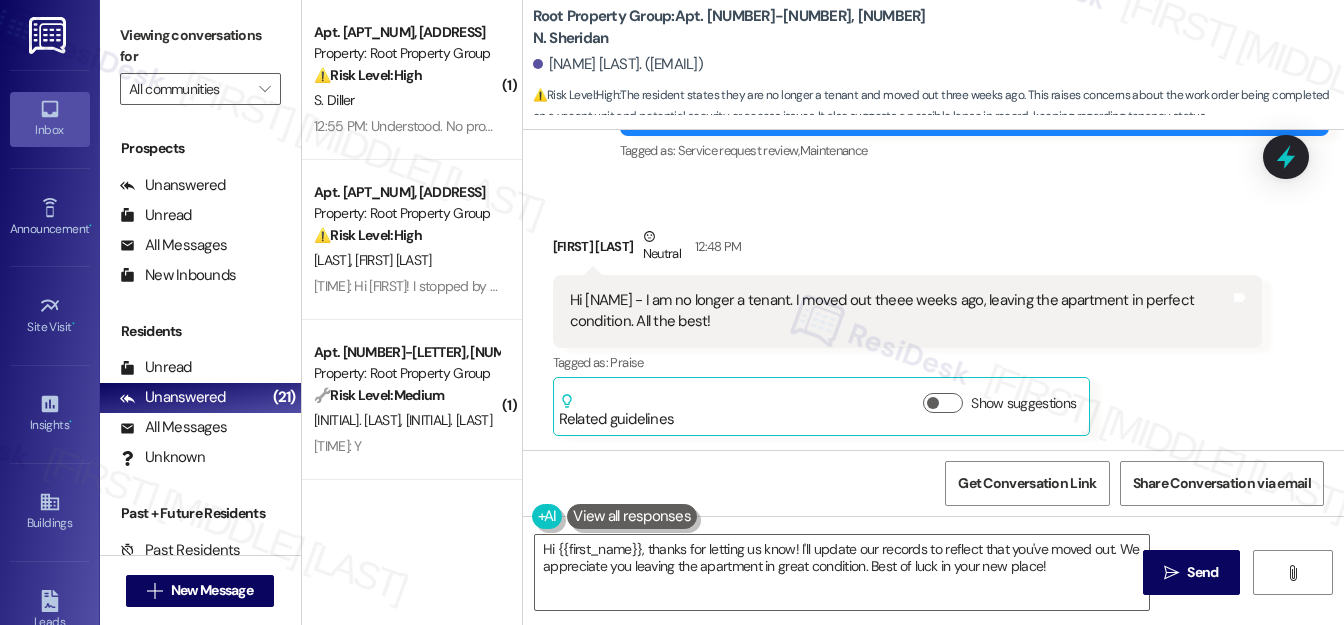 drag, startPoint x: 549, startPoint y: 64, endPoint x: 797, endPoint y: 66, distance: 248.00807 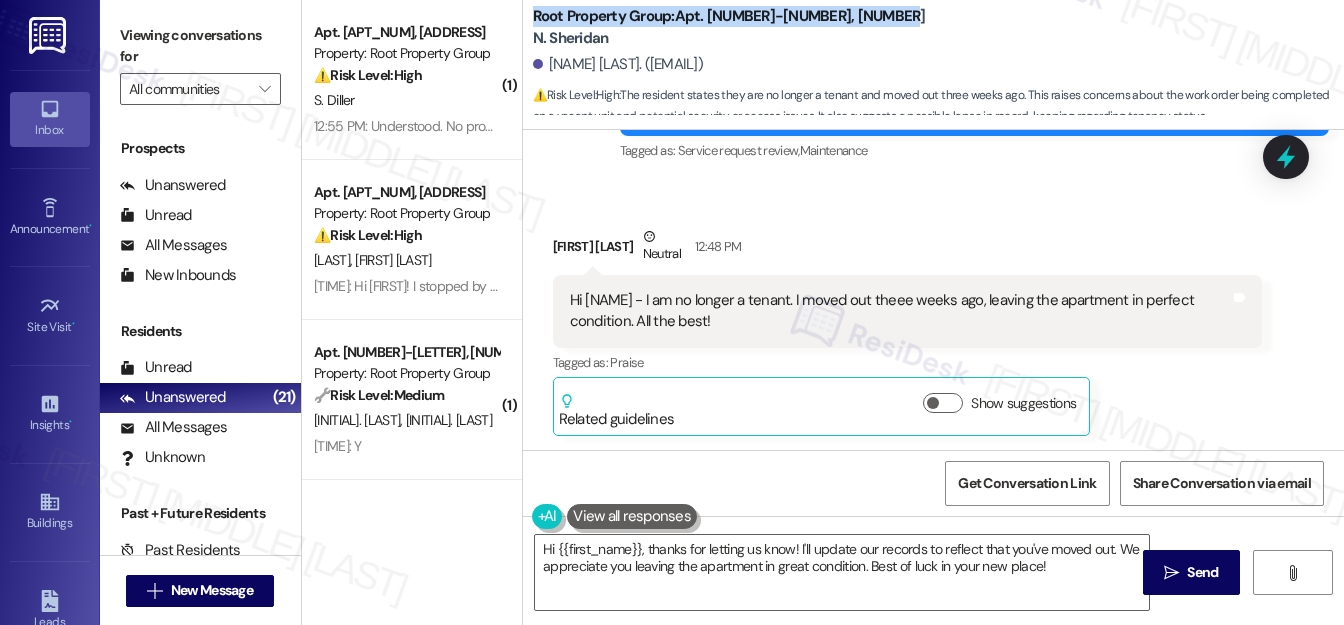 drag, startPoint x: 529, startPoint y: 23, endPoint x: 892, endPoint y: 24, distance: 363.00137 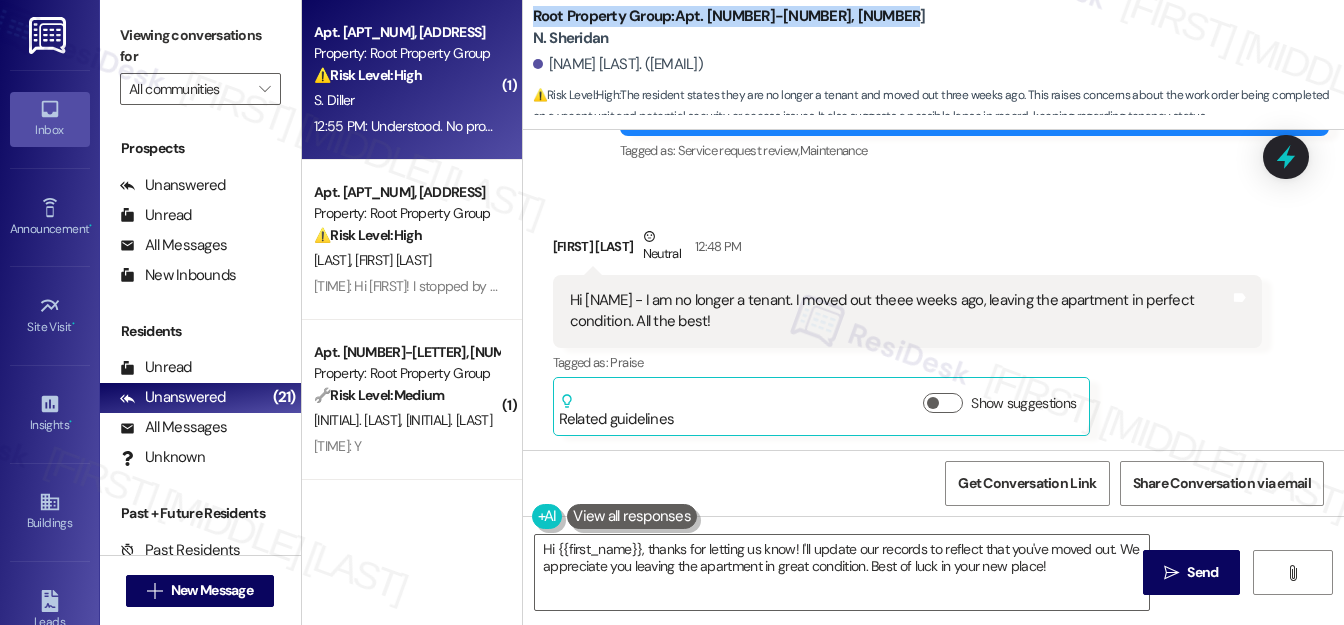 copy on "[COMPANY]: Apt. [APT_NUM], [ADDRESS]" 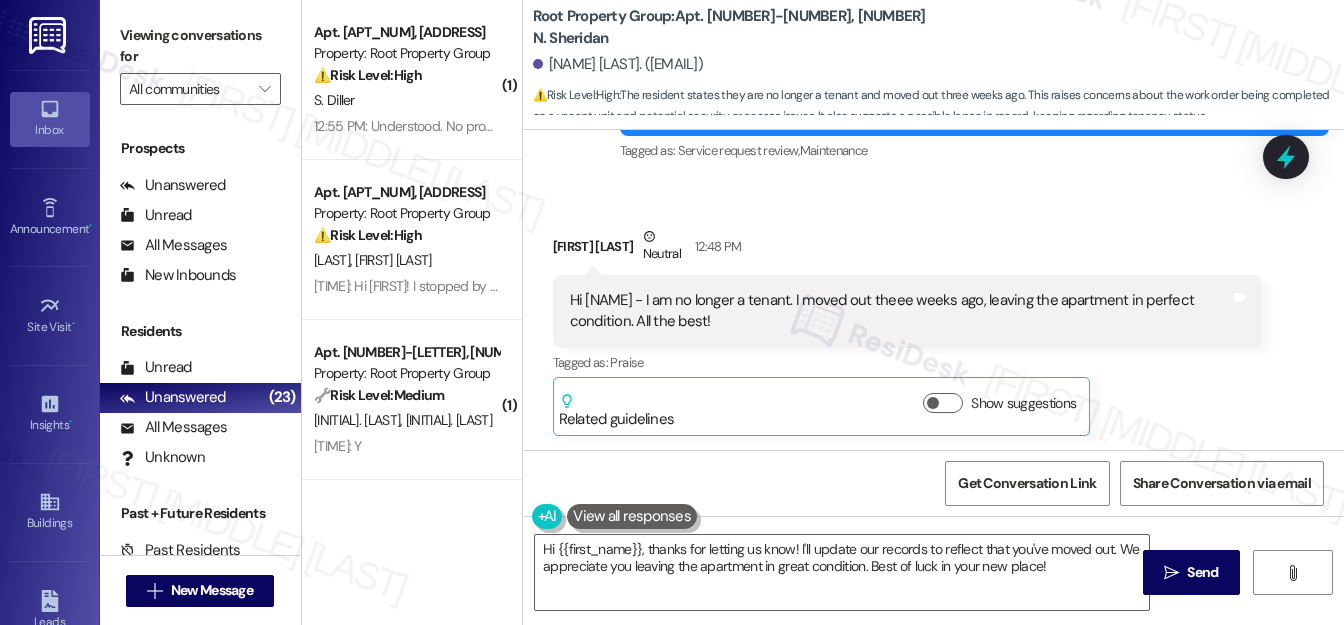 click on "[NAME] [LAST] Neutral [TIME]" at bounding box center (907, 250) 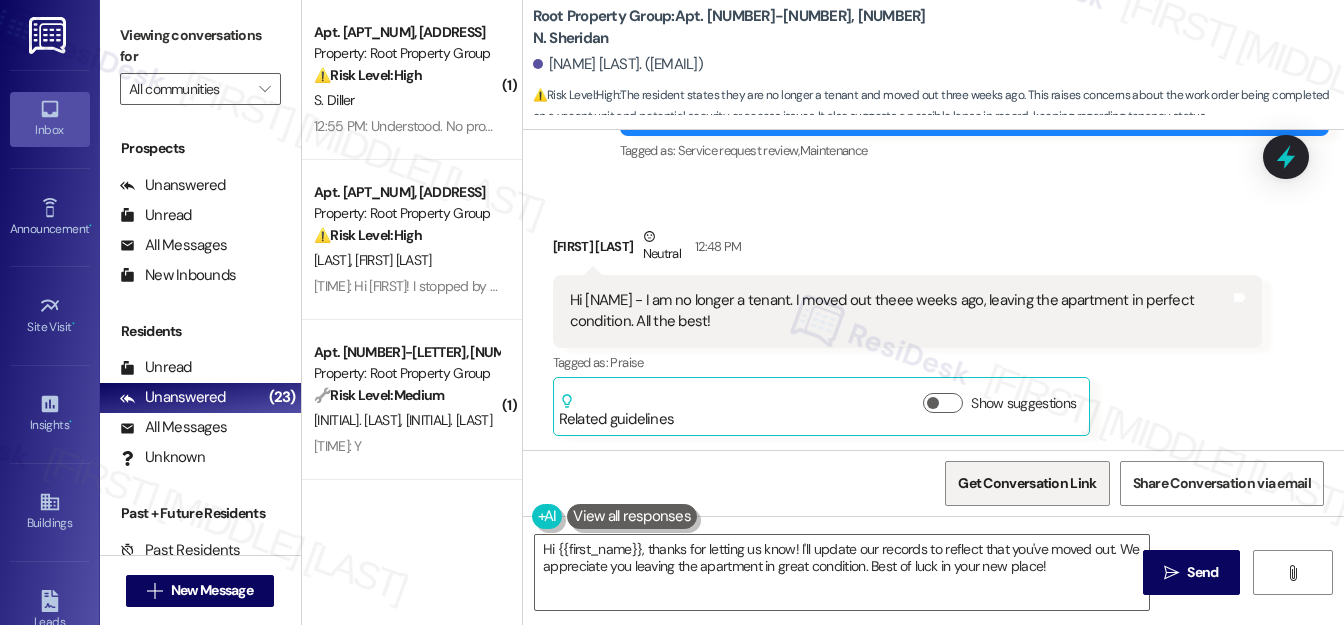 click on "Get Conversation Link" at bounding box center [1027, 483] 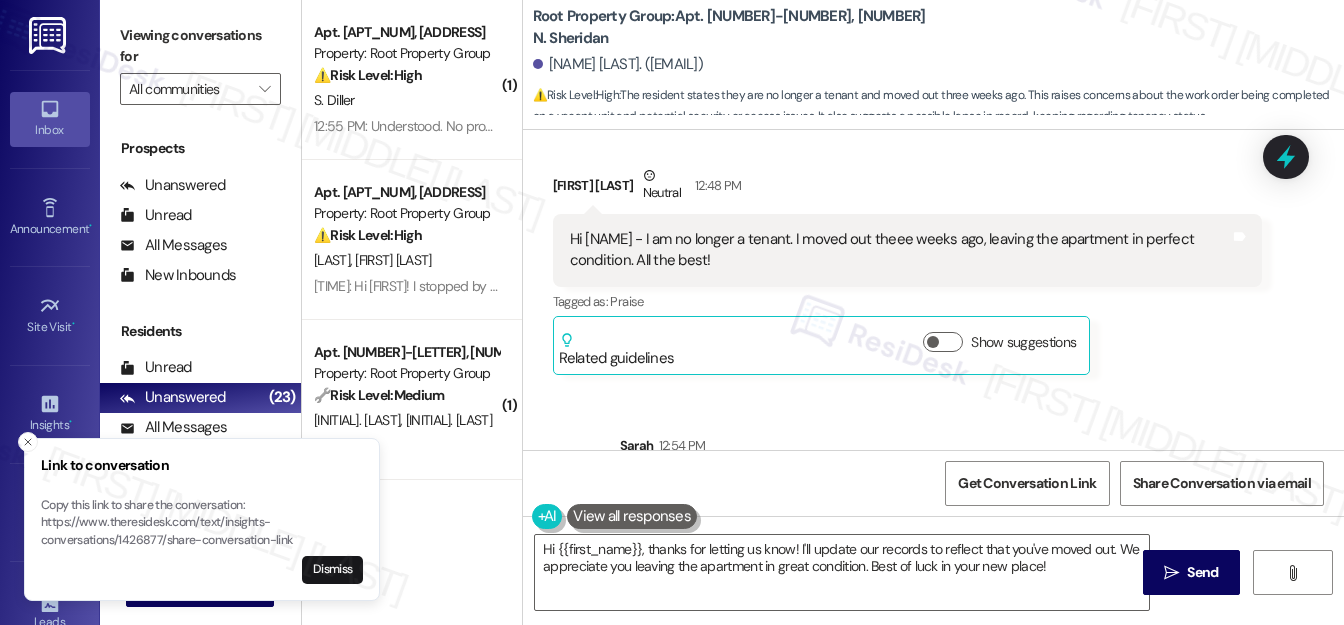 scroll, scrollTop: 928, scrollLeft: 0, axis: vertical 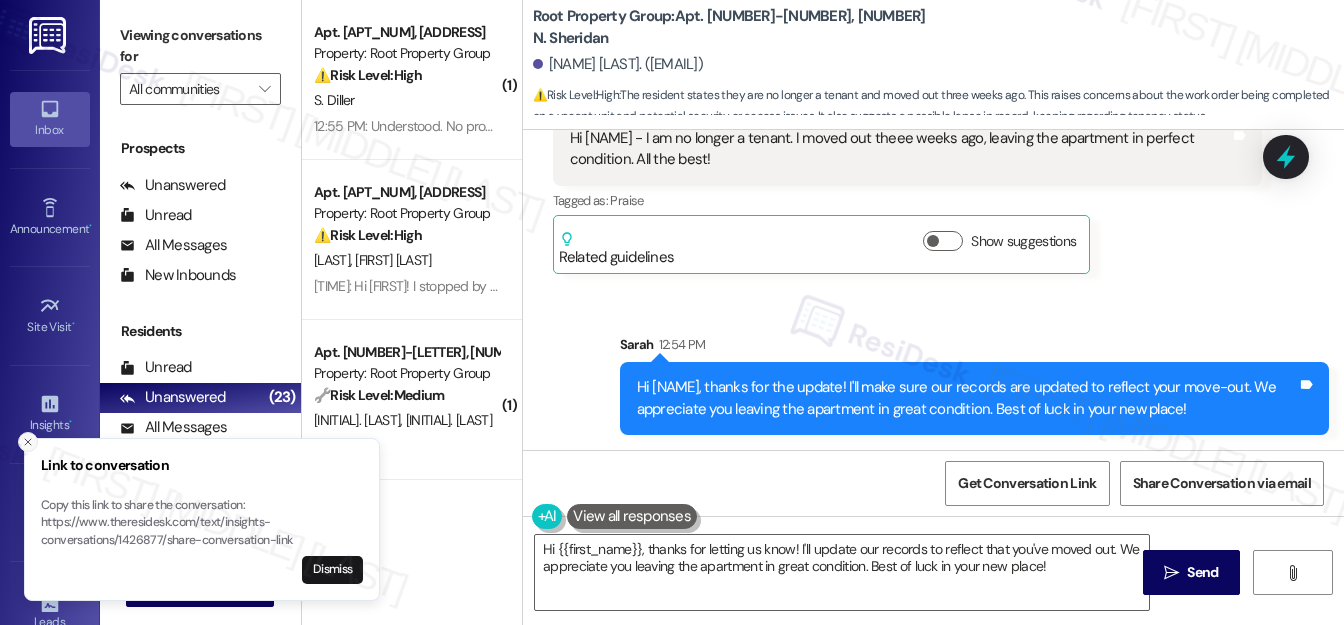 click 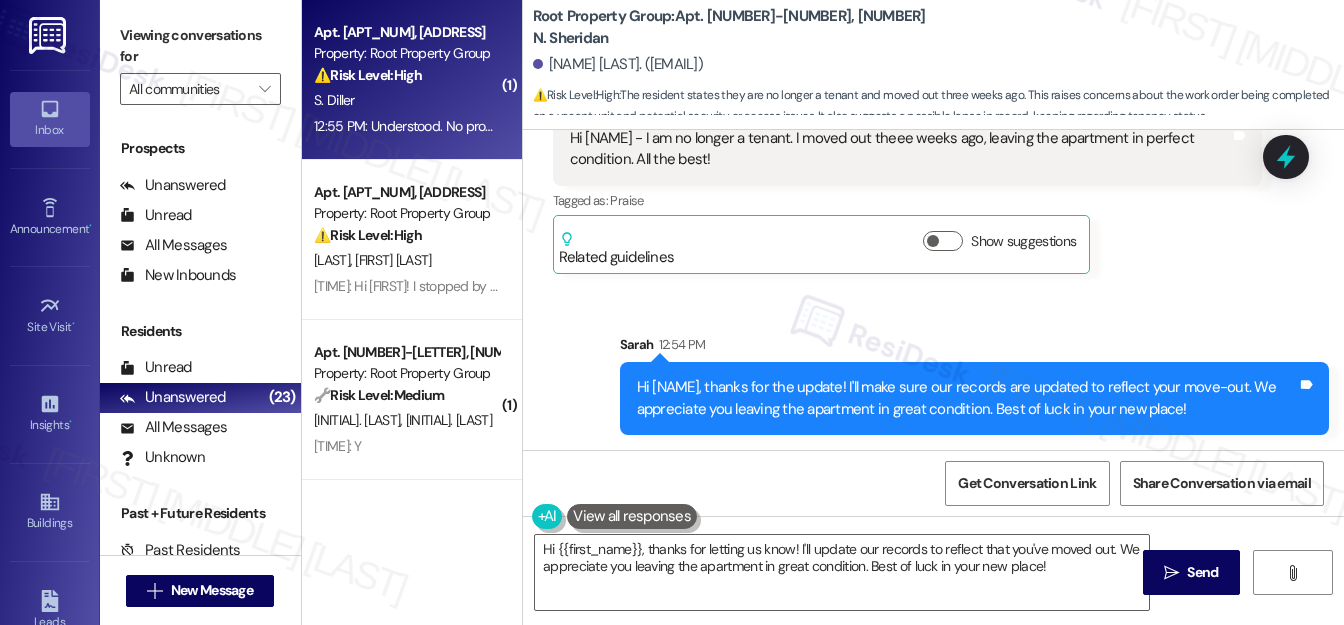 click on "S. Diller" at bounding box center (406, 100) 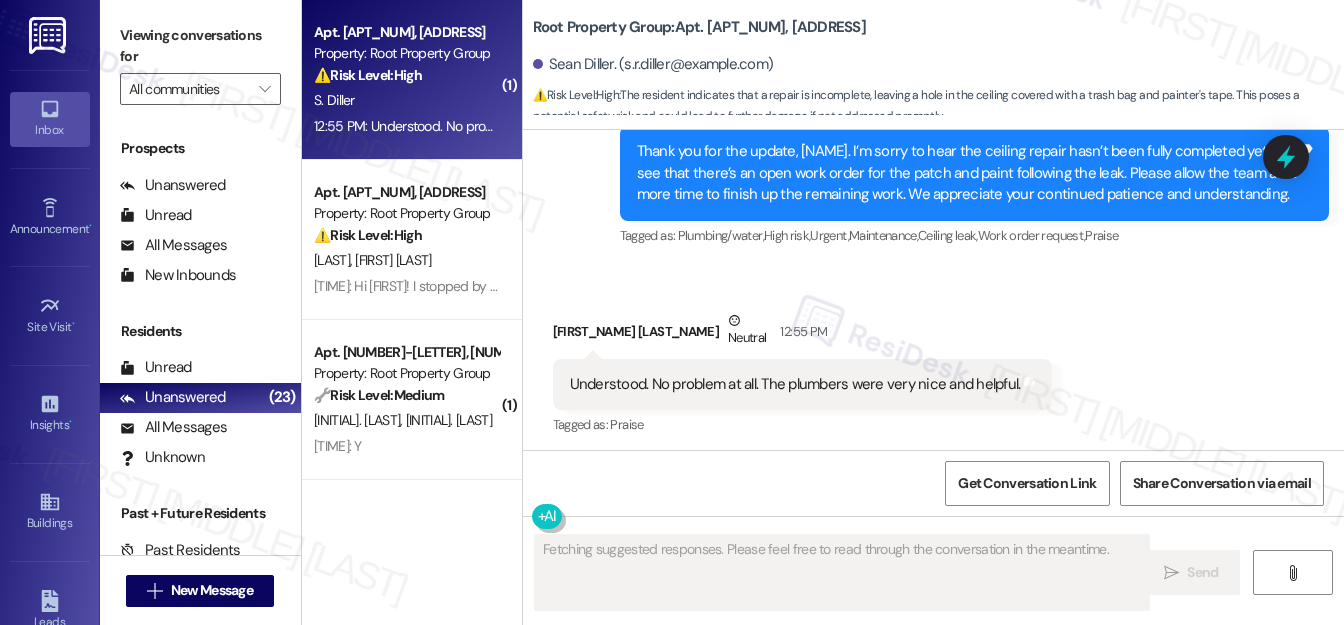 scroll, scrollTop: 2607, scrollLeft: 0, axis: vertical 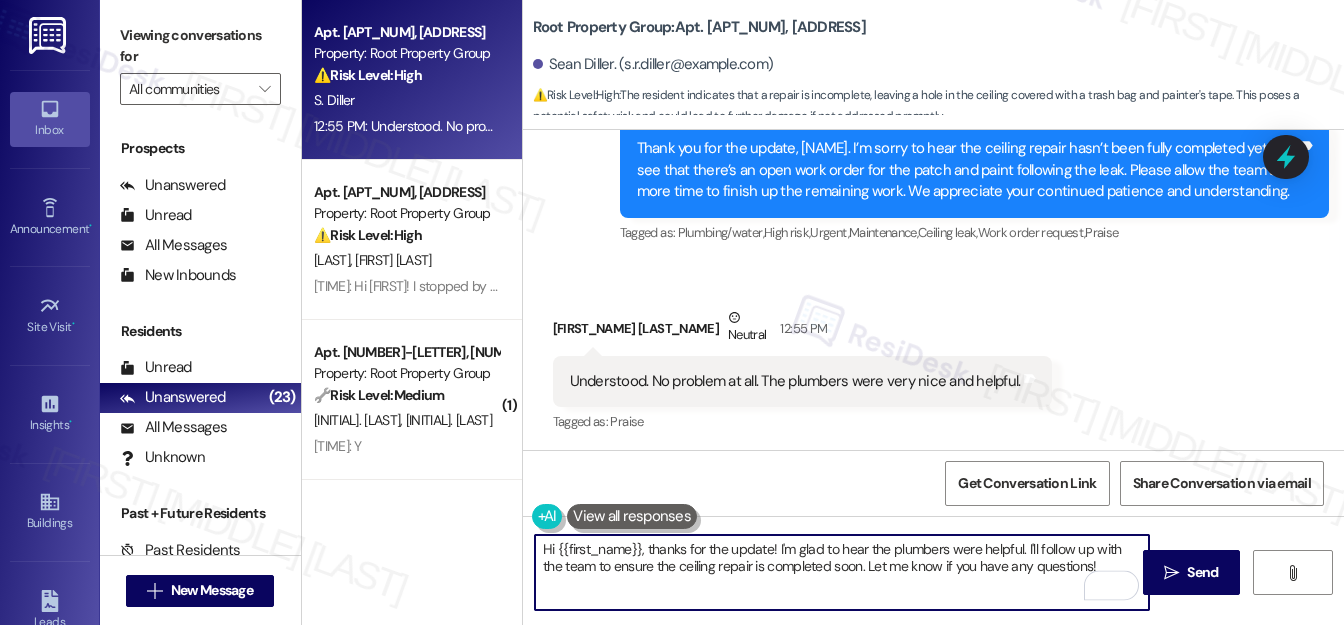 drag, startPoint x: 773, startPoint y: 546, endPoint x: 539, endPoint y: 553, distance: 234.10468 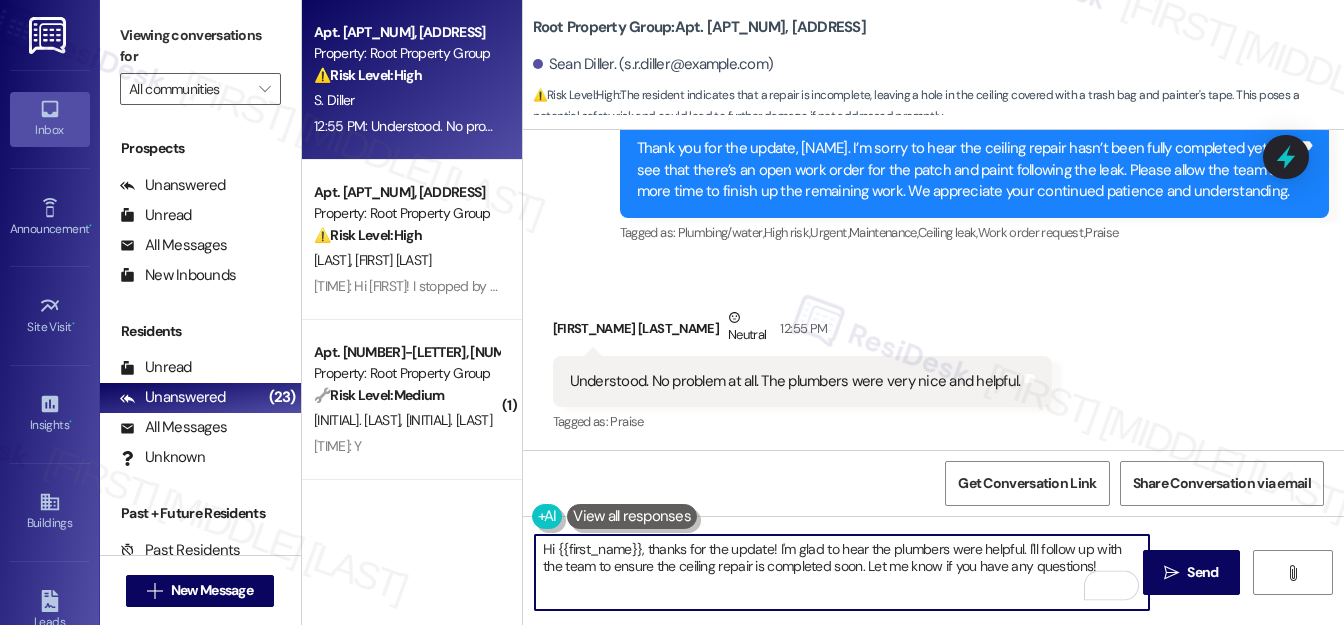 click on "Hi {{first_name}}, thanks for the update! I'm glad to hear the plumbers were helpful. I'll follow up with the team to ensure the ceiling repair is completed soon. Let me know if you have any questions!" at bounding box center [842, 572] 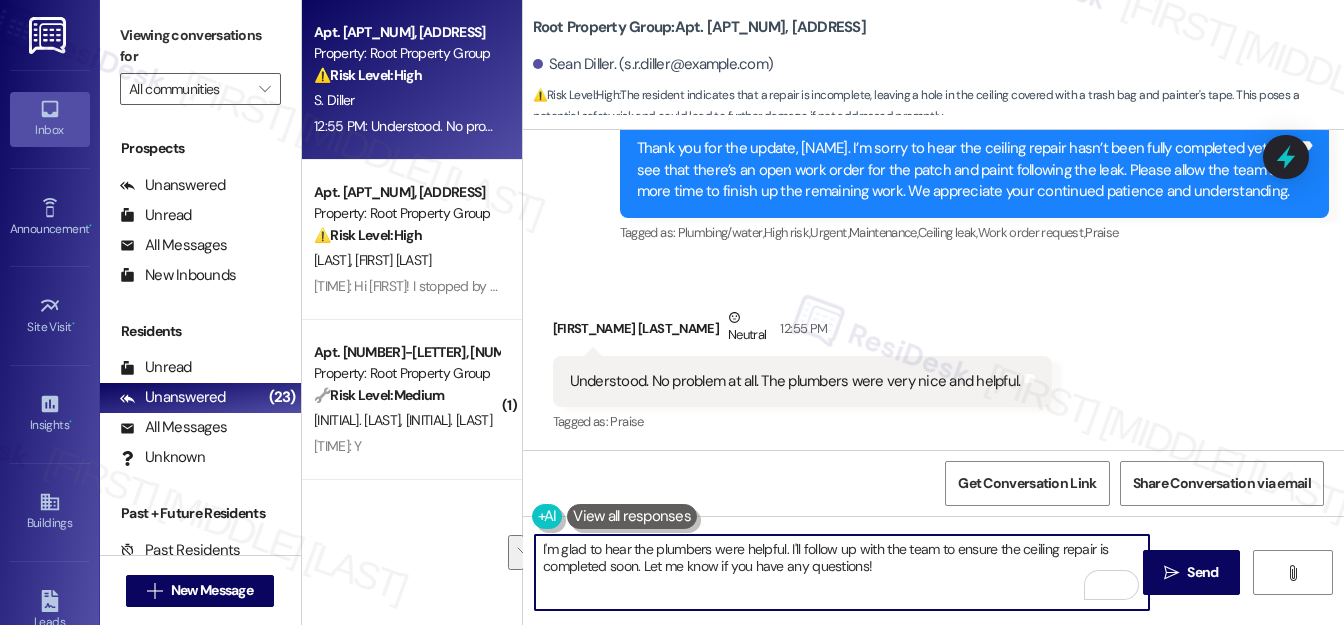 drag, startPoint x: 787, startPoint y: 546, endPoint x: 876, endPoint y: 569, distance: 91.92388 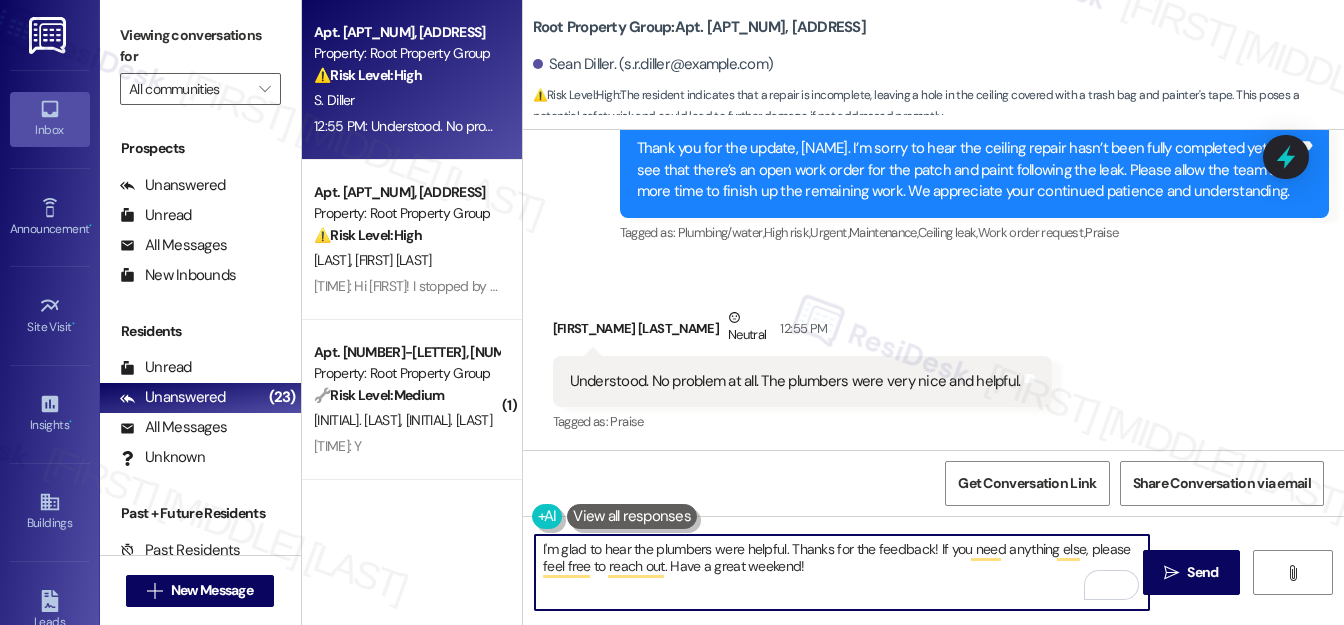 type on "I'm glad to hear the plumbers were helpful. Thanks for the feedback! If you need anything else, please feel free to reach out. Have a great weekend!" 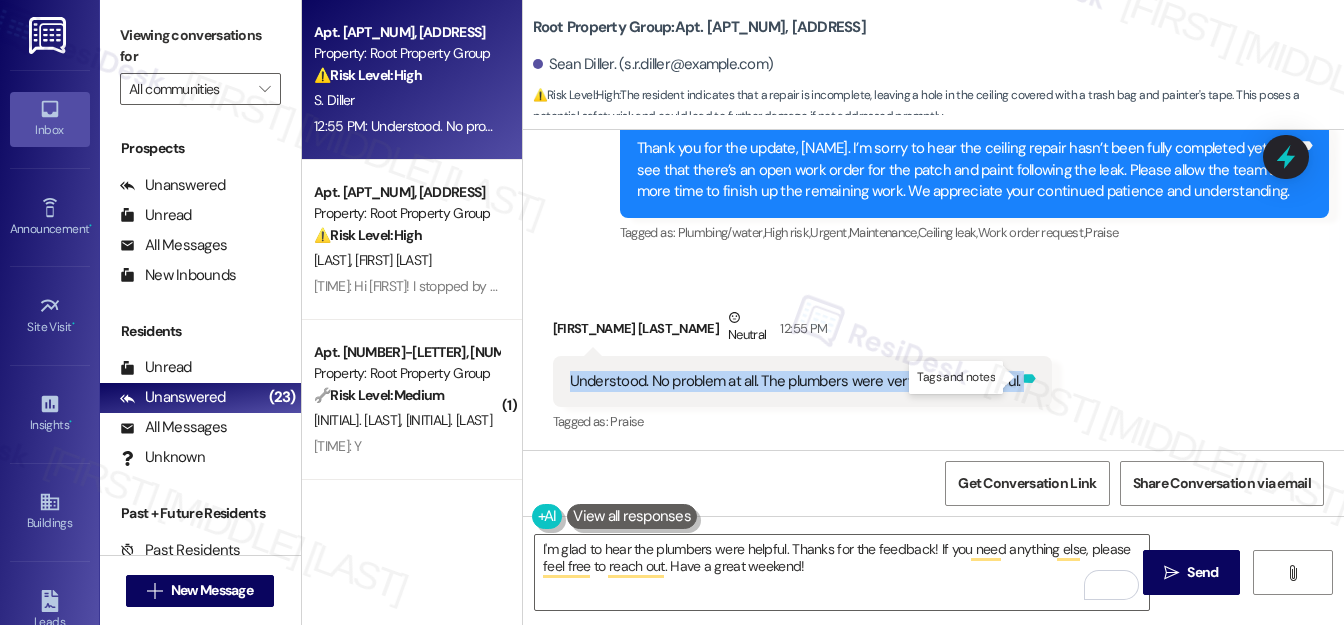 drag, startPoint x: 597, startPoint y: 372, endPoint x: 1016, endPoint y: 373, distance: 419.0012 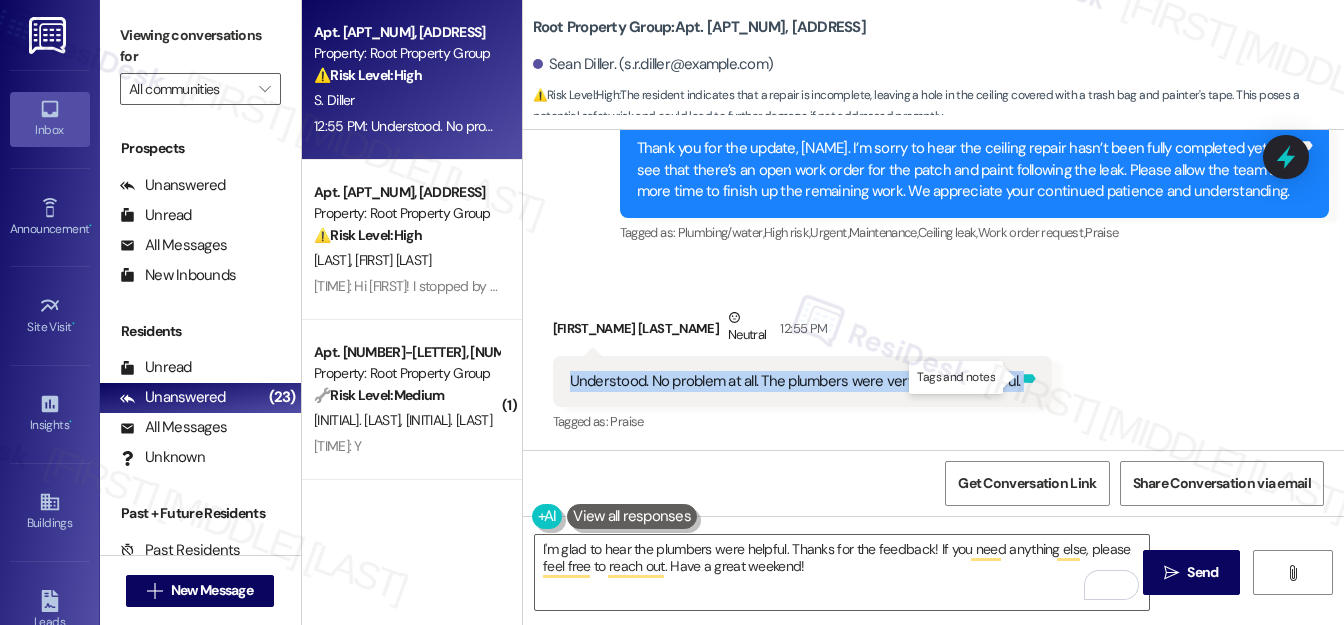 click on "Understood. No problem at all. The plumbers were very nice and helpful. Tags and notes" at bounding box center [803, 381] 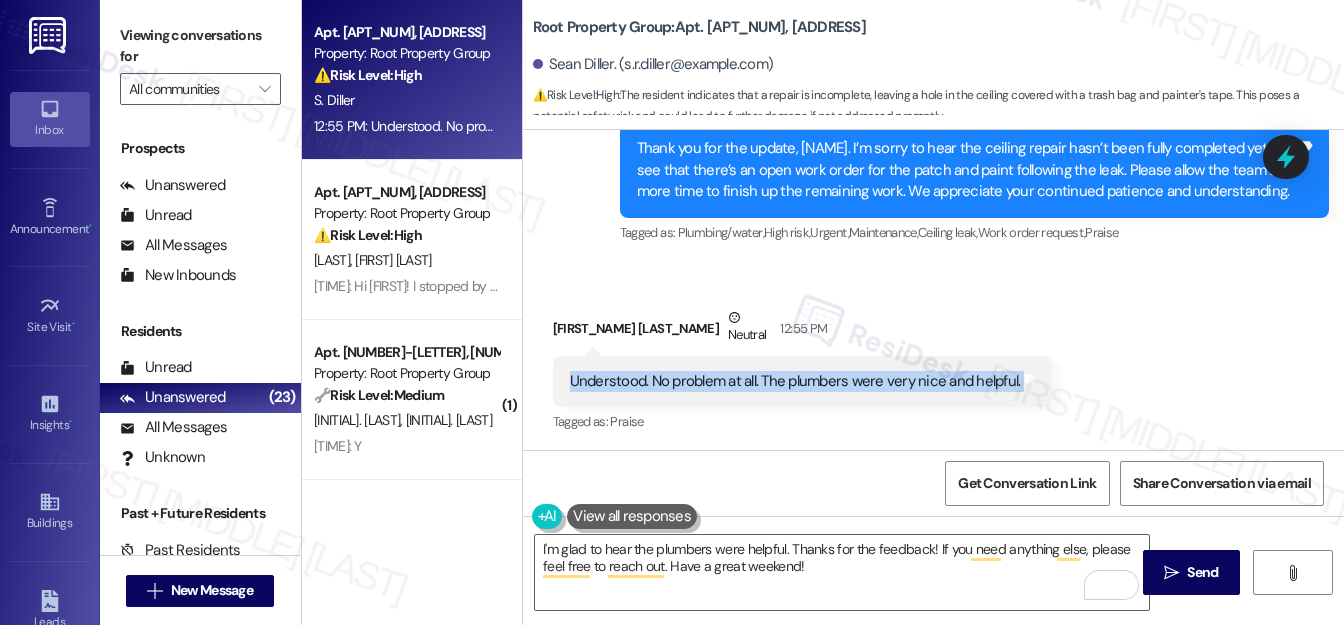 copy on "Understood. No problem at all. The plumbers were very nice and helpful. Tags and notes" 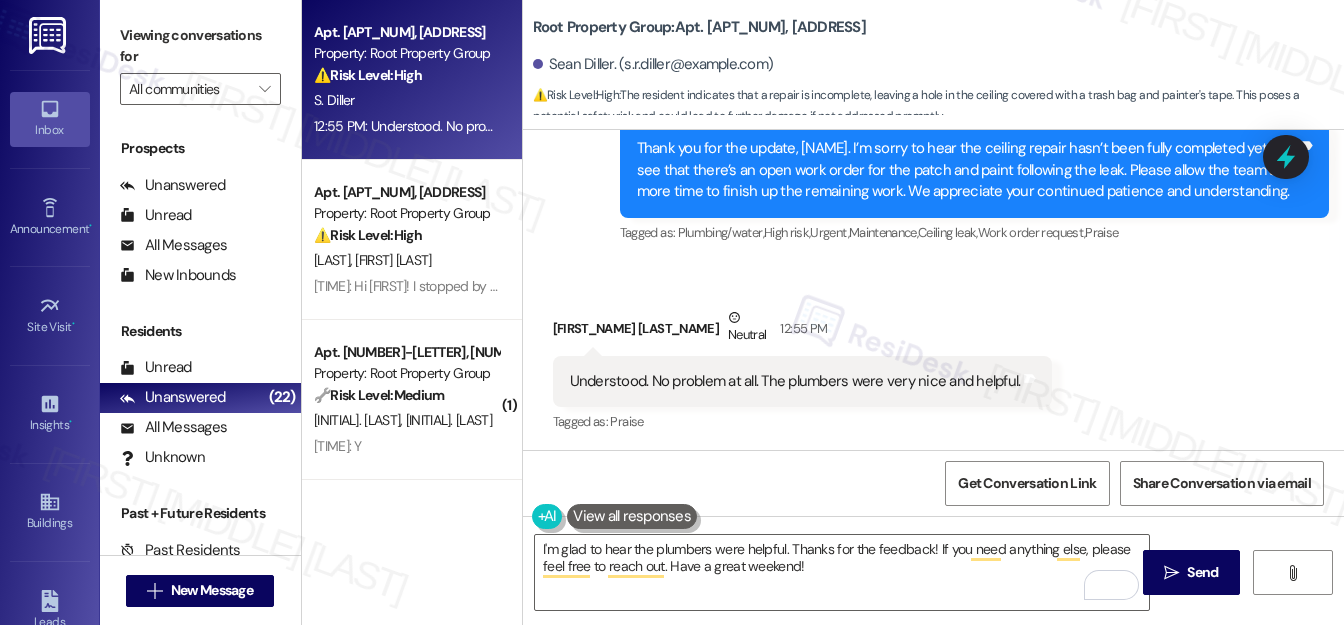 click on "Received via SMS [NAME] [NAME] Neutral [TIME] Understood. No problem at all. The plumbers were very nice and helpful. Tags and notes Tagged as: Praise Click to highlight conversations about Praise" at bounding box center [933, 357] 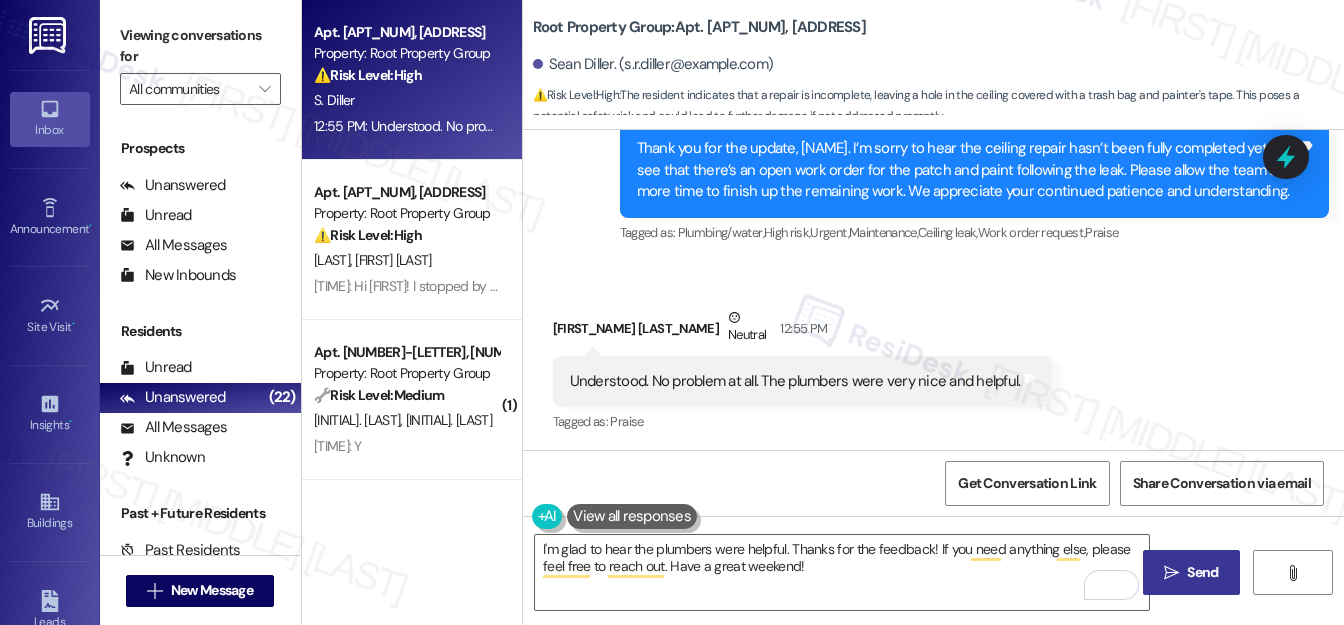 click on "Send" at bounding box center (1202, 572) 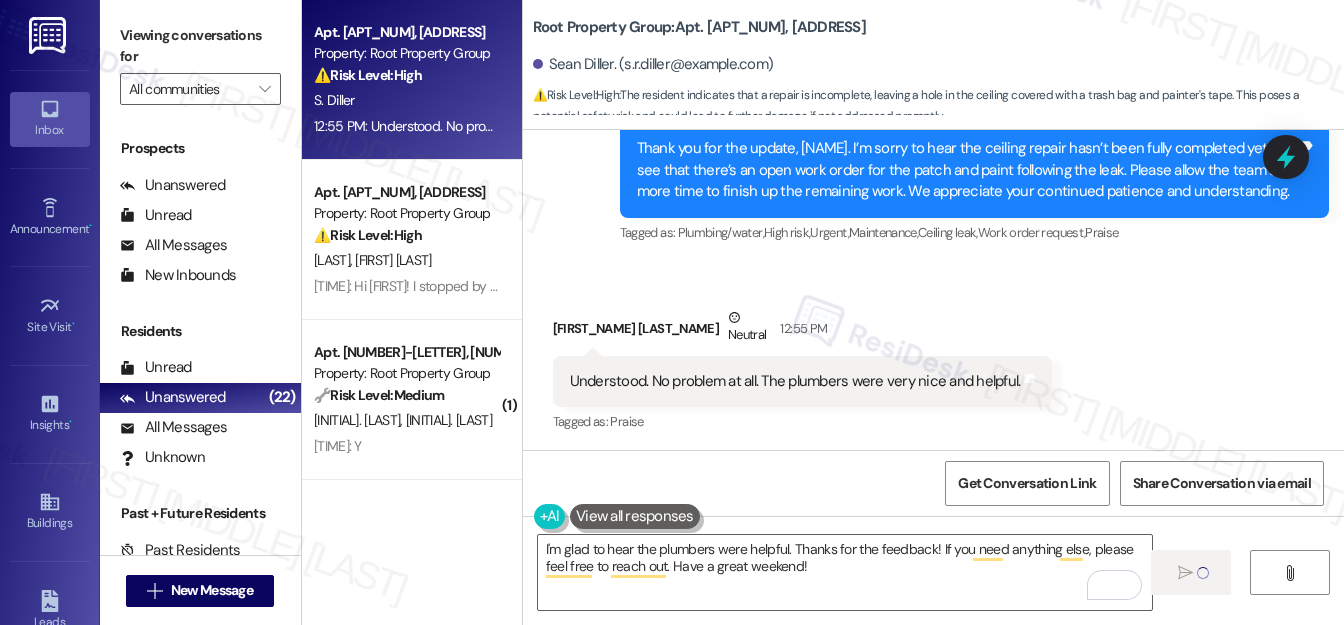 type 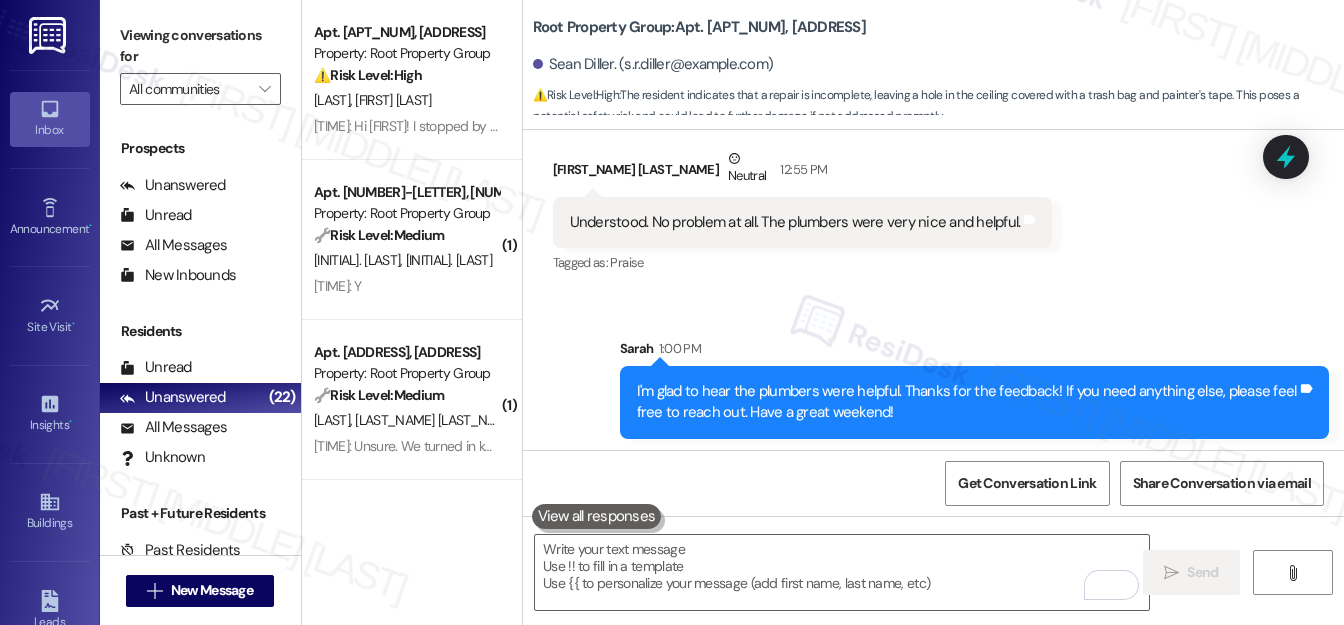 scroll, scrollTop: 2768, scrollLeft: 0, axis: vertical 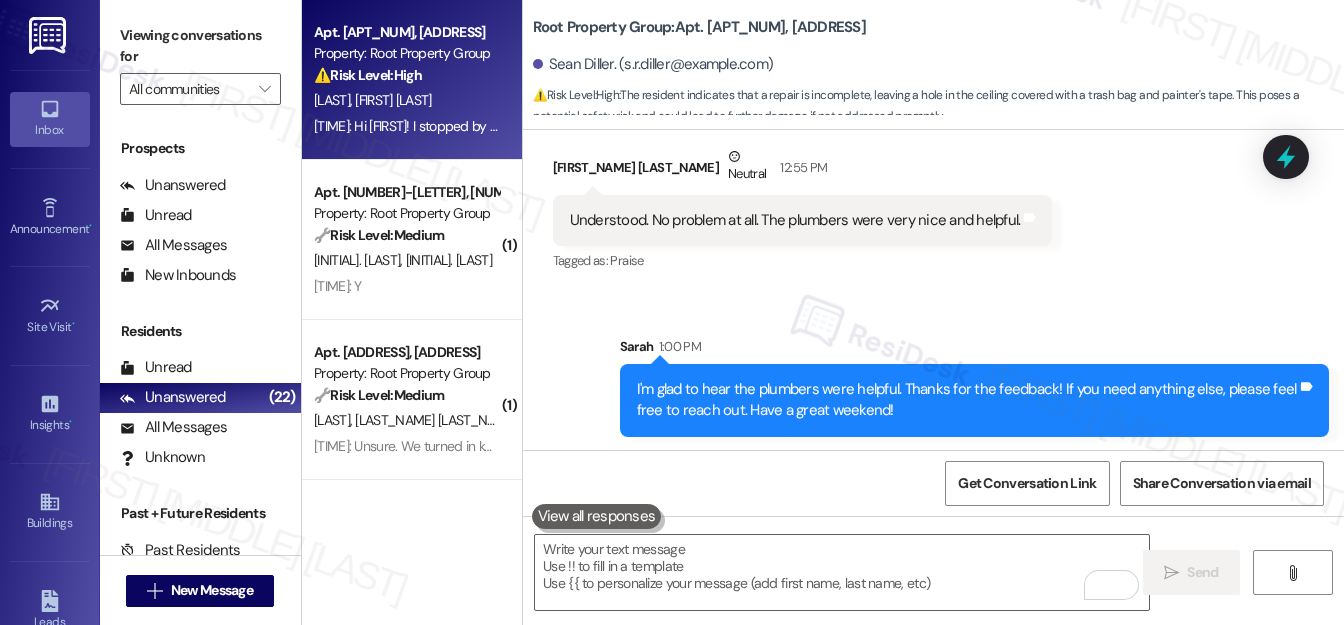 click on "⚠️ Risk Level: High The resident is experiencing issues with mail delivery due to an unrecognized address, which is causing financial harm (refund checks). They contacted the office a month ago and received no follow-up. This impacts their ability to receive important financial documents and requires urgent attention to resolve the address issue with USPS." at bounding box center [406, 75] 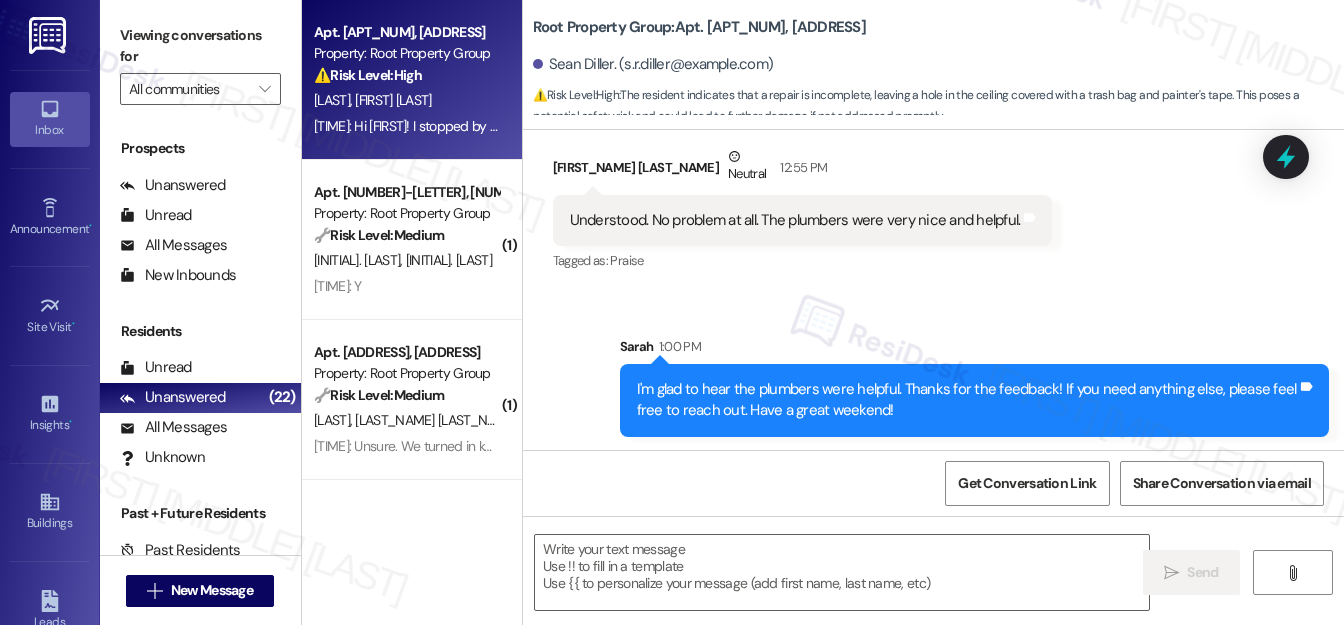 type on "Fetching suggested responses. Please feel free to read through the conversation in the meantime." 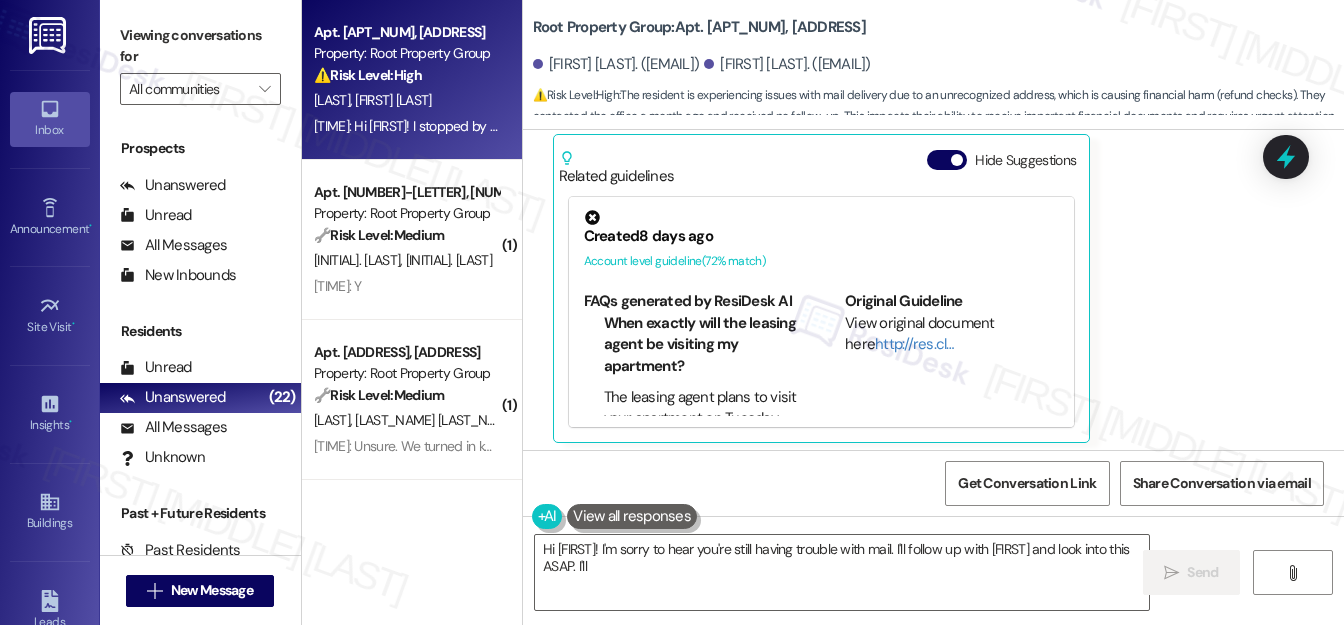 scroll, scrollTop: 858, scrollLeft: 0, axis: vertical 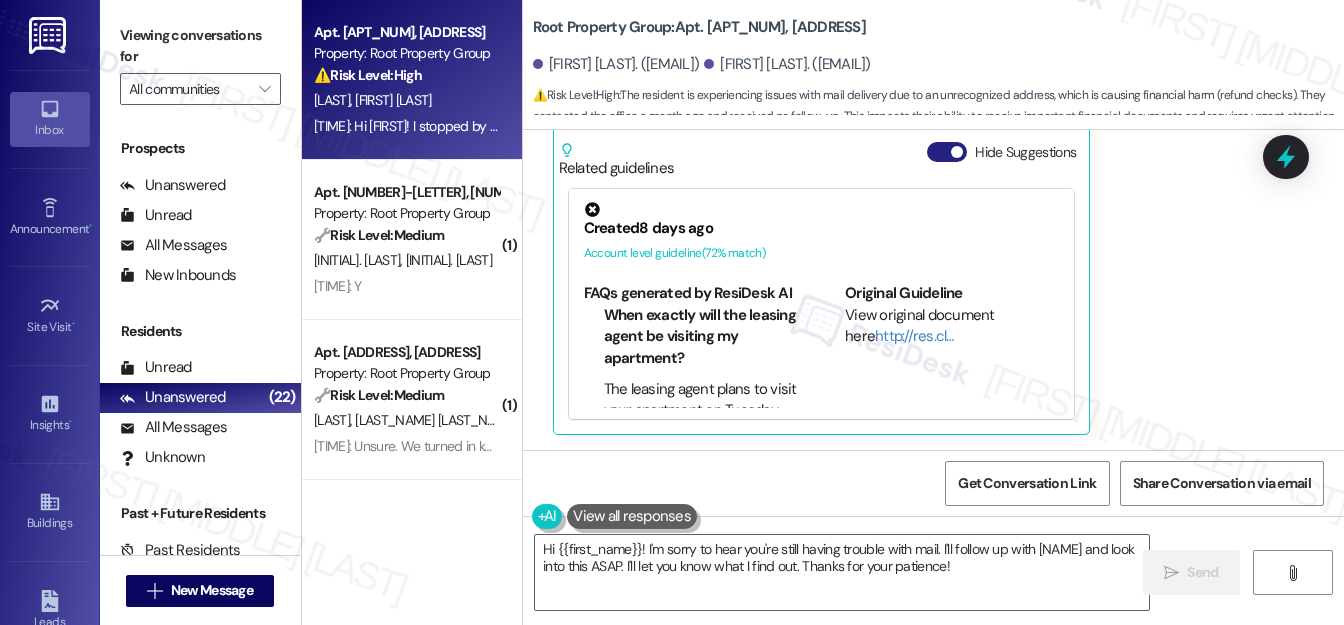 click on "Hide Suggestions" at bounding box center [947, 152] 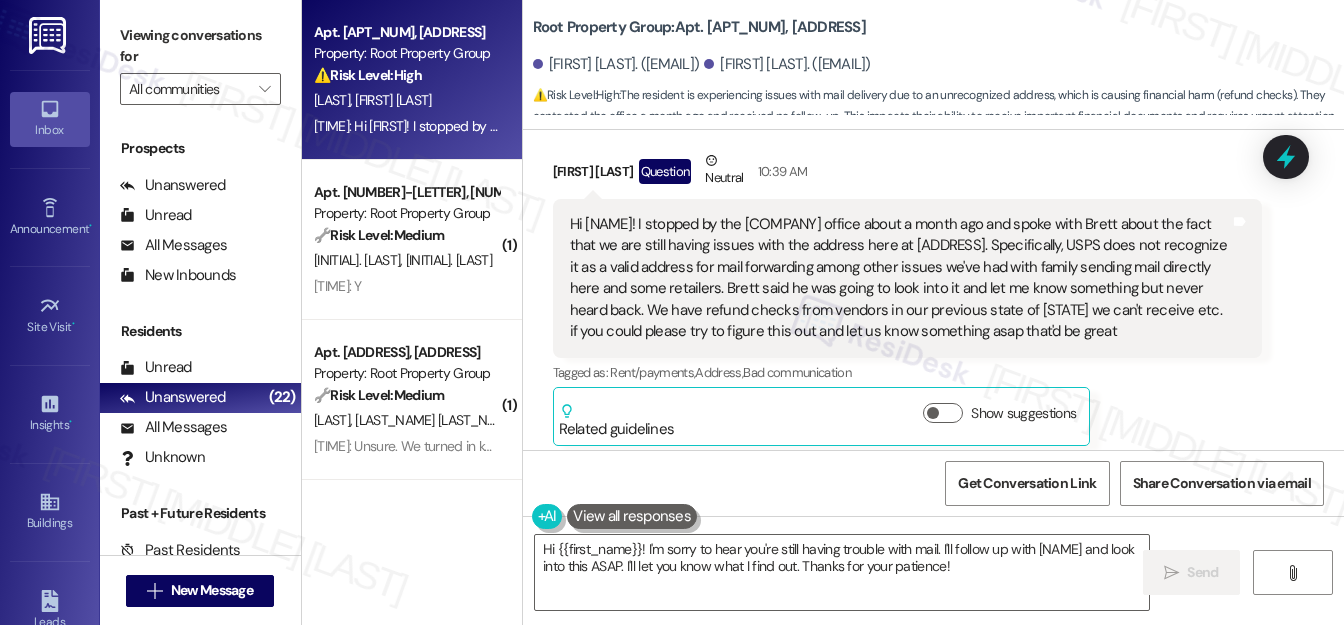 scroll, scrollTop: 608, scrollLeft: 0, axis: vertical 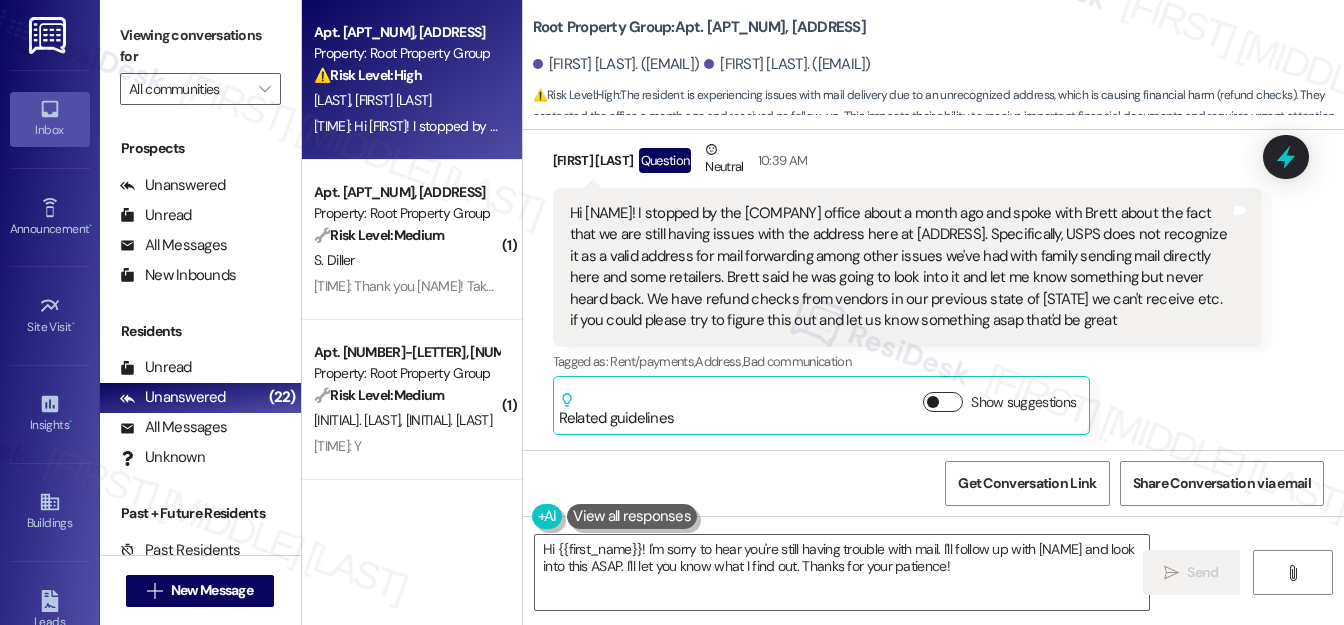 click on "Show suggestions" at bounding box center [943, 402] 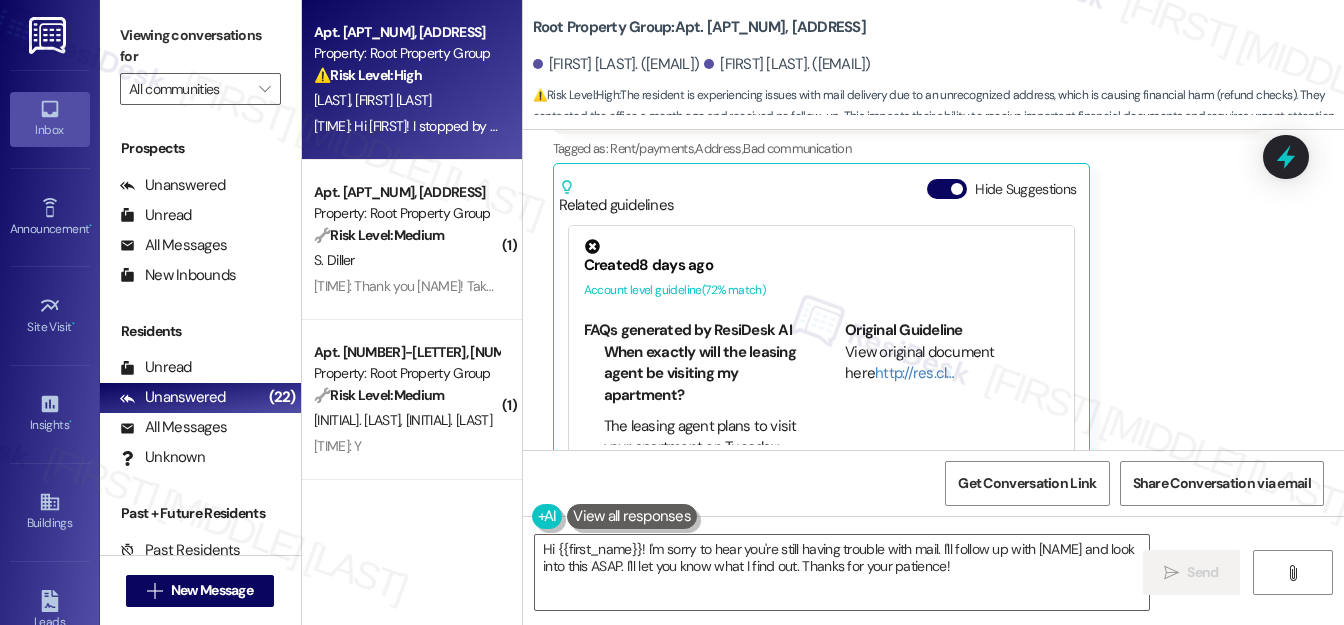 scroll, scrollTop: 858, scrollLeft: 0, axis: vertical 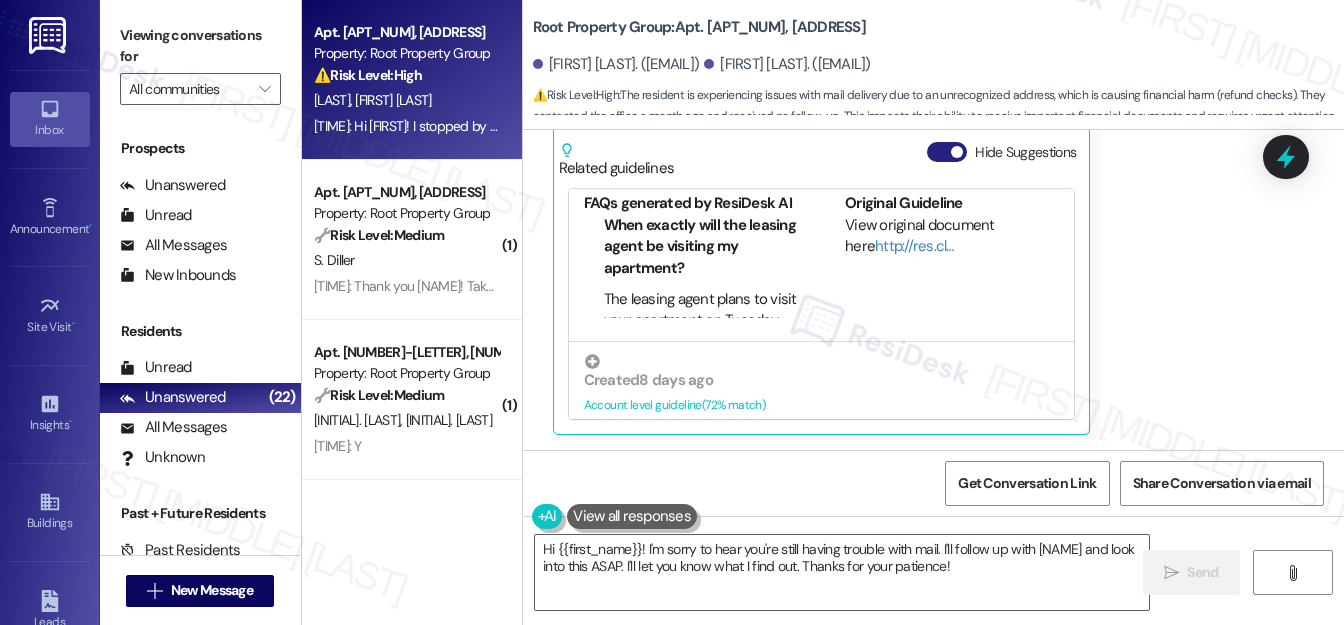 click on "Hide Suggestions" at bounding box center [947, 152] 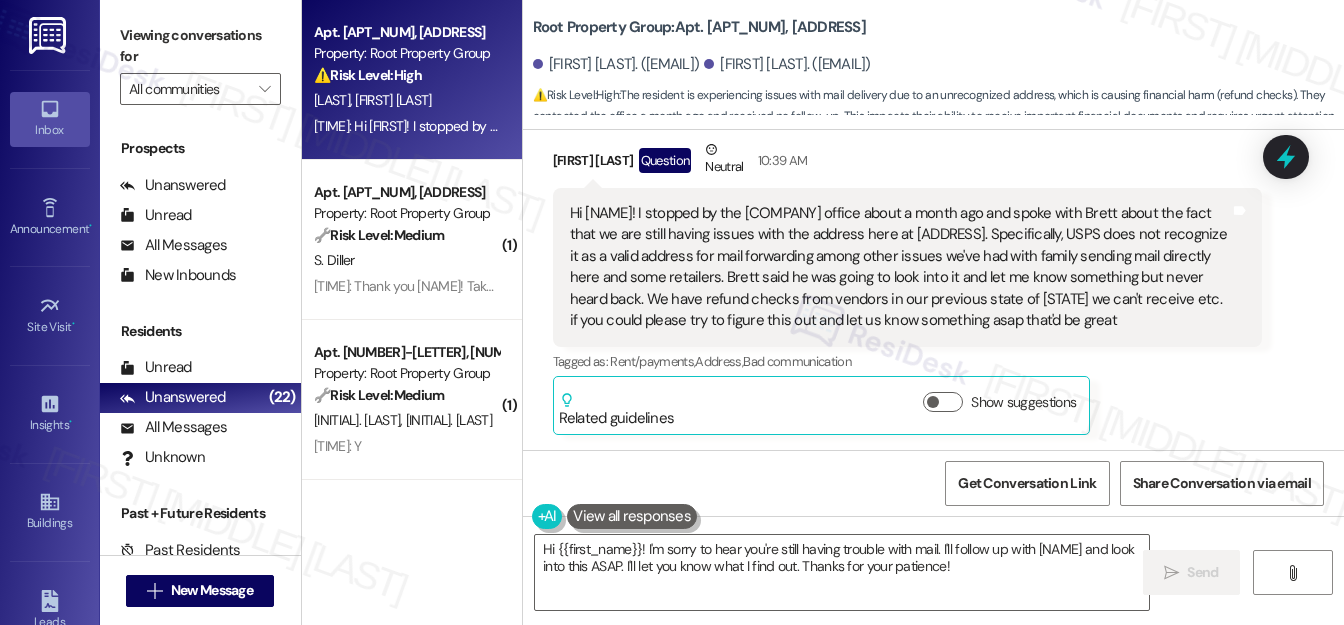 click on "[FIRST] [LAST] Question Neutral [TIME]" at bounding box center (907, 163) 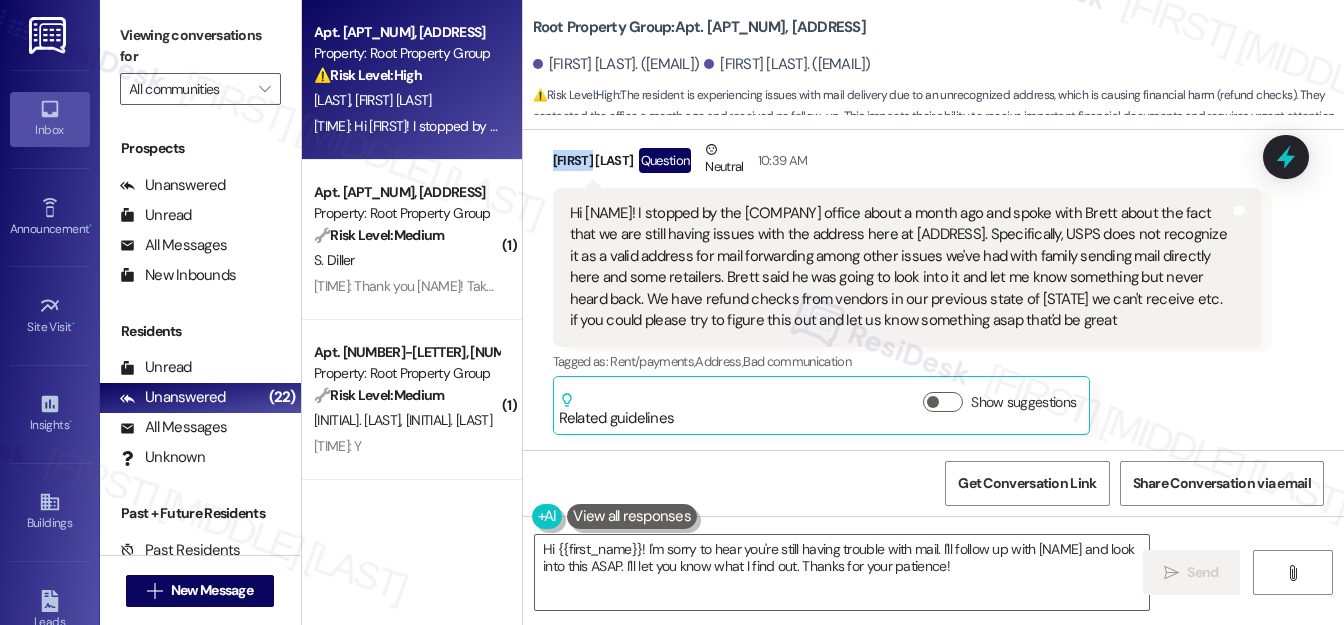 click on "[FIRST] [LAST] Question Neutral [TIME]" at bounding box center [907, 163] 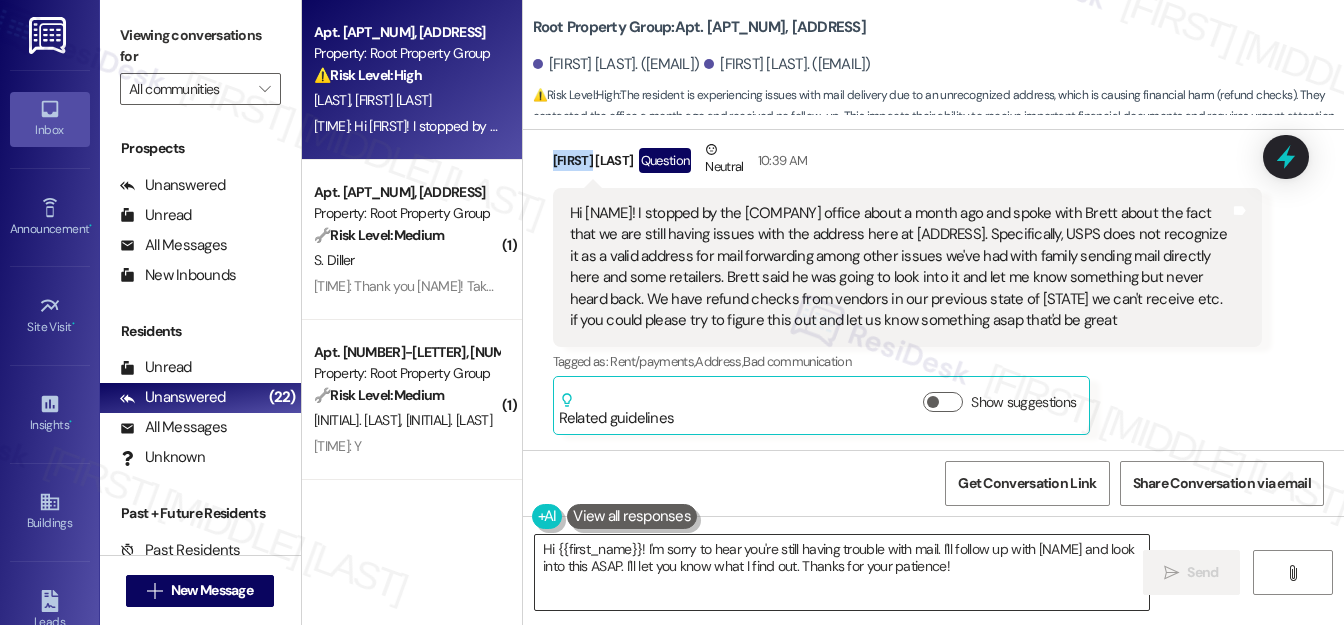 click on "Hi {{first_name}}! I'm sorry to hear you're still having trouble with mail. I'll follow up with [NAME] and look into this ASAP. I'll let you know what I find out. Thanks for your patience!" at bounding box center (842, 572) 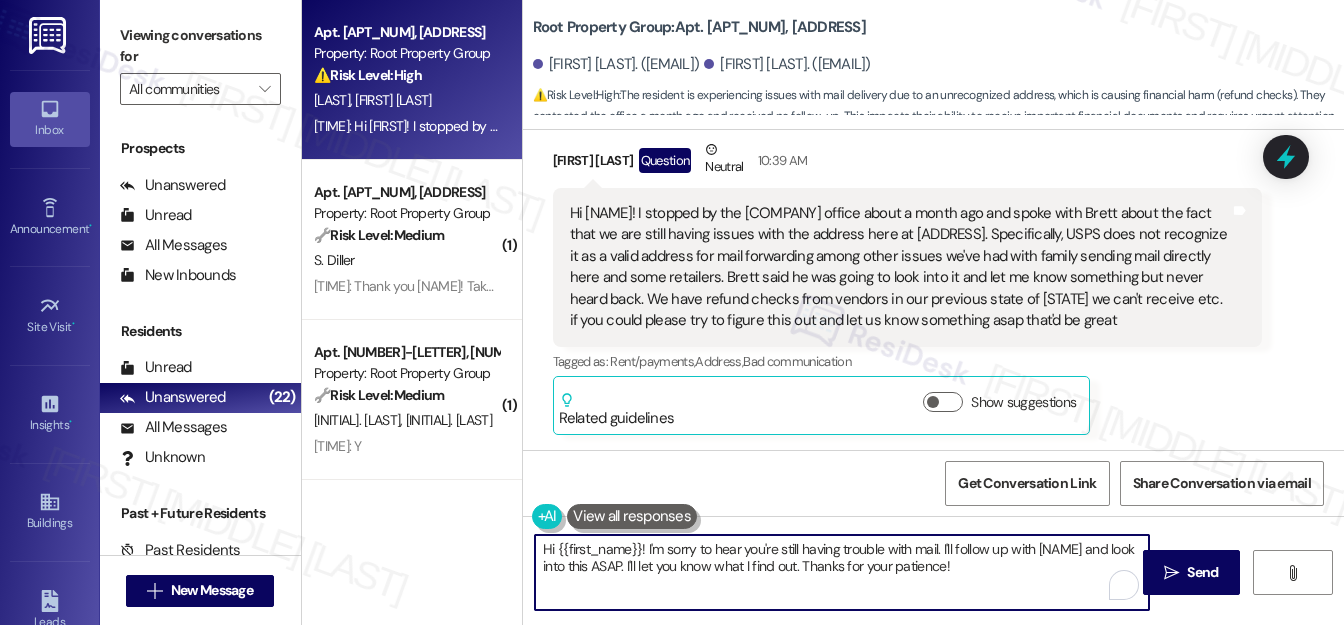 click on "Hi {{first_name}}! I'm sorry to hear you're still having trouble with mail. I'll follow up with [NAME] and look into this ASAP. I'll let you know what I find out. Thanks for your patience!" at bounding box center [842, 572] 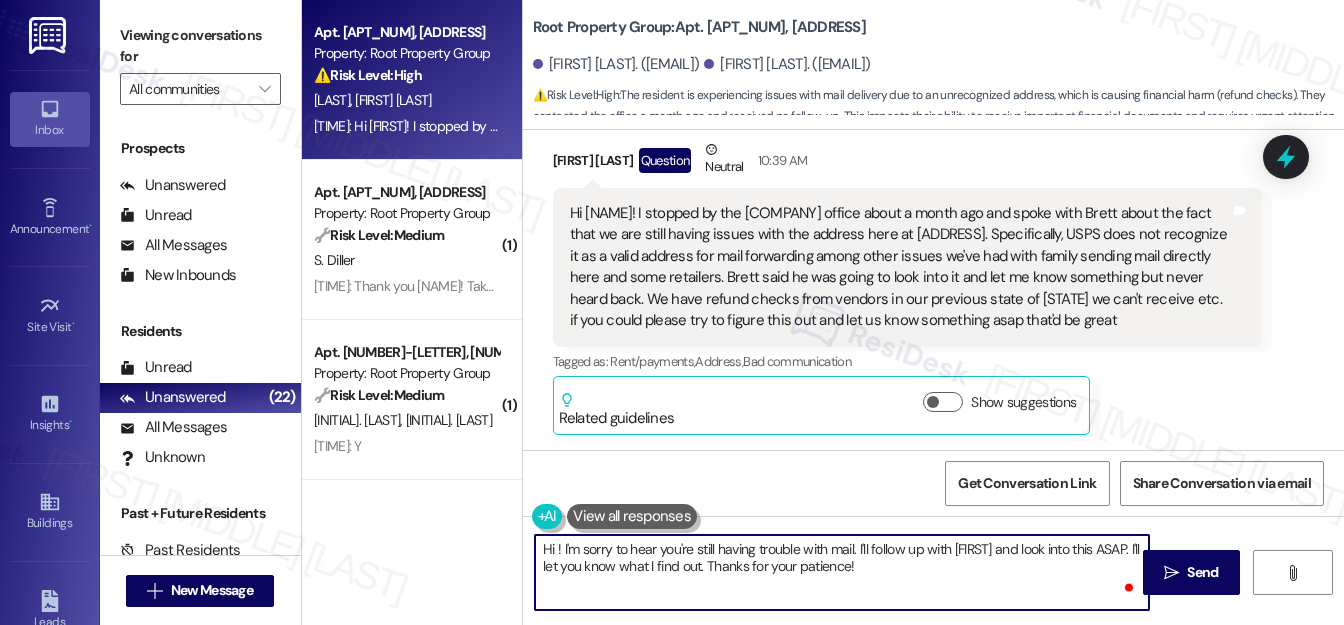 paste on "[NAME]" 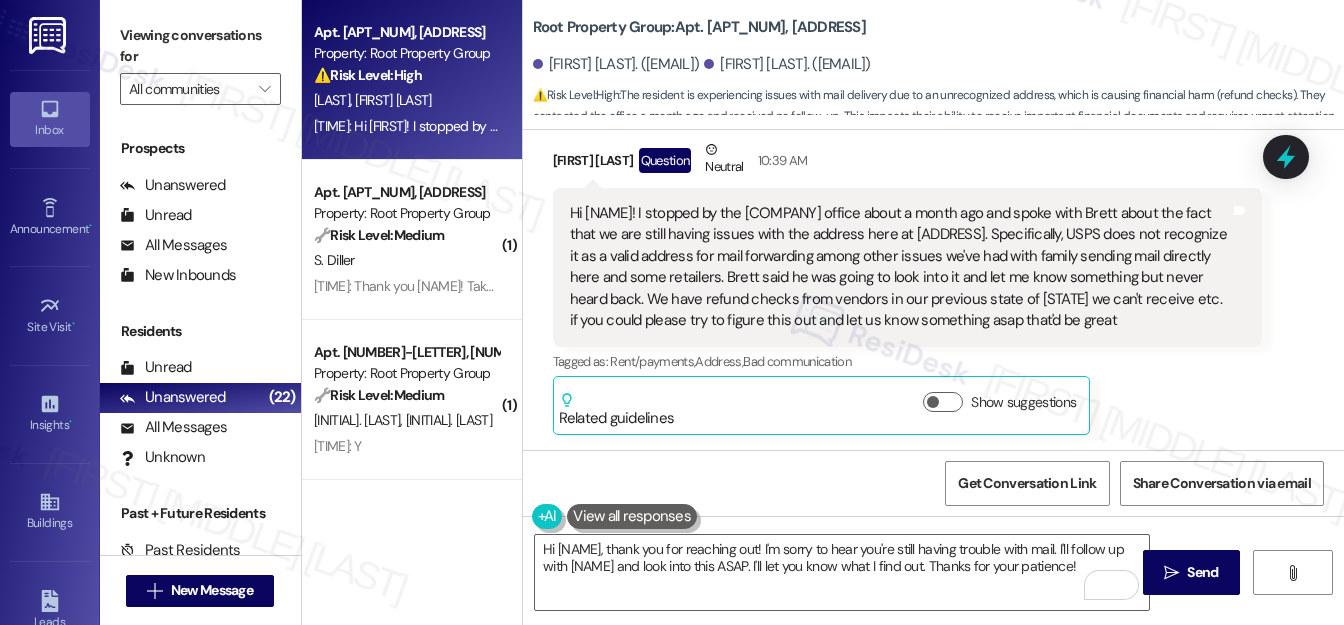 drag, startPoint x: 566, startPoint y: 209, endPoint x: 1048, endPoint y: 330, distance: 496.95572 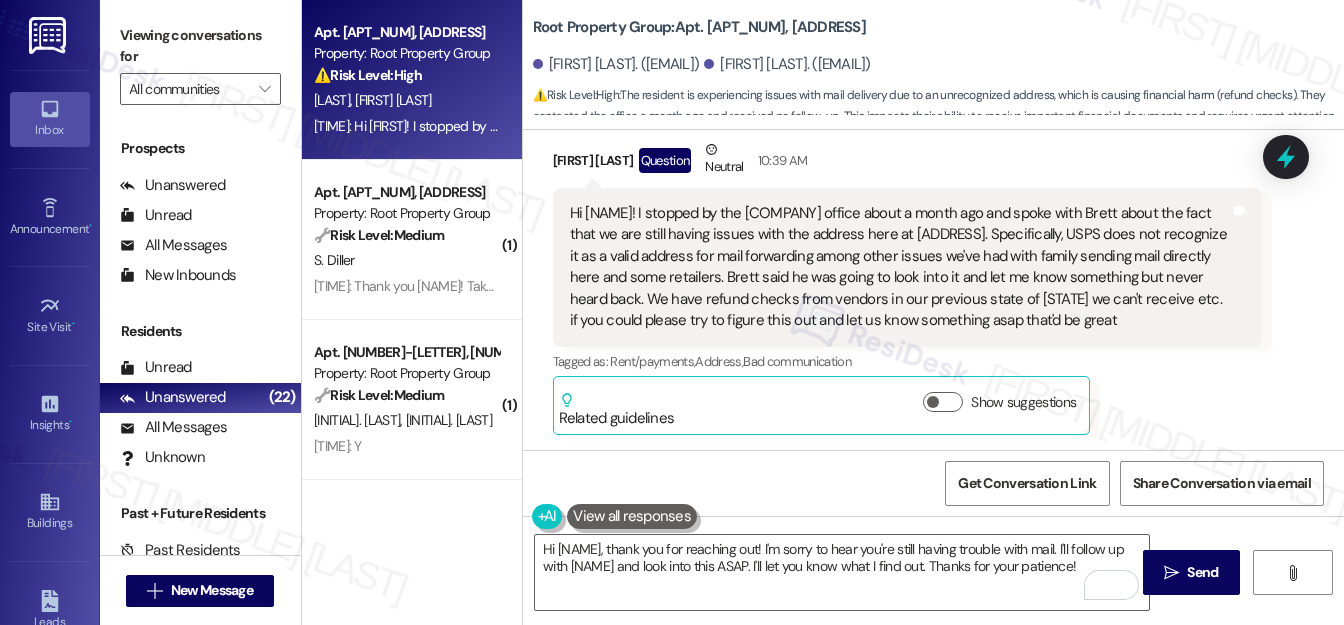 click on "Hi [NAME]! I stopped by the [COMPANY] office about a month ago and spoke with Brett about the fact that we are still having issues with the address here at [ADDRESS]. Specifically, USPS does not recognize it as a valid address for mail forwarding among other issues we've had with family sending mail directly here and some retailers. Brett said he was going to look into it and let me know something but never heard back. We have refund checks from vendors in our previous state of [STATE] we can't receive etc. if you could please try to figure this out and let us know something asap that'd be great" at bounding box center [900, 267] 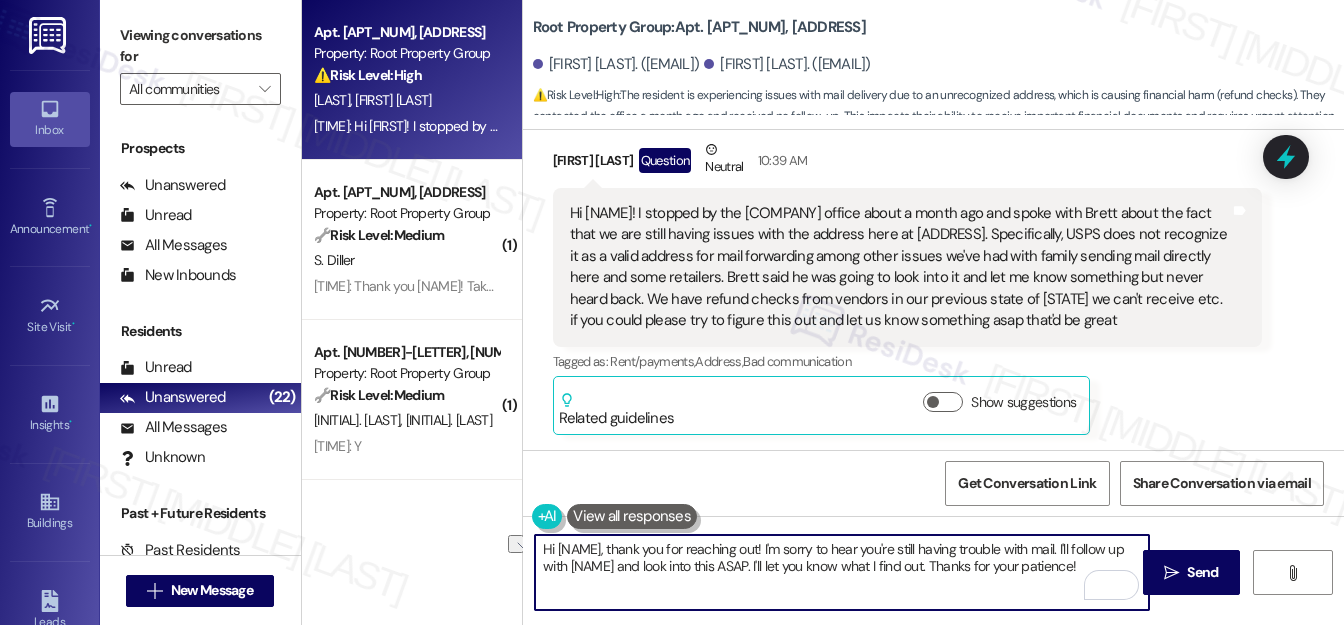 drag, startPoint x: 605, startPoint y: 547, endPoint x: 760, endPoint y: 540, distance: 155.15799 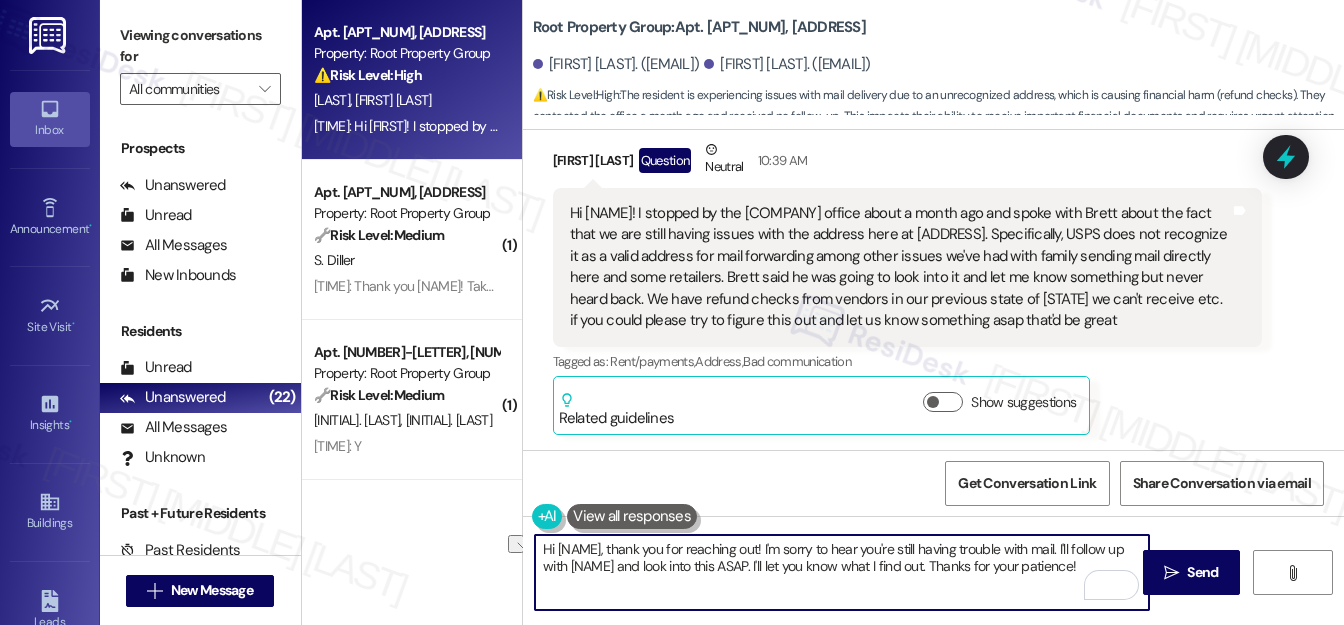 click on "Hi [NAME], thank you for reaching out! I'm sorry to hear you're still having trouble with mail. I'll follow up with [NAME] and look into this ASAP. I'll let you know what I find out. Thanks for your patience!" at bounding box center (842, 572) 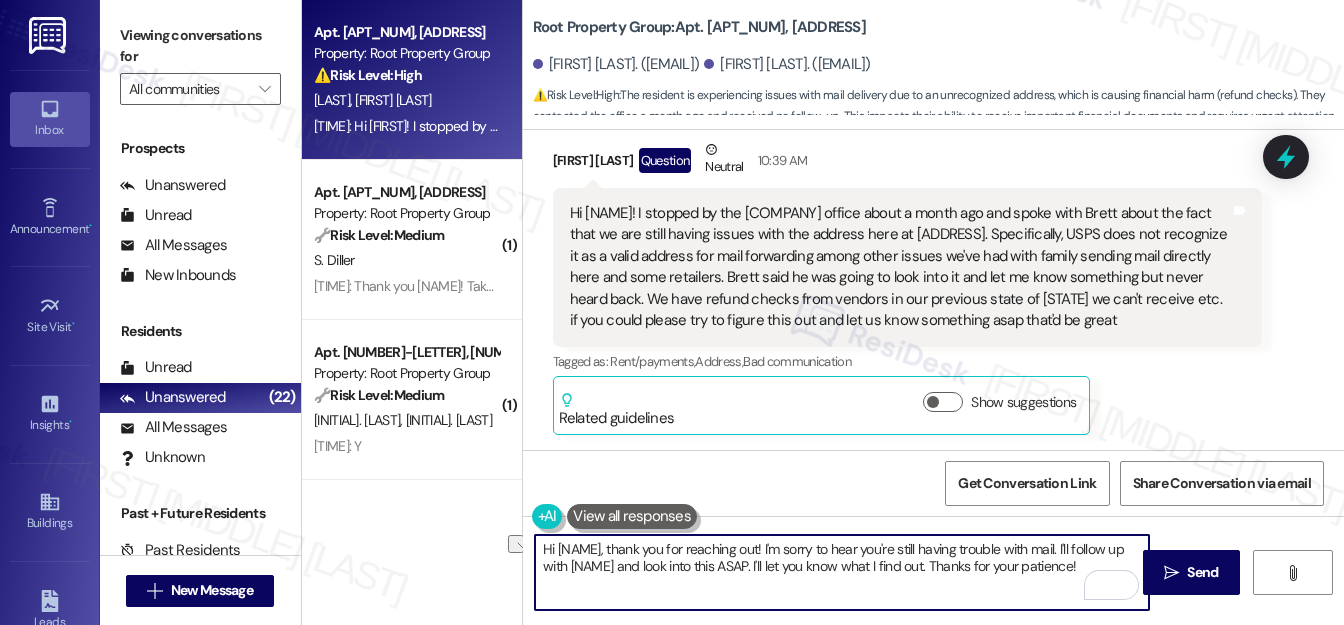paste on "Thank you for reaching out and providing those details." 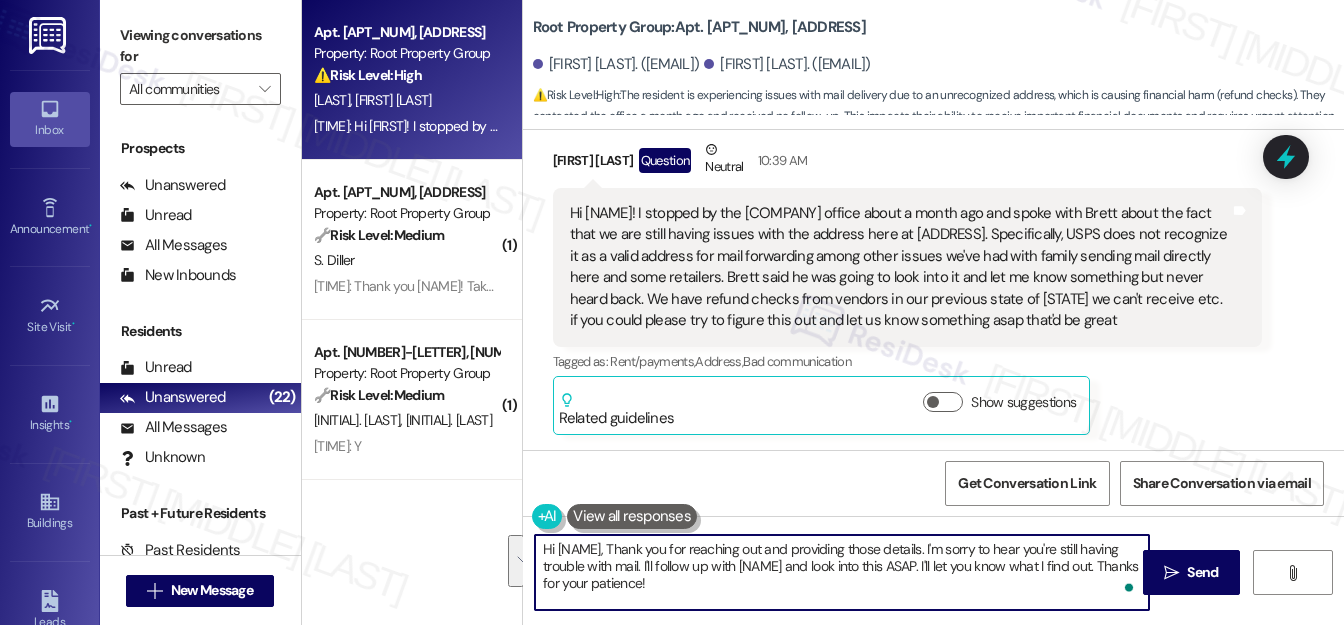 drag, startPoint x: 922, startPoint y: 551, endPoint x: 925, endPoint y: 584, distance: 33.13608 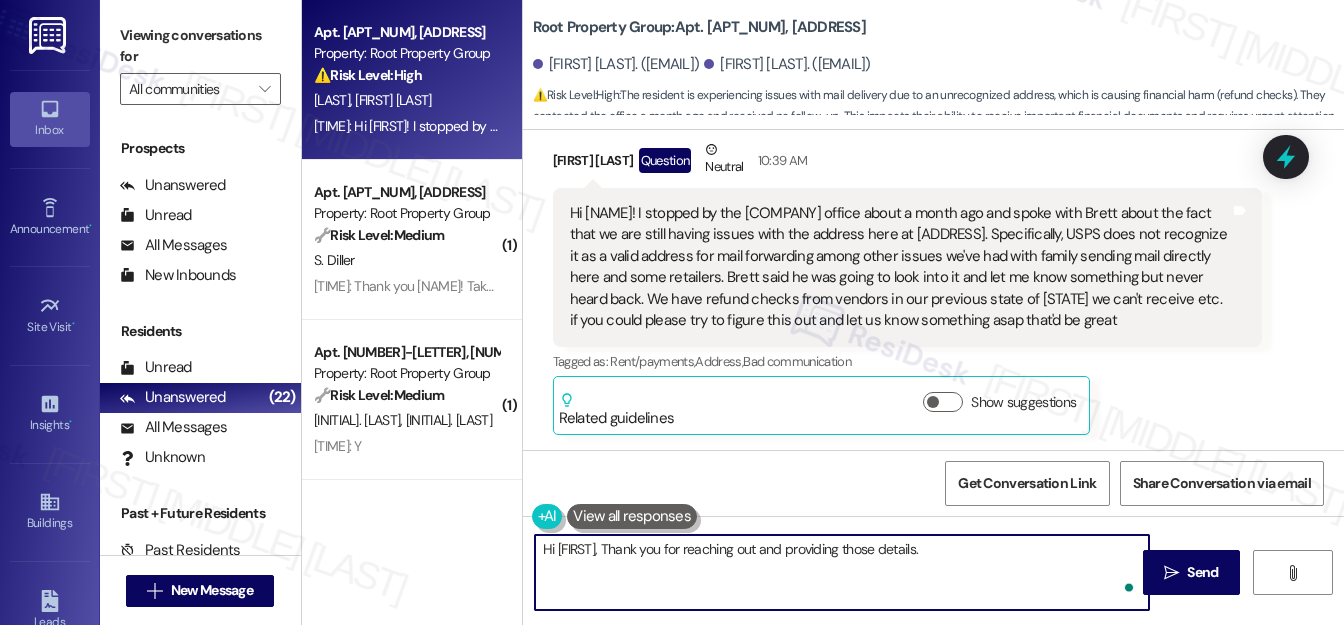 paste on "I’m sorry to hear this issue with the address is still ongoing" 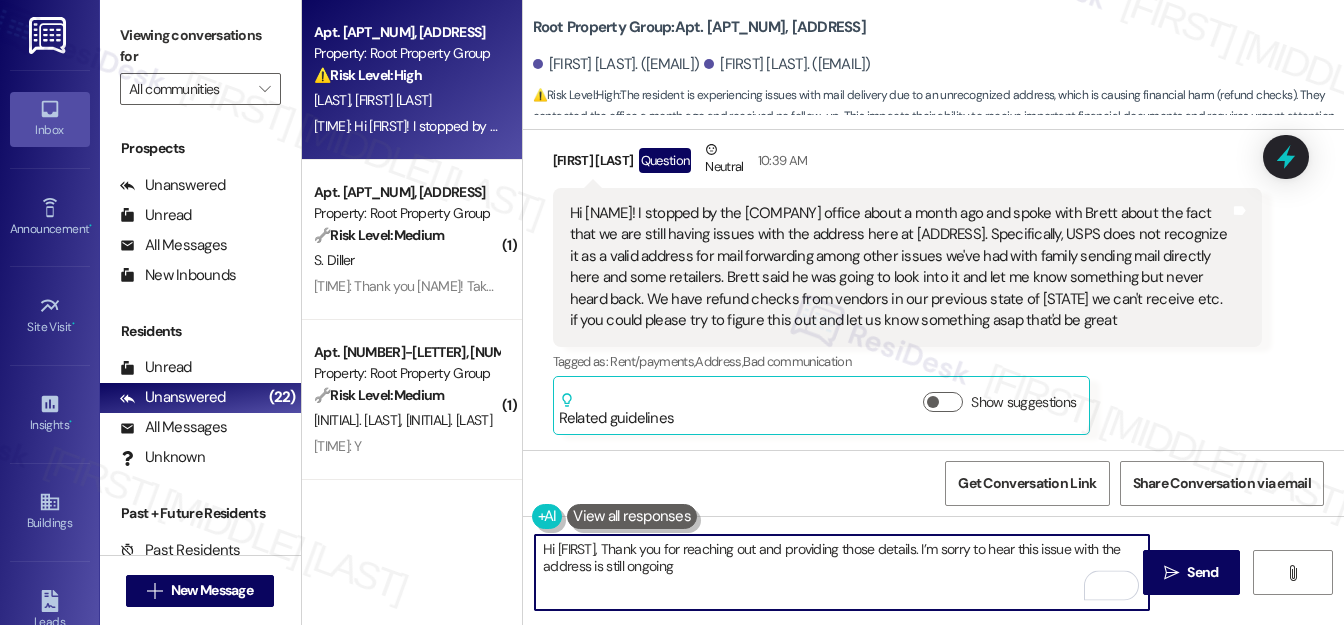 click on "Hi [FIRST], Thank you for reaching out and providing those details. I’m sorry to hear this issue with the address is still ongoing" at bounding box center (842, 572) 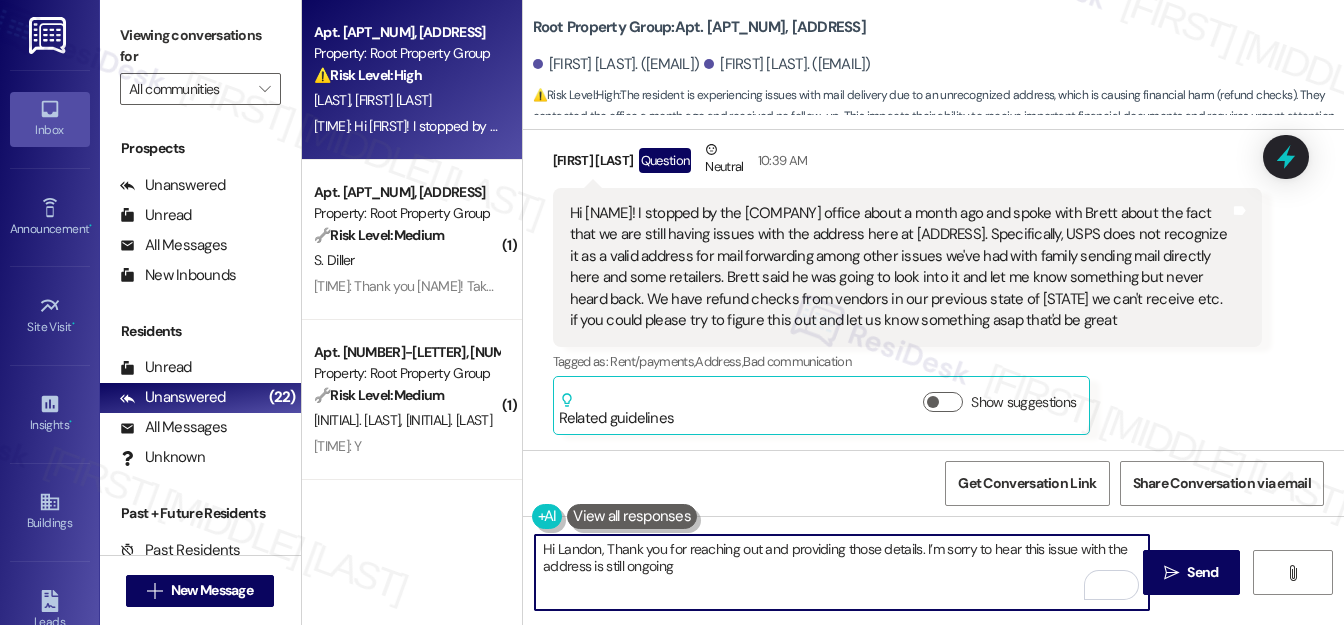 click on "Hi Landon, Thank you for reaching out and providing those details. I’m sorry to hear this issue with the address is still ongoing" at bounding box center (842, 572) 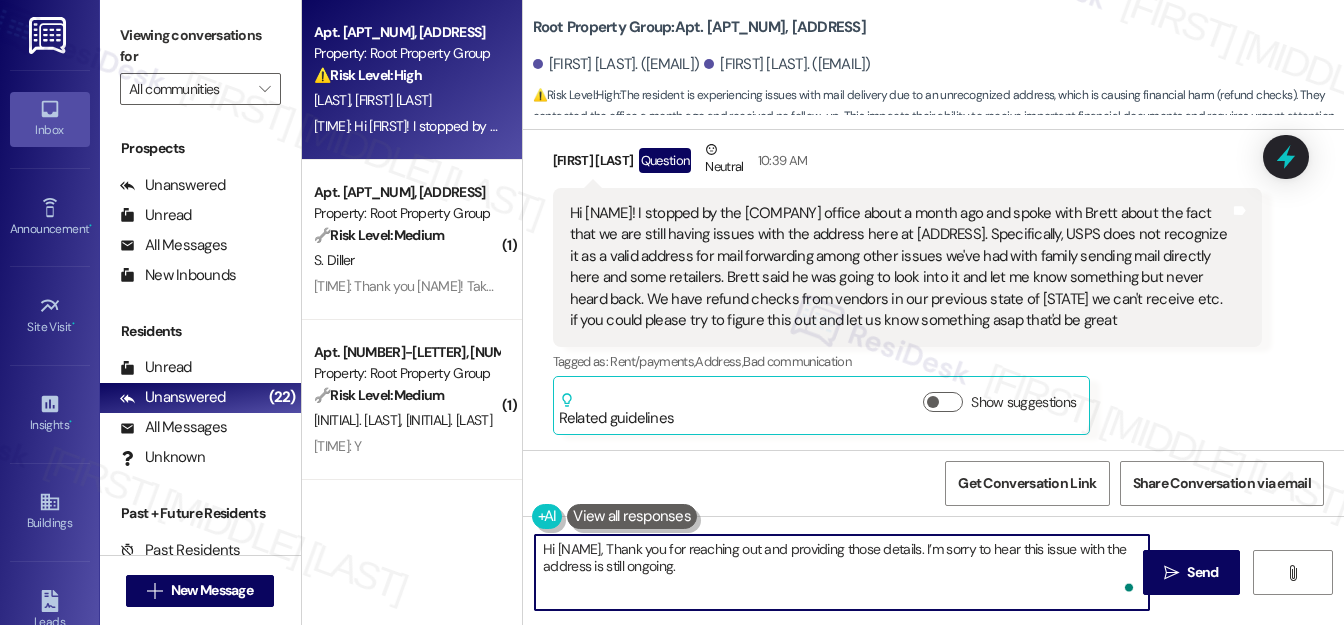 paste on "that does sound frustrating, especially with important mail and refund checks involved." 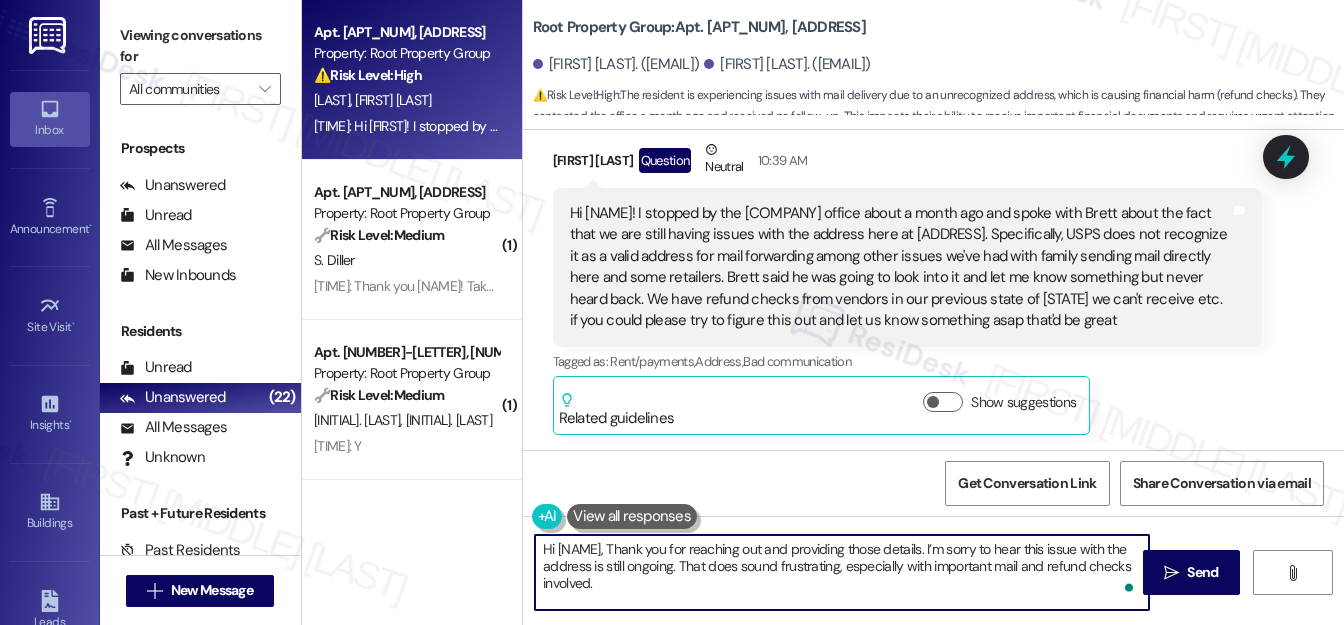 click on "Hi [NAME], Thank you for reaching out and providing those details. I’m sorry to hear this issue with the address is still ongoing. That does sound frustrating, especially with important mail and refund checks involved." at bounding box center (842, 572) 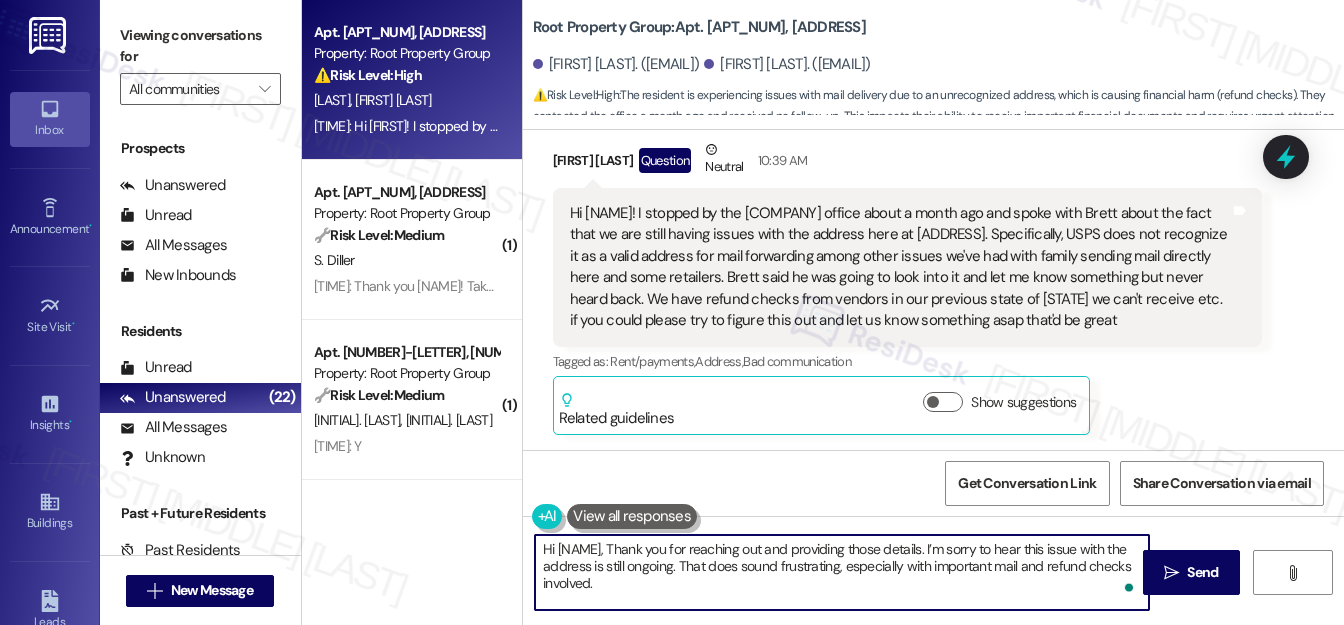 paste on "I’ll follow up with the team to see where things stand and will circle back with any updates as soon as I have them. We appreciate your patience." 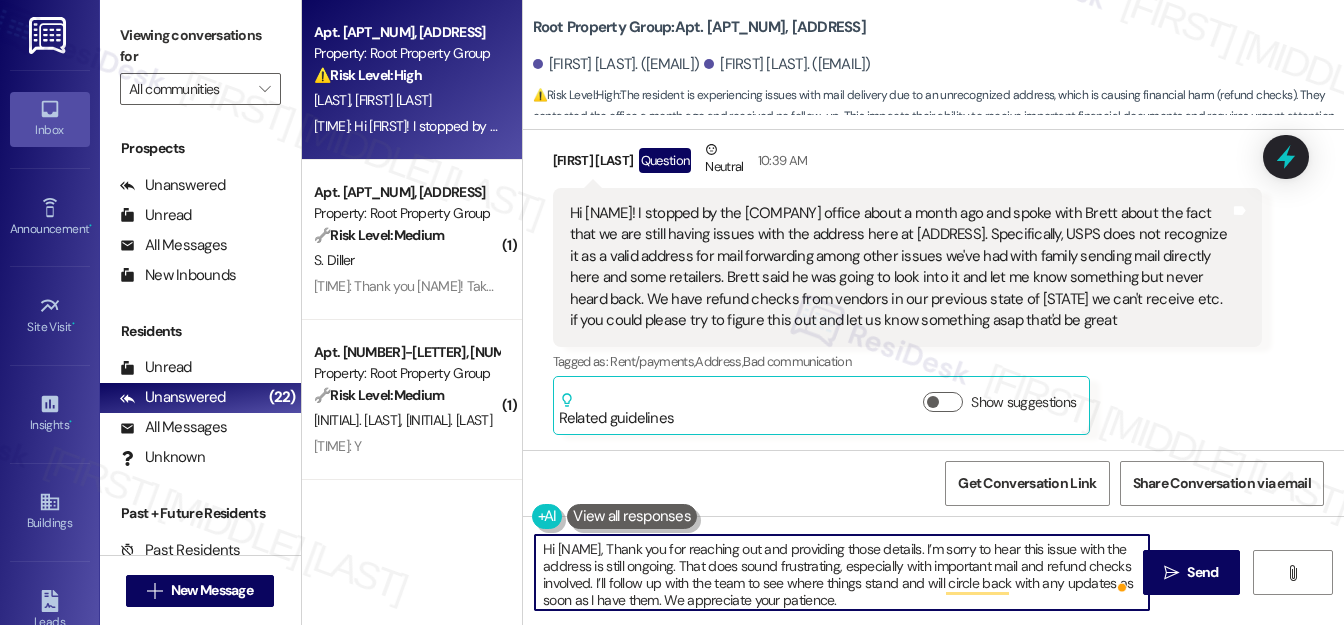 scroll, scrollTop: 4, scrollLeft: 0, axis: vertical 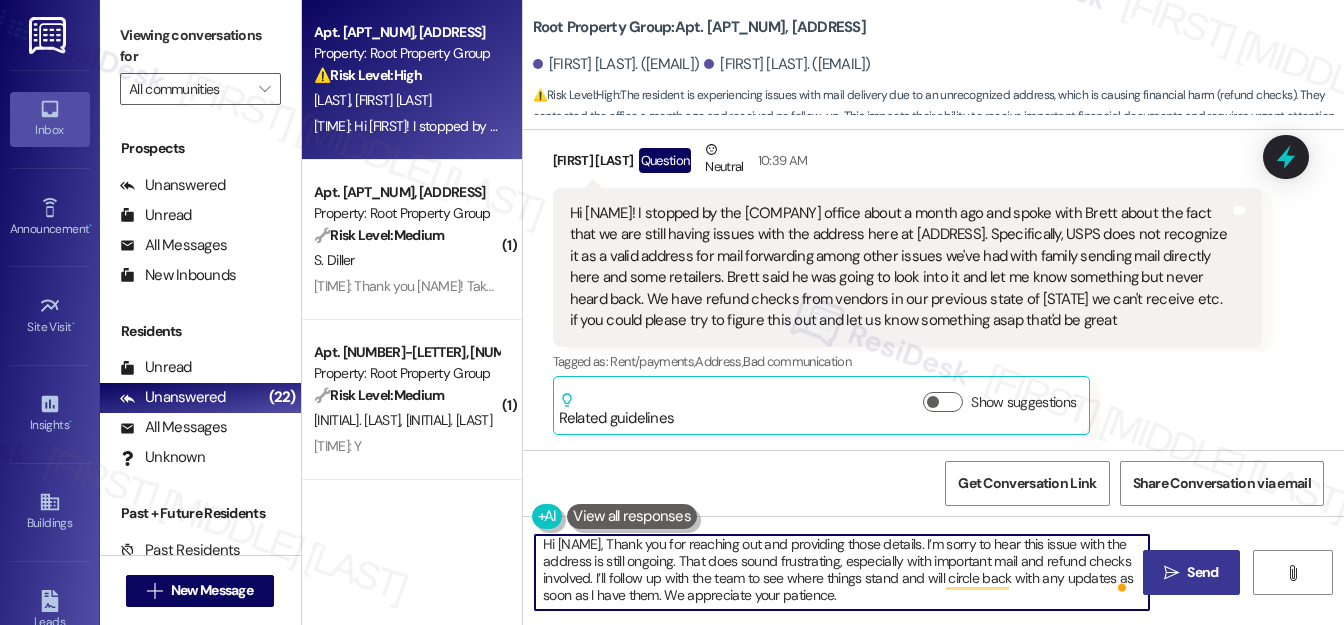 type on "Hi [NAME], Thank you for reaching out and providing those details. I’m sorry to hear this issue with the address is still ongoing. That does sound frustrating, especially with important mail and refund checks involved. I’ll follow up with the team to see where things stand and will circle back with any updates as soon as I have them. We appreciate your patience." 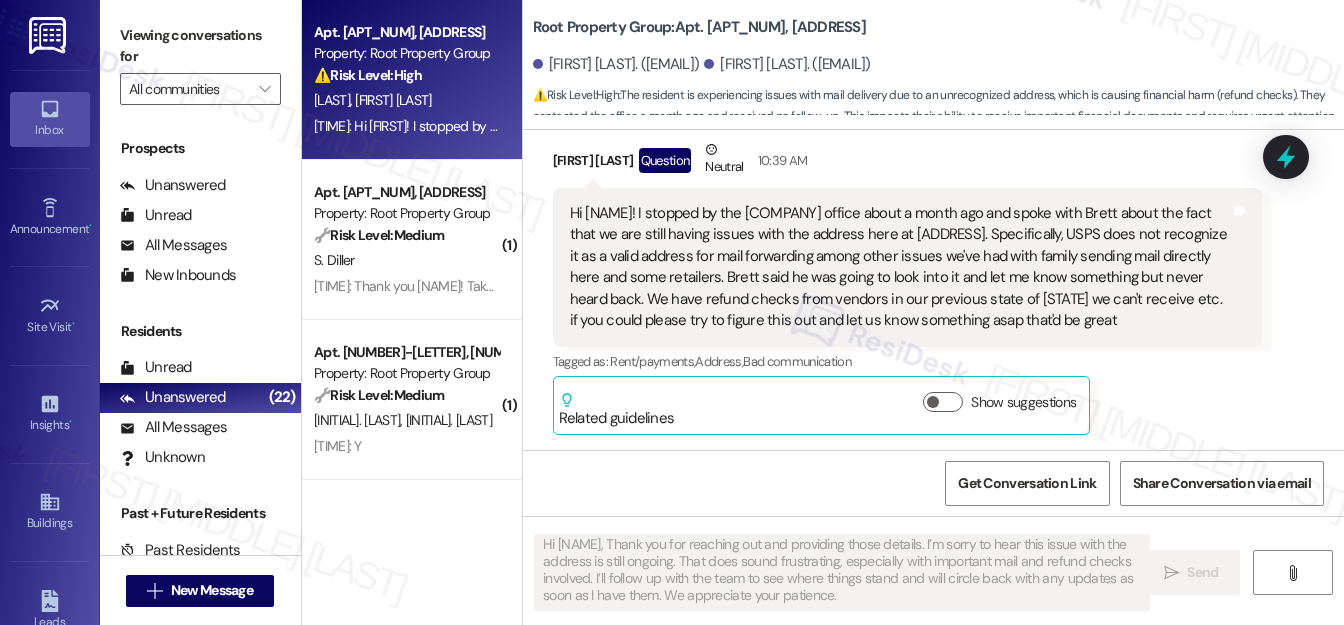 type 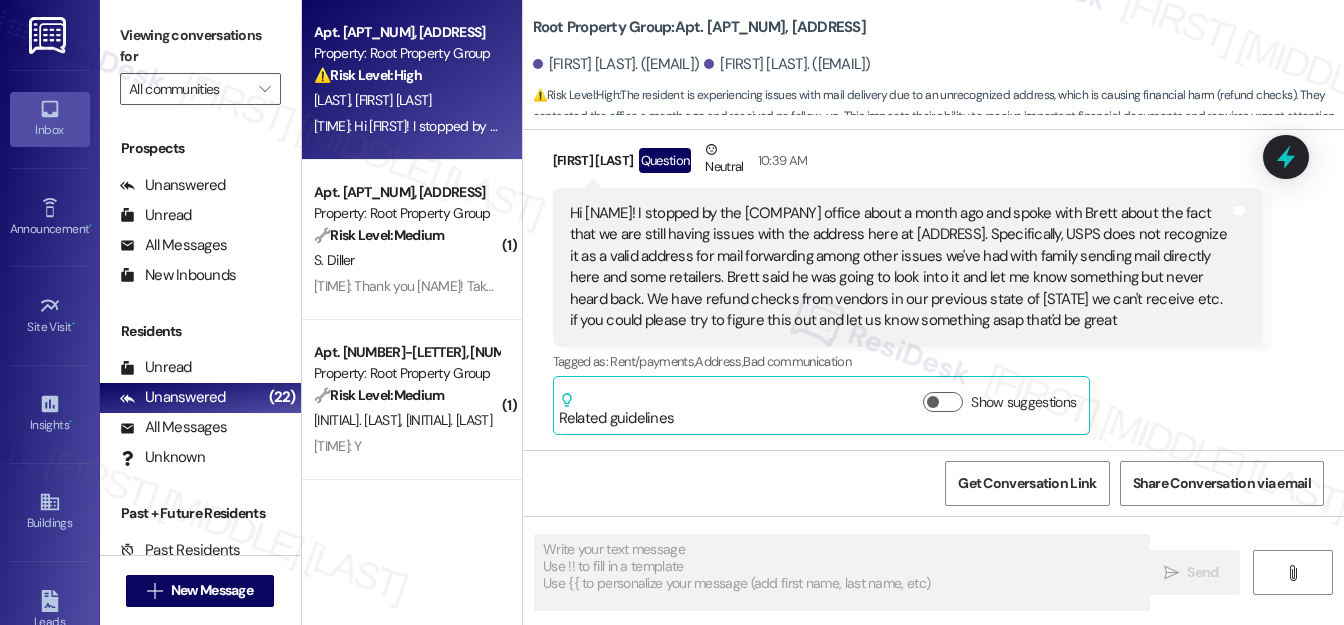 scroll, scrollTop: 0, scrollLeft: 0, axis: both 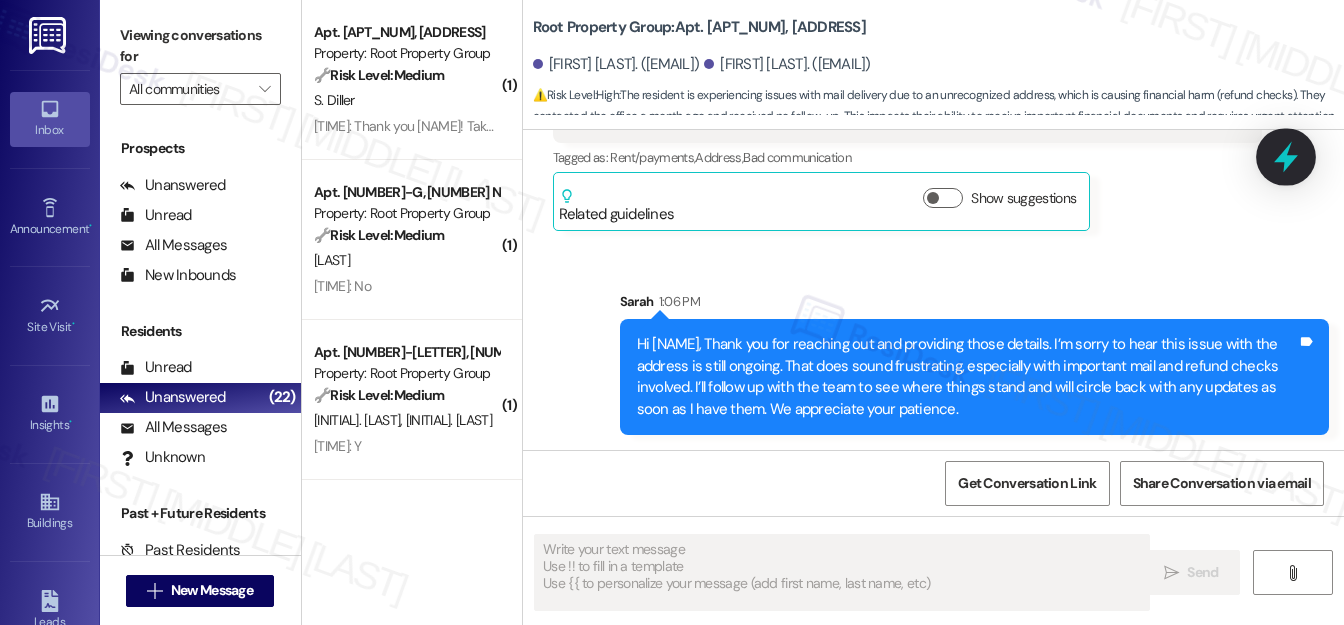 click 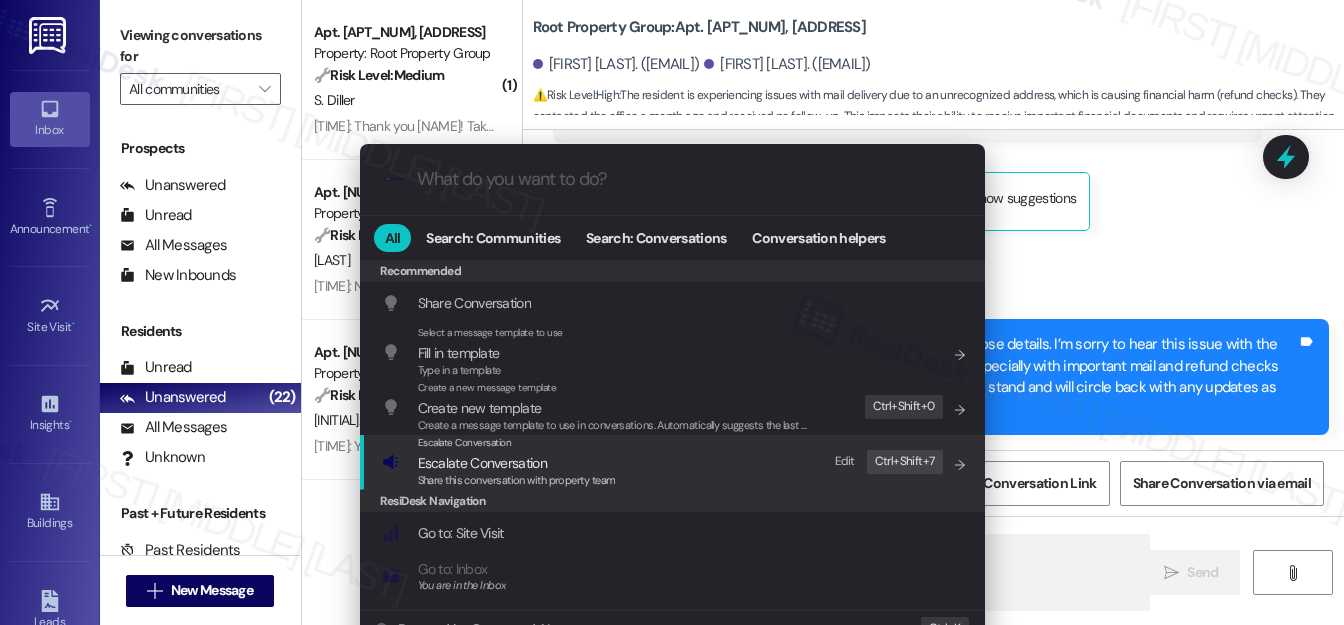 click on "Escalate Conversation" at bounding box center [482, 463] 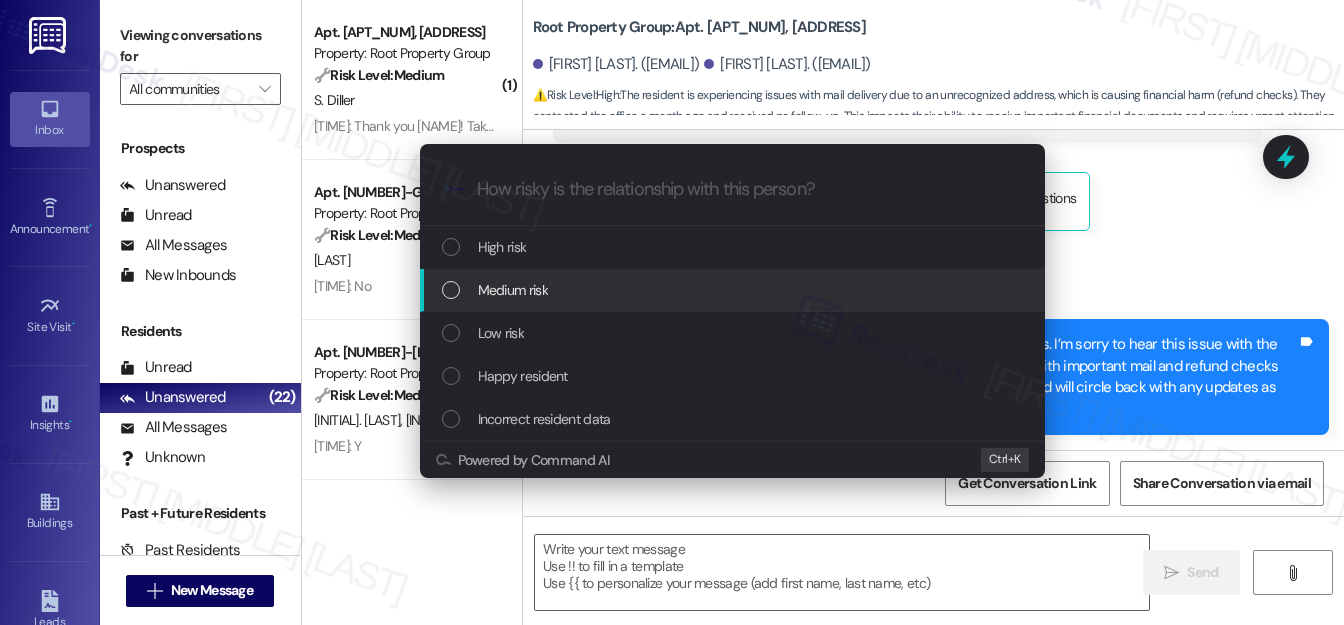 click on "Medium risk" at bounding box center (732, 290) 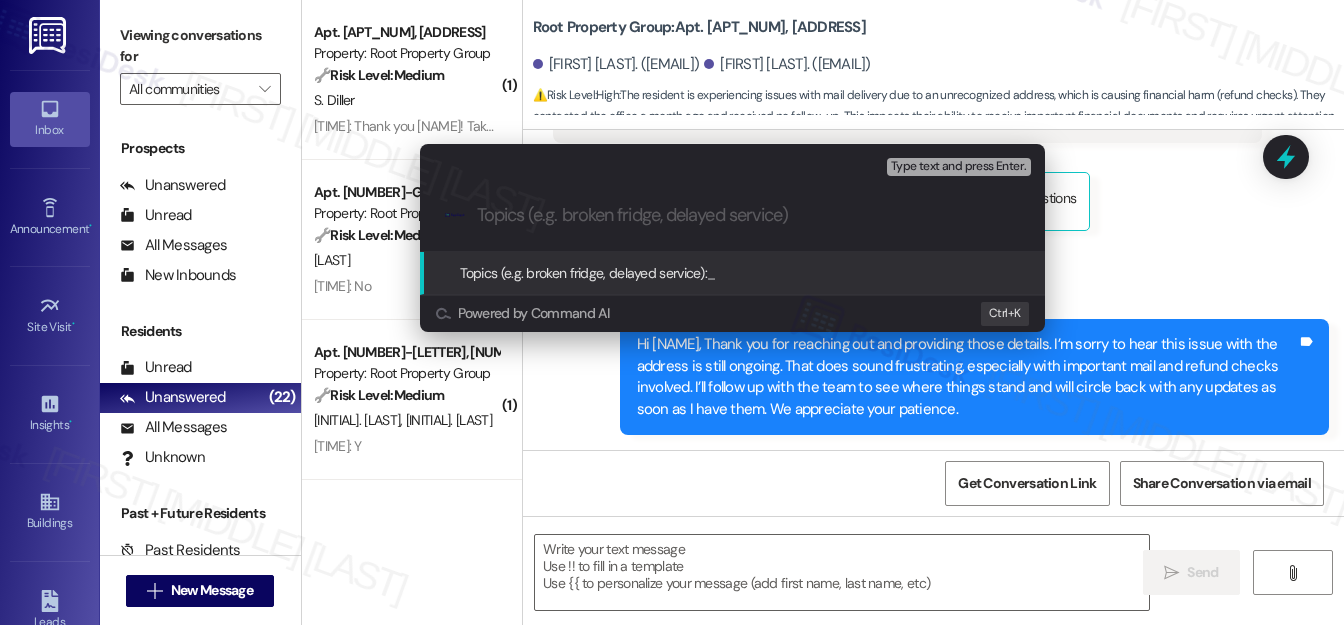 paste on "Mail Delivery Concern – USPS Not Recognizing Address" 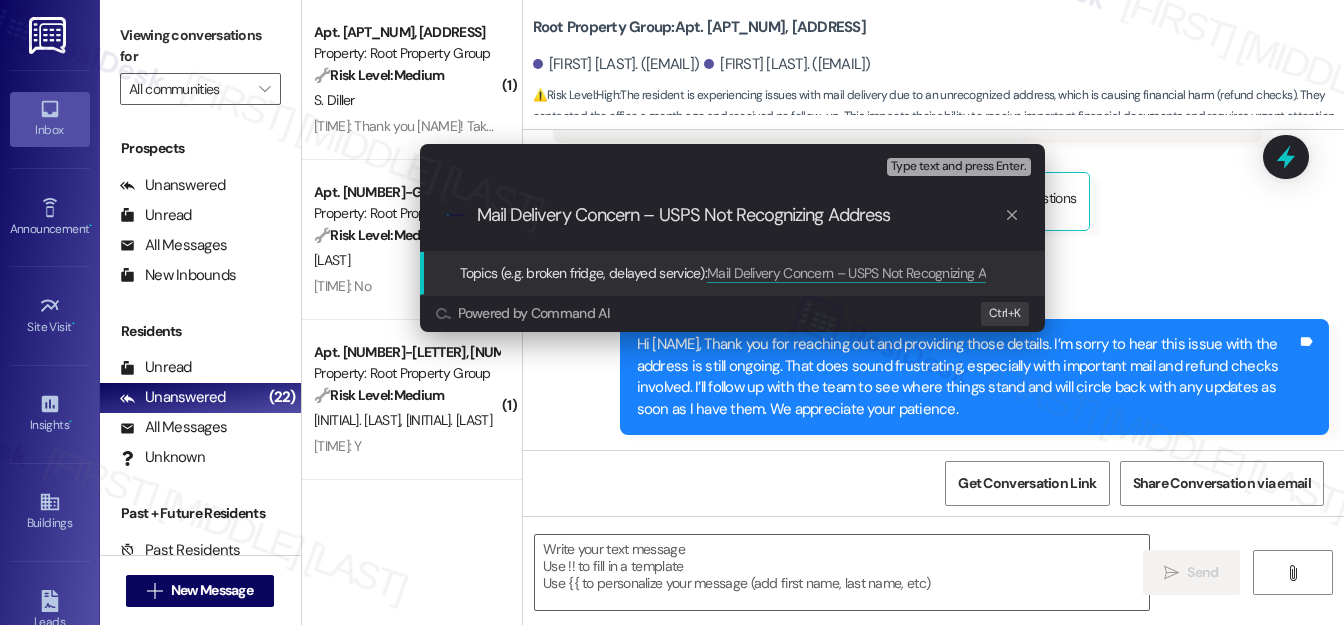 type on "Mail Delivery Concern – USPS Not Recognizing Address" 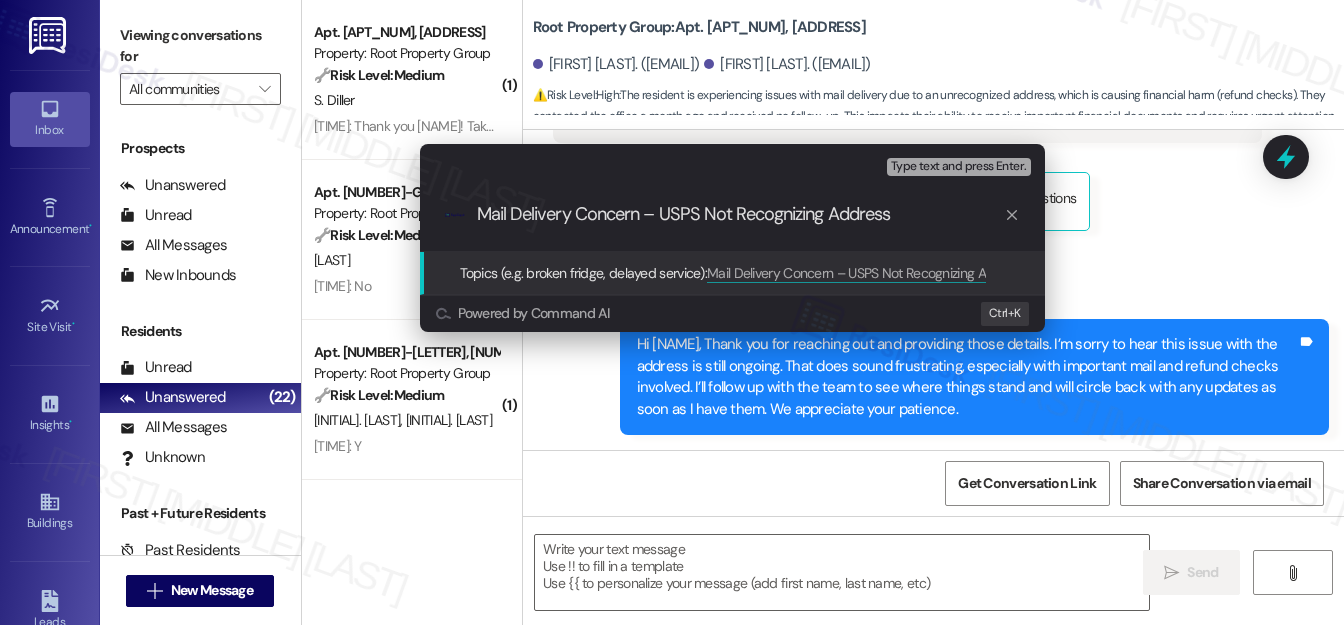 drag, startPoint x: 901, startPoint y: 217, endPoint x: 458, endPoint y: 219, distance: 443.00452 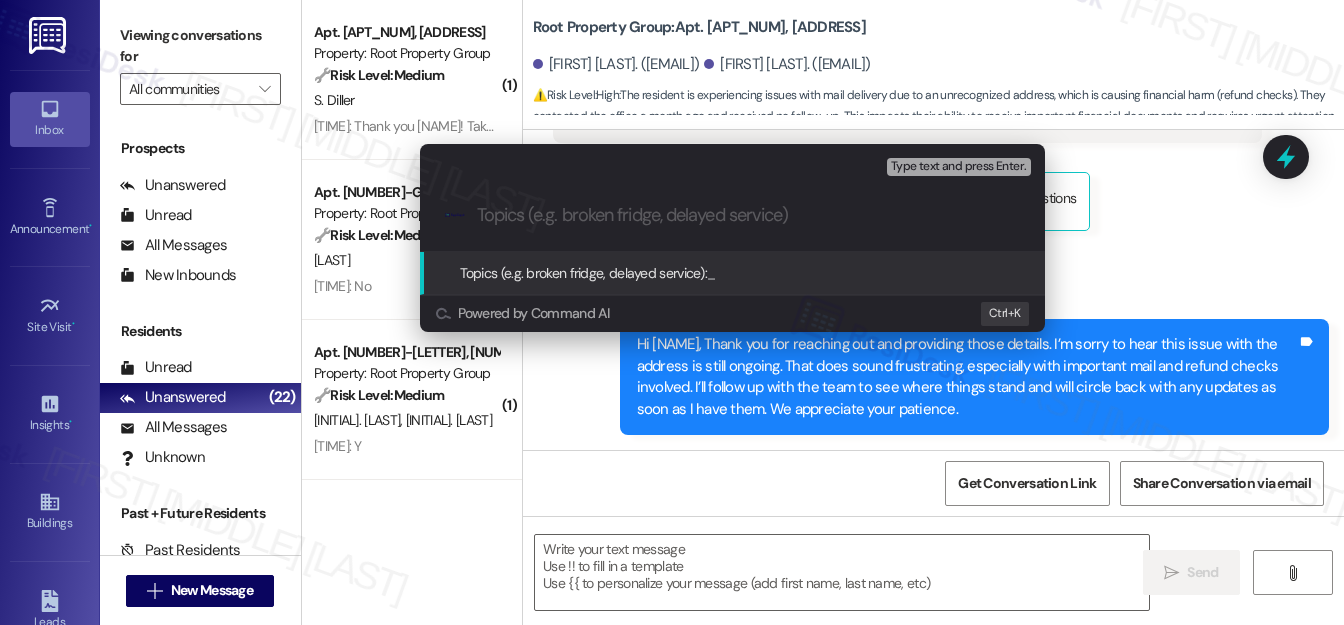 scroll, scrollTop: 0, scrollLeft: 0, axis: both 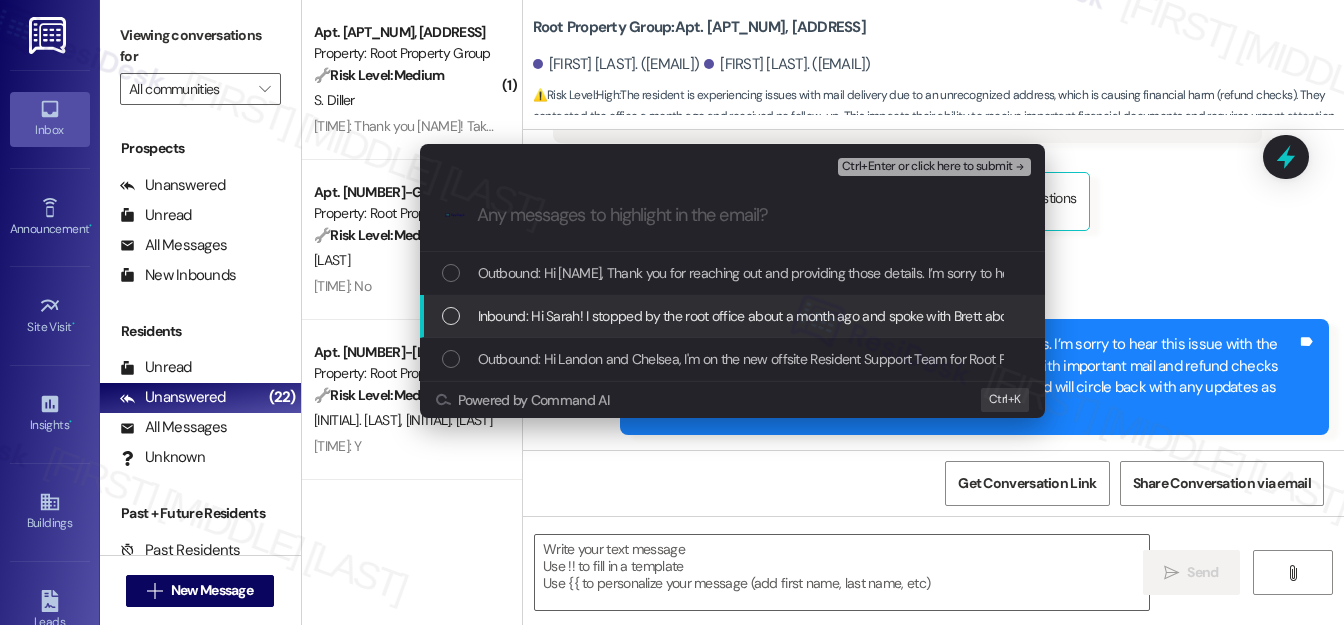 type 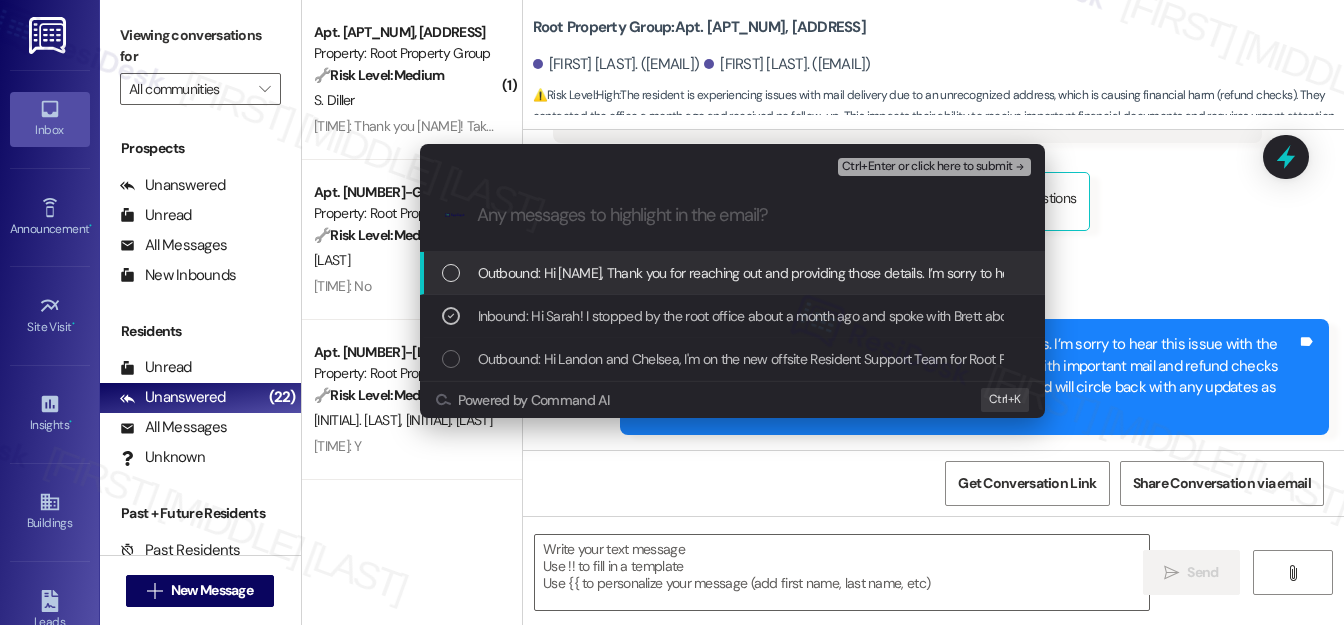 click on "Ctrl+Enter or click here to submit" at bounding box center [927, 167] 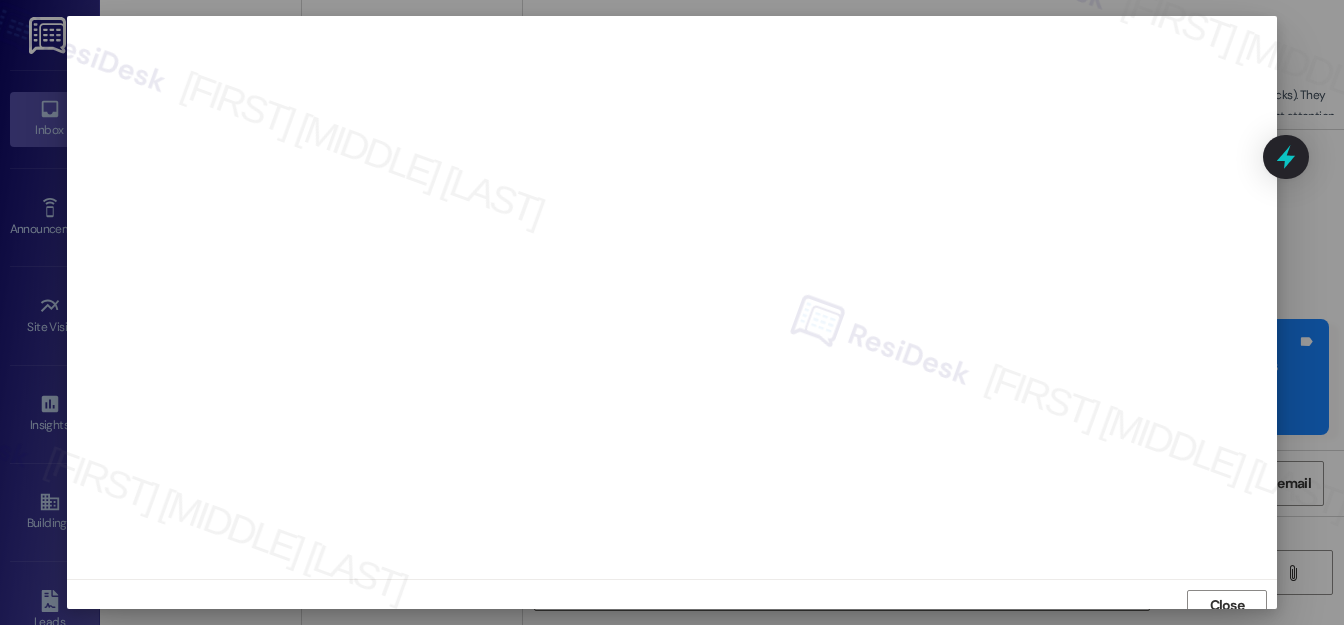 scroll, scrollTop: 12, scrollLeft: 0, axis: vertical 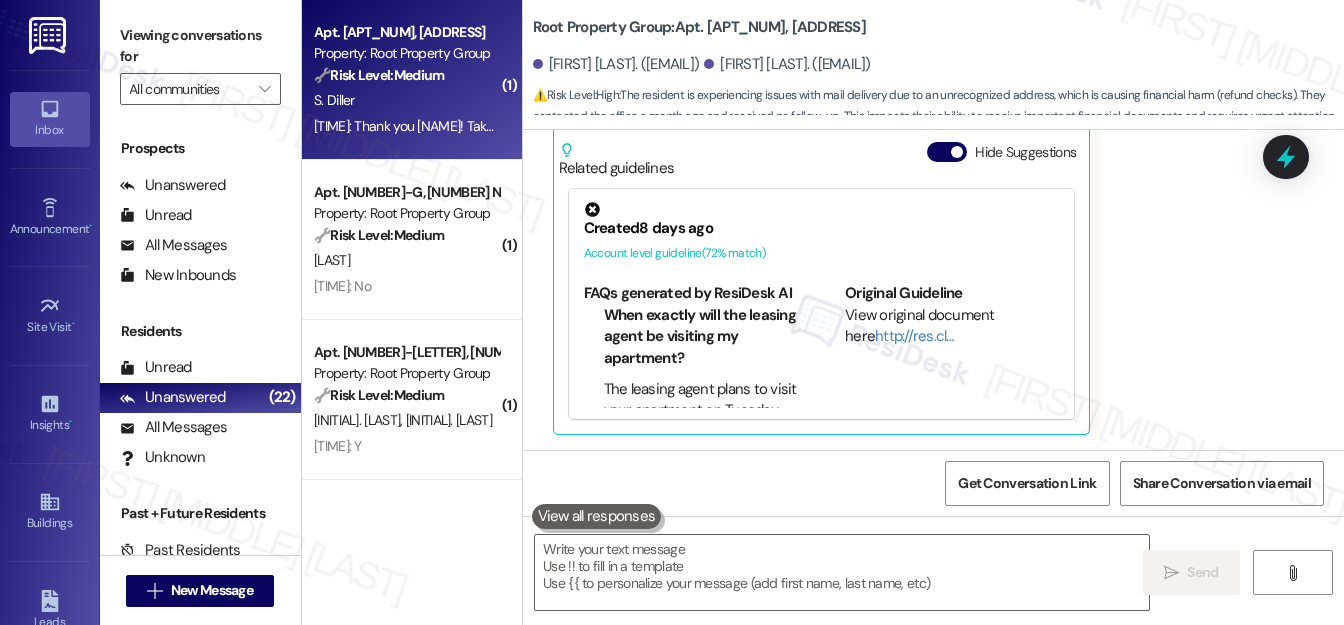 click on "[TIME]: Thank you [NAME]! Take care!  [TIME]: Thank you [NAME]! Take care!" at bounding box center (420, 126) 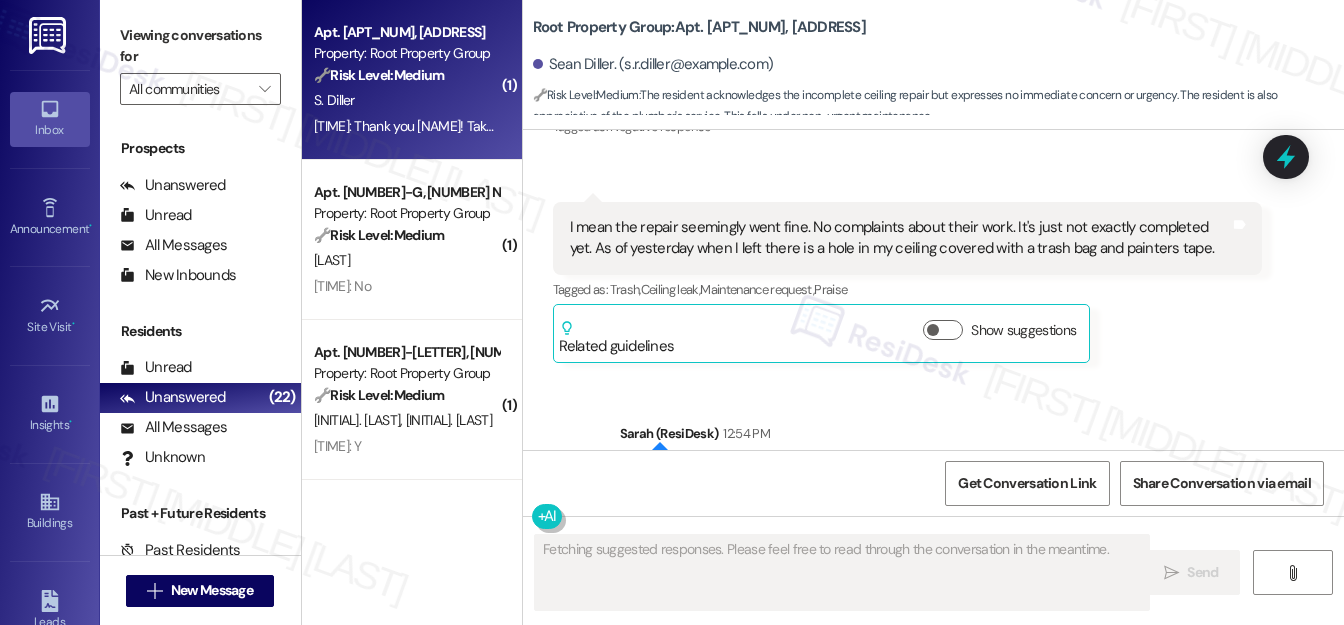 scroll, scrollTop: 2966, scrollLeft: 0, axis: vertical 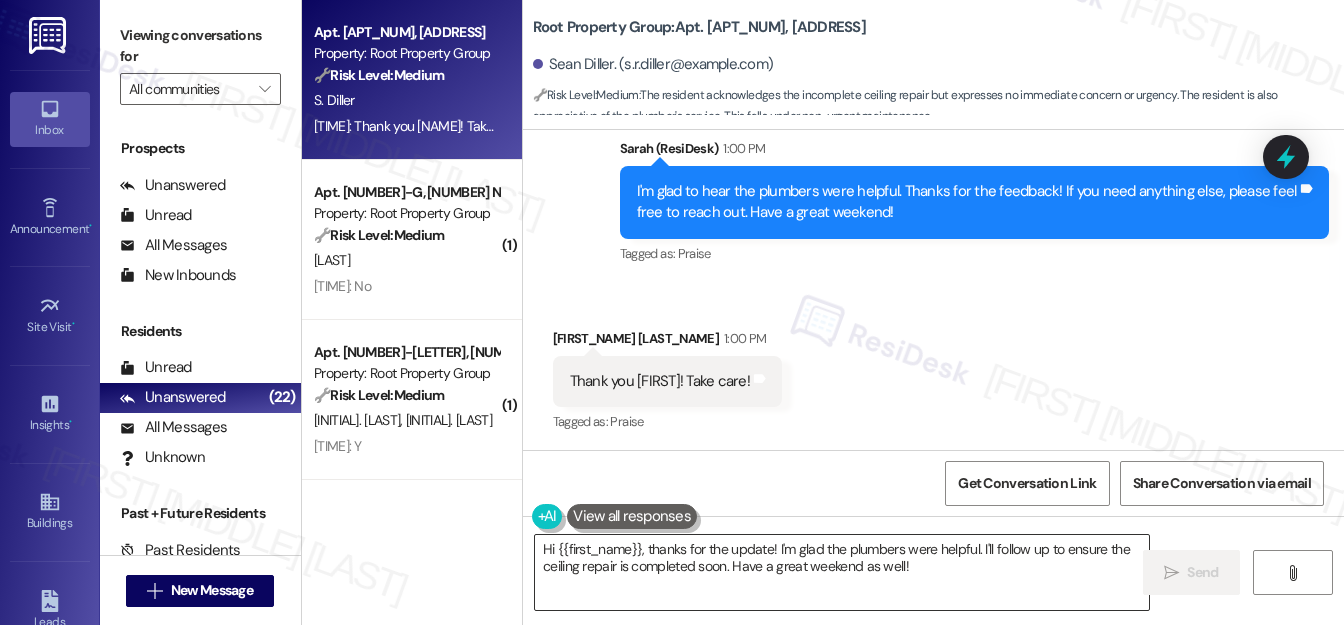click on "Hi {{first_name}}, thanks for the update! I'm glad the plumbers were helpful. I'll follow up to ensure the ceiling repair is completed soon. Have a great weekend as well!" at bounding box center [842, 572] 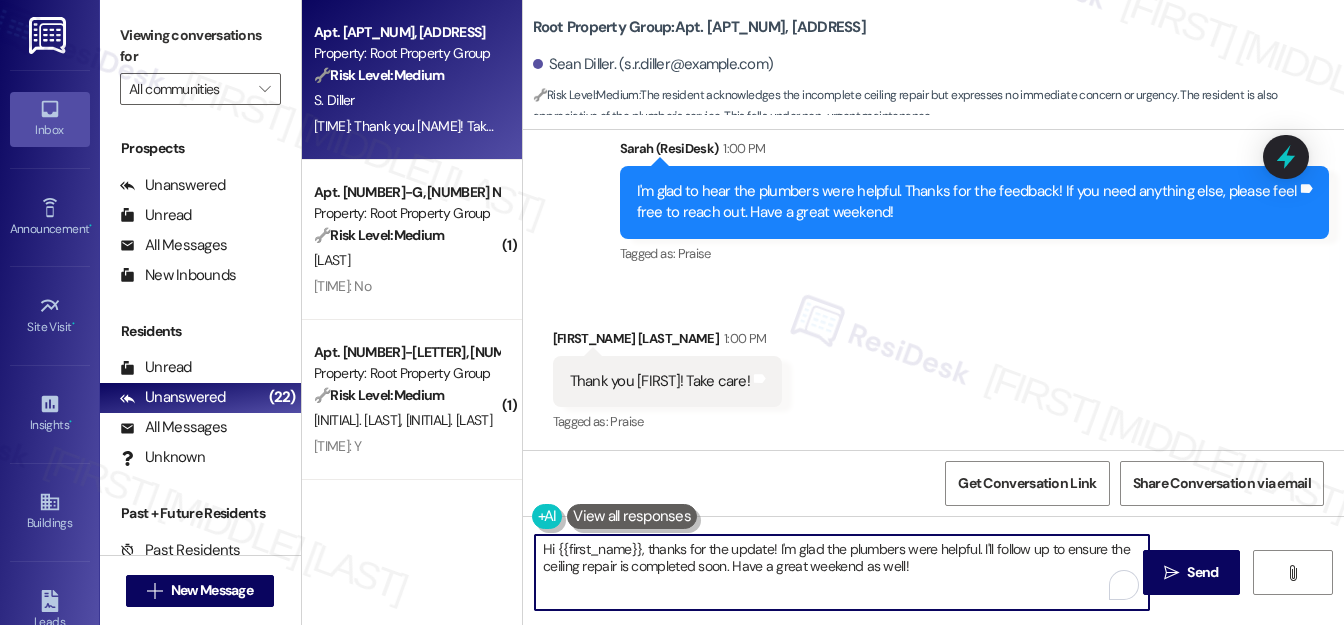 click on "Hi {{first_name}}, thanks for the update! I'm glad the plumbers were helpful. I'll follow up to ensure the ceiling repair is completed soon. Have a great weekend as well!" at bounding box center [842, 572] 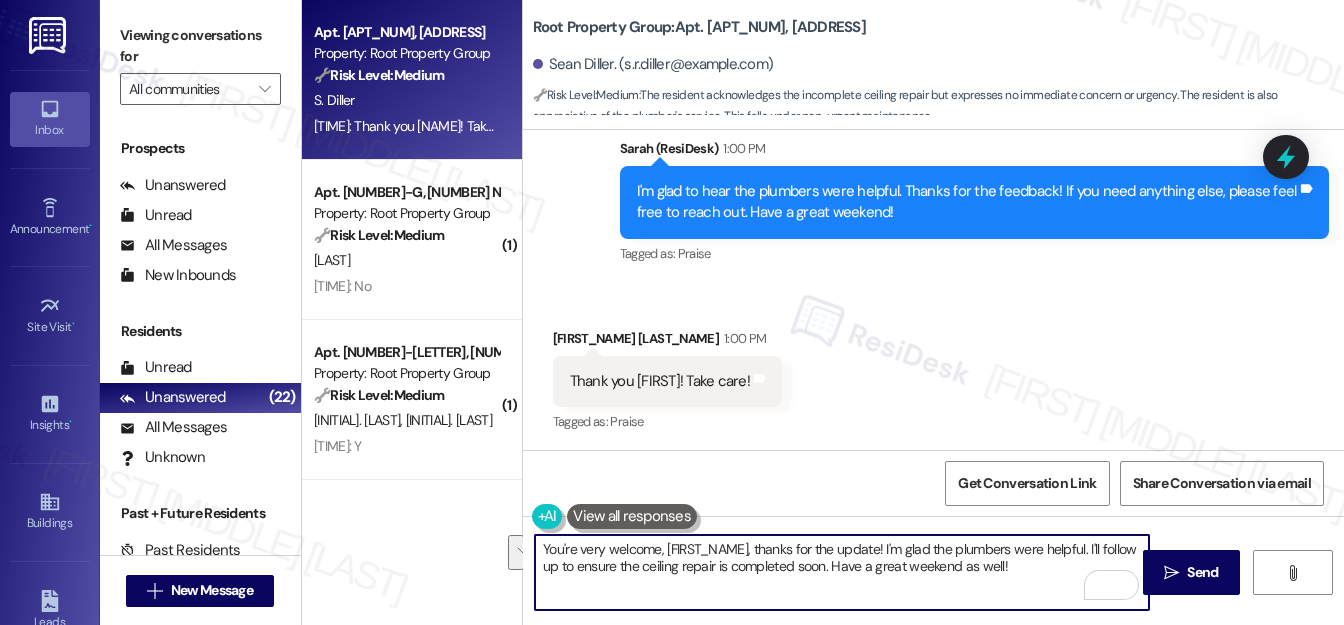 drag, startPoint x: 746, startPoint y: 551, endPoint x: 943, endPoint y: 587, distance: 200.26233 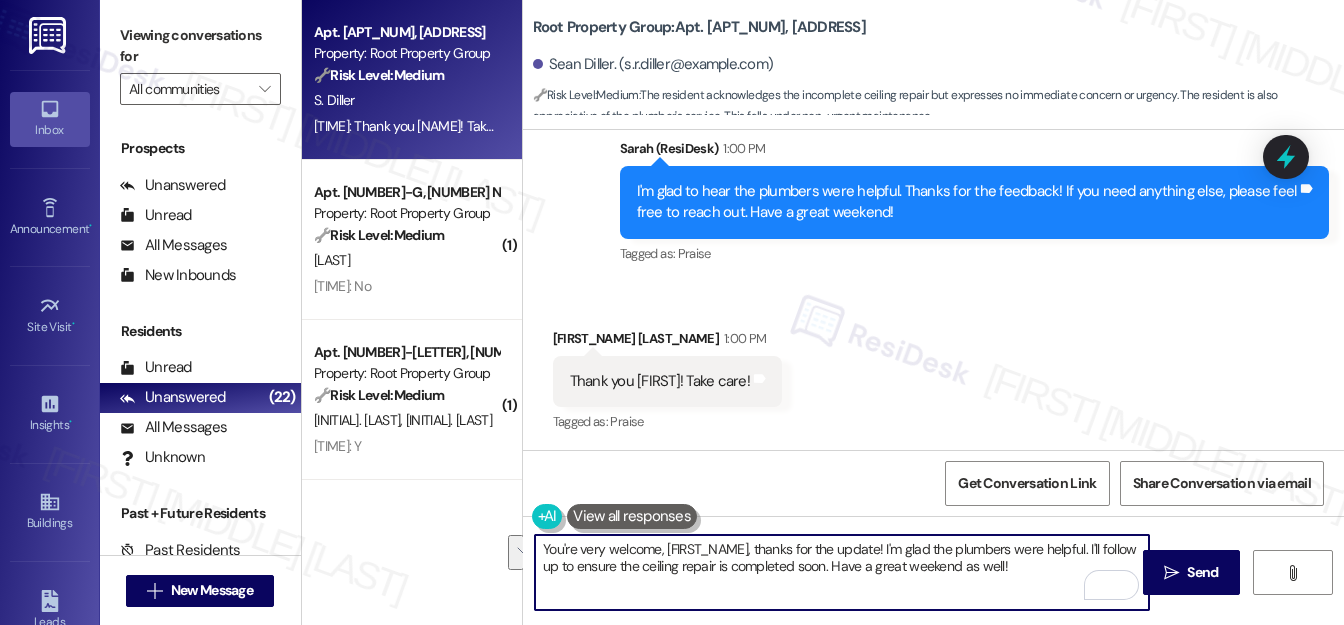 click on "You're very welcome, [FIRST_NAME], thanks for the update! I'm glad the plumbers were helpful. I'll follow up to ensure the ceiling repair is completed soon. Have a great weekend as well!" at bounding box center (842, 572) 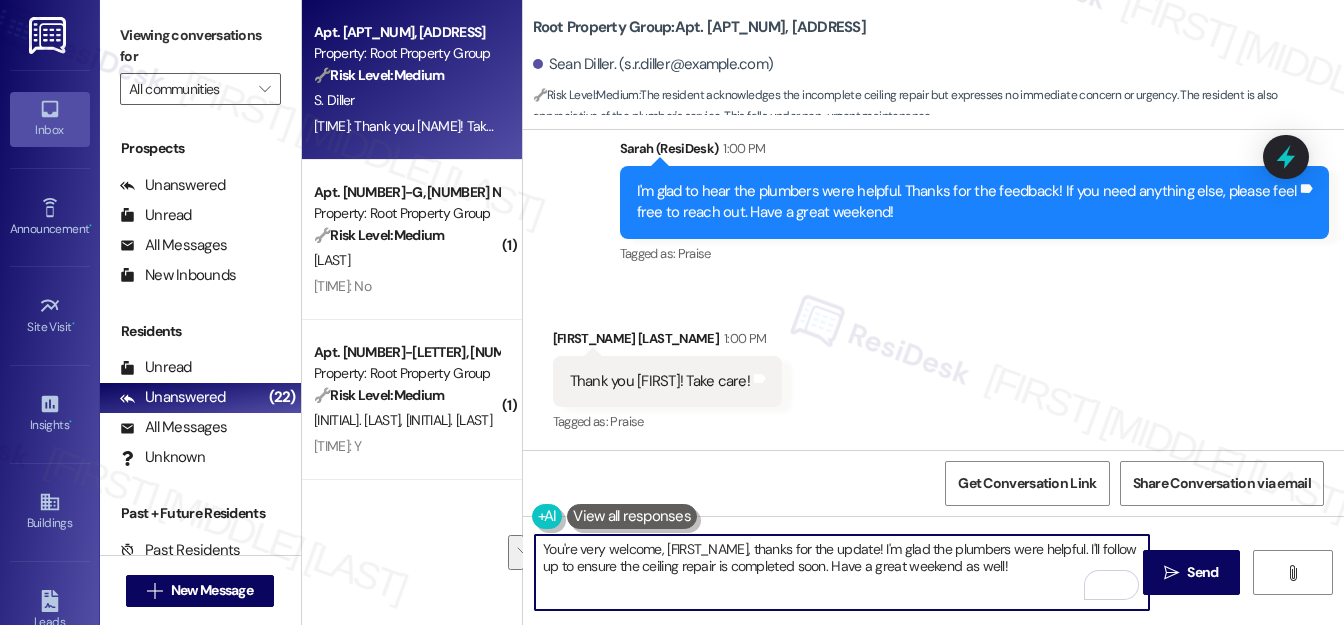 drag, startPoint x: 747, startPoint y: 548, endPoint x: 1018, endPoint y: 579, distance: 272.7673 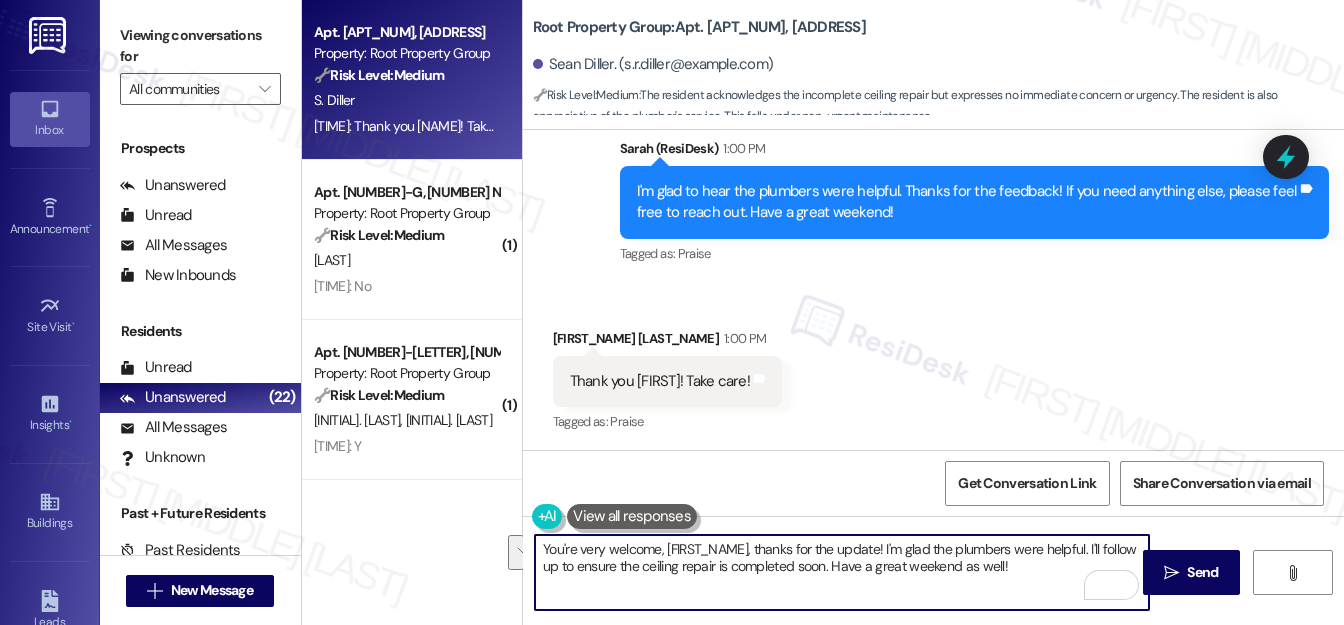 click on "You're very welcome, [FIRST_NAME], thanks for the update! I'm glad the plumbers were helpful. I'll follow up to ensure the ceiling repair is completed soon. Have a great weekend as well!" at bounding box center [842, 572] 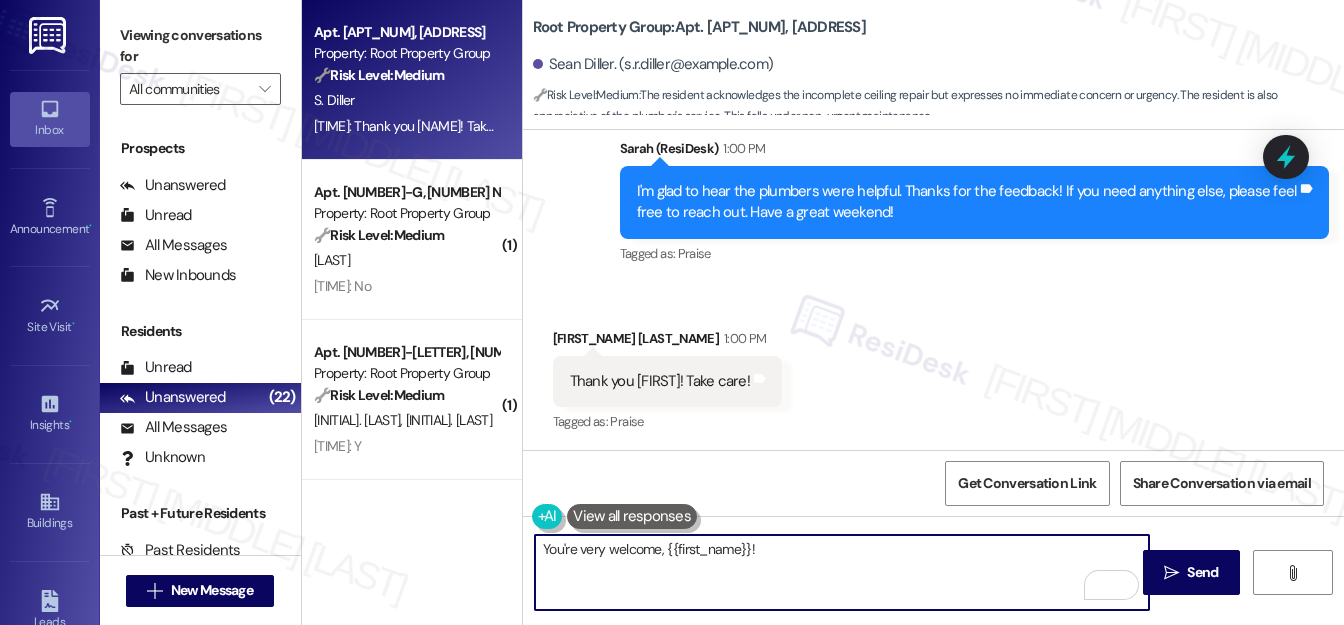 click on "You're very welcome, {{first_name}}!" at bounding box center [842, 572] 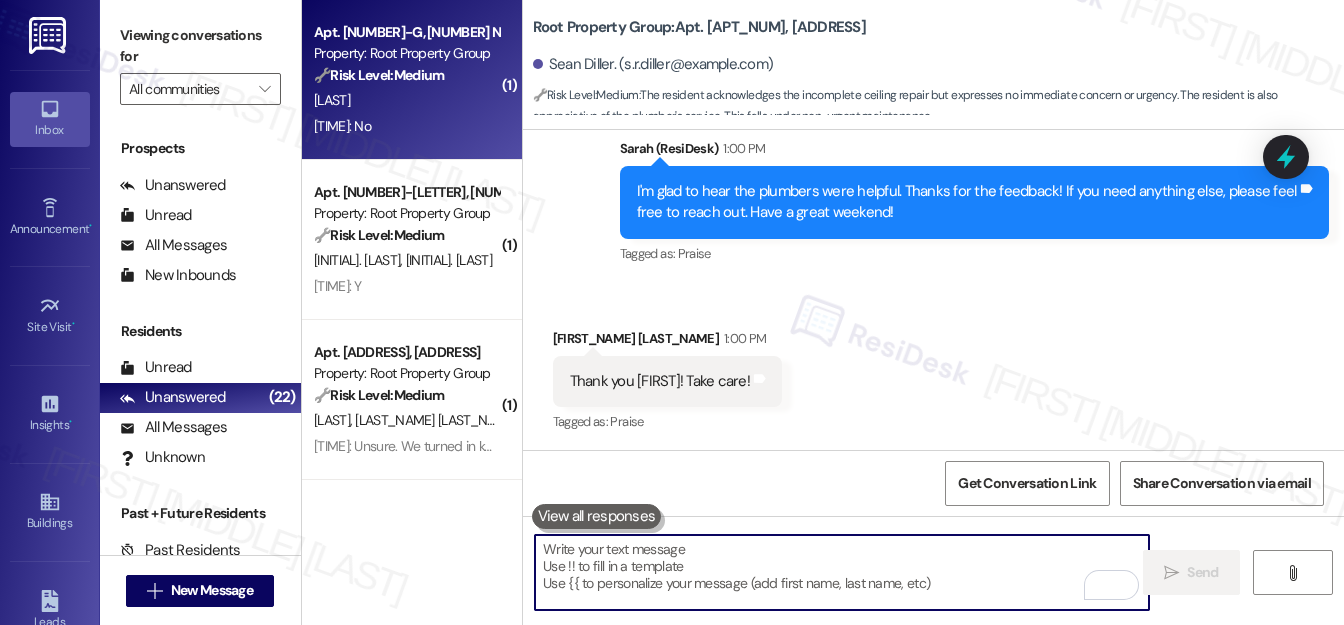 type 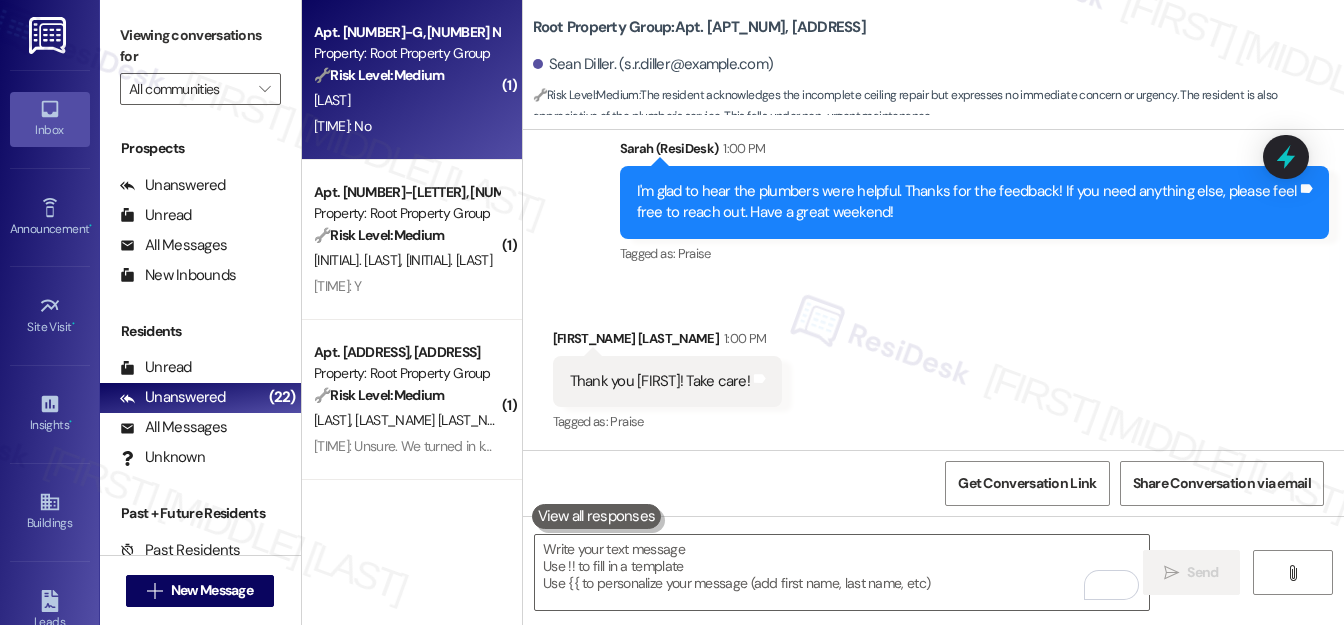 click on "[LAST]" at bounding box center (406, 100) 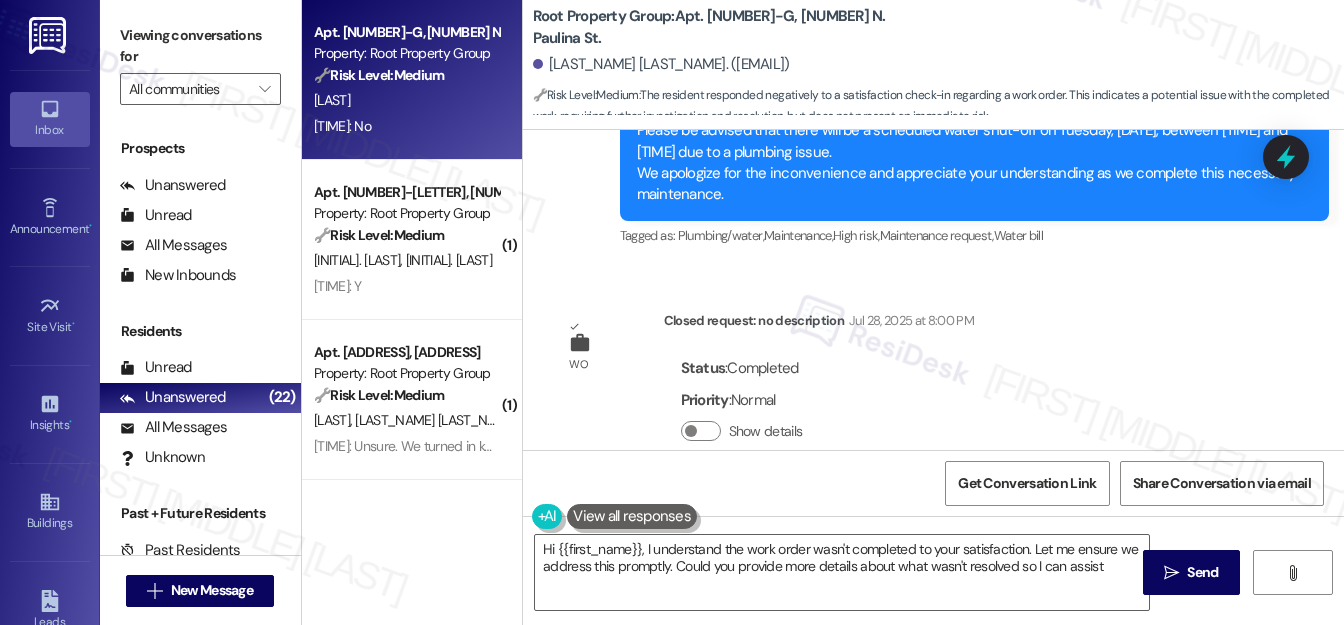 scroll, scrollTop: 487, scrollLeft: 0, axis: vertical 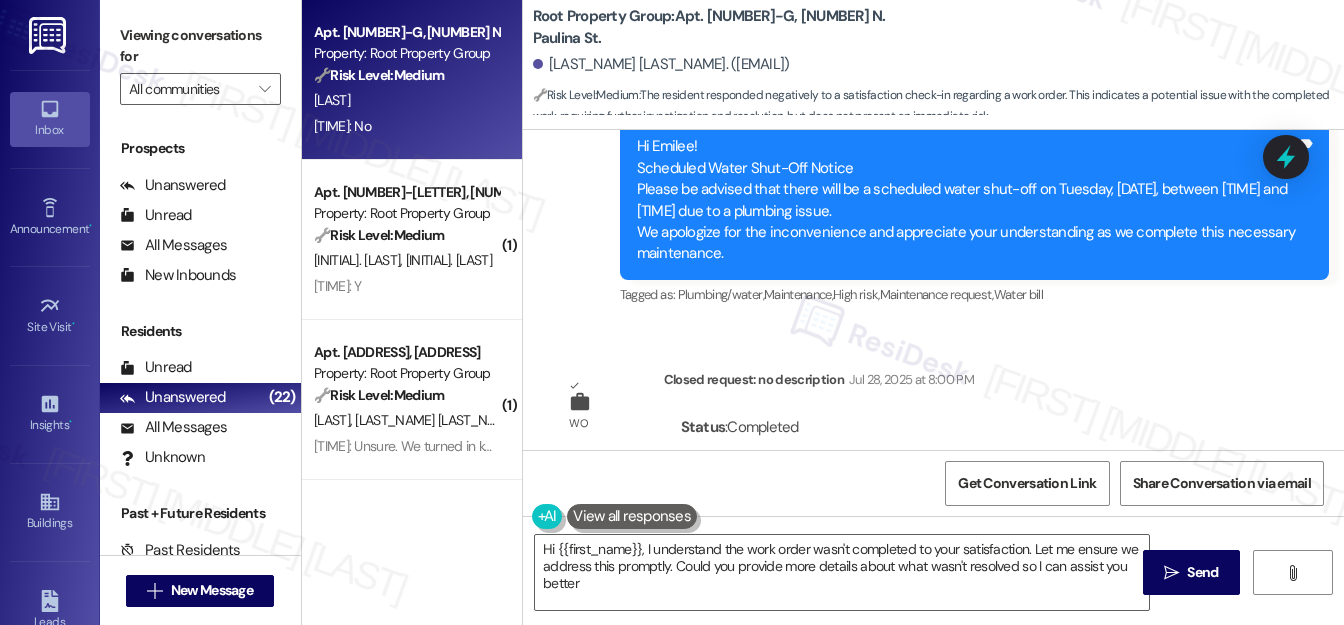 type on "Hi [FIRST_NAME], I understand the work order wasn't completed to your satisfaction. Let me ensure we address this promptly. Could you provide more details about what wasn't resolved so I can assist you better?" 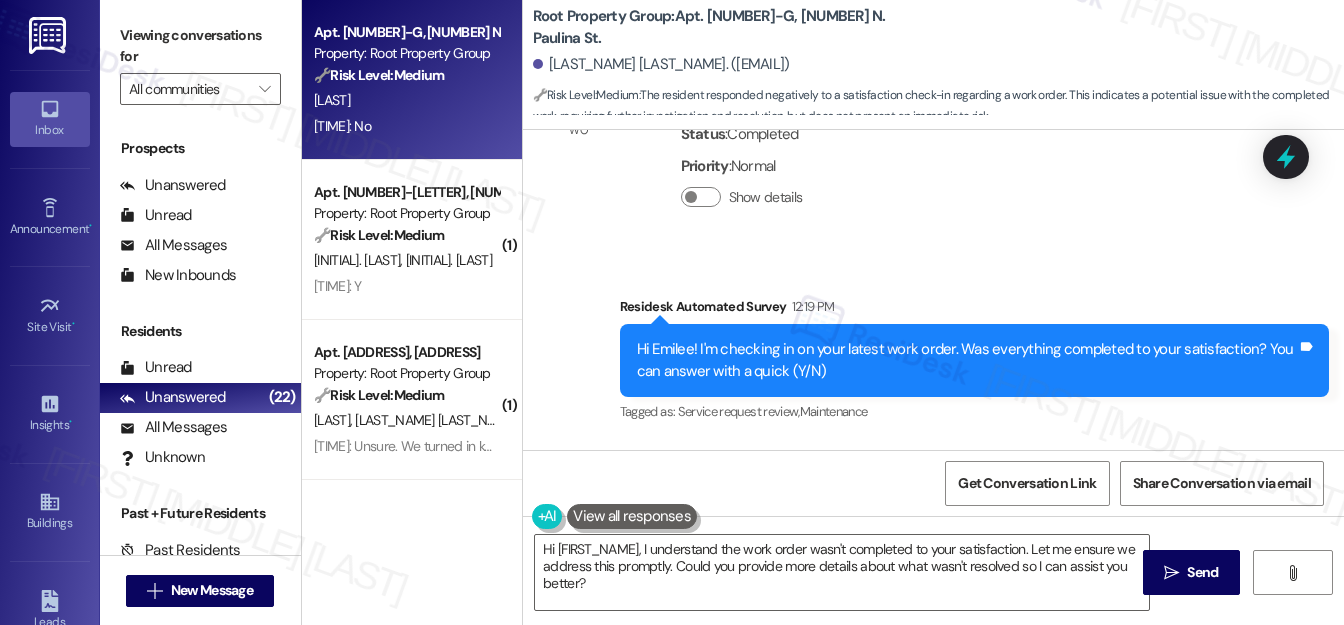 scroll, scrollTop: 941, scrollLeft: 0, axis: vertical 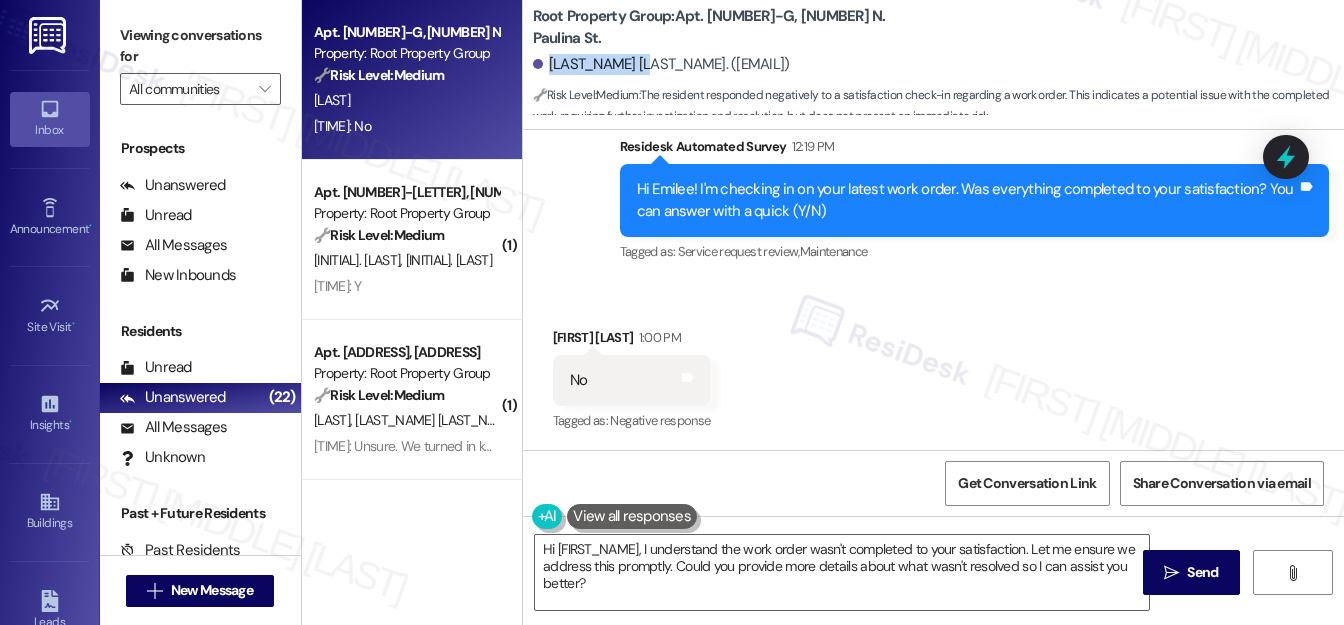 drag, startPoint x: 546, startPoint y: 63, endPoint x: 626, endPoint y: 55, distance: 80.399 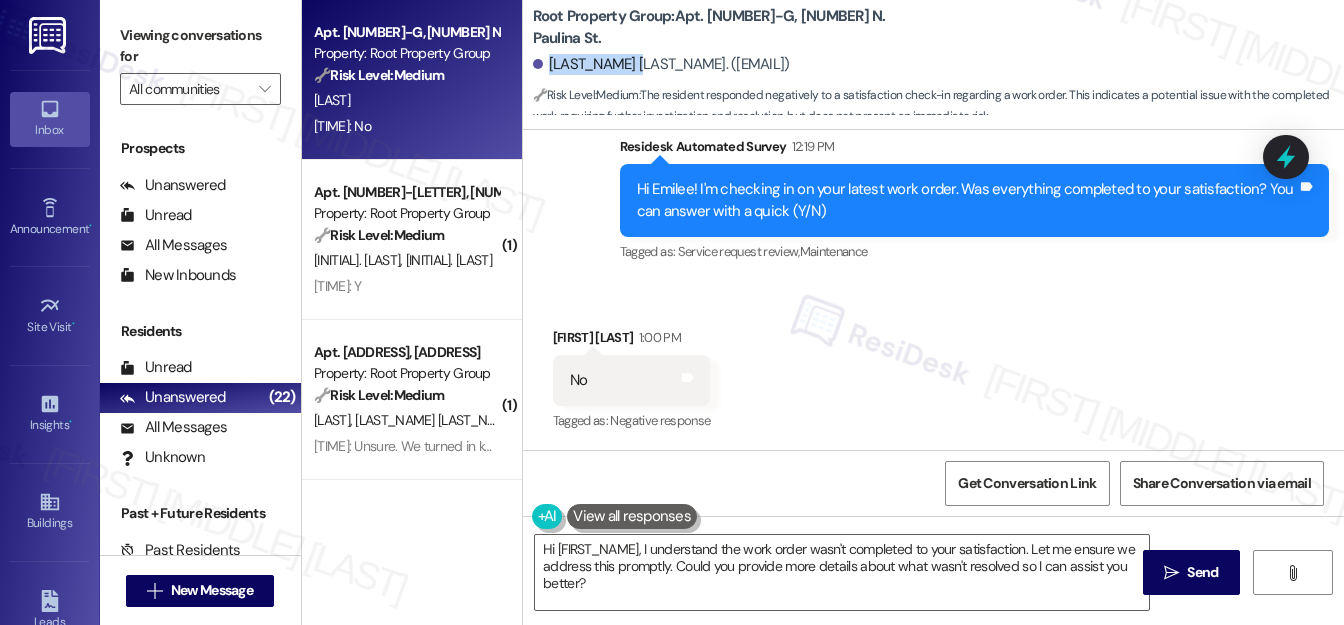 copy on "[FIRST] [LAST]" 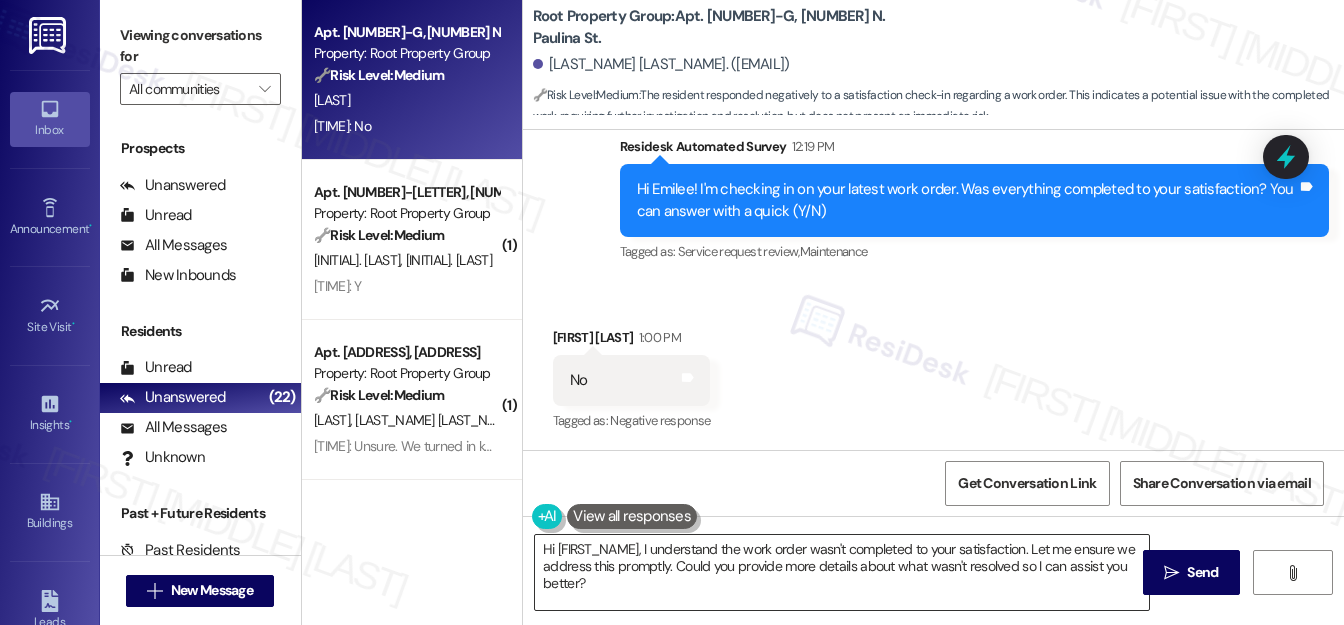 click on "Hi [FIRST_NAME], I understand the work order wasn't completed to your satisfaction. Let me ensure we address this promptly. Could you provide more details about what wasn't resolved so I can assist you better?" at bounding box center (842, 572) 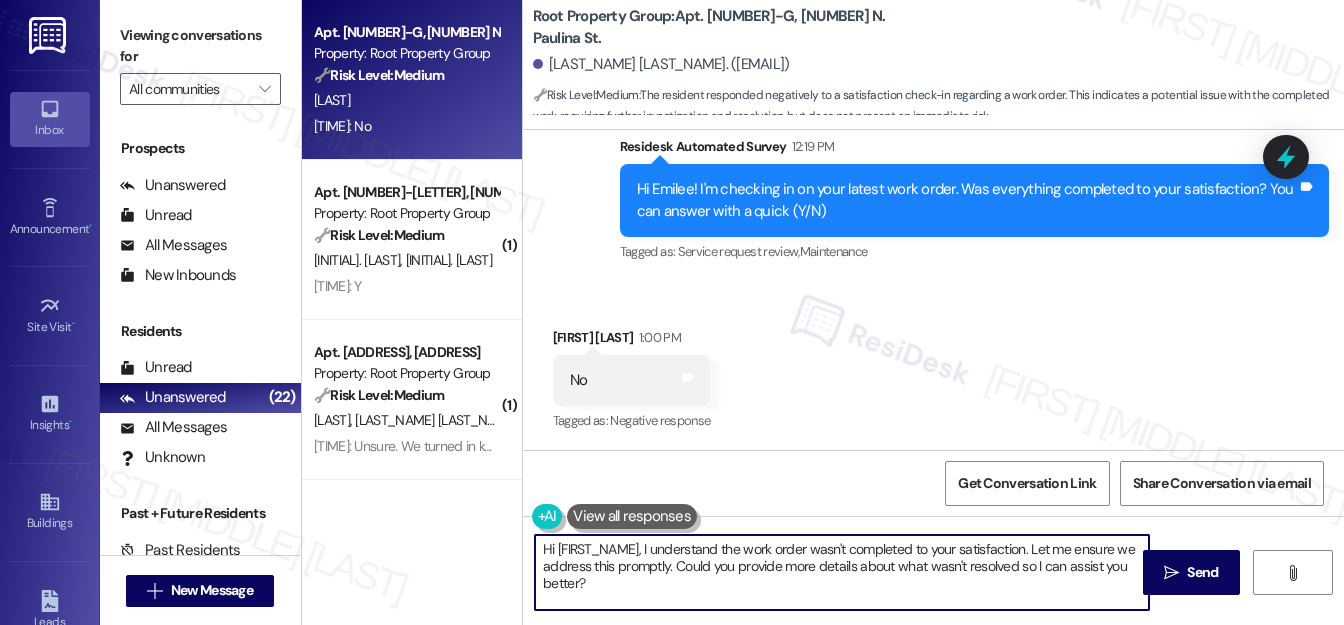 click on "Hi [FIRST_NAME], I understand the work order wasn't completed to your satisfaction. Let me ensure we address this promptly. Could you provide more details about what wasn't resolved so I can assist you better?" at bounding box center [842, 572] 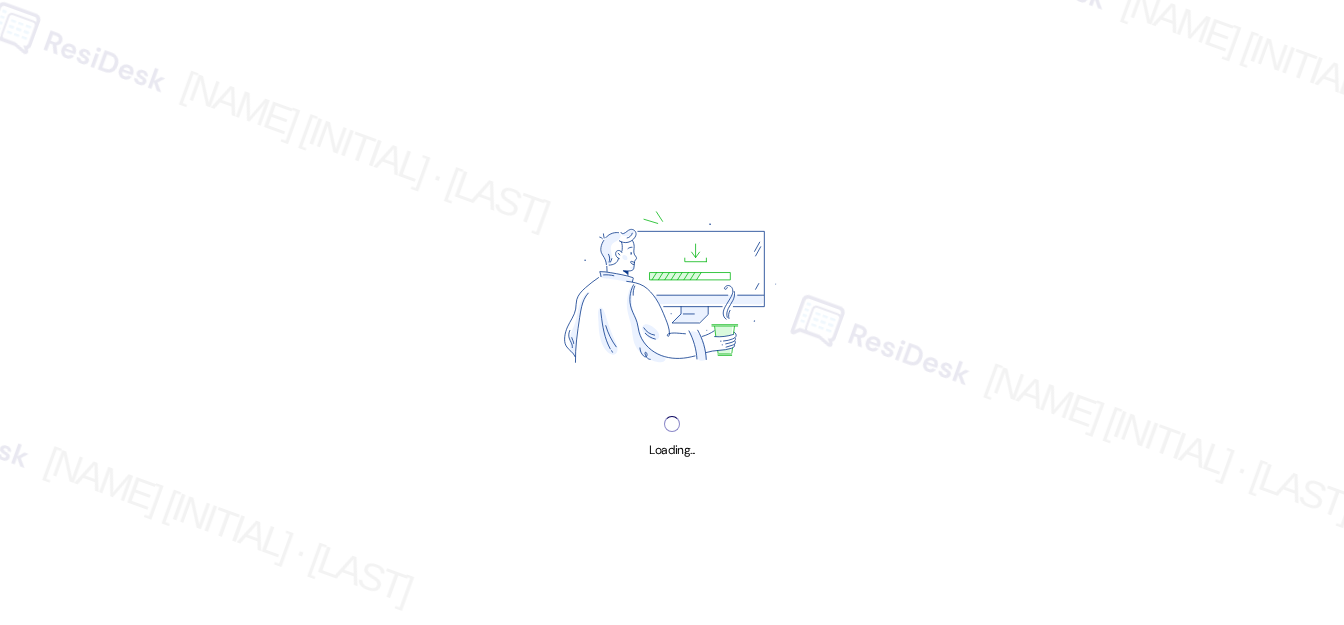 scroll, scrollTop: 0, scrollLeft: 0, axis: both 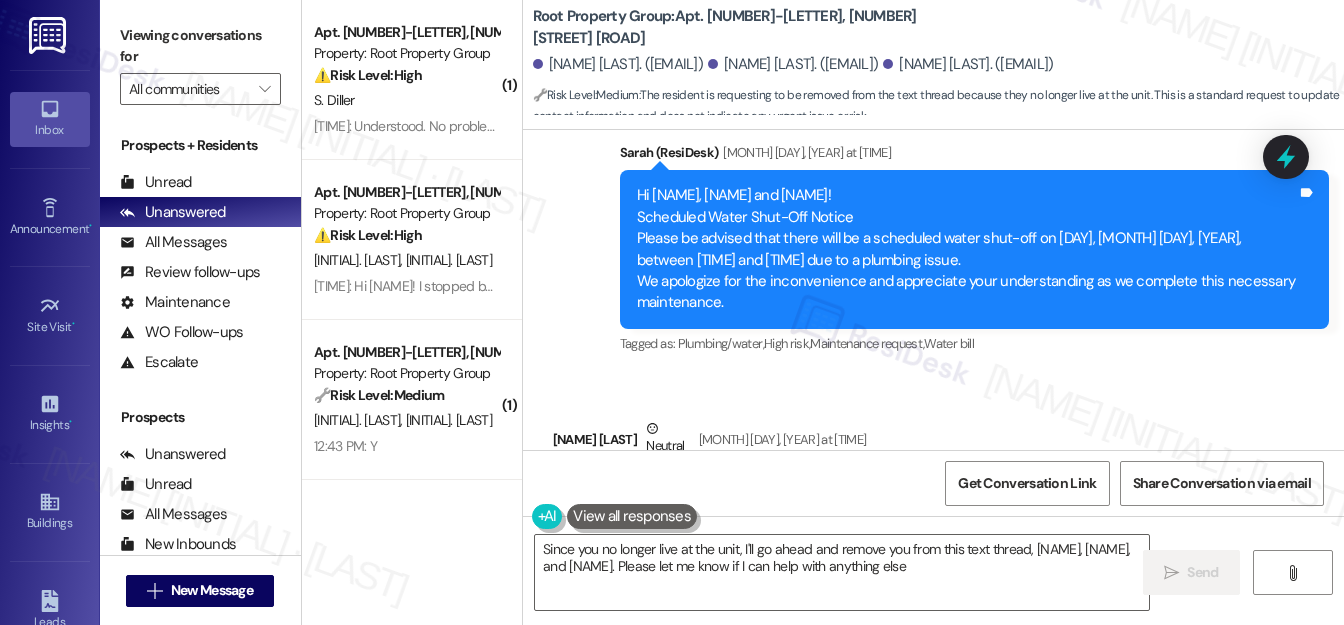 type on "Since you no longer live at the unit, I'll go ahead and remove you from this text thread, [NAME], [NAME], and [NAME]. Please let me know if I can help with anything else!" 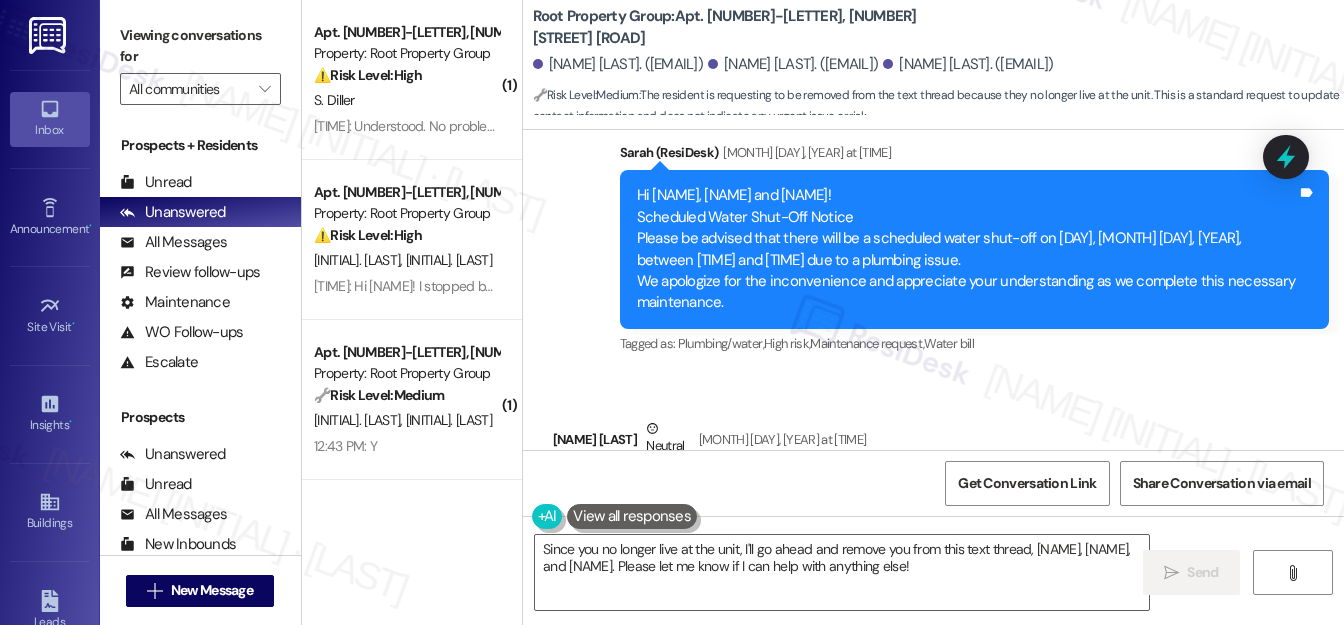 drag, startPoint x: 725, startPoint y: 284, endPoint x: 572, endPoint y: 253, distance: 156.10893 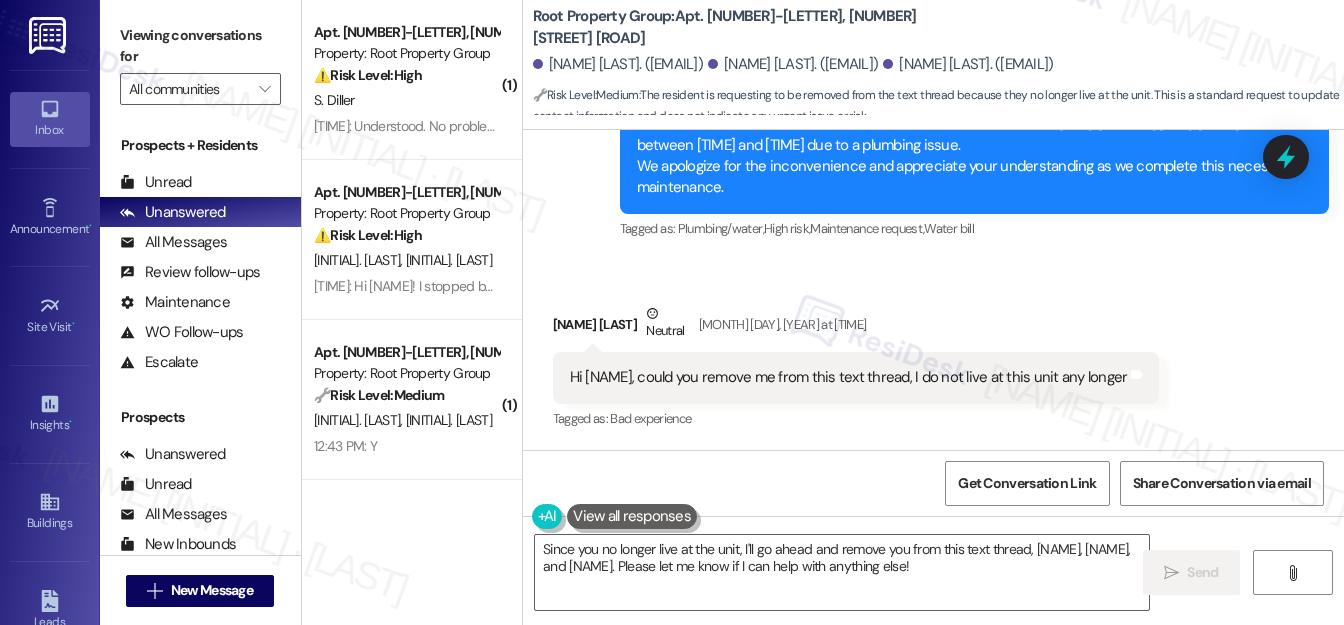 scroll, scrollTop: 602, scrollLeft: 0, axis: vertical 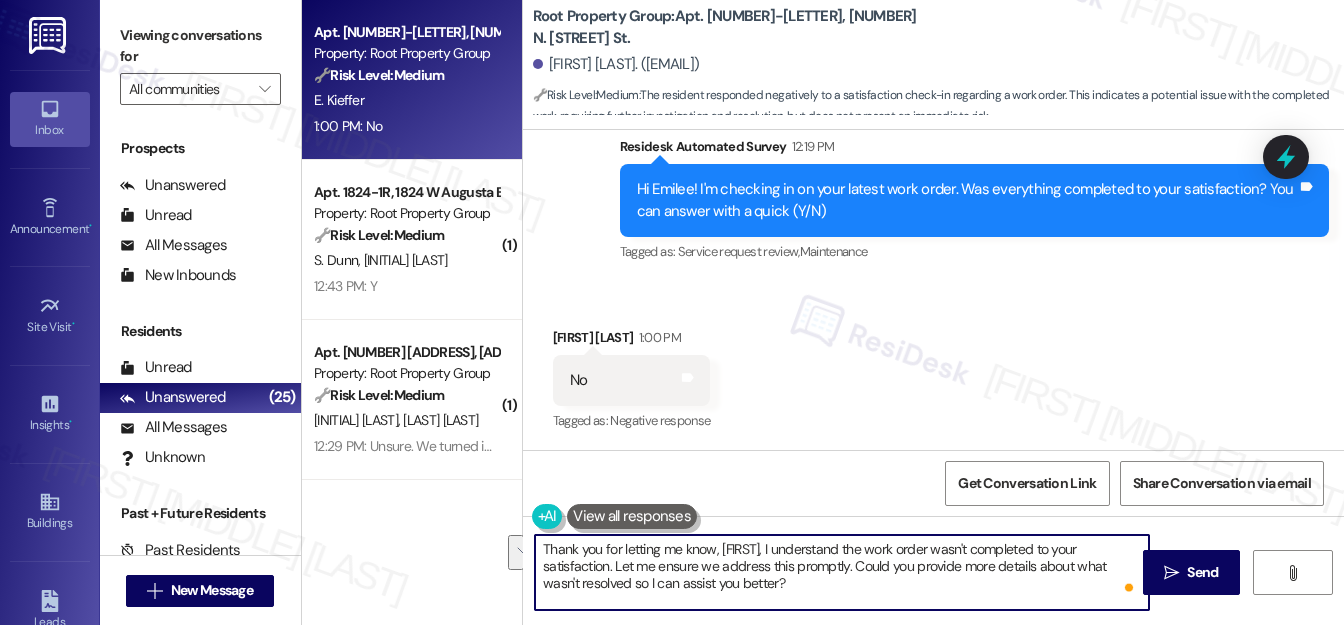 drag, startPoint x: 614, startPoint y: 563, endPoint x: 799, endPoint y: 581, distance: 185.87361 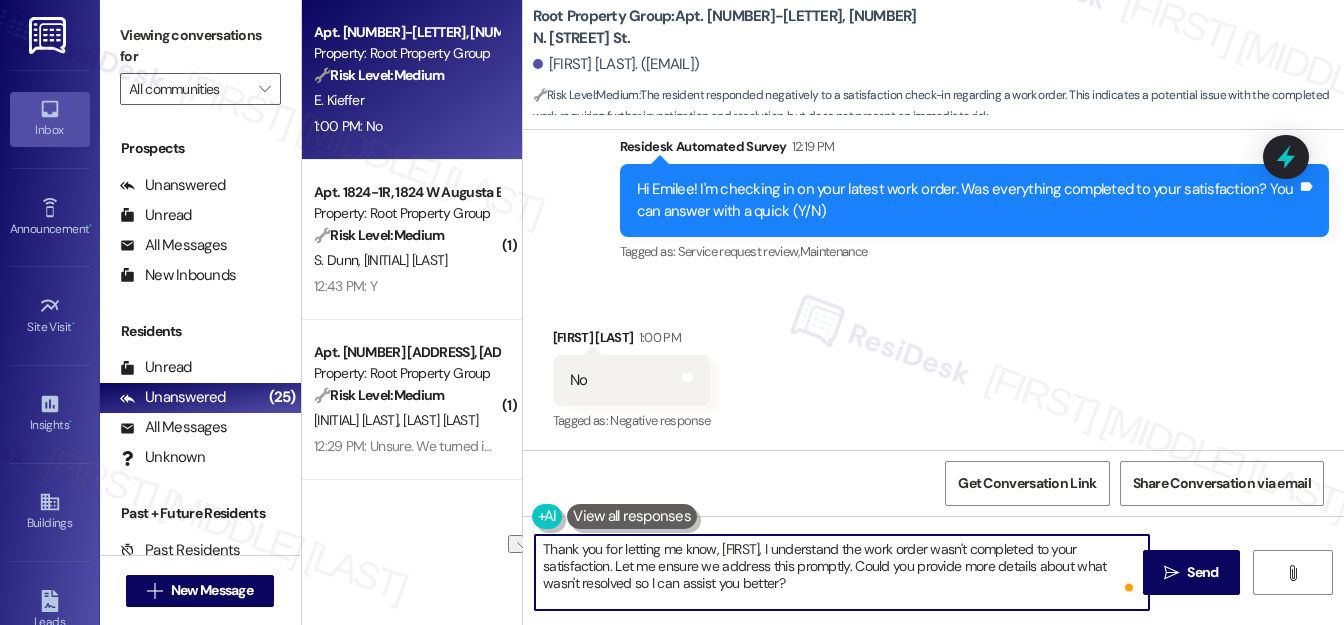 drag, startPoint x: 847, startPoint y: 563, endPoint x: 610, endPoint y: 562, distance: 237.0021 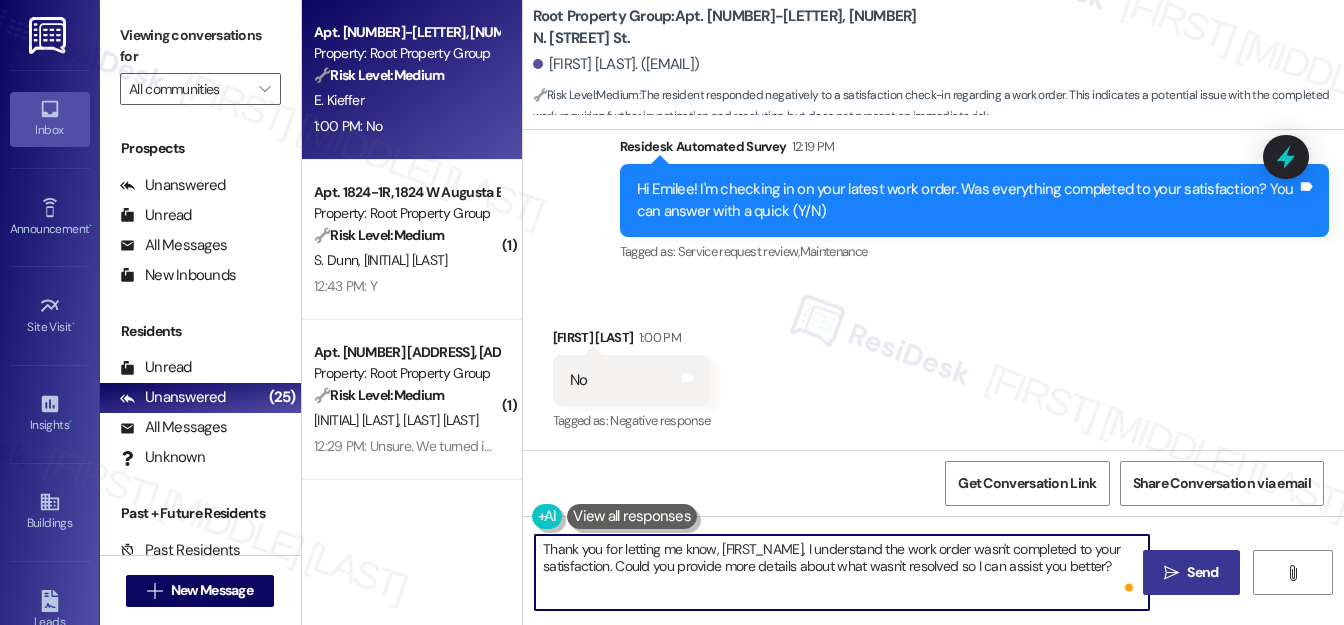 type on "Thank you for letting me know, [FIRST_NAME], I understand the work order wasn't completed to your satisfaction. Could you provide more details about what wasn't resolved so I can assist you better?" 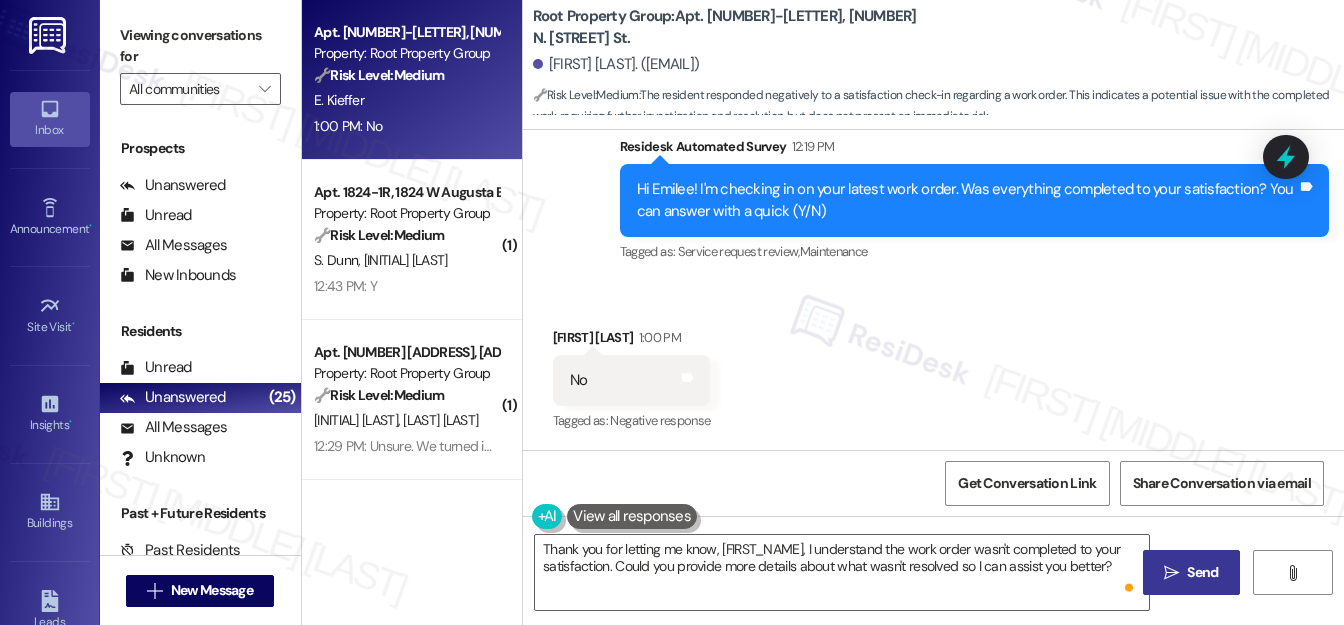 click on "Send" at bounding box center [1202, 572] 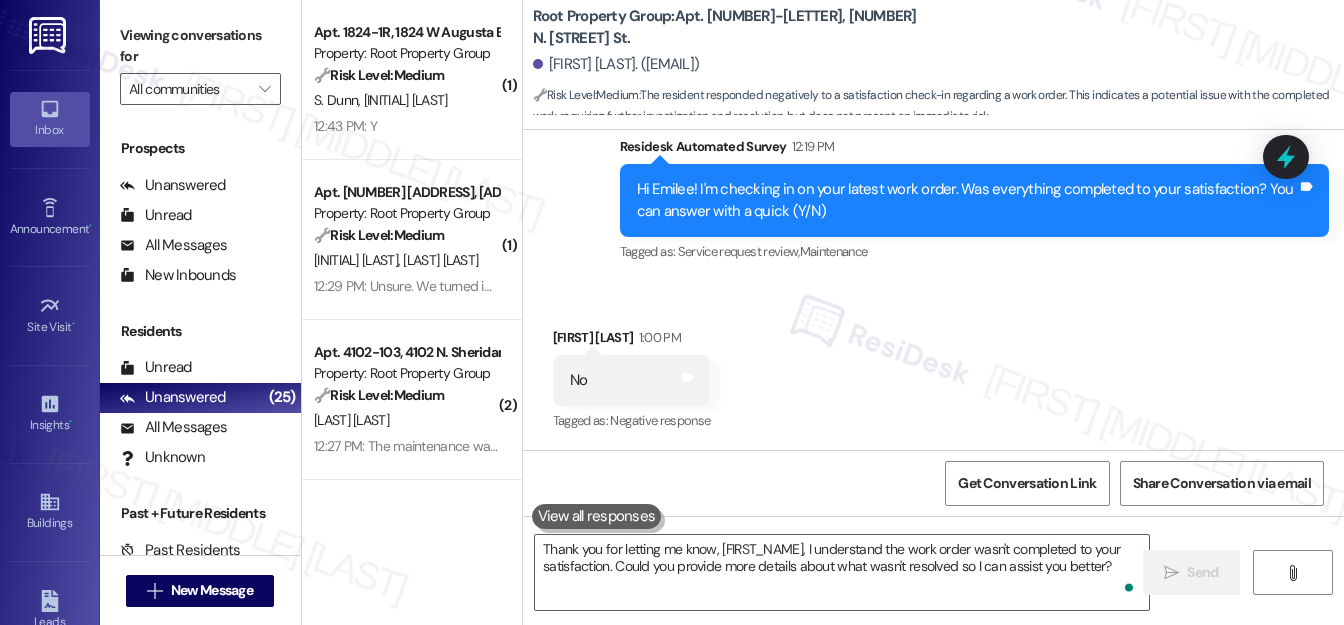 scroll, scrollTop: 1032, scrollLeft: 0, axis: vertical 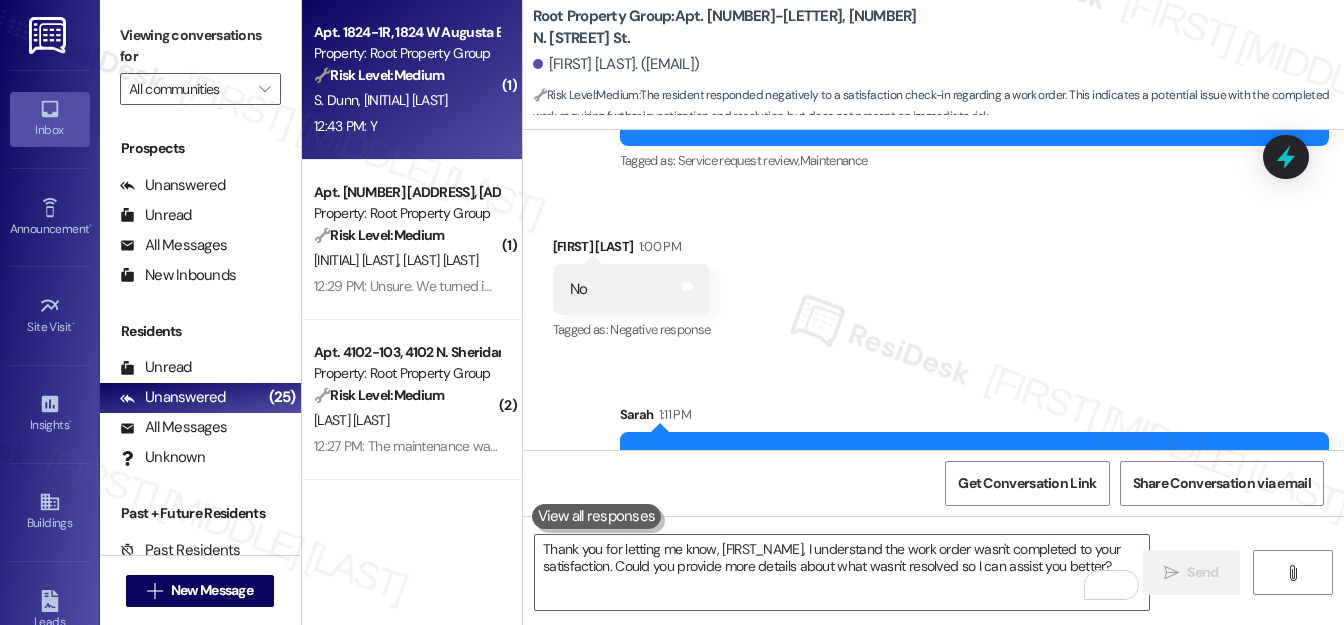 click on "[TIME]: Y [TIME]: Y" at bounding box center [406, 126] 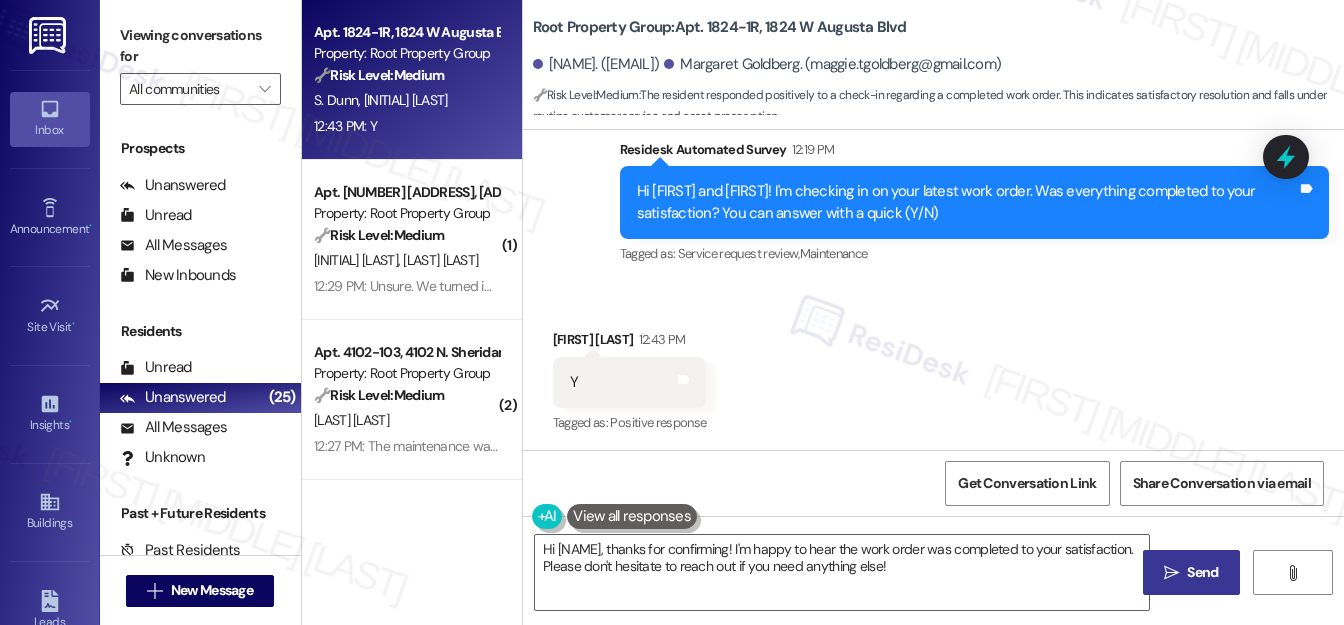 scroll, scrollTop: 666, scrollLeft: 0, axis: vertical 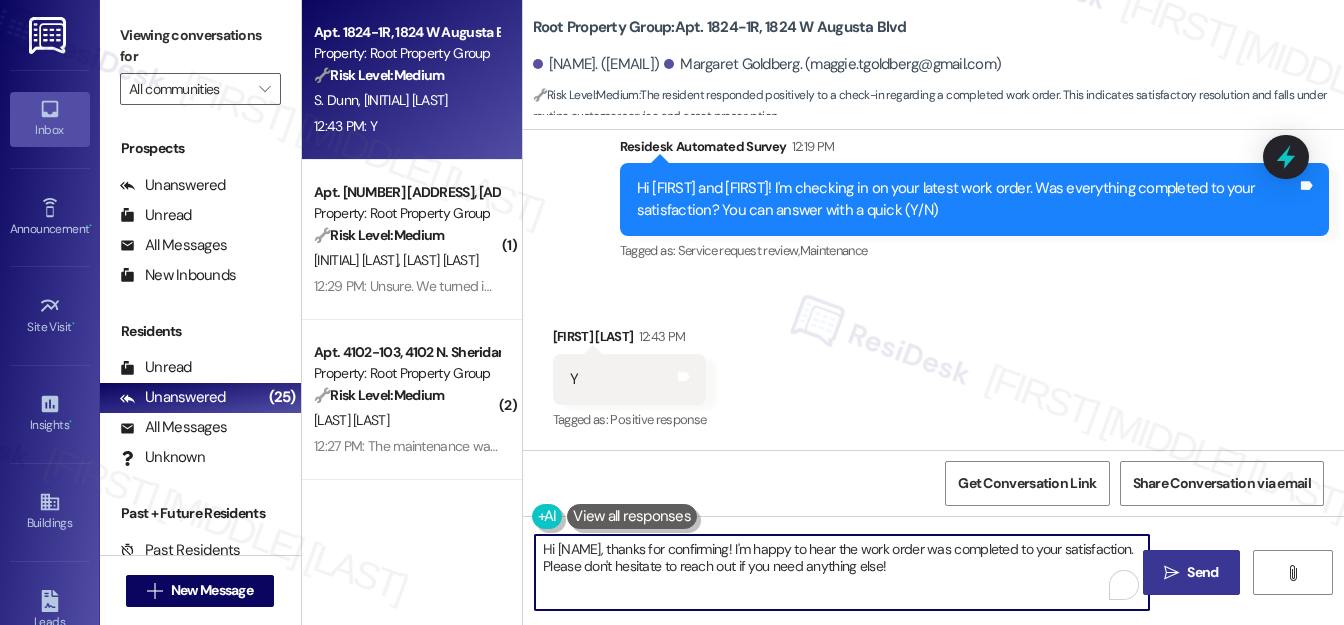 drag, startPoint x: 646, startPoint y: 548, endPoint x: 545, endPoint y: 550, distance: 101.0198 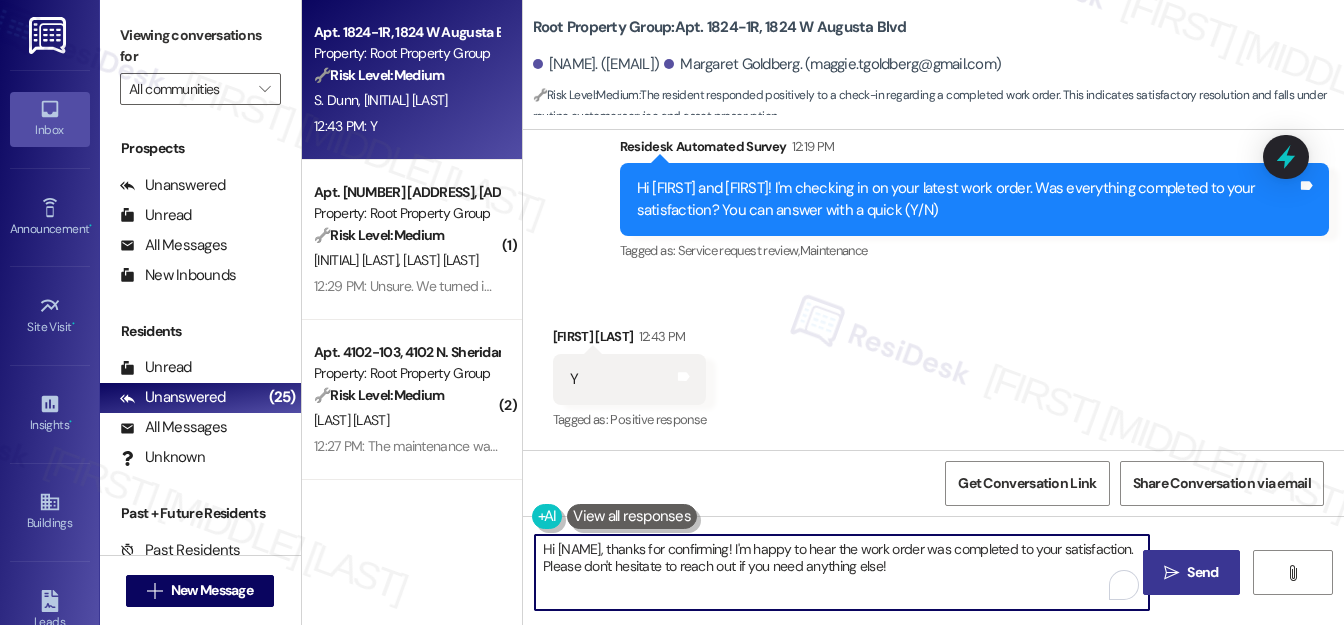 click on "Hi {{first_name}}, thanks for confirming! I'm happy to hear the work order was completed to your satisfaction. Please don't hesitate to reach out if you need anything else!" at bounding box center (842, 572) 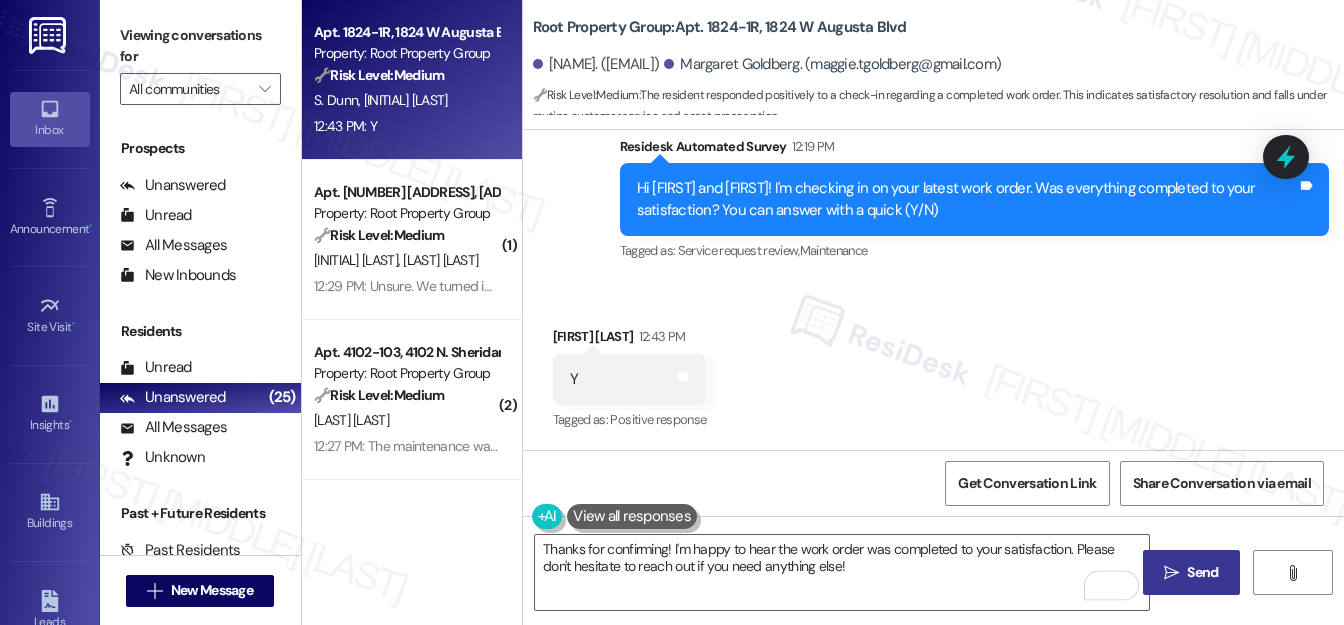 click on "Sean Dunn 12:43 PM" at bounding box center [630, 340] 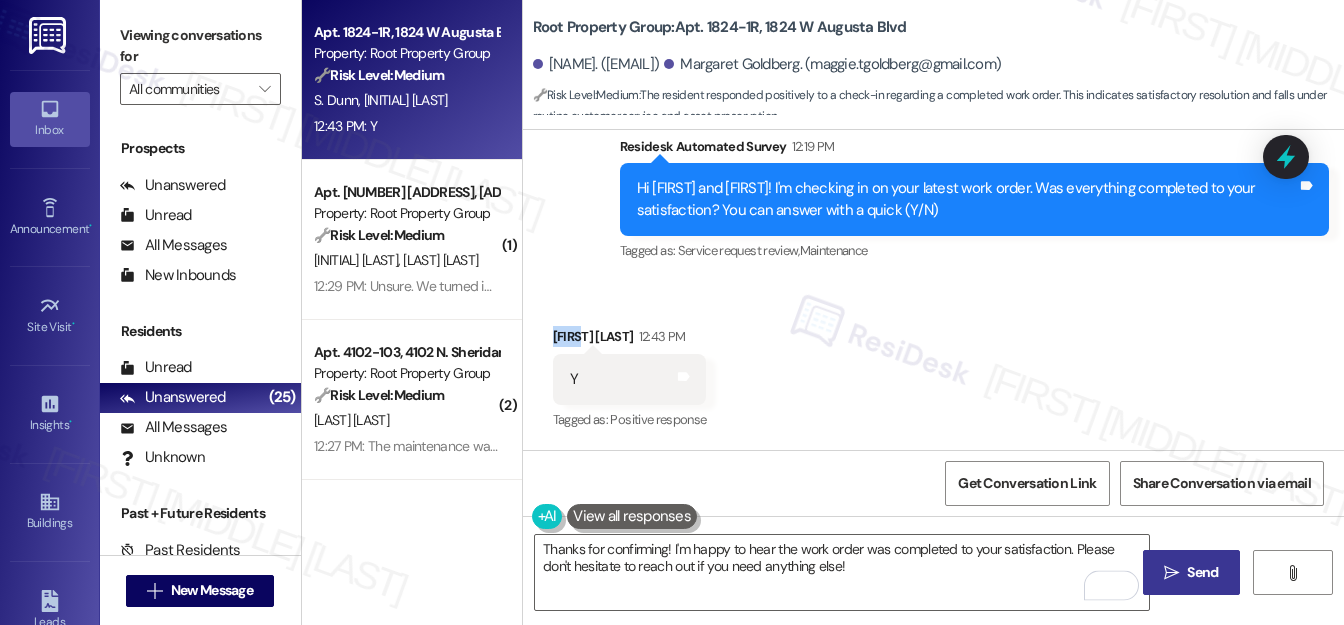 click on "Sean Dunn 12:43 PM" at bounding box center [630, 340] 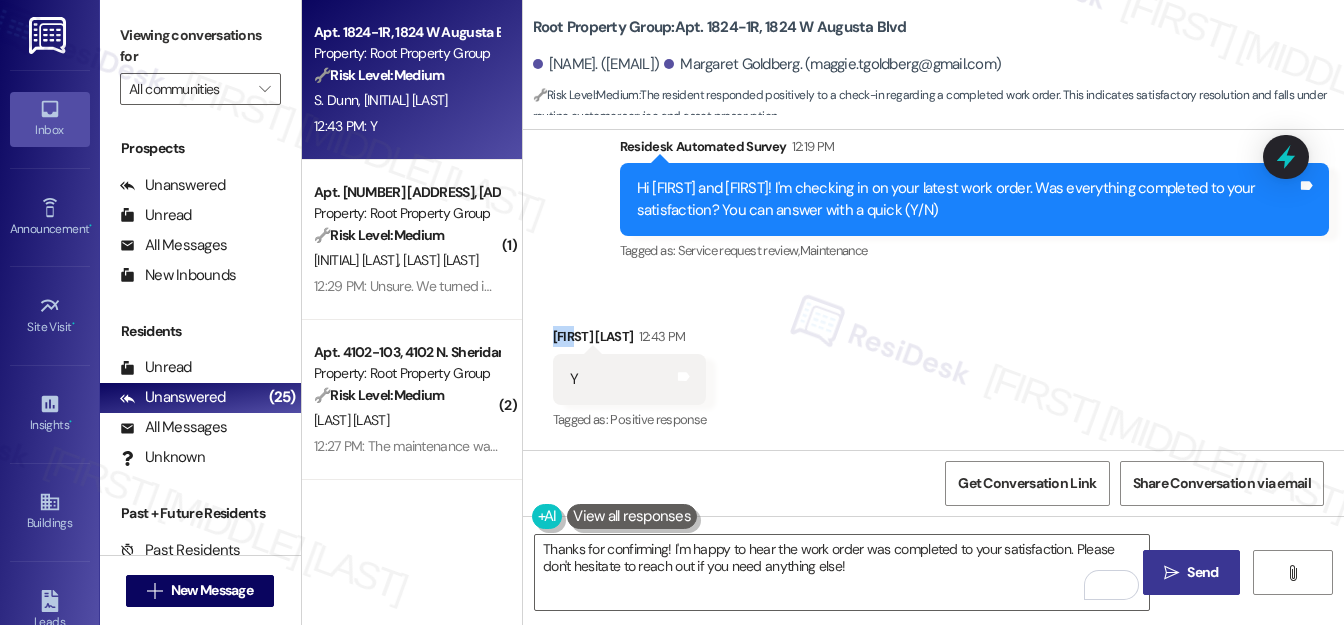 copy on "Sean" 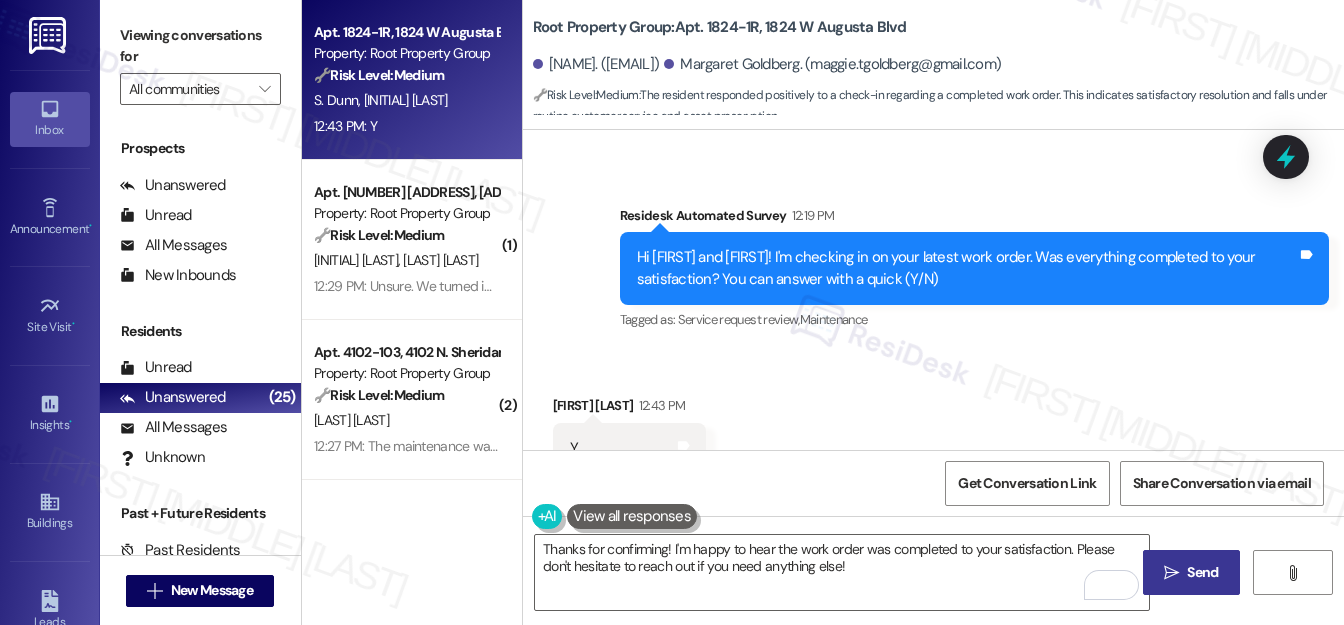 scroll, scrollTop: 666, scrollLeft: 0, axis: vertical 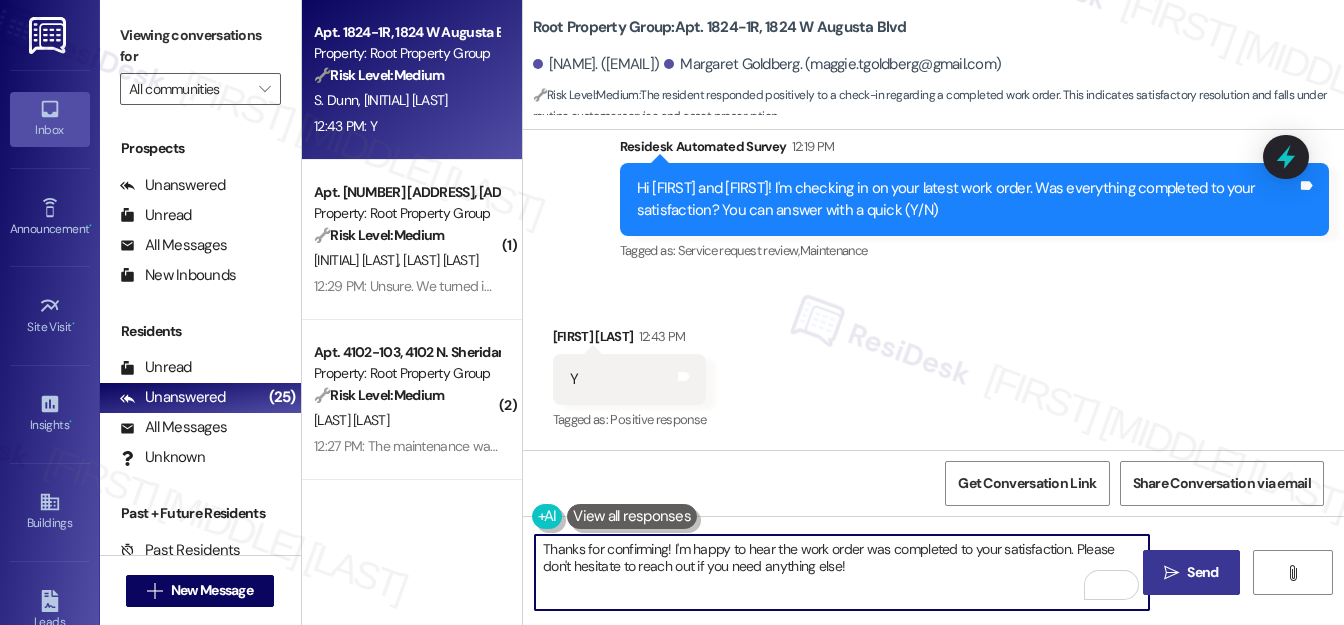 click on "Thanks for confirming! I'm happy to hear the work order was completed to your satisfaction. Please don't hesitate to reach out if you need anything else!" at bounding box center [842, 572] 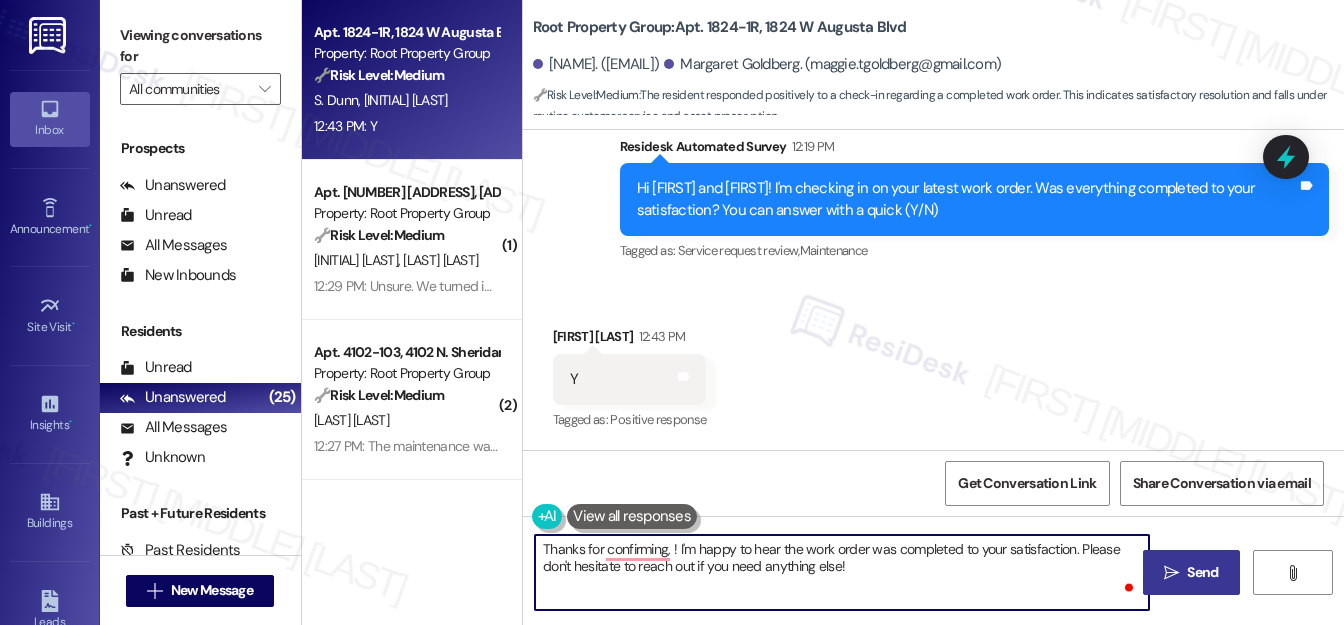 paste on "Sean" 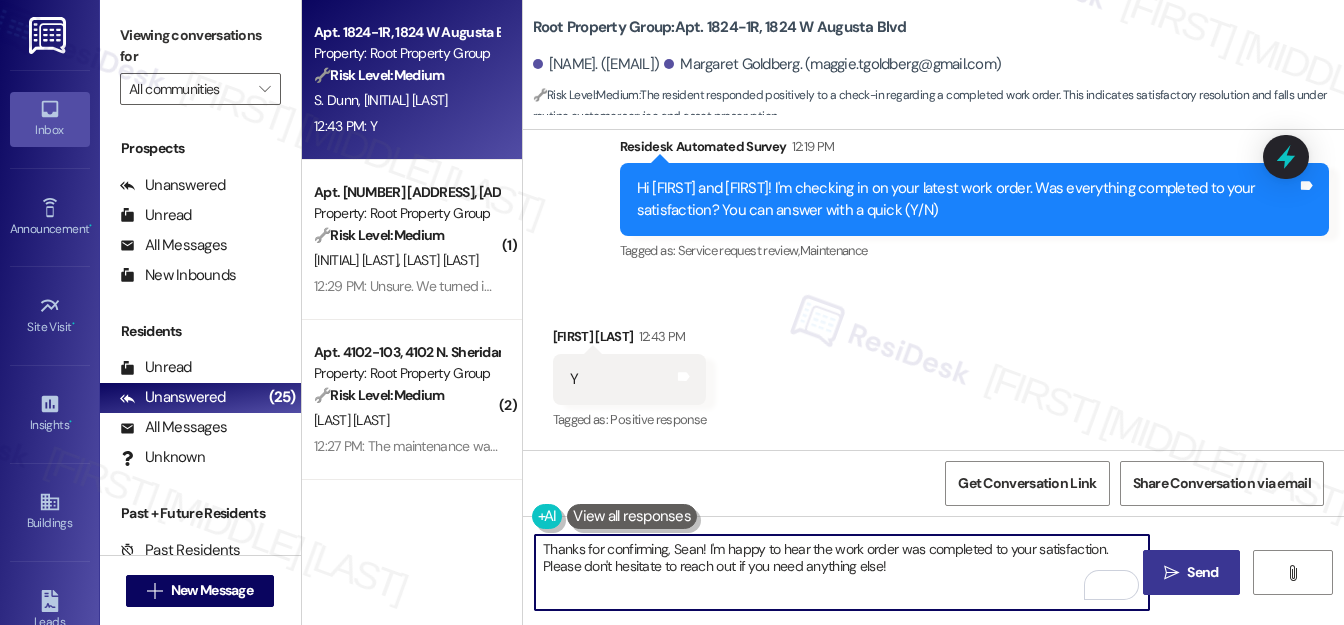 click on "Thanks for confirming, Sean! I'm happy to hear the work order was completed to your satisfaction. Please don't hesitate to reach out if you need anything else!" at bounding box center [842, 572] 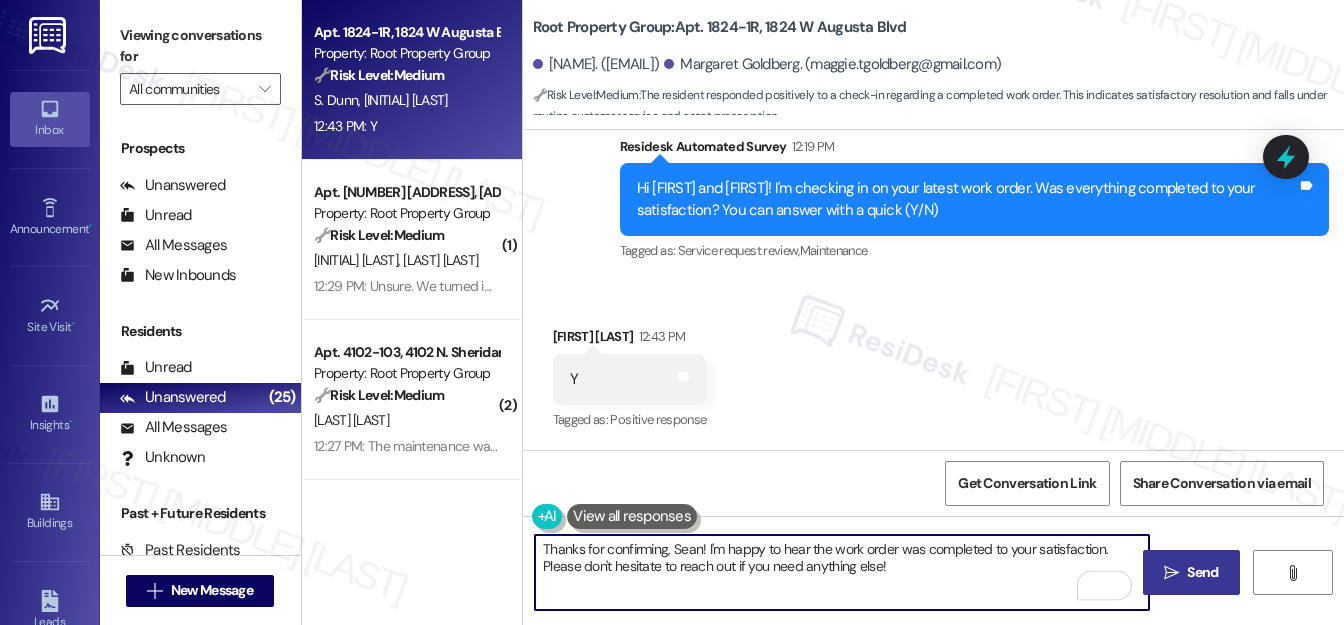 paste on "We would love to hear your honest feedback. How would you rate your overall satisfaction with our on-site service, including staff responsiveness, issue resolution, and communication?" 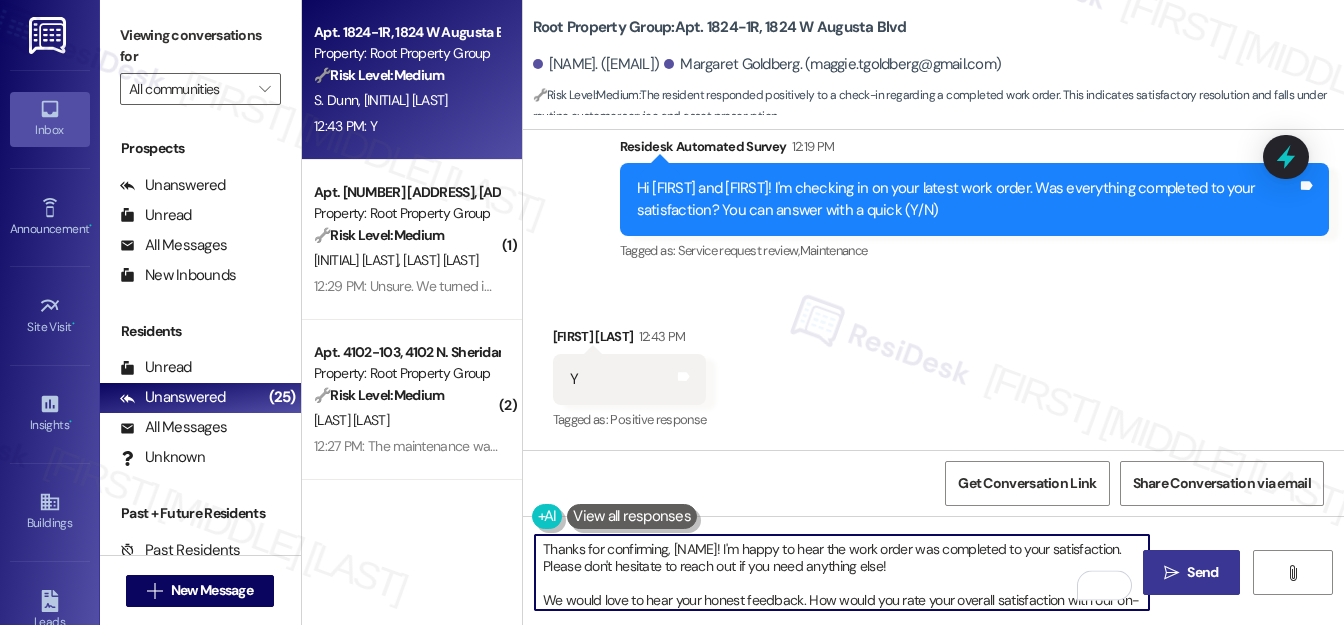 scroll, scrollTop: 16, scrollLeft: 0, axis: vertical 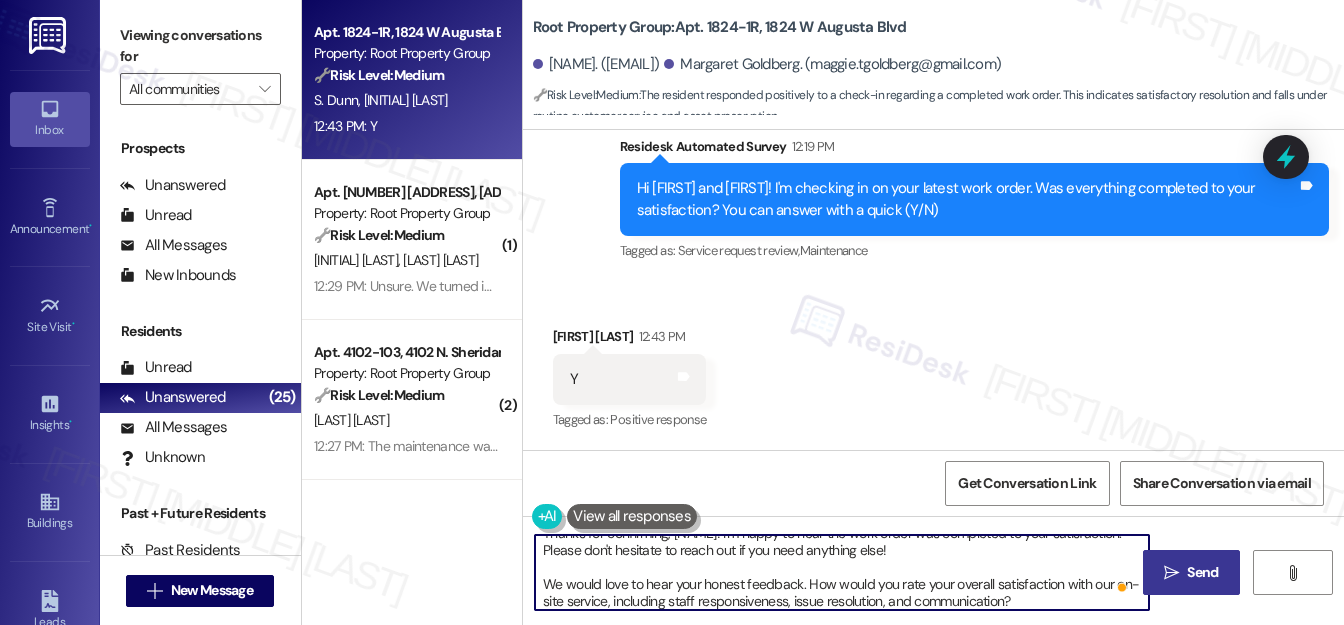 click on "Thanks for confirming, Sean! I'm happy to hear the work order was completed to your satisfaction. Please don't hesitate to reach out if you need anything else!
We would love to hear your honest feedback. How would you rate your overall satisfaction with our on-site service, including staff responsiveness, issue resolution, and communication?" at bounding box center [842, 572] 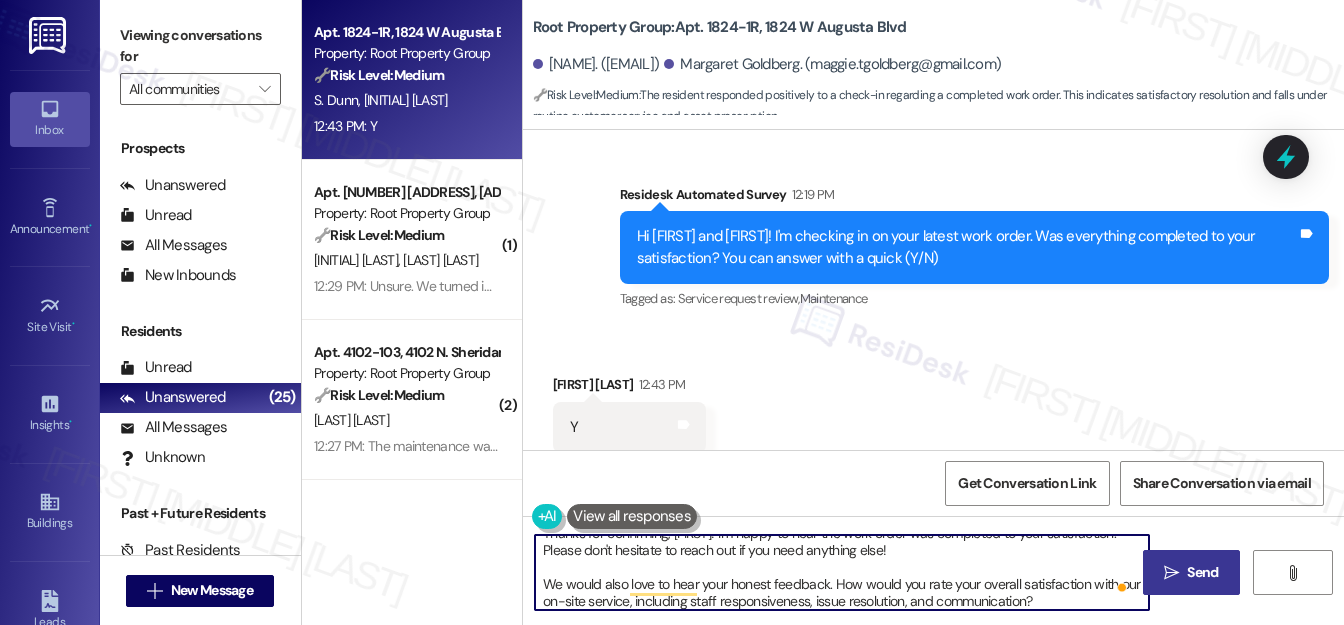 scroll, scrollTop: 666, scrollLeft: 0, axis: vertical 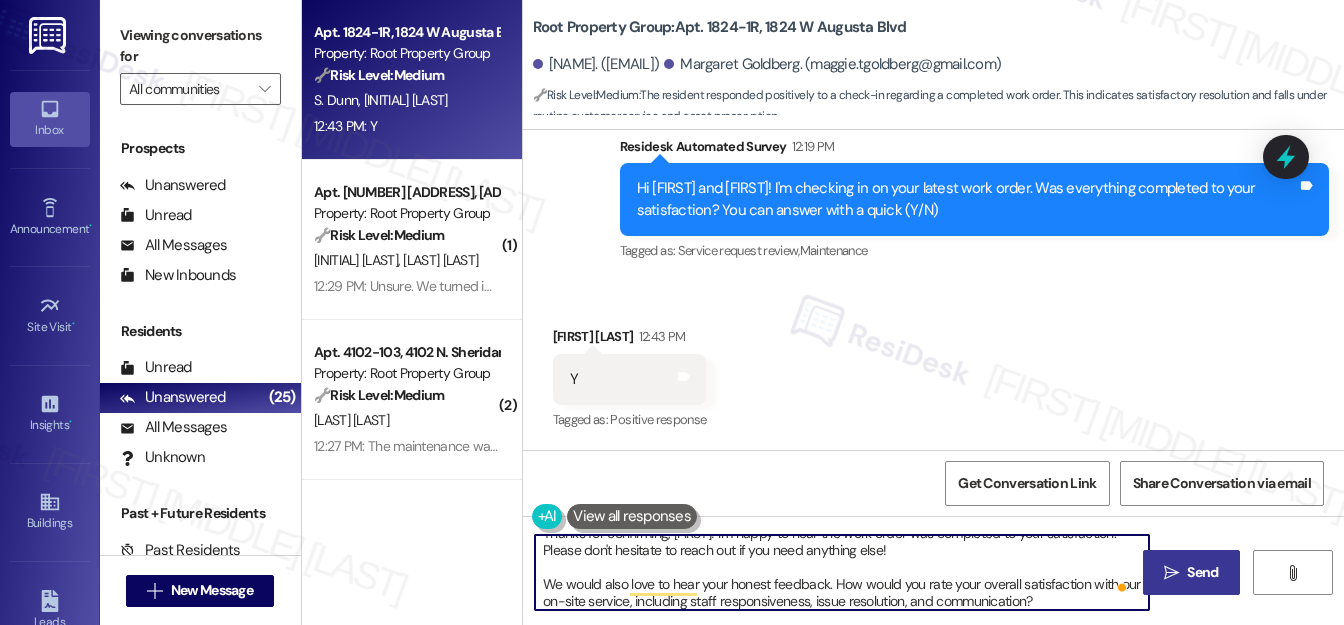 type on "Thanks for confirming, Sean! I'm happy to hear the work order was completed to your satisfaction. Please don't hesitate to reach out if you need anything else!
We would also love to hear your honest feedback. How would you rate your overall satisfaction with our on-site service, including staff responsiveness, issue resolution, and communication?" 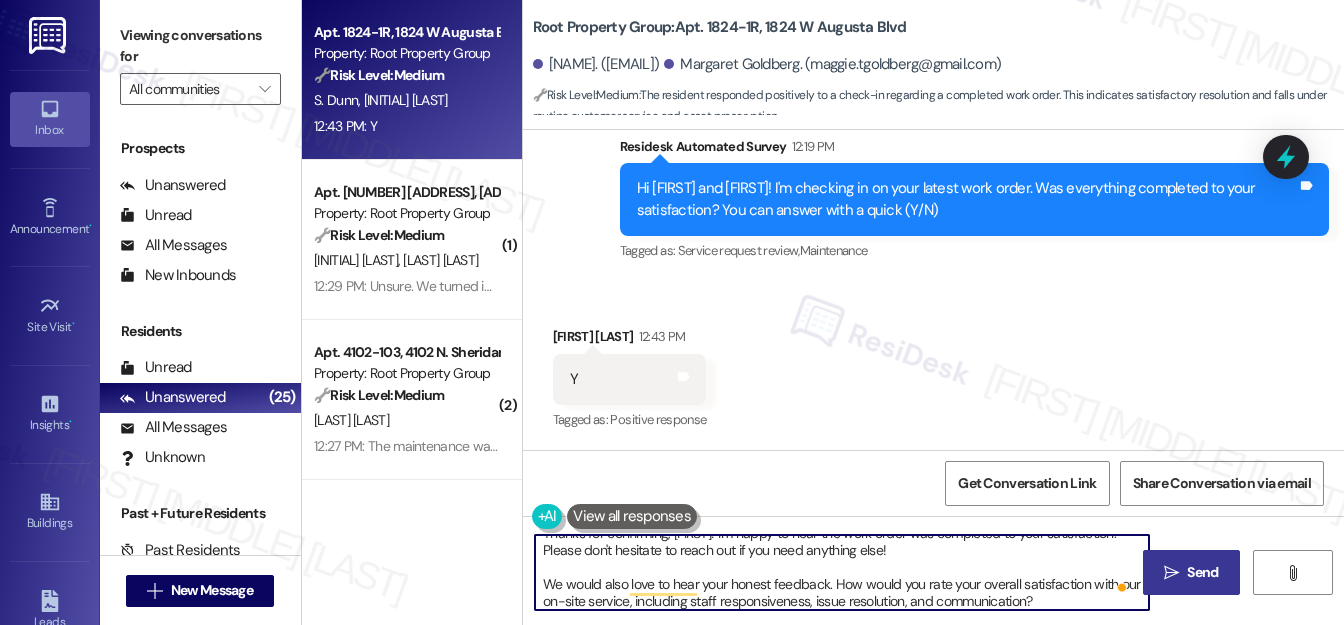 scroll, scrollTop: 21, scrollLeft: 0, axis: vertical 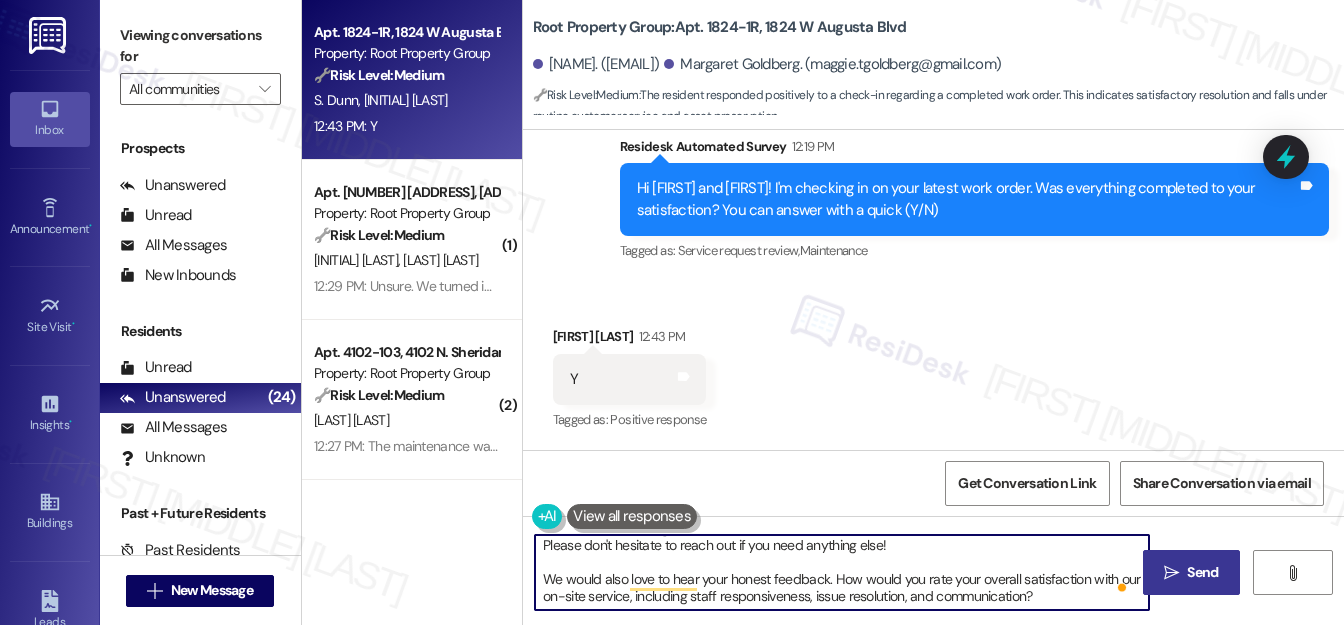 click on "Send" at bounding box center [1202, 572] 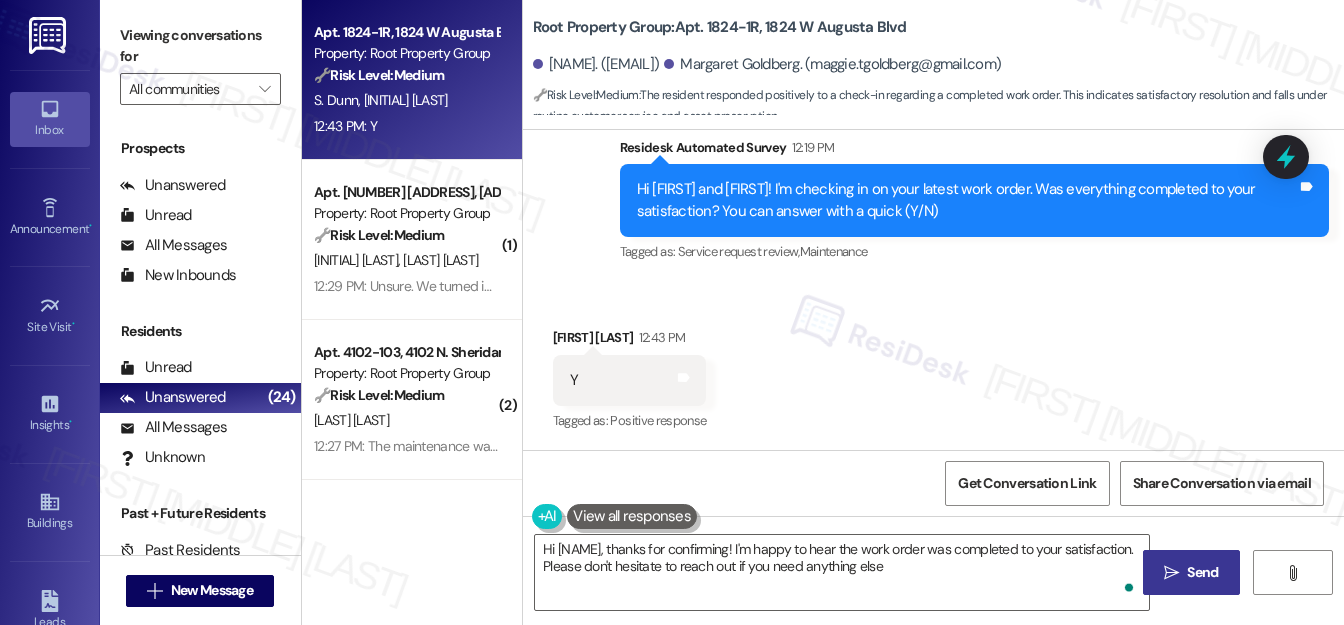 type on "Hi {{first_name}}, thanks for confirming! I'm happy to hear the work order was completed to your satisfaction. Please don't hesitate to reach out if you need anything else!" 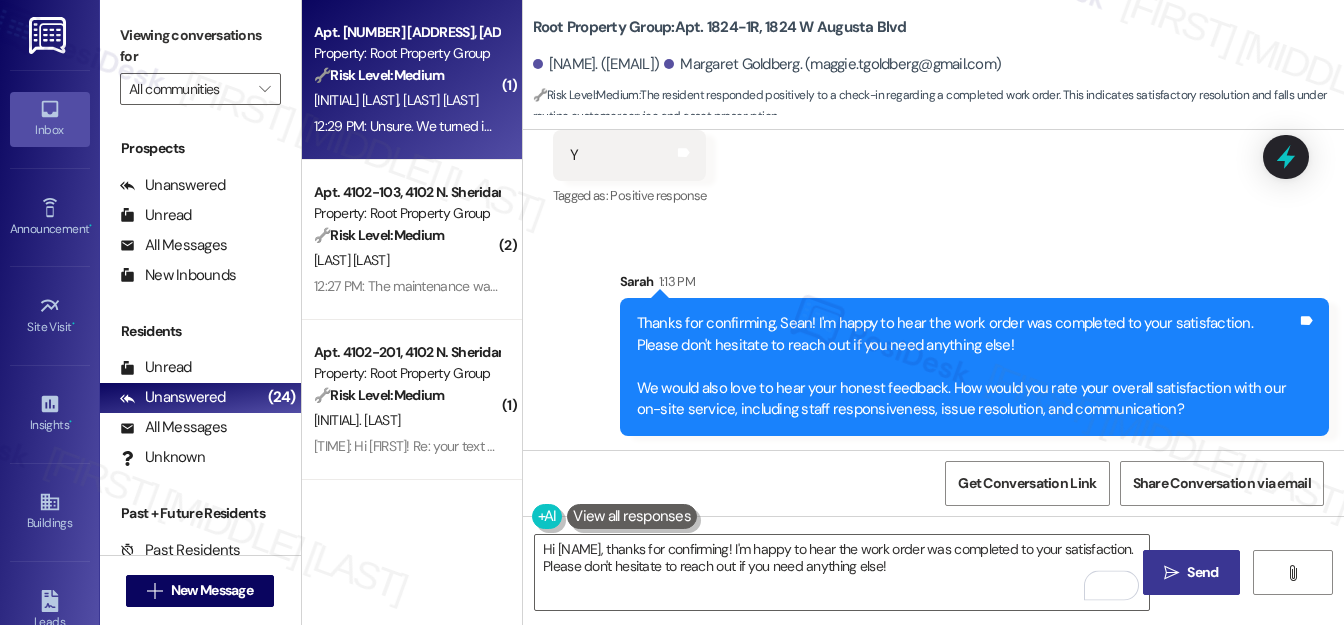 click on "K. Finan M. Myers" at bounding box center (406, 100) 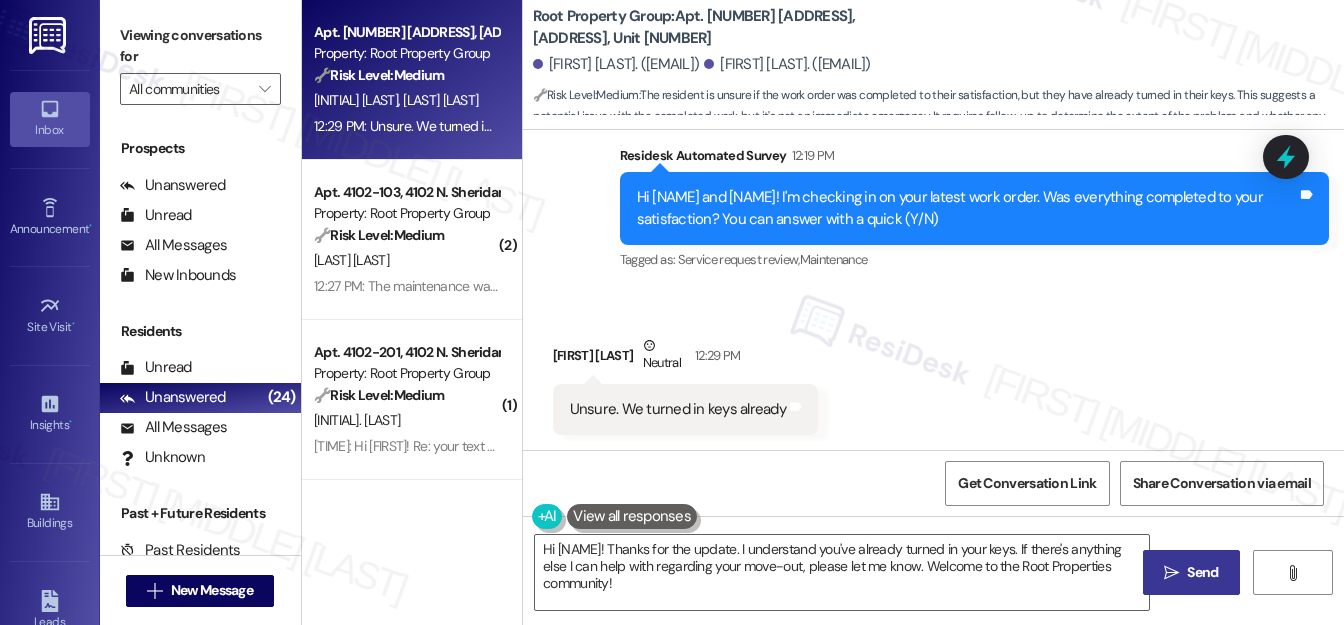 click on "Kyle Finan   Neutral 12:29 PM" at bounding box center [685, 359] 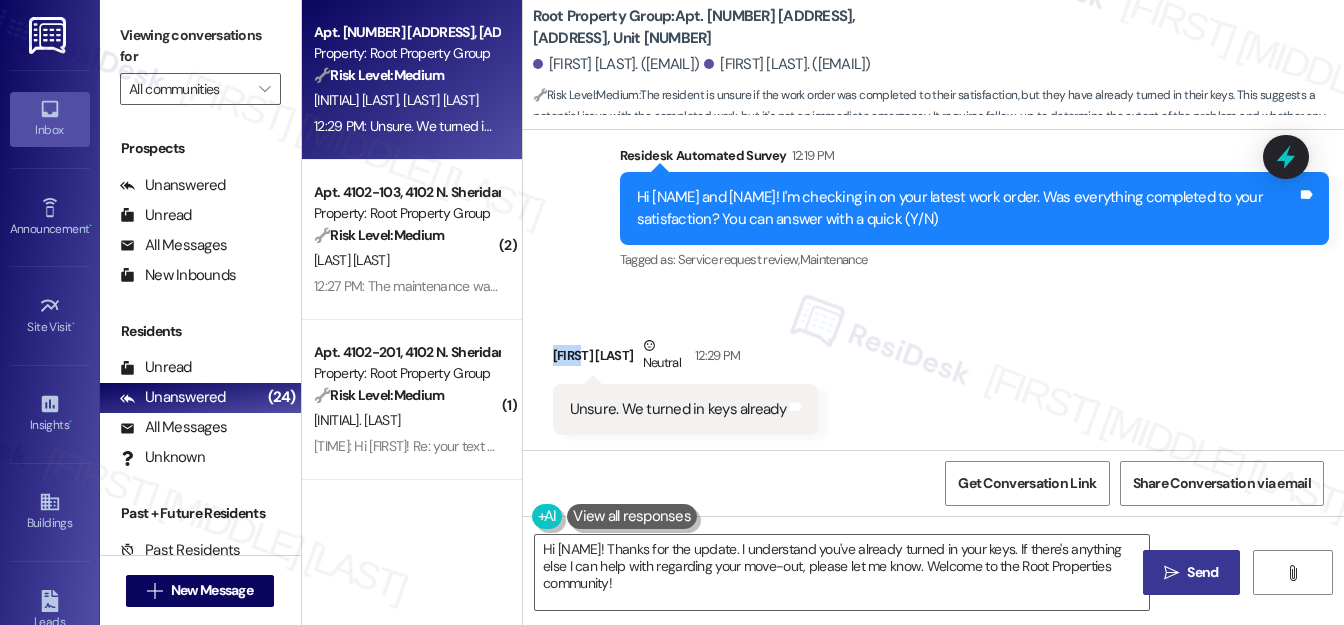 click on "Kyle Finan   Neutral 12:29 PM" at bounding box center [685, 359] 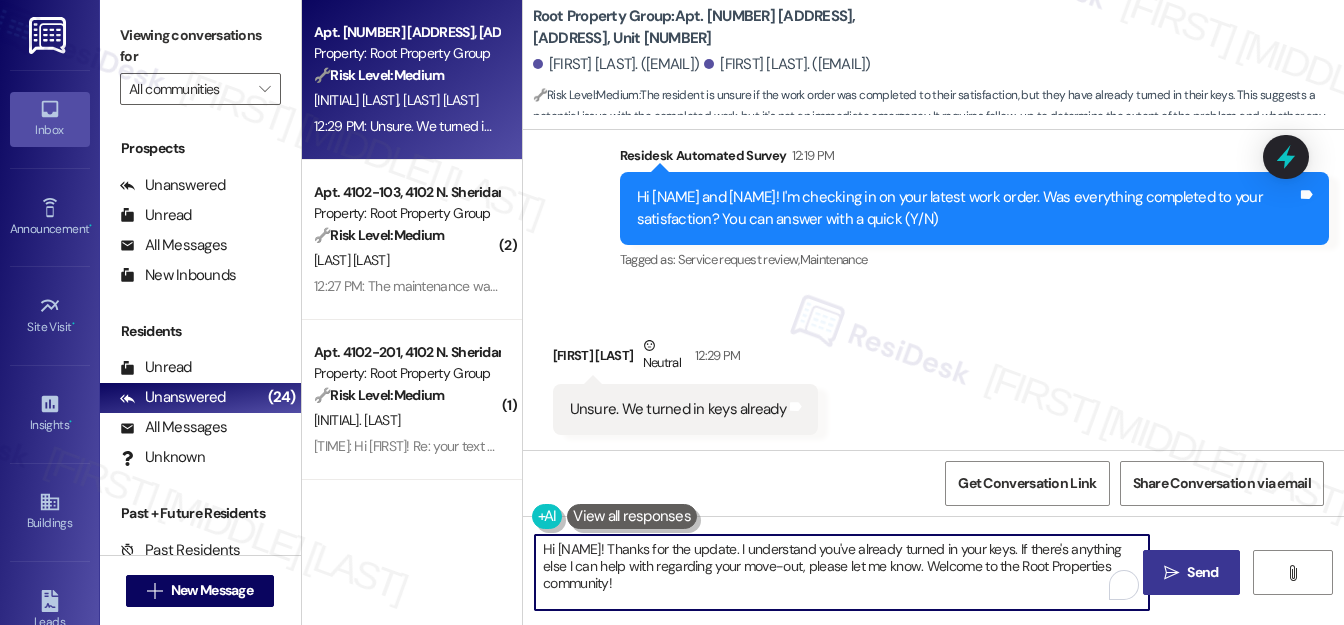 drag, startPoint x: 647, startPoint y: 548, endPoint x: 534, endPoint y: 547, distance: 113.004425 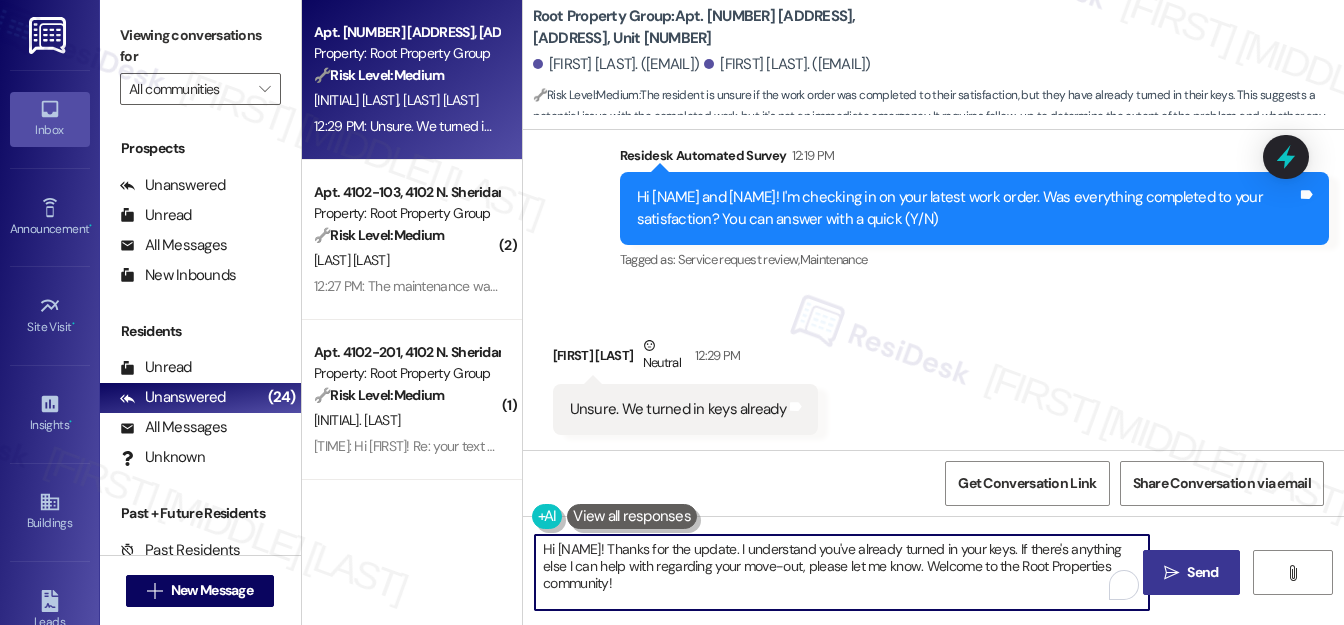 click on "Hi {{first_name}}! Thanks for the update. I understand you've already turned in your keys. If there's anything else I can help with regarding your move-out, please let me know. Welcome to the Root Properties community!" at bounding box center [842, 572] 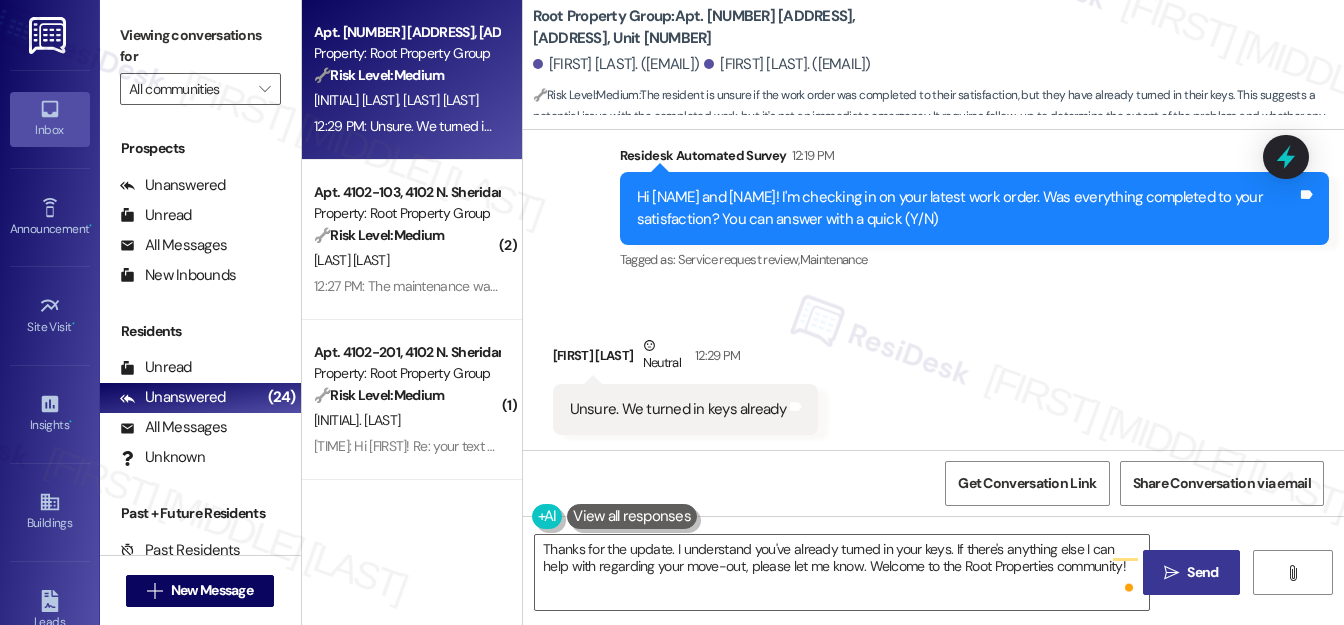 click at bounding box center (632, 516) 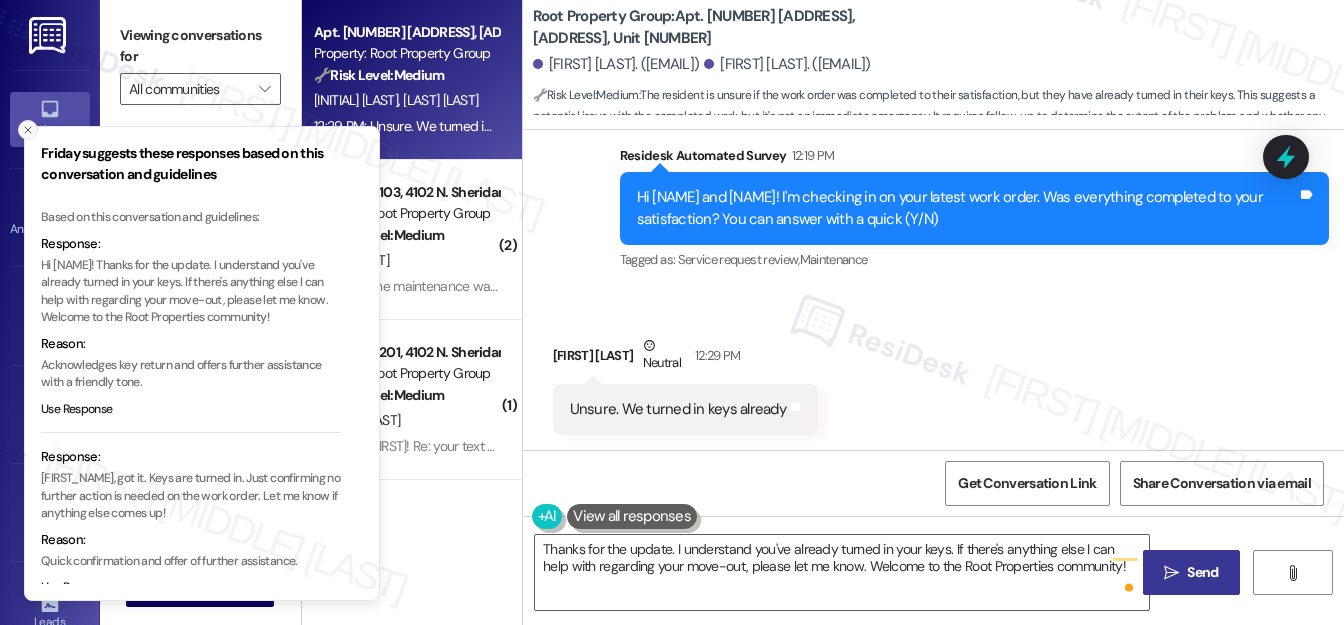 click 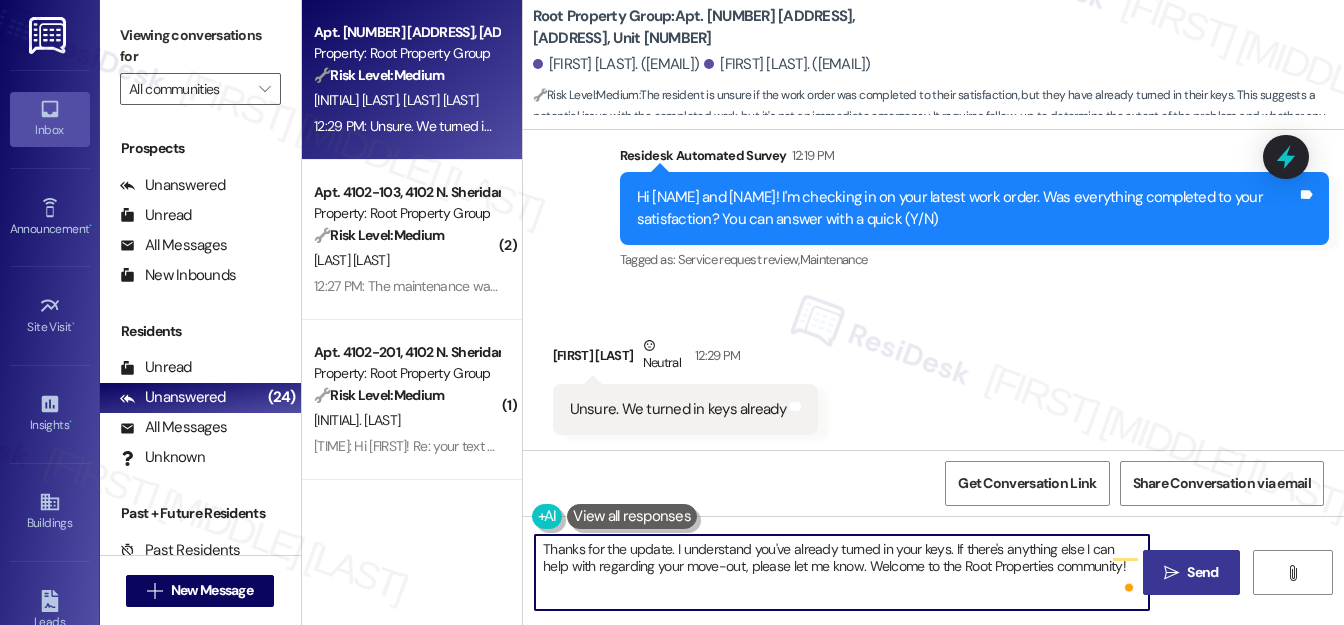 click on "Thanks for the update. I understand you've already turned in your keys. If there's anything else I can help with regarding your move-out, please let me know. Welcome to the Root Properties community!" at bounding box center (842, 572) 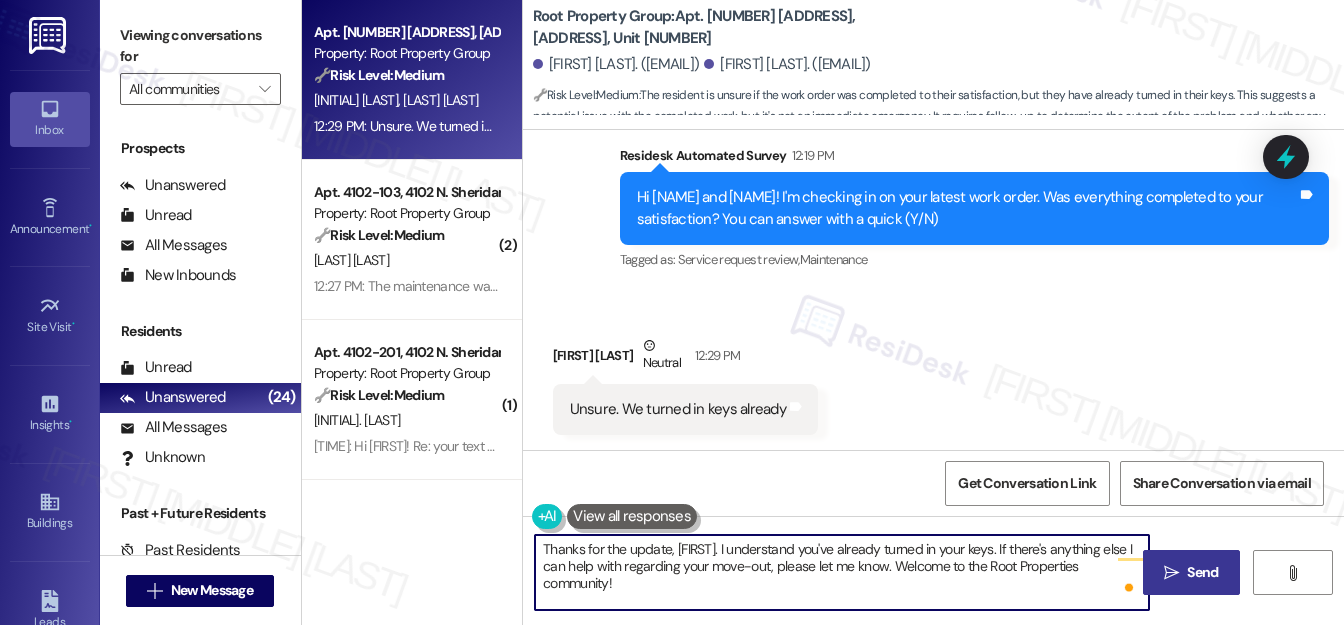 paste on "Kyle" 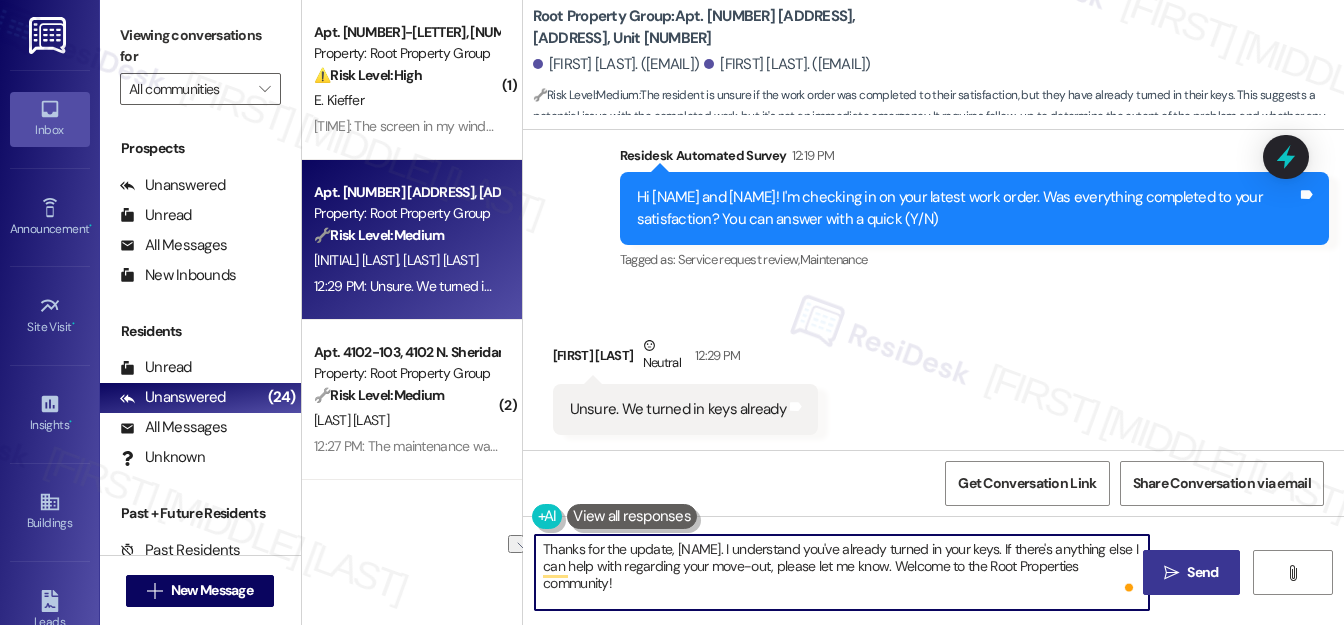 drag, startPoint x: 869, startPoint y: 563, endPoint x: 1129, endPoint y: 563, distance: 260 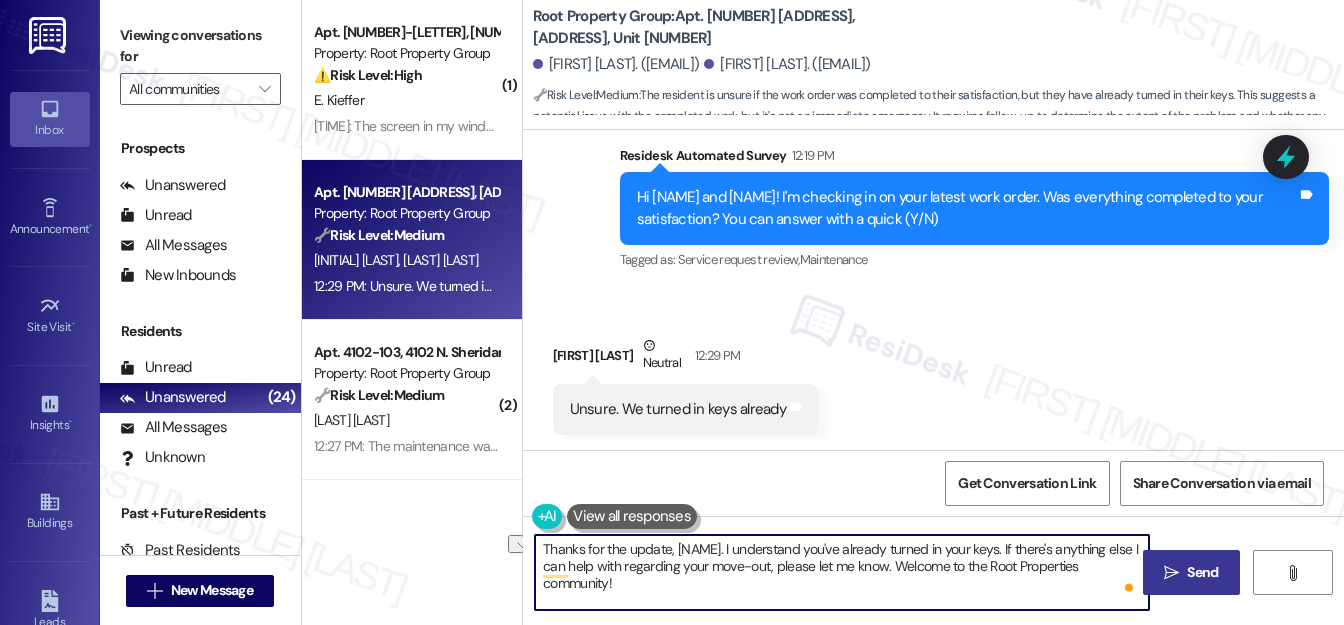 click on "Thanks for the update, Kyle. I understand you've already turned in your keys. If there's anything else I can help with regarding your move-out, please let me know. Welcome to the Root Properties community!" at bounding box center [842, 572] 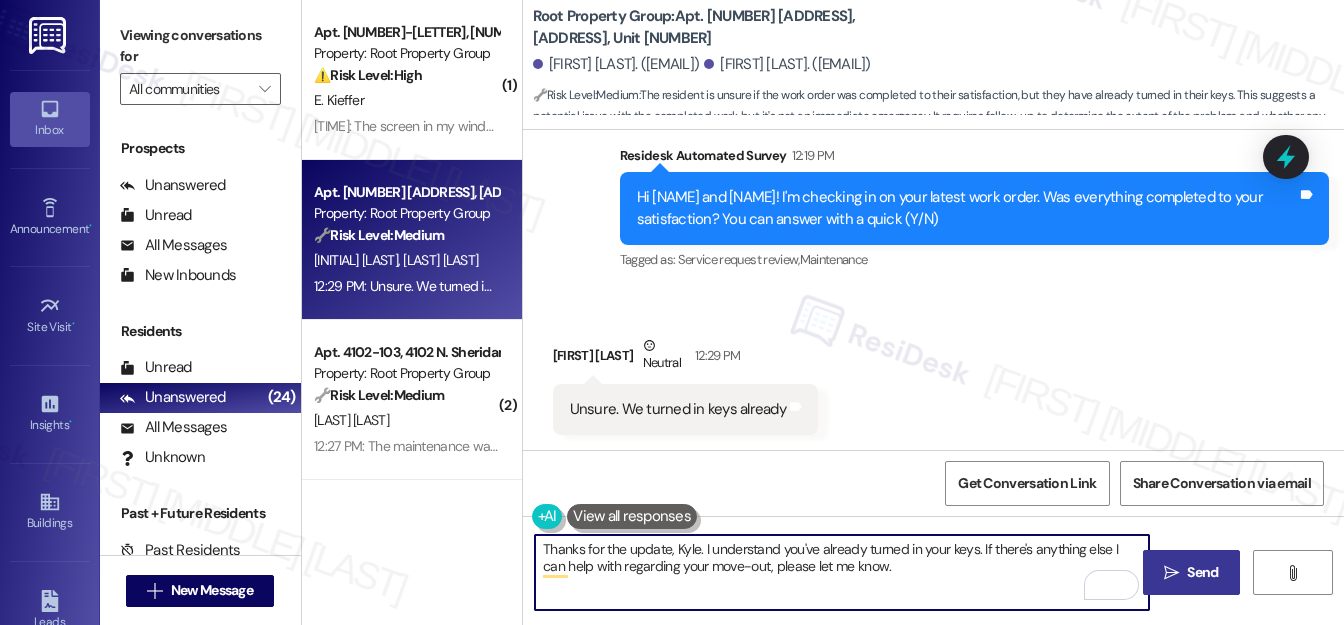 type on "Thanks for the update, Kyle. I understand you've already turned in your keys. If there's anything else I can help with regarding your move-out, please let me know." 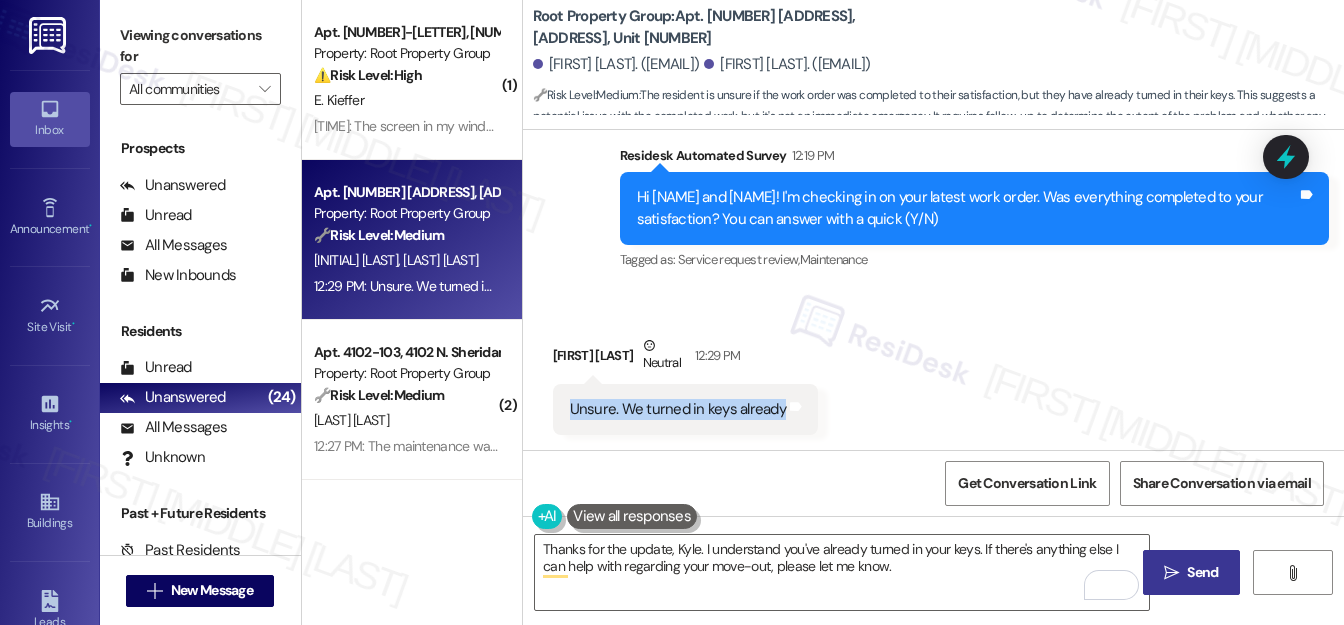 drag, startPoint x: 567, startPoint y: 409, endPoint x: 809, endPoint y: 408, distance: 242.00206 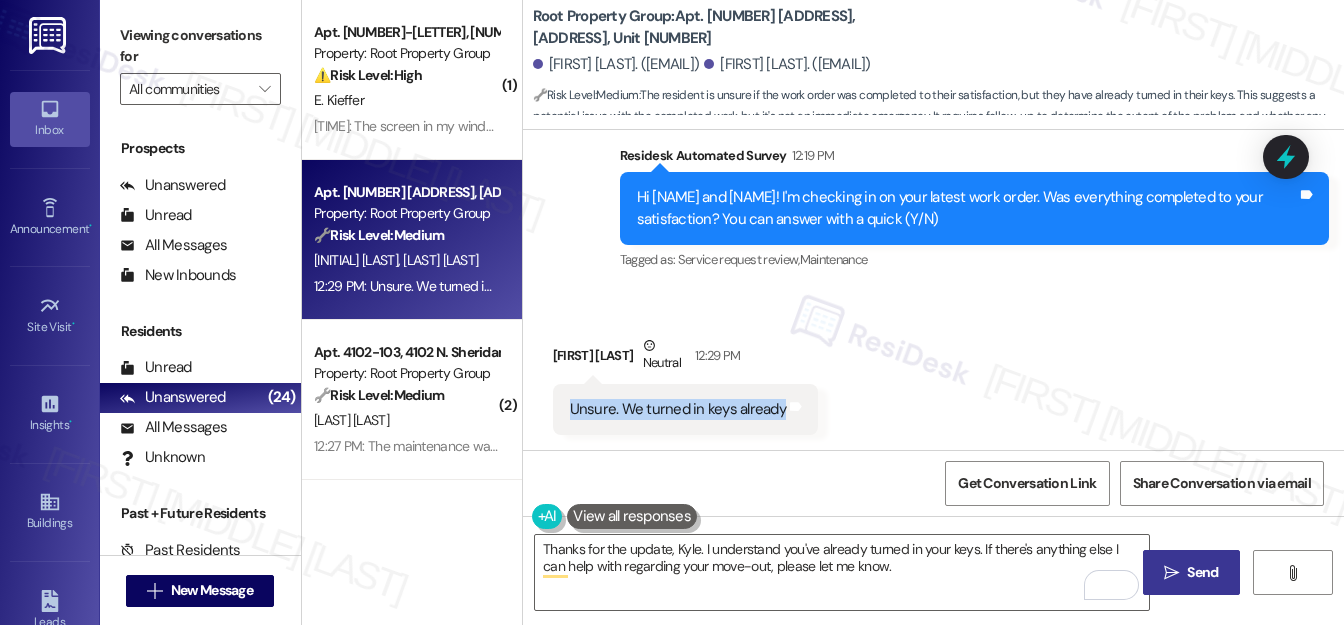 click on "Received via SMS Kyle Finan   Neutral 12:29 PM Unsure.  We turned in keys already  Tags and notes" at bounding box center [685, 385] 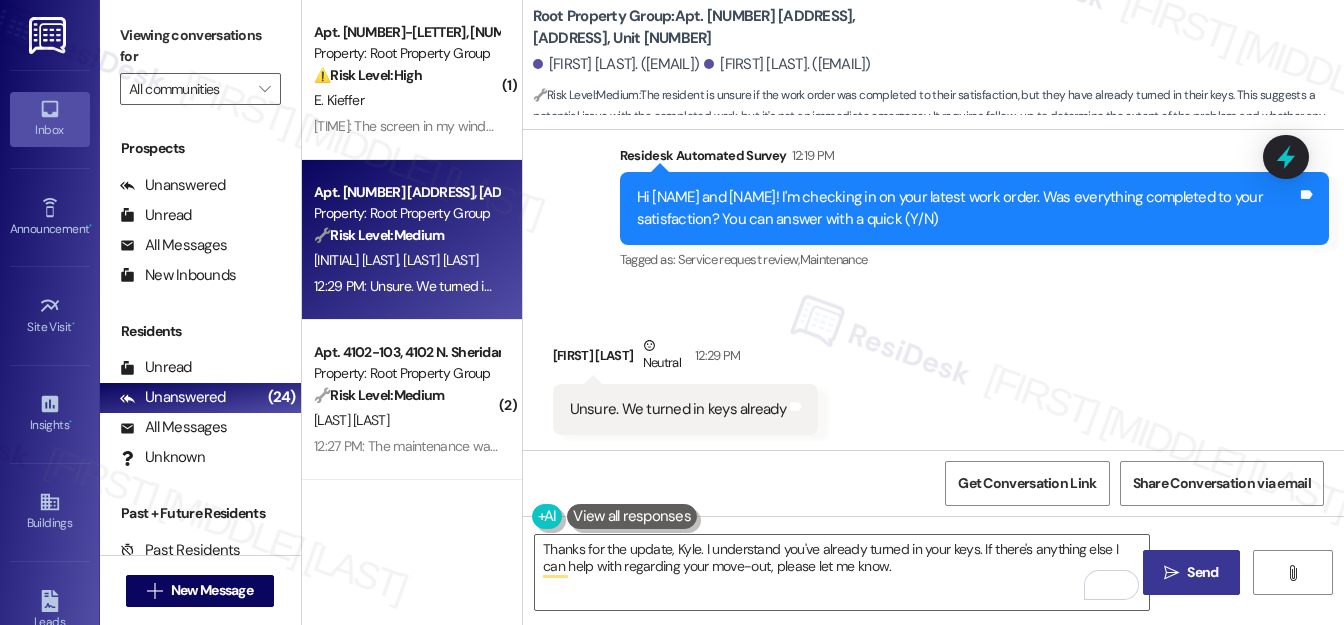 click on "Received via SMS Kyle Finan   Neutral 12:29 PM Unsure.  We turned in keys already  Tags and notes" at bounding box center (933, 370) 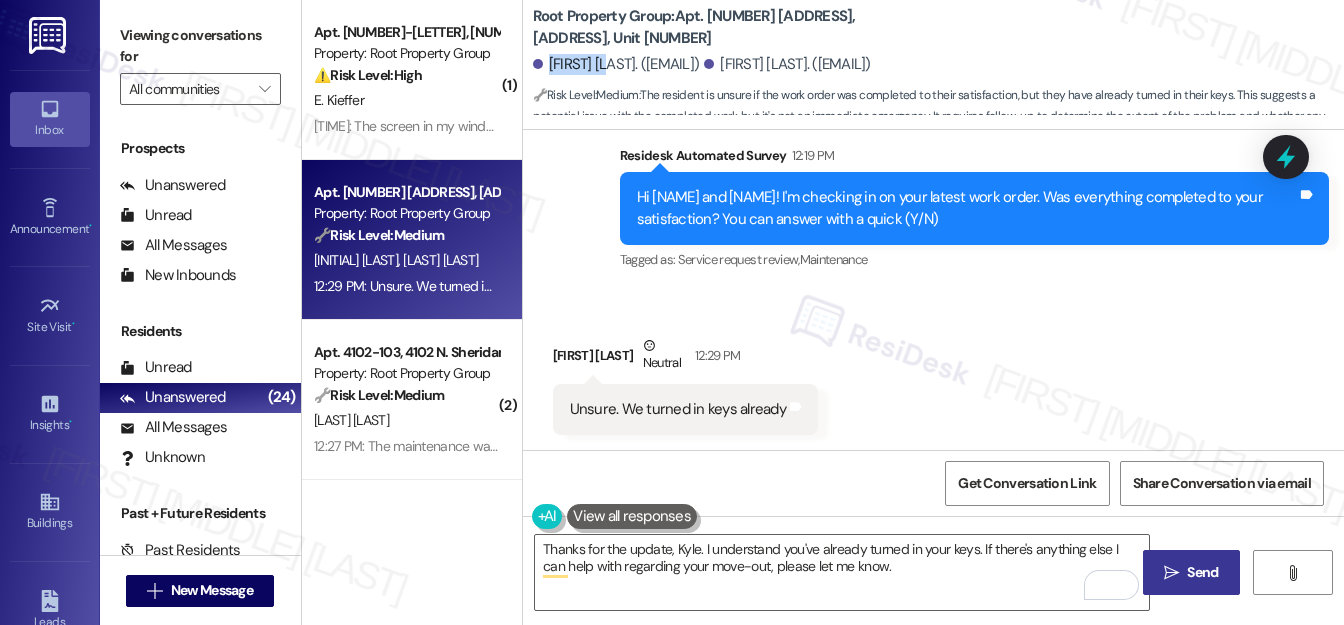drag, startPoint x: 546, startPoint y: 62, endPoint x: 605, endPoint y: 57, distance: 59.211487 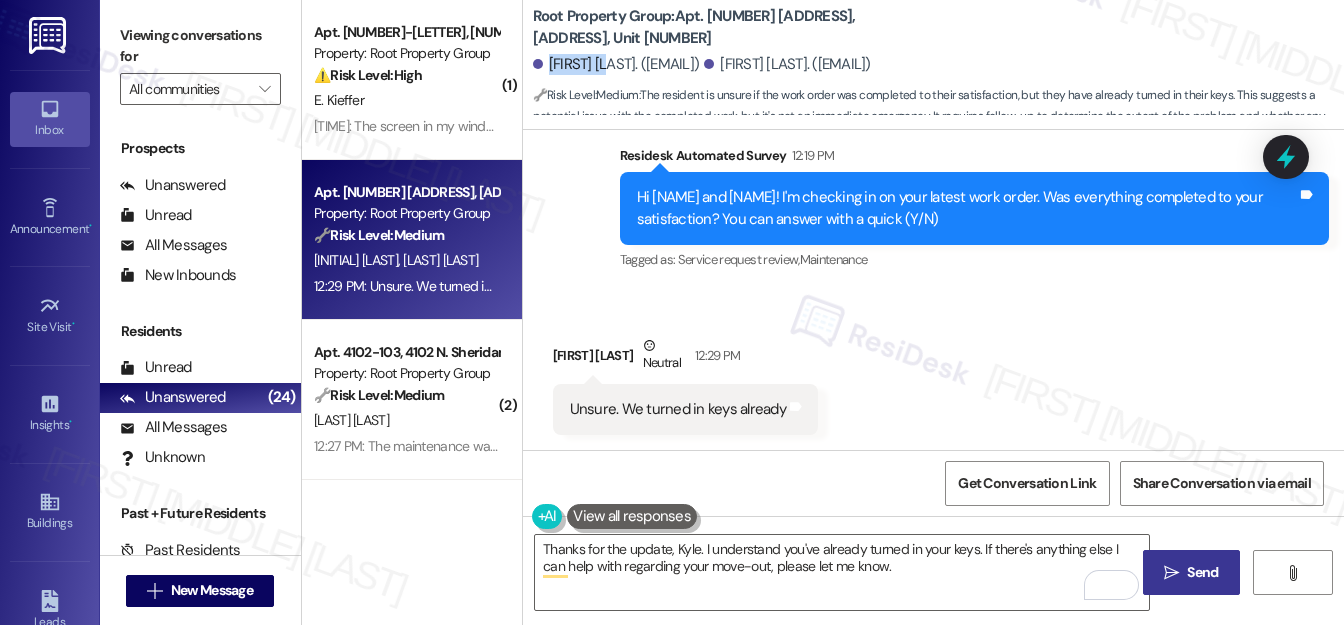 click on "Kyle Finan. (kfinan86@gmail.com)" at bounding box center (616, 64) 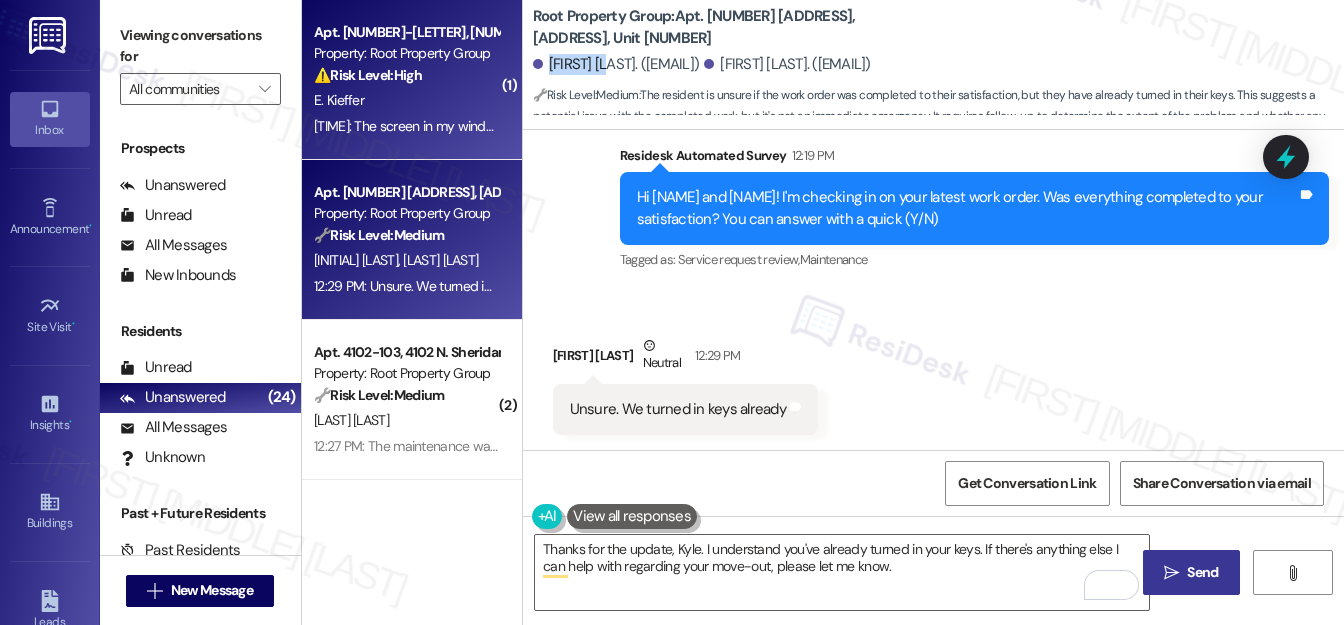 copy on "Kyle Finan" 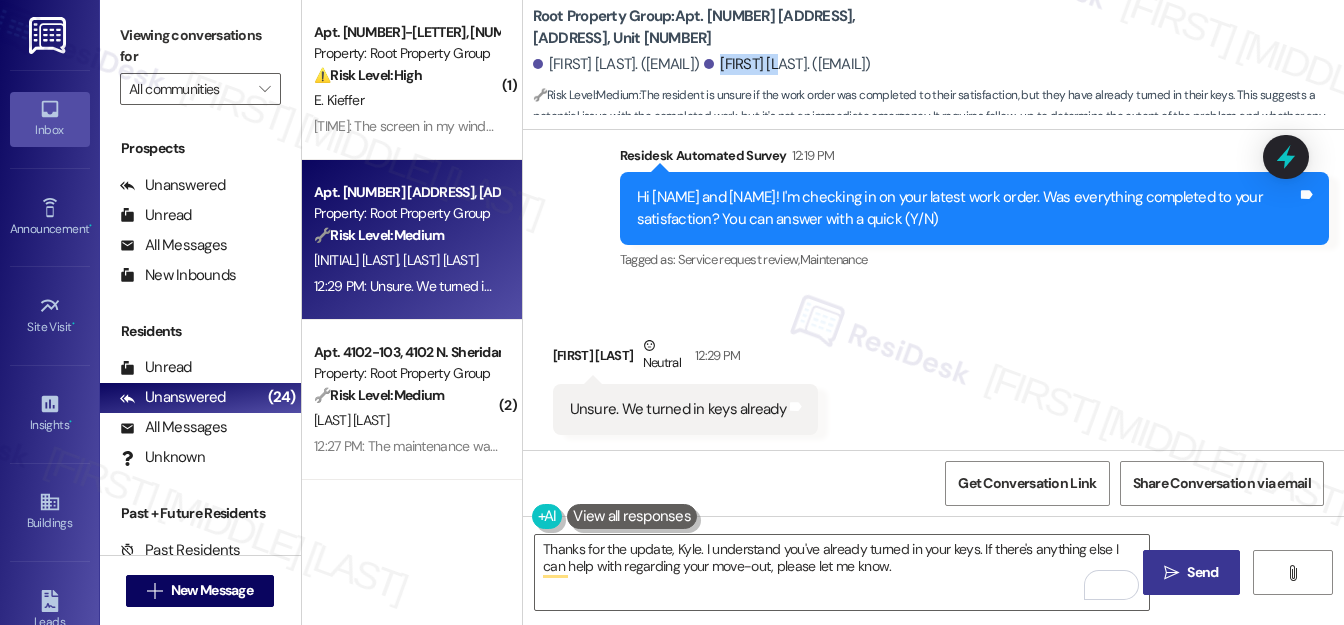 drag, startPoint x: 779, startPoint y: 60, endPoint x: 840, endPoint y: 69, distance: 61.66036 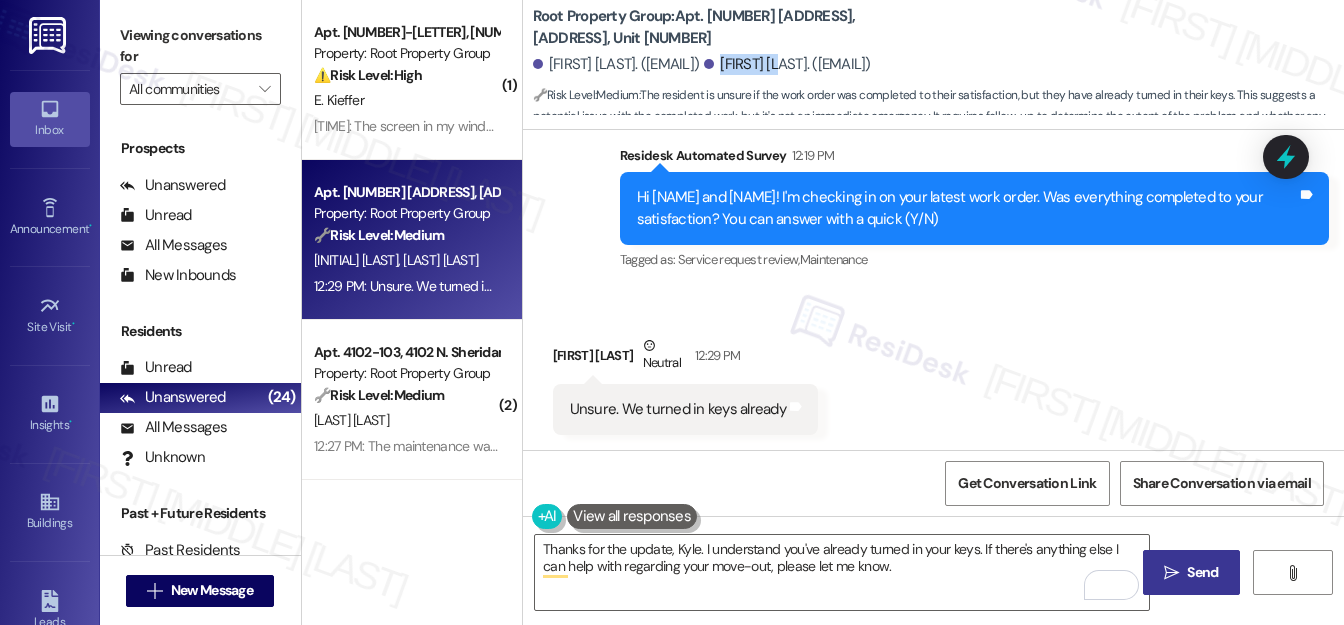 click on "Mark Myers. (marksmyersms@gmail.com)" at bounding box center [787, 64] 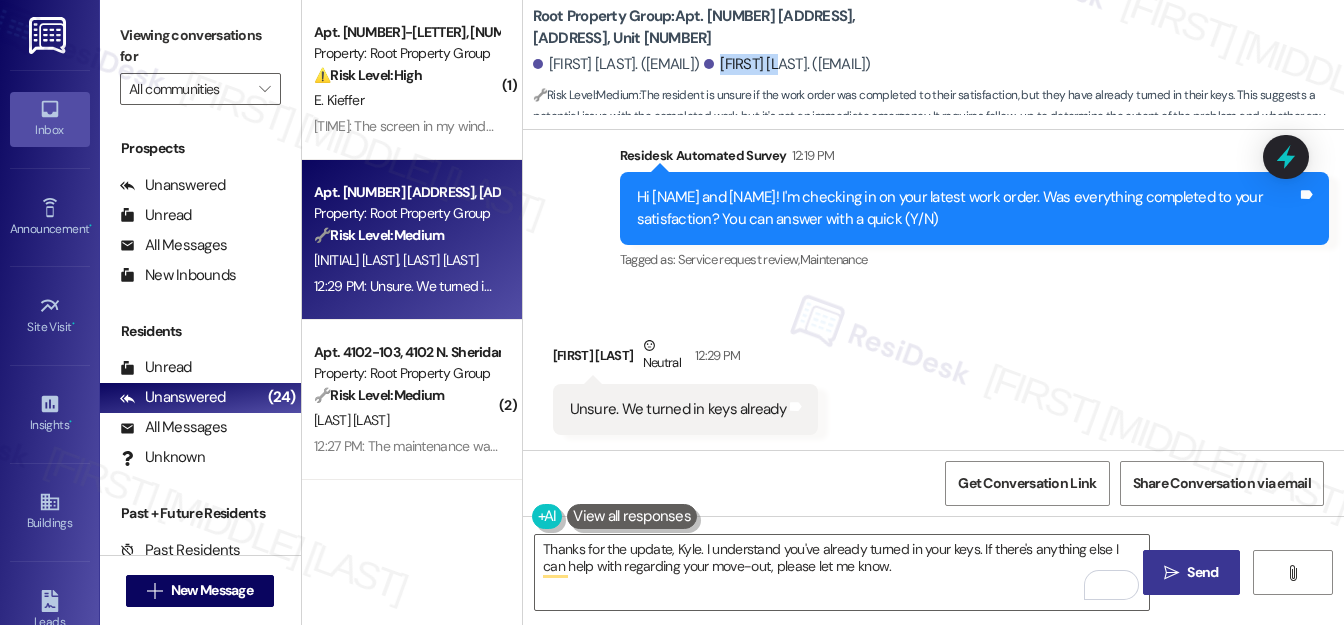copy on "Mark Myers" 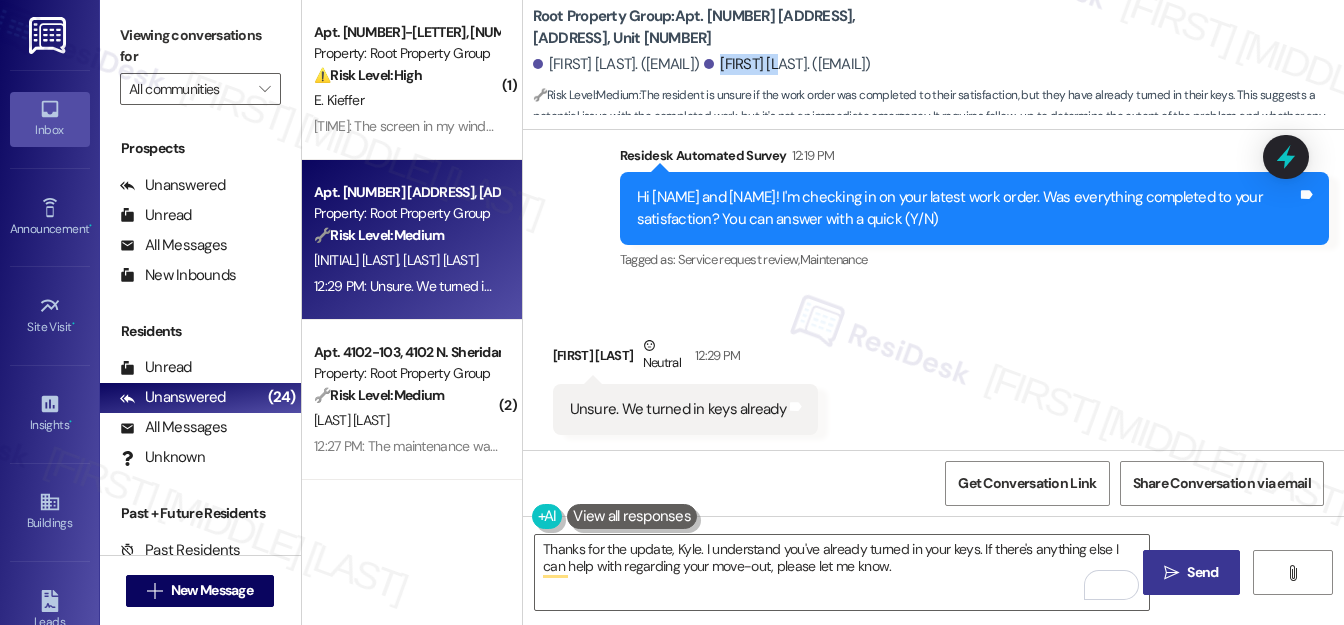 click on "Send" at bounding box center (1202, 572) 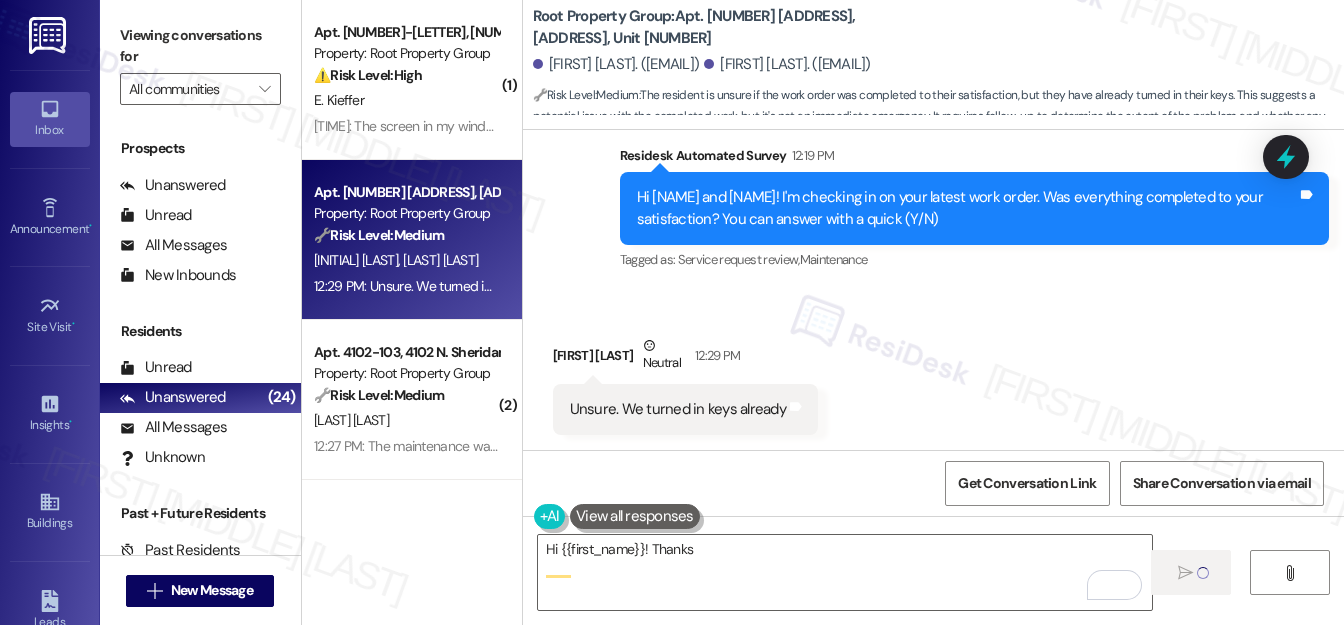 scroll, scrollTop: 656, scrollLeft: 0, axis: vertical 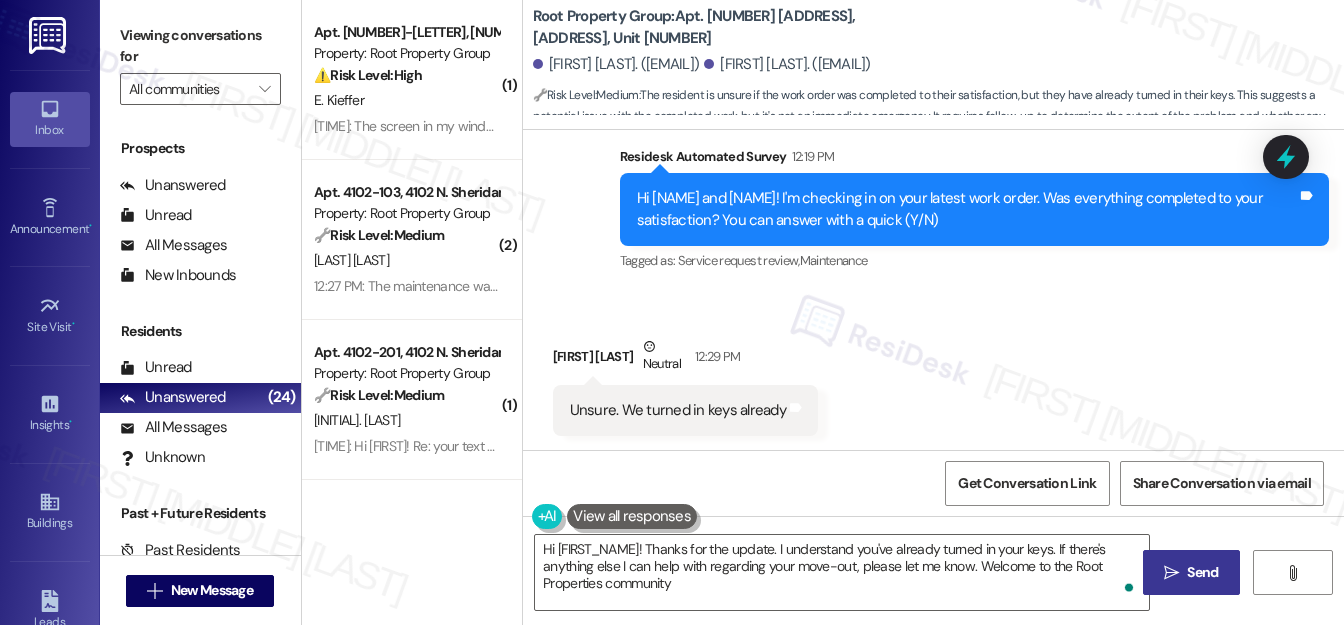 type on "Hi {{first_name}}! Thanks for the update. I understand you've already turned in your keys. If there's anything else I can help with regarding your move-out, please let me know. Welcome to the Root Properties community!" 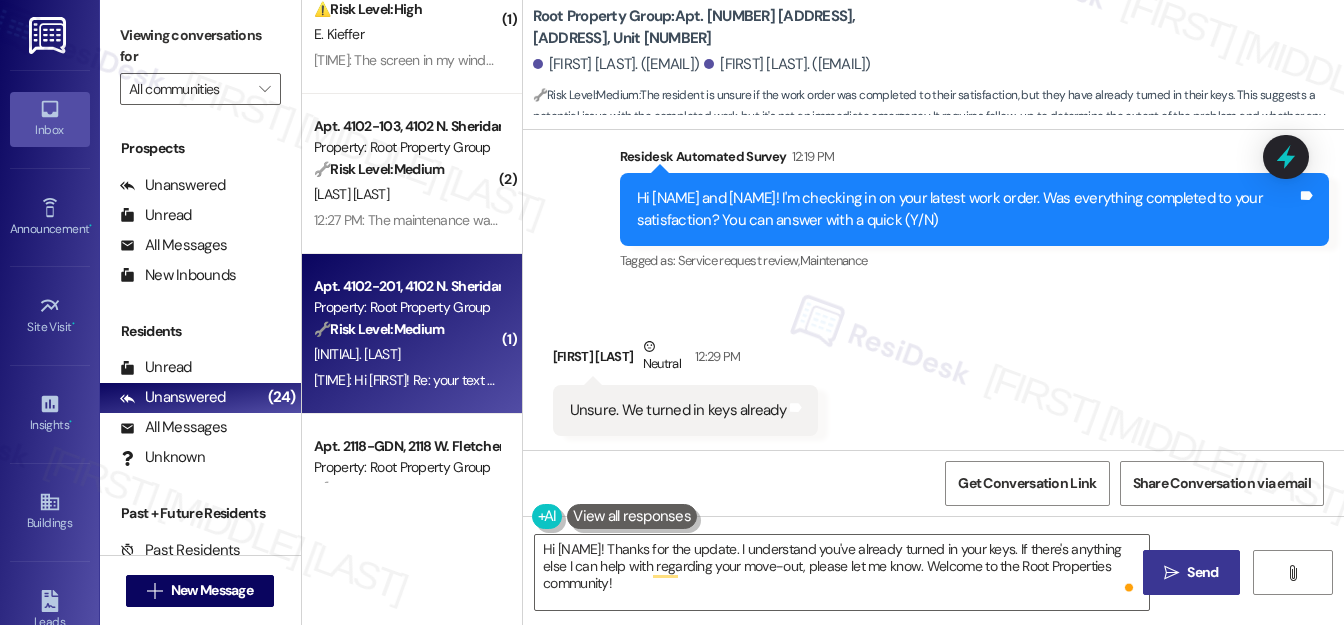scroll, scrollTop: 90, scrollLeft: 0, axis: vertical 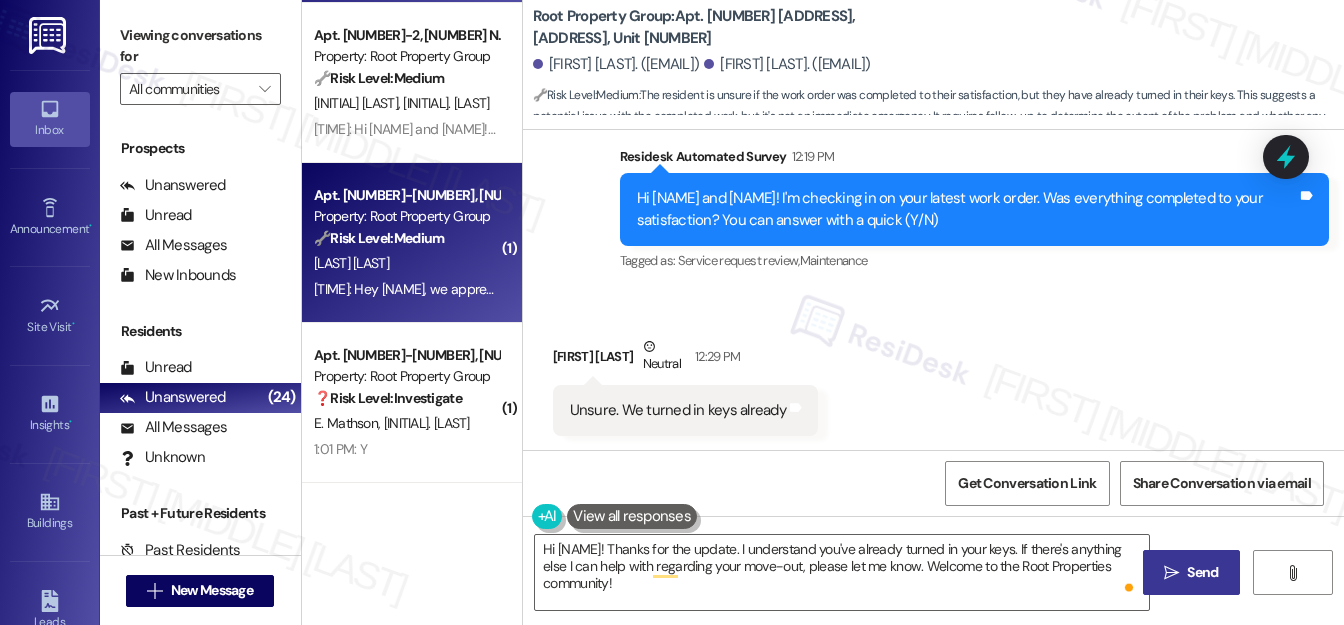 click on "A. Brant" at bounding box center (406, 263) 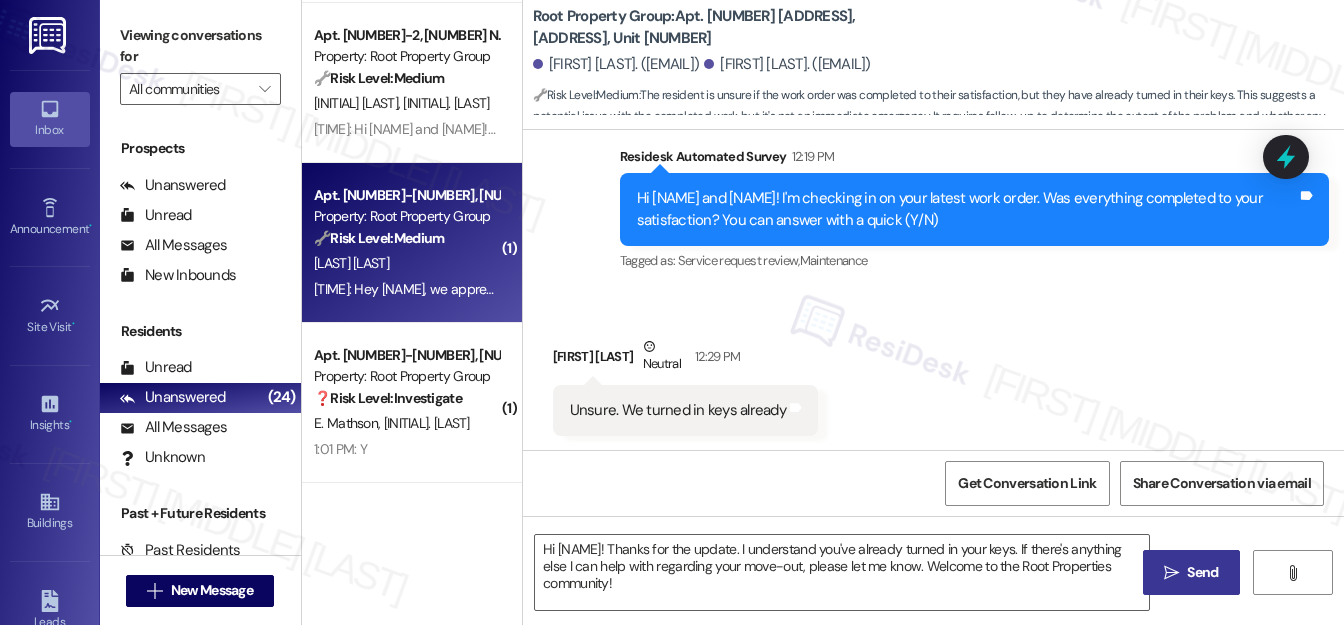type on "Fetching suggested responses. Please feel free to read through the conversation in the meantime." 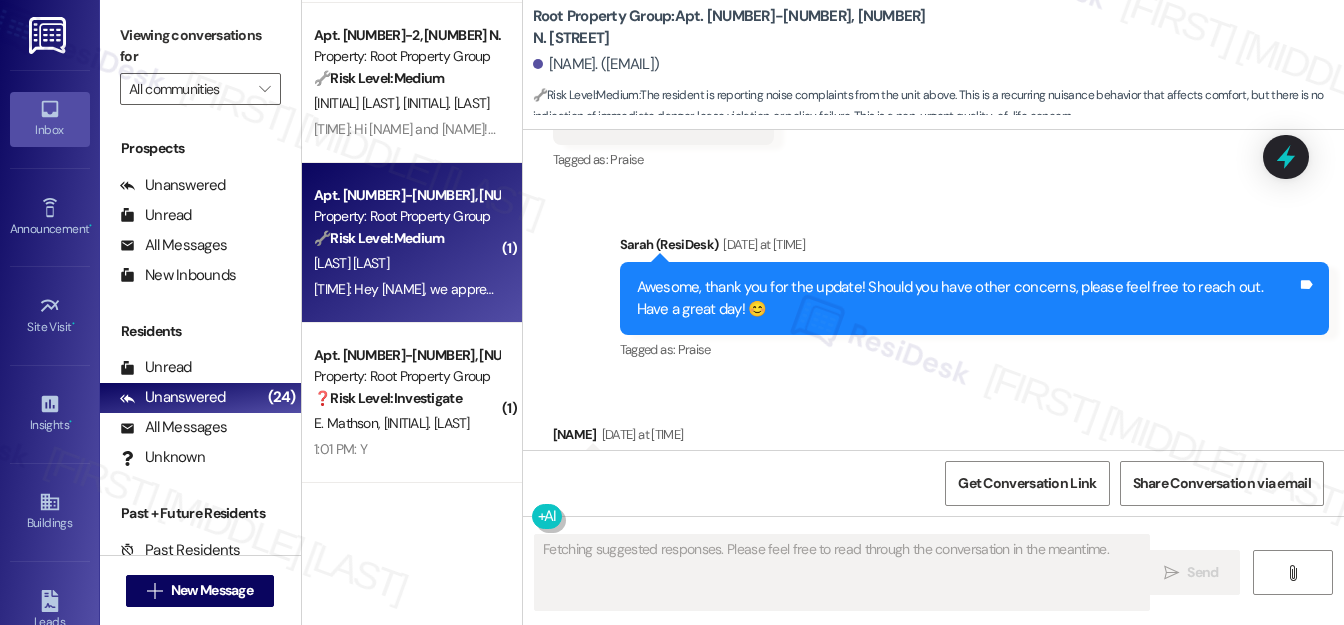 scroll, scrollTop: 3661, scrollLeft: 0, axis: vertical 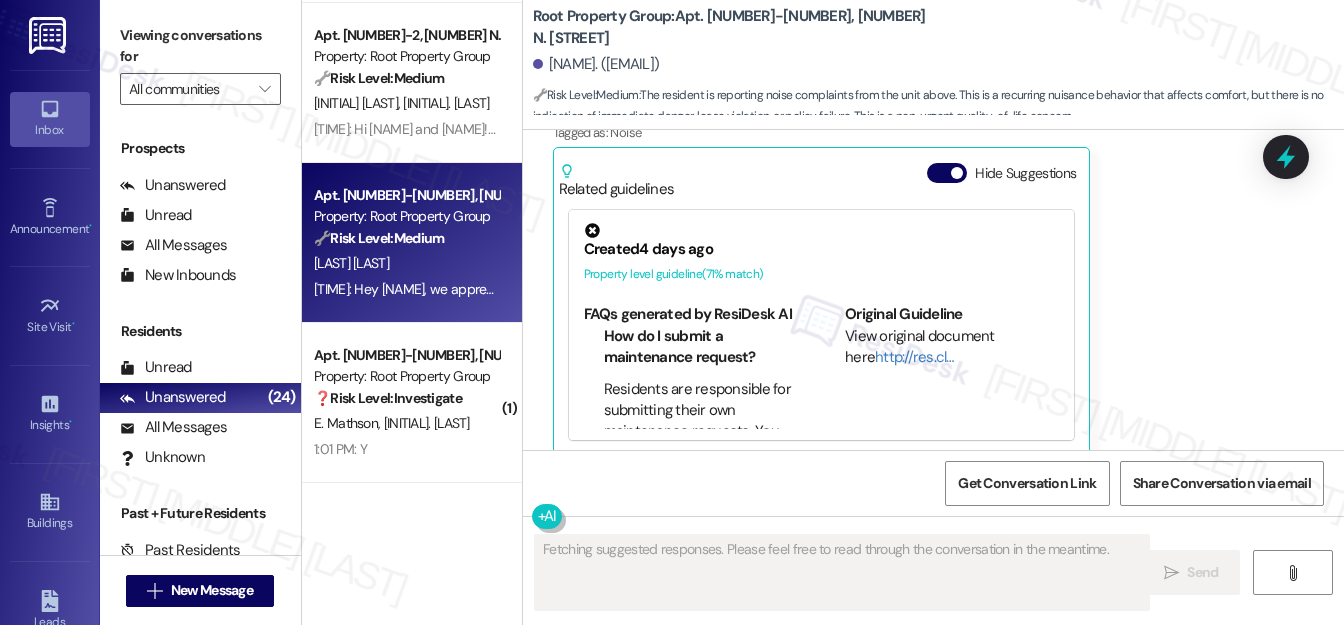 click on "Hide Suggestions" at bounding box center (947, 173) 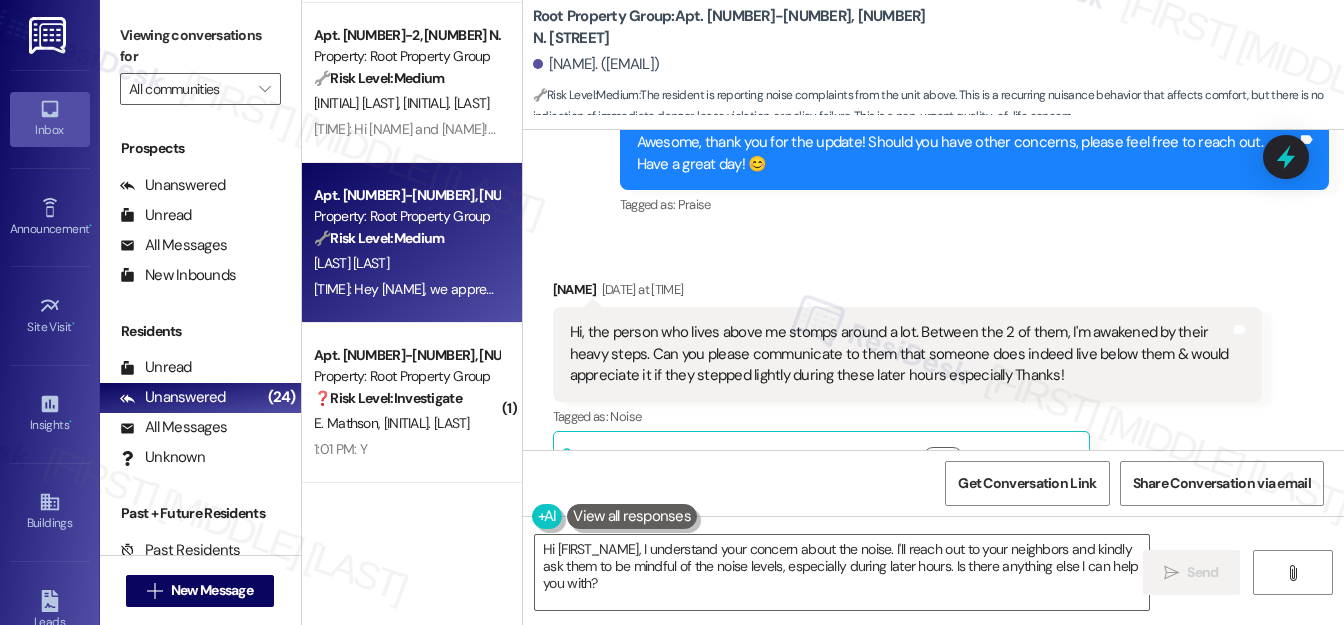 scroll, scrollTop: 3419, scrollLeft: 0, axis: vertical 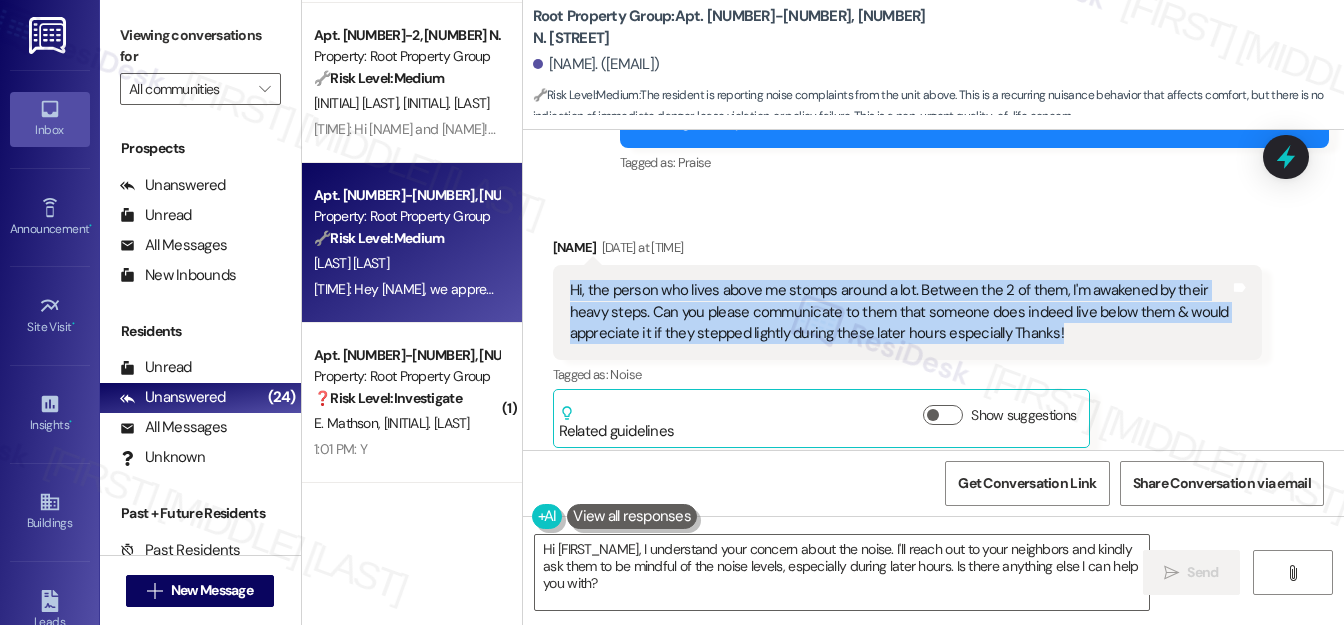 drag, startPoint x: 563, startPoint y: 266, endPoint x: 1066, endPoint y: 309, distance: 504.83463 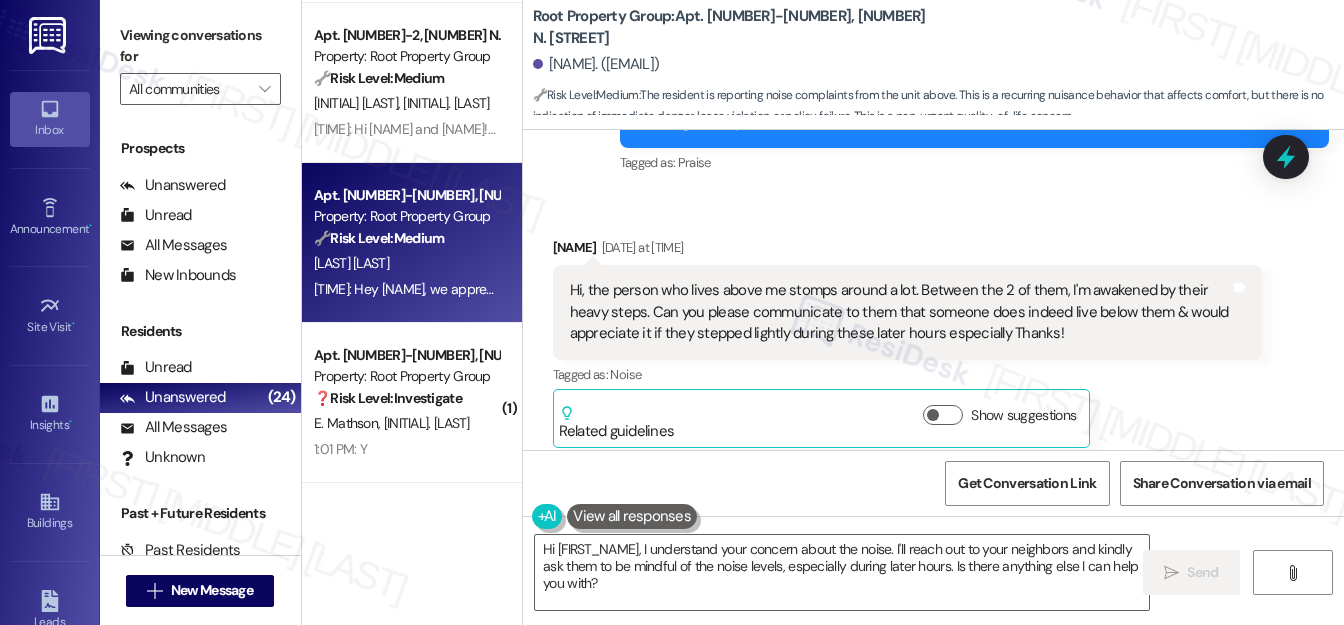 click on "Tagged as:   Noise Click to highlight conversations about Noise" at bounding box center (907, 374) 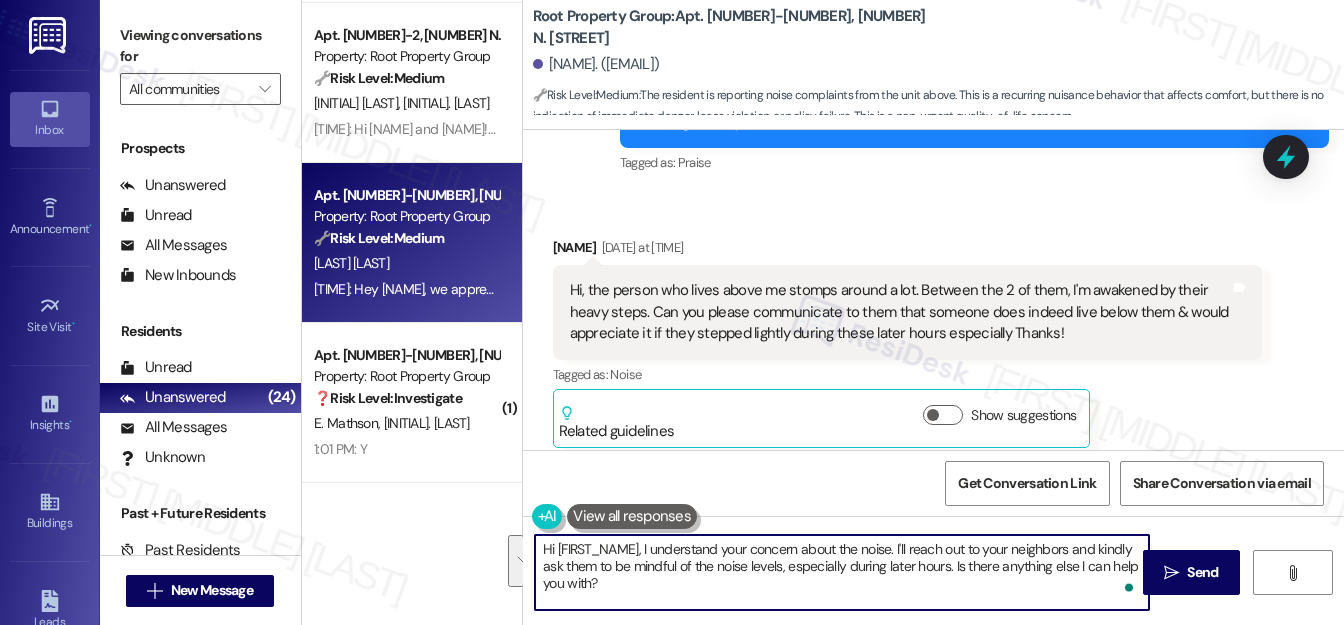drag, startPoint x: 902, startPoint y: 558, endPoint x: 904, endPoint y: 594, distance: 36.05551 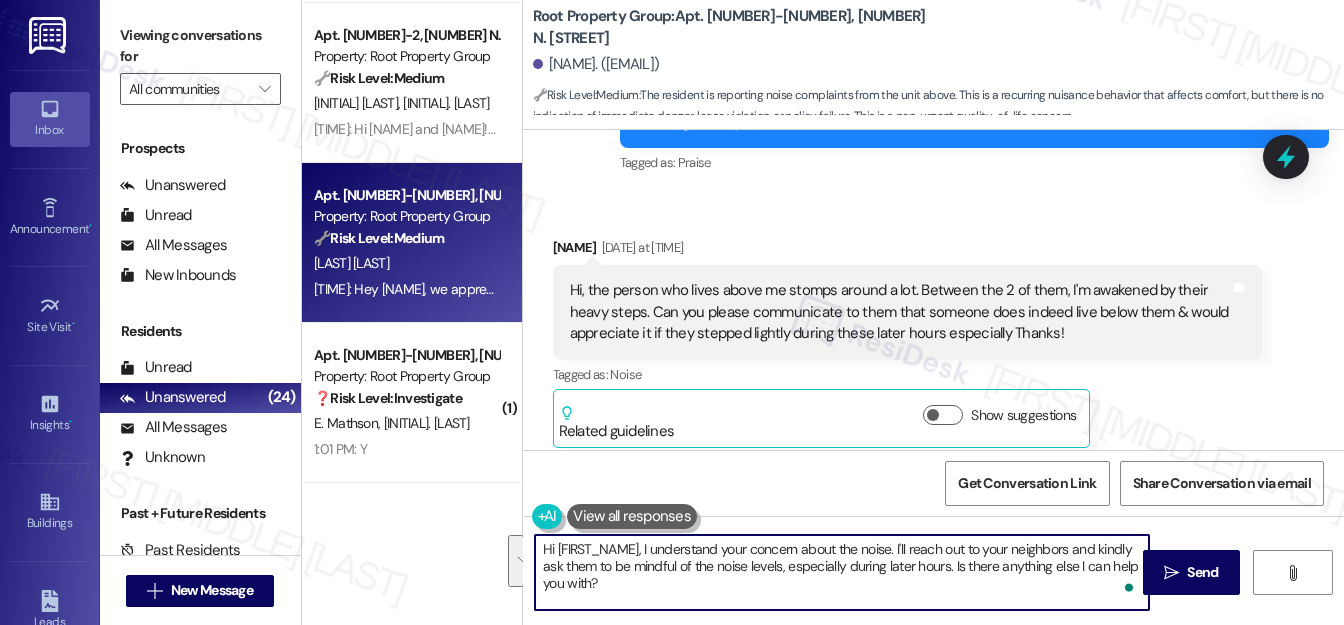 click on "Hi {{first_name}}, I understand your concern about the noise. I'll reach out to your neighbors and kindly ask them to be mindful of the noise levels, especially during later hours. Is there anything else I can help you with?" at bounding box center [842, 572] 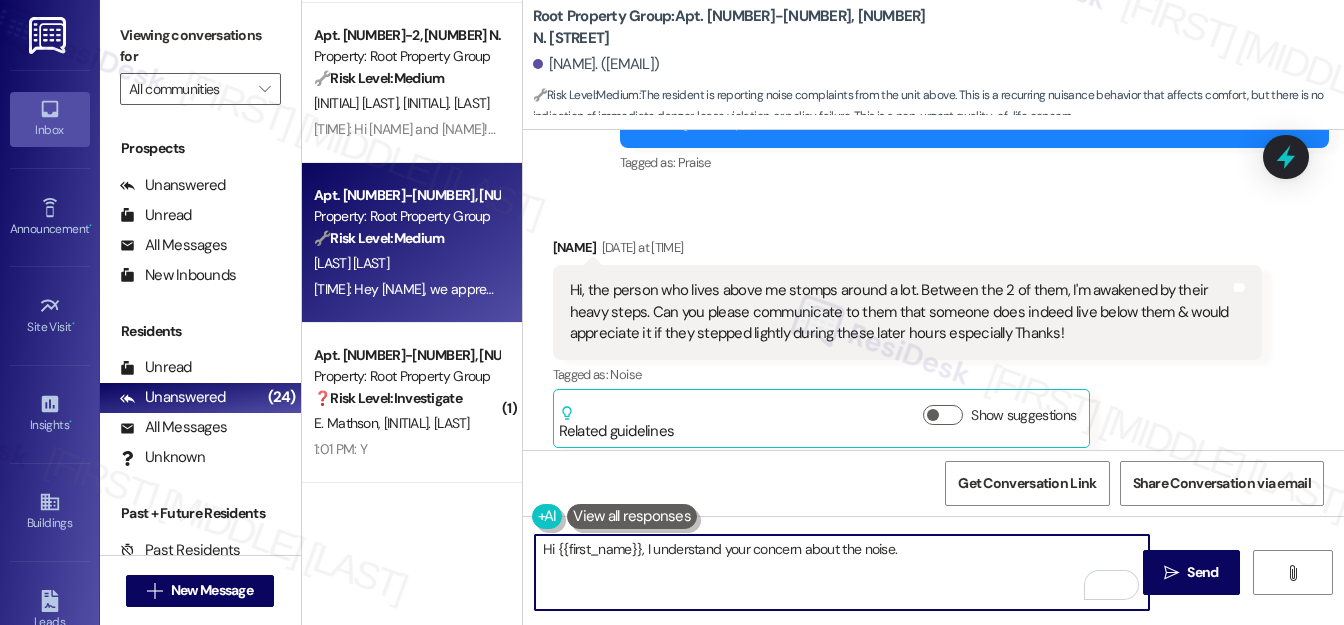 click on "Hi {{first_name}}, I understand your concern about the noise." at bounding box center (842, 572) 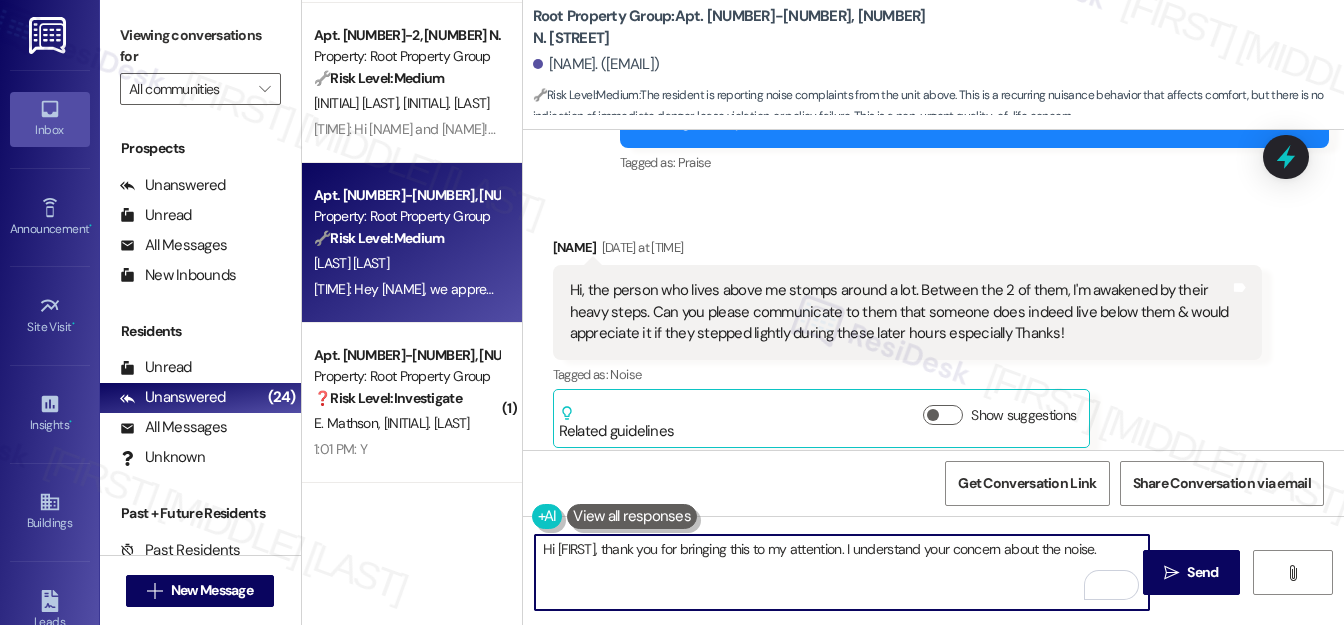 drag, startPoint x: 890, startPoint y: 547, endPoint x: 902, endPoint y: 575, distance: 30.463093 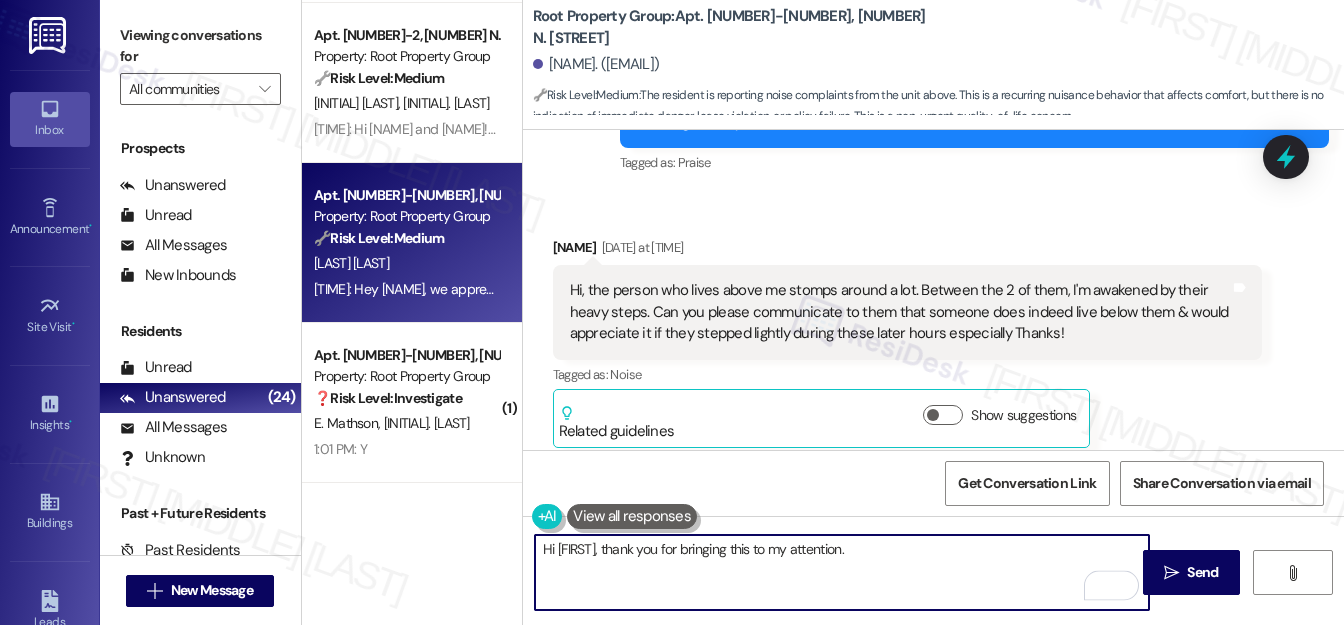 paste on "I’m sorry to hear you’ve been dealing with this disturbance. I understand how frustrating it can be to have your rest interrupted." 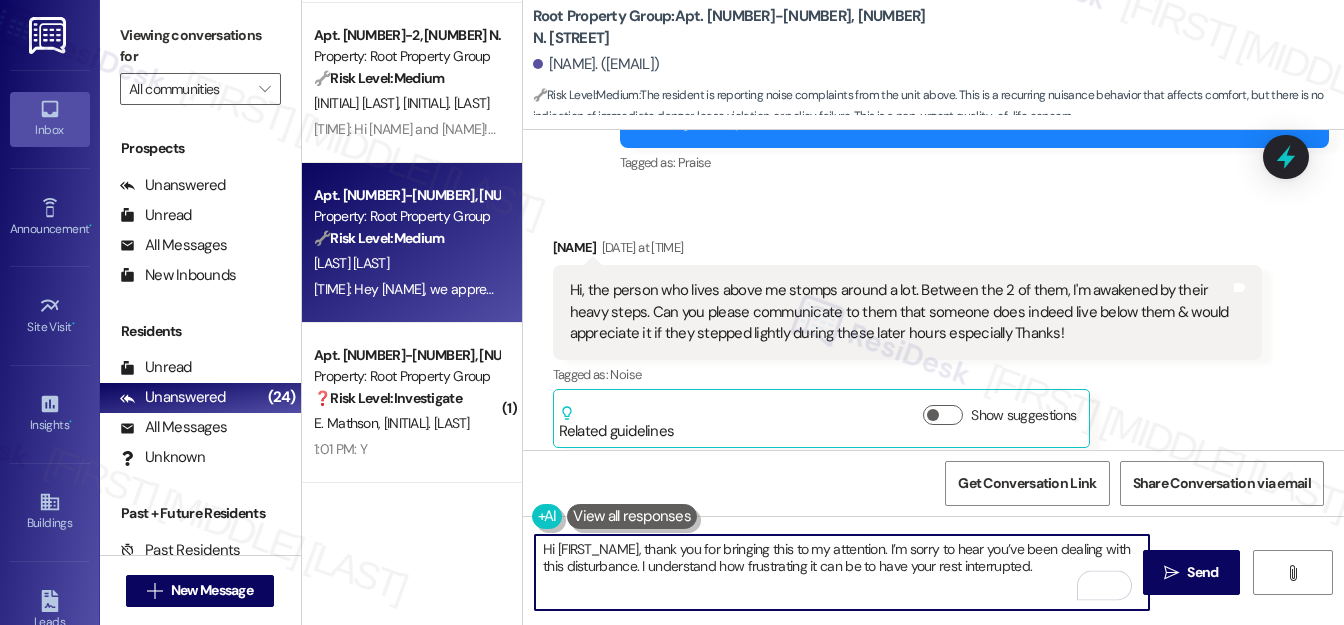 paste on "To help us address the issue more effectively, could you let us know around what times this usually occurs, and if it tends to be a daily pattern?" 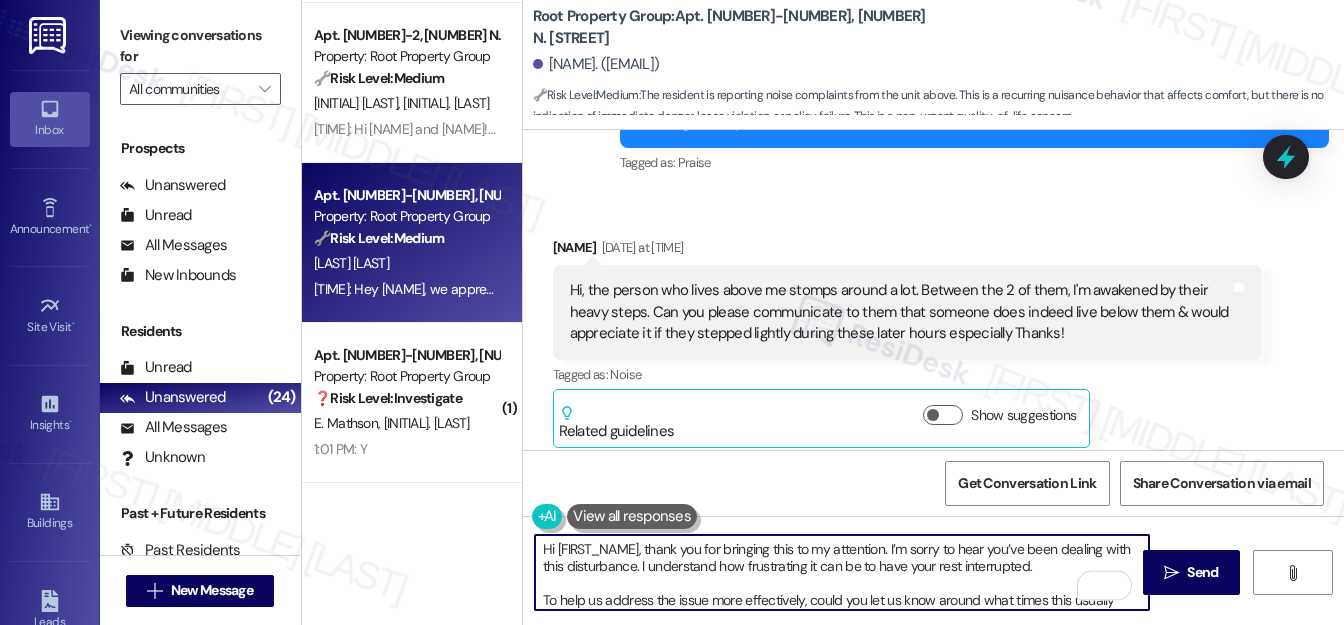 scroll, scrollTop: 16, scrollLeft: 0, axis: vertical 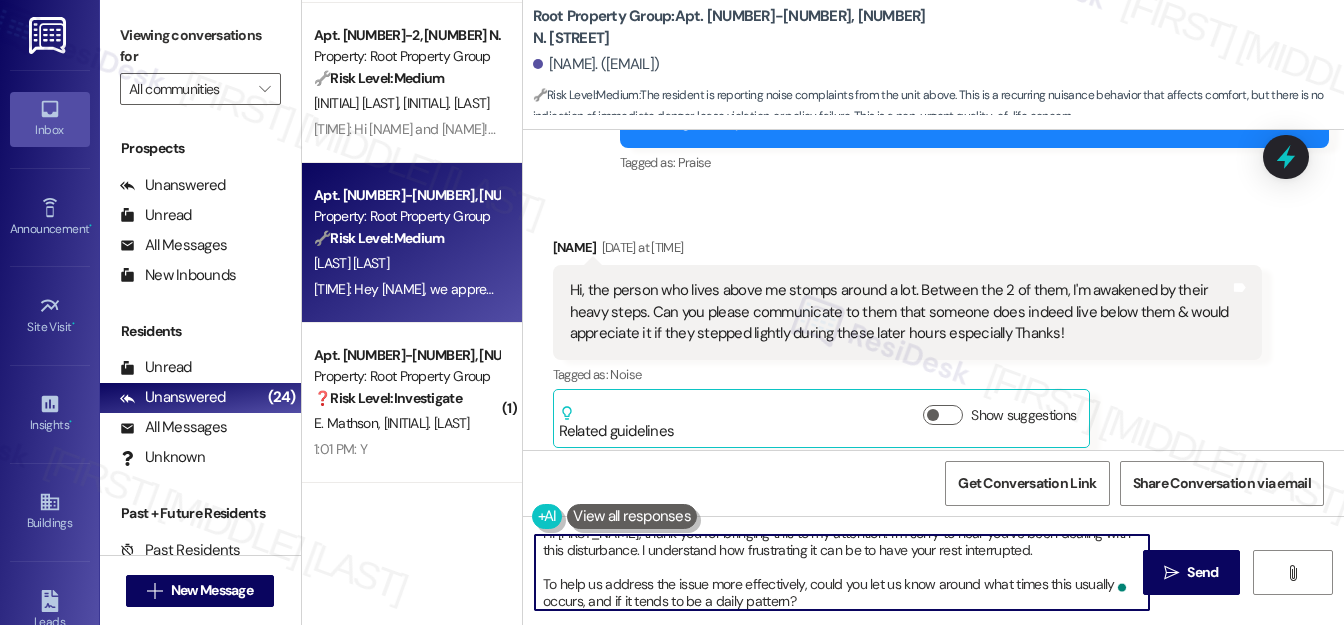 click on "Hi {{first_name}}, thank you for bringing this to my attention. I’m sorry to hear you’ve been dealing with this disturbance. I understand how frustrating it can be to have your rest interrupted.
To help us address the issue more effectively, could you let us know around what times this usually occurs, and if it tends to be a daily pattern?" at bounding box center (842, 572) 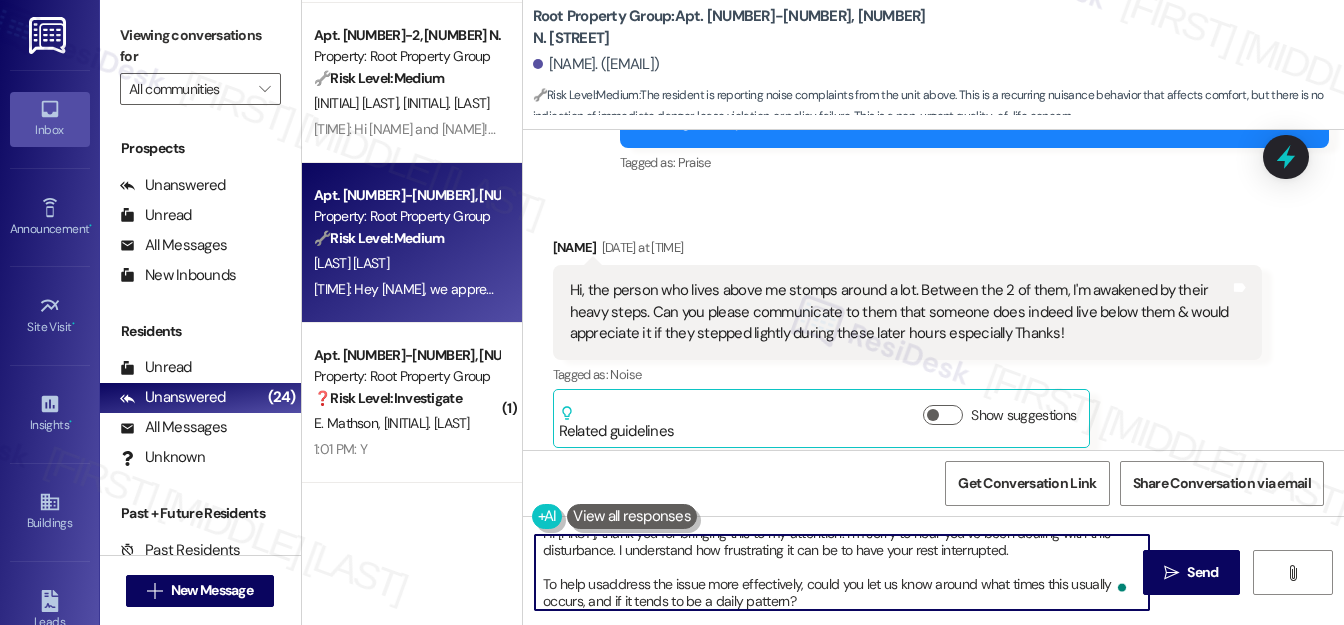 type on "Hi {{first_name}}, thank you for bringing this to my attention. I’m sorry to hear you’ve been dealing with this disturbance. I understand how frustrating it can be to have your rest interrupted.
To help us address the issue more effectively, could you let us know around what times this usually occurs, and if it tends to be a daily pattern?" 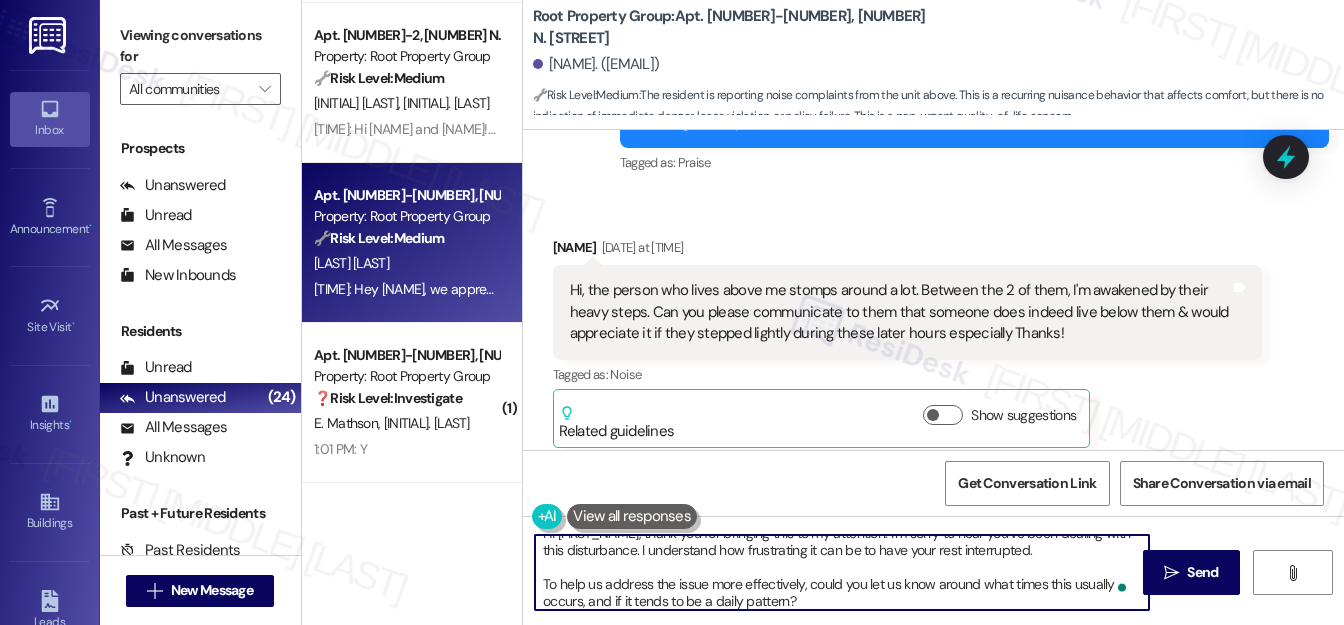 scroll, scrollTop: 21, scrollLeft: 0, axis: vertical 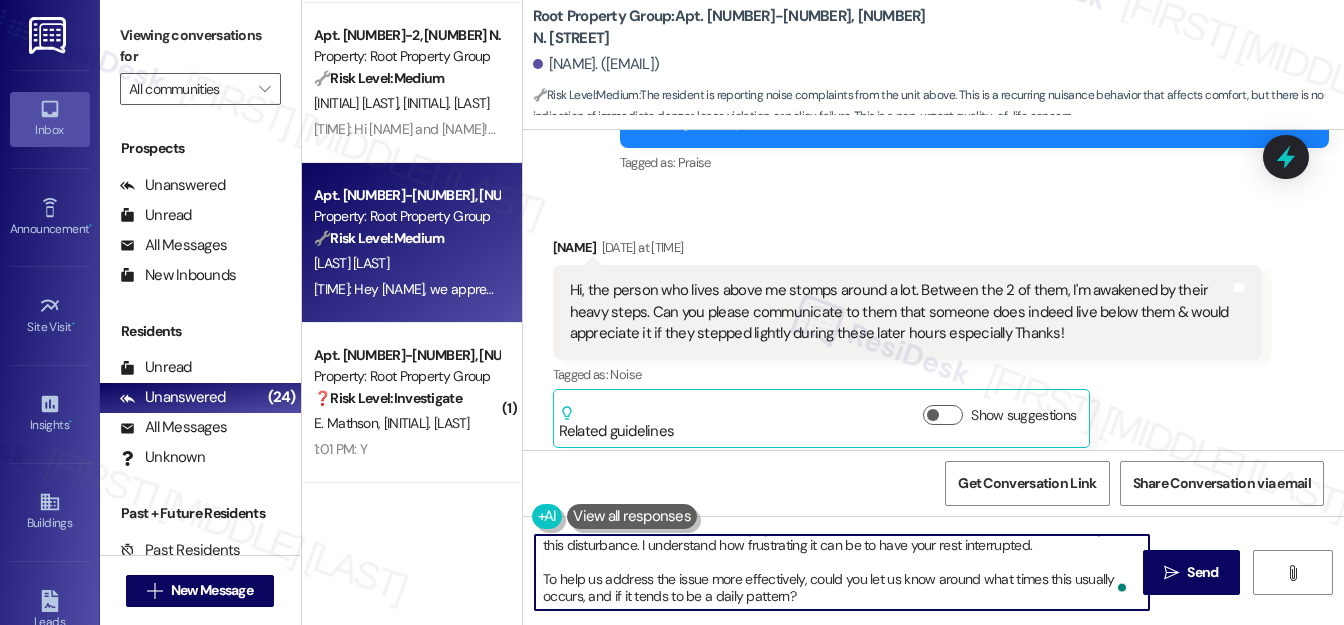 drag, startPoint x: 557, startPoint y: 574, endPoint x: 635, endPoint y: 572, distance: 78.025635 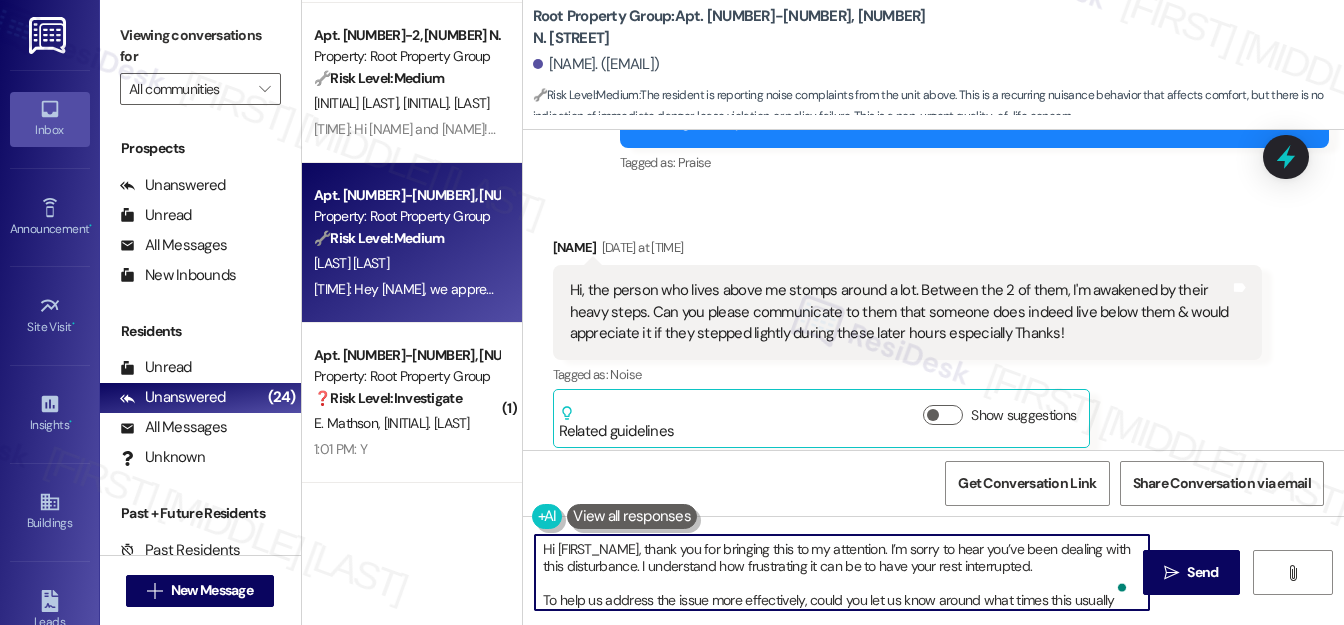 scroll, scrollTop: 21, scrollLeft: 0, axis: vertical 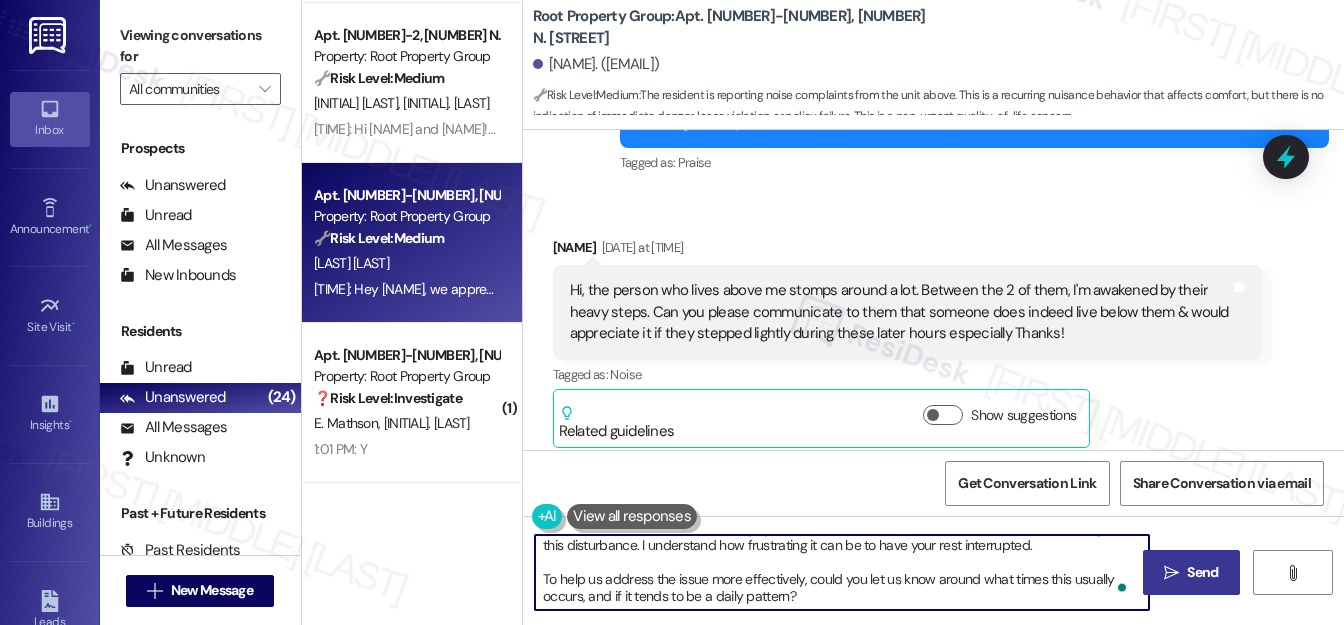 click on "Send" at bounding box center [1202, 572] 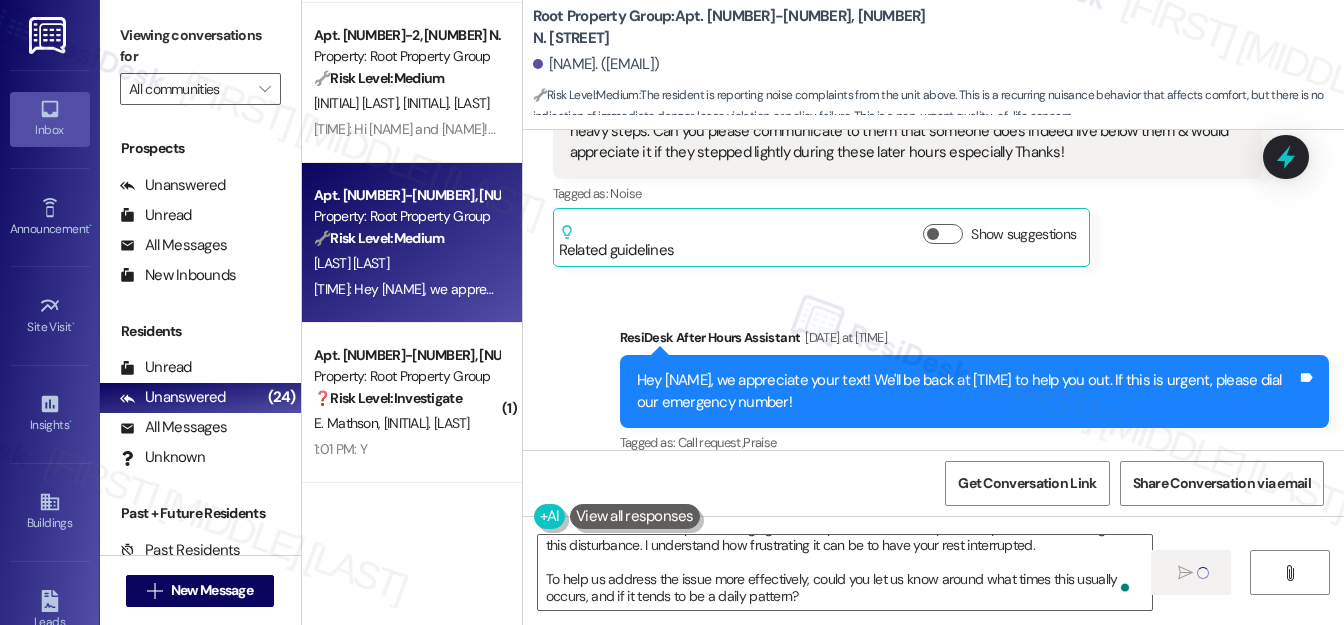 scroll, scrollTop: 3601, scrollLeft: 0, axis: vertical 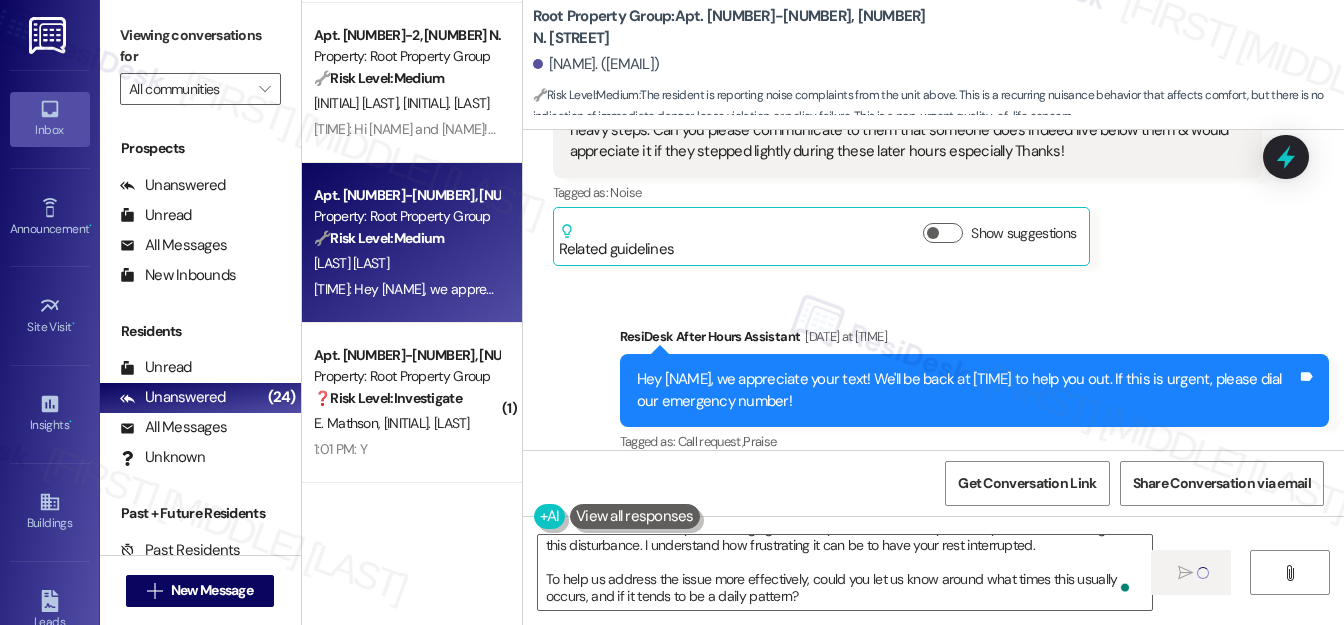 type 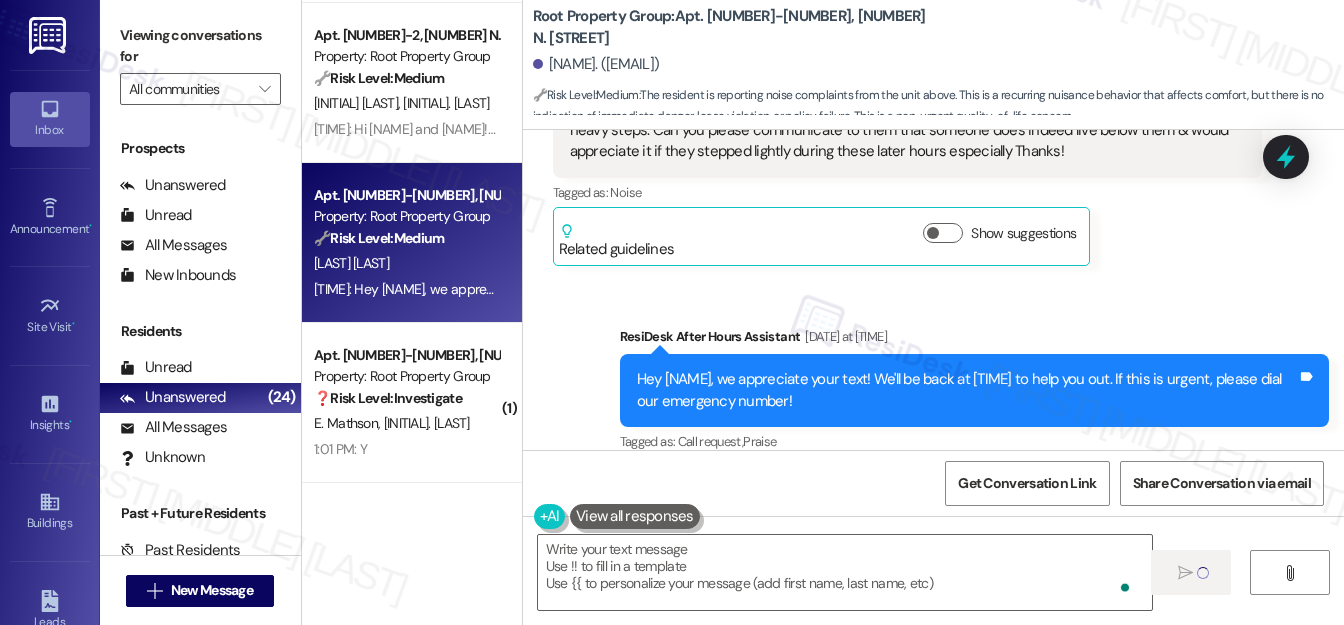 scroll, scrollTop: 3563, scrollLeft: 0, axis: vertical 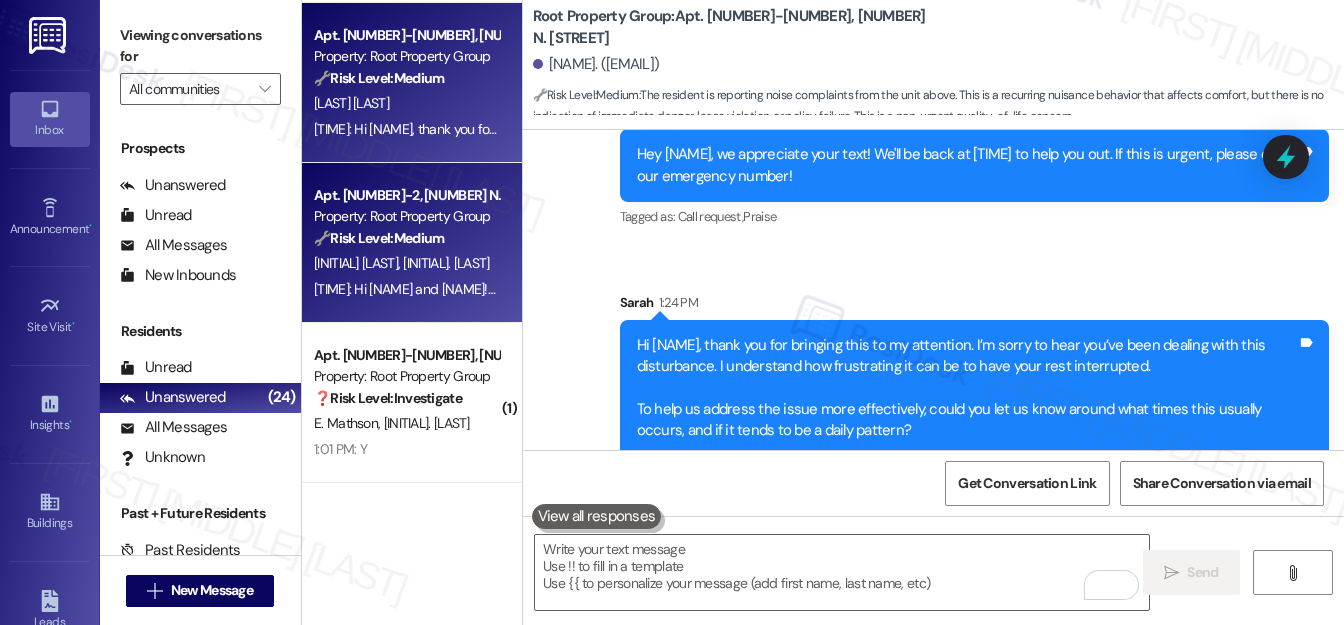 click on "12:19 PM: Hi Joseph and Rachel! I'm checking in on your latest work order. Was everything completed to your satisfaction? You can answer with a quick (Y/N) 12:19 PM: Hi Joseph and Rachel! I'm checking in on your latest work order. Was everything completed to your satisfaction? You can answer with a quick (Y/N)" at bounding box center [406, 289] 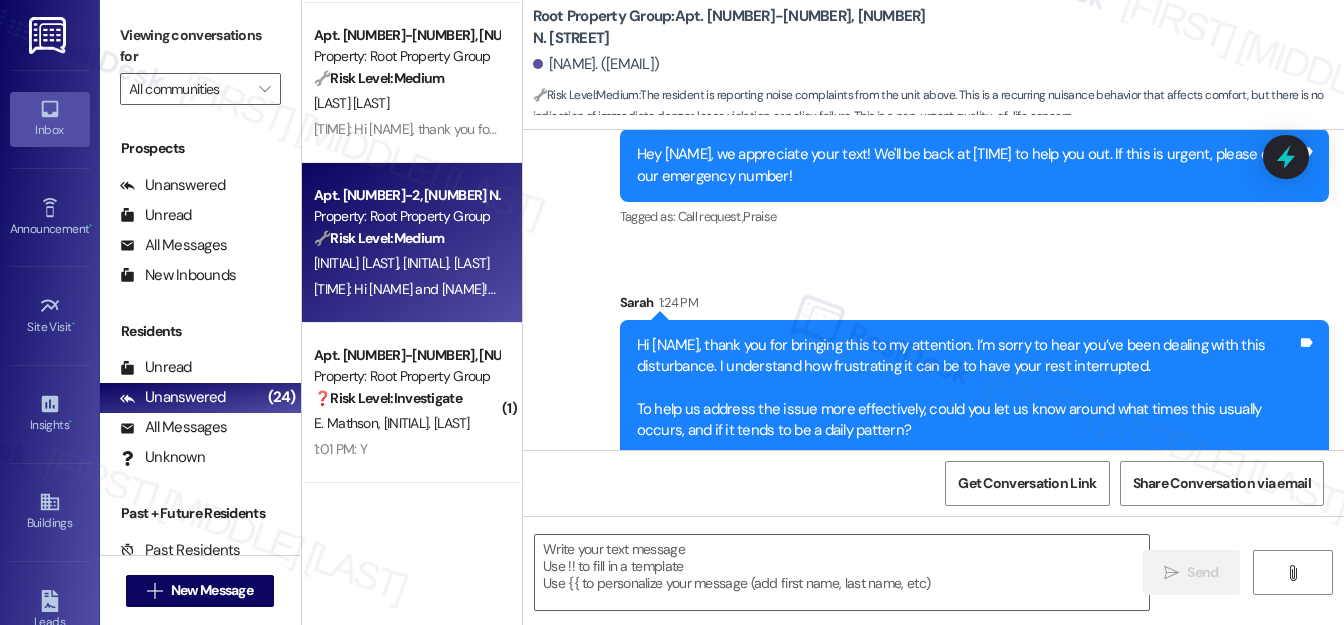 type on "Fetching suggested responses. Please feel free to read through the conversation in the meantime." 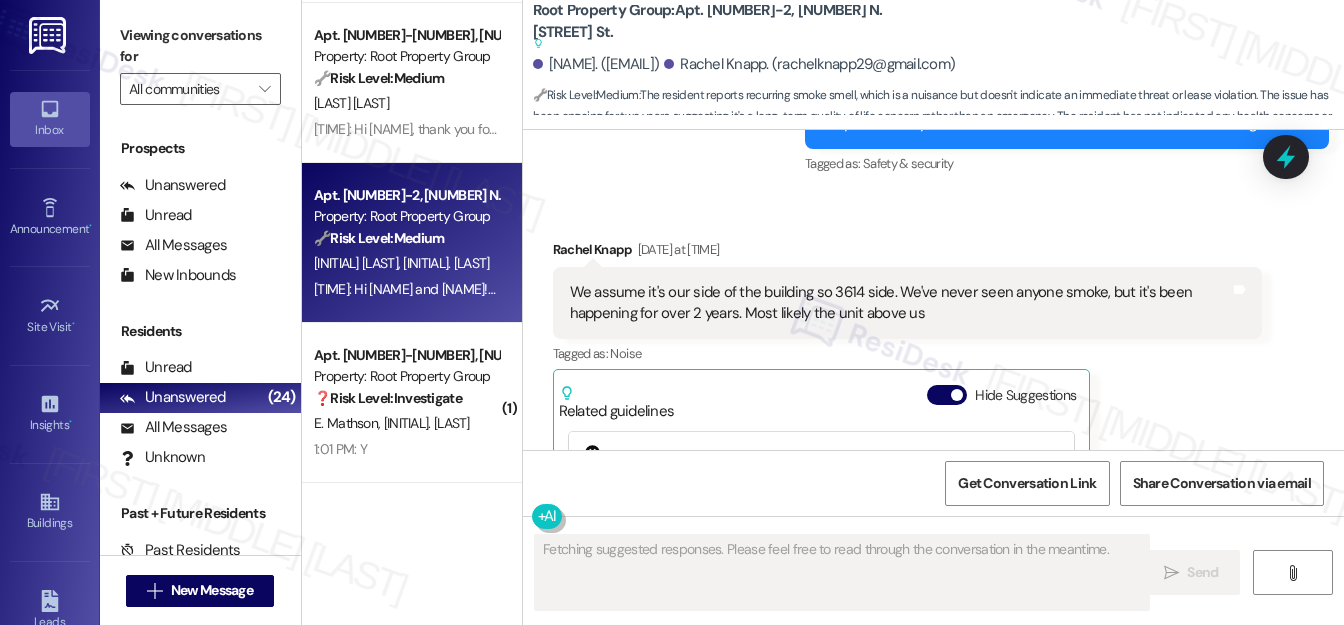 scroll, scrollTop: 4318, scrollLeft: 0, axis: vertical 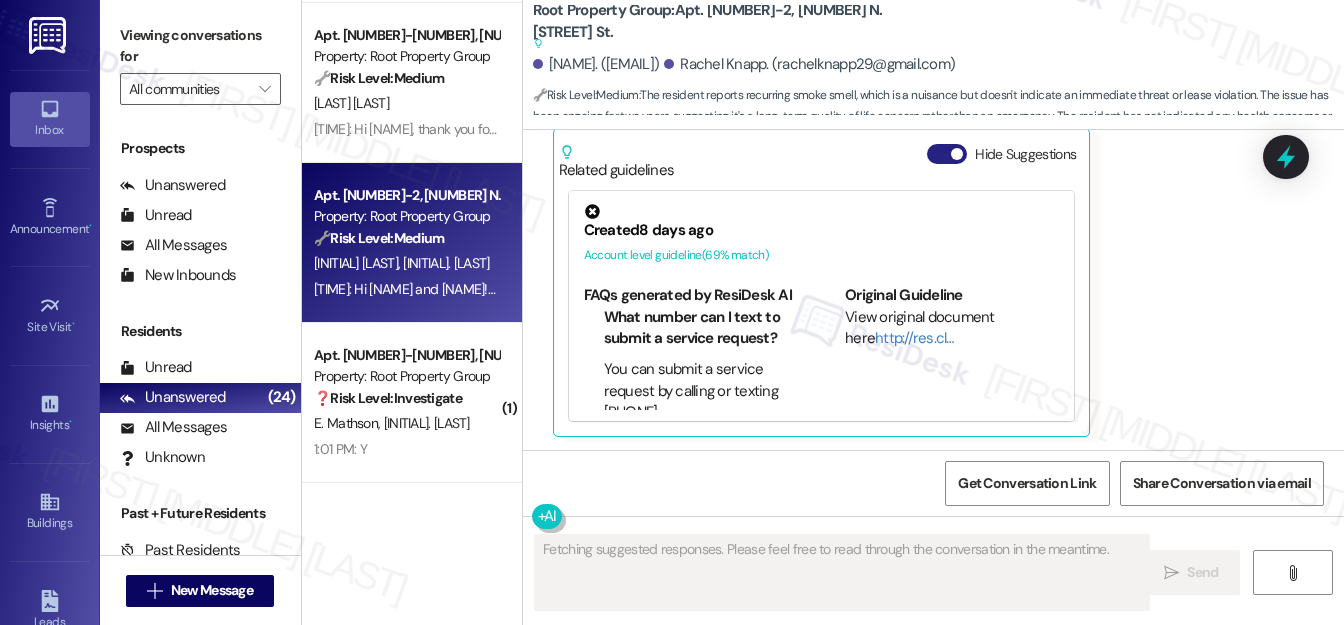 click on "Hide Suggestions" at bounding box center [947, 154] 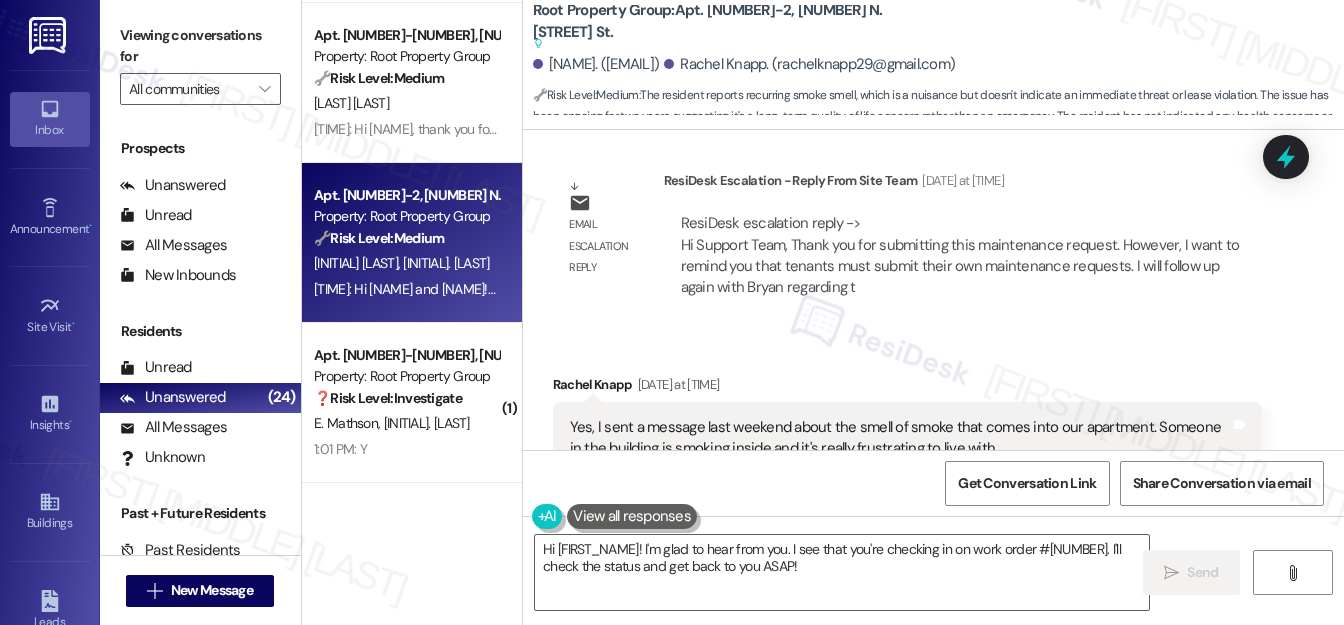 scroll, scrollTop: 2864, scrollLeft: 0, axis: vertical 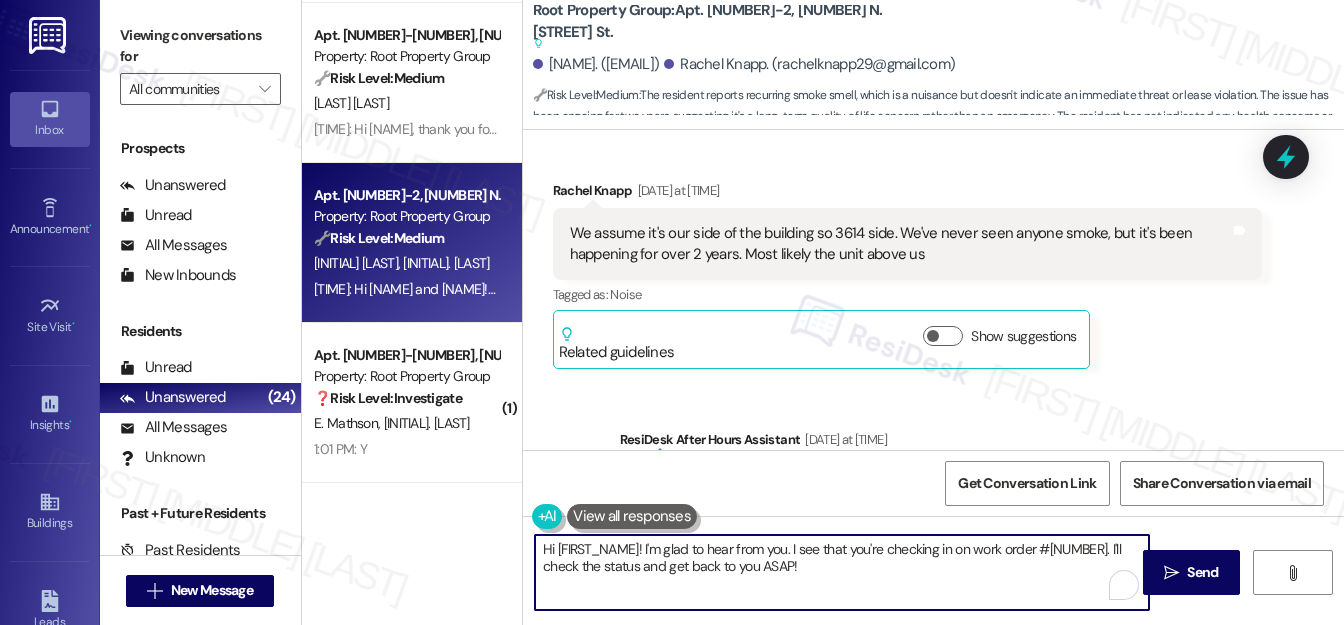 drag, startPoint x: 642, startPoint y: 548, endPoint x: 847, endPoint y: 569, distance: 206.0728 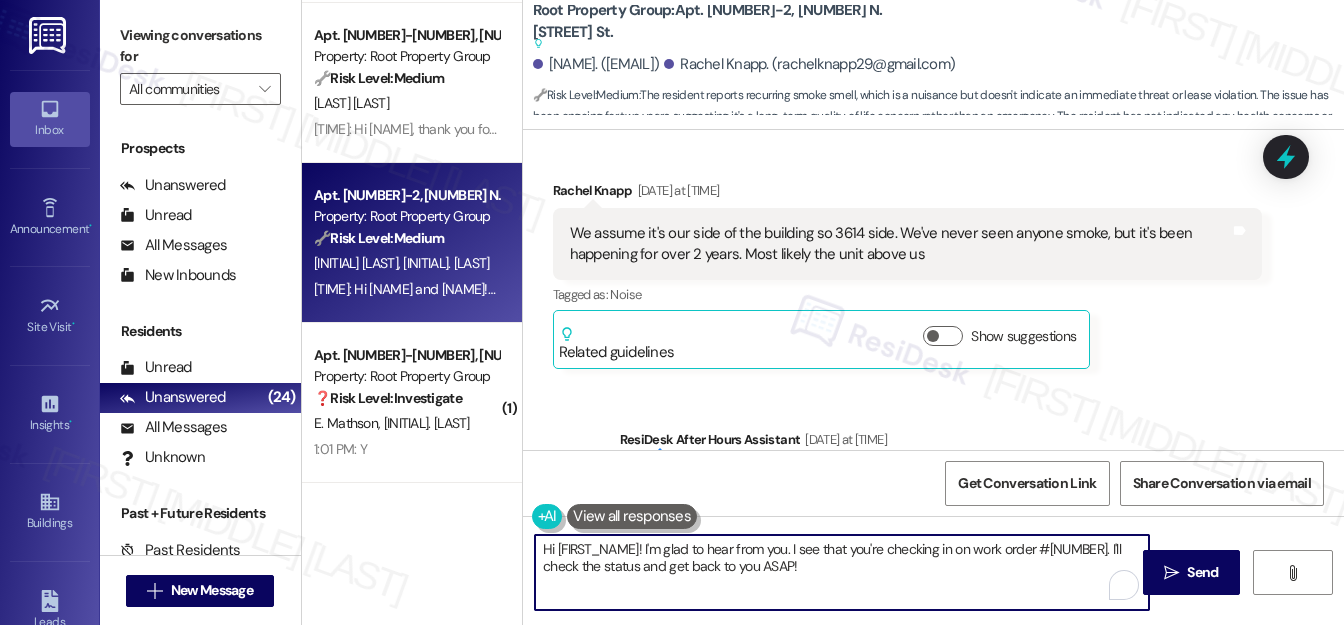 click on "Hi {{first_name}}! I'm glad to hear from you. I see that you're checking in on work order #36629-1. I'll check the status and get back to you ASAP!" at bounding box center [842, 572] 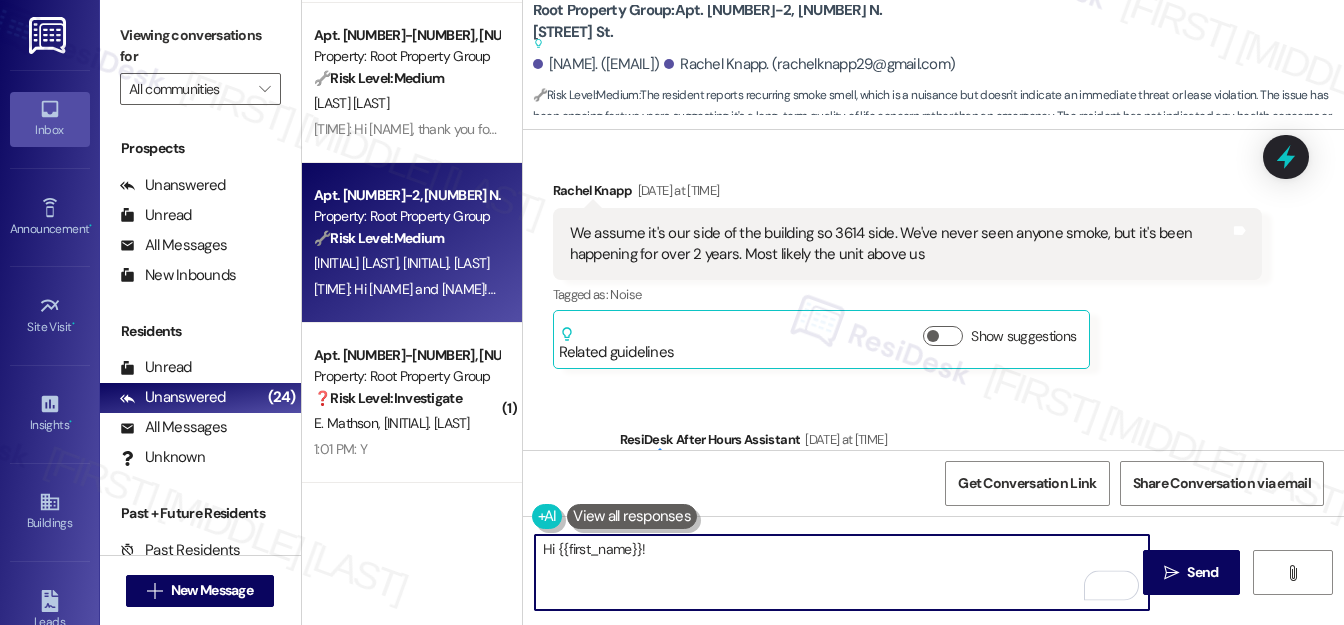 click on "Rachel Knapp Yesterday at 8:44 PM" at bounding box center [907, 194] 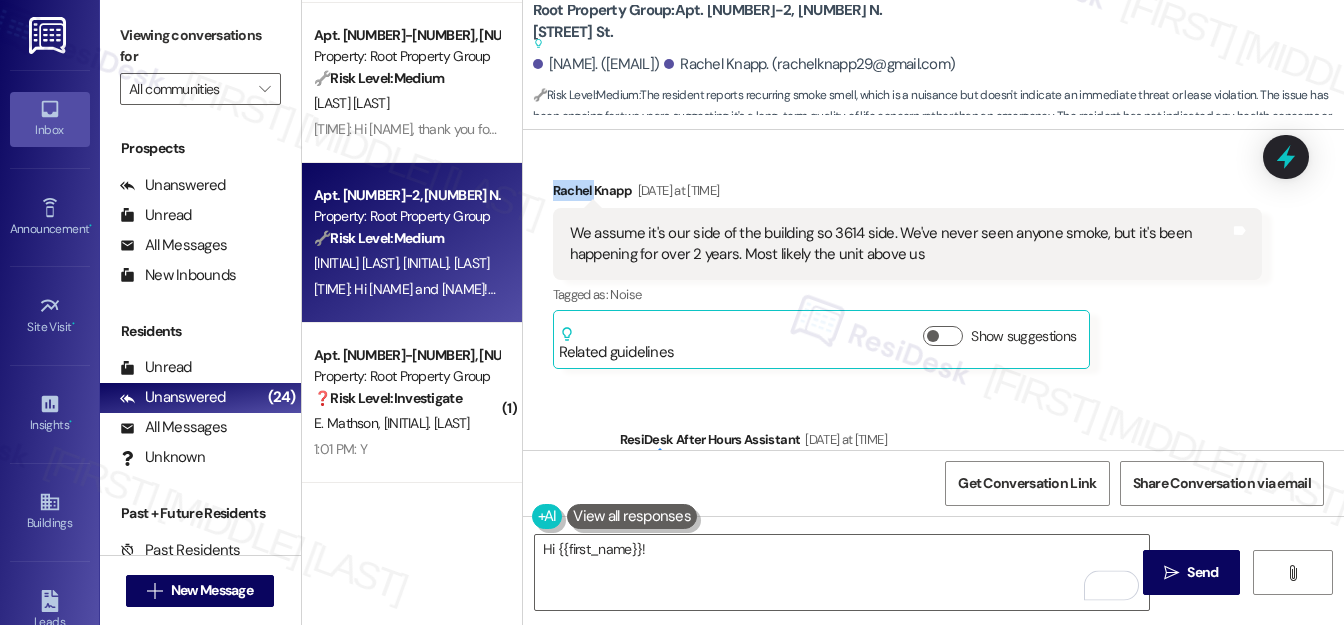click on "Rachel Knapp Yesterday at 8:44 PM" at bounding box center (907, 194) 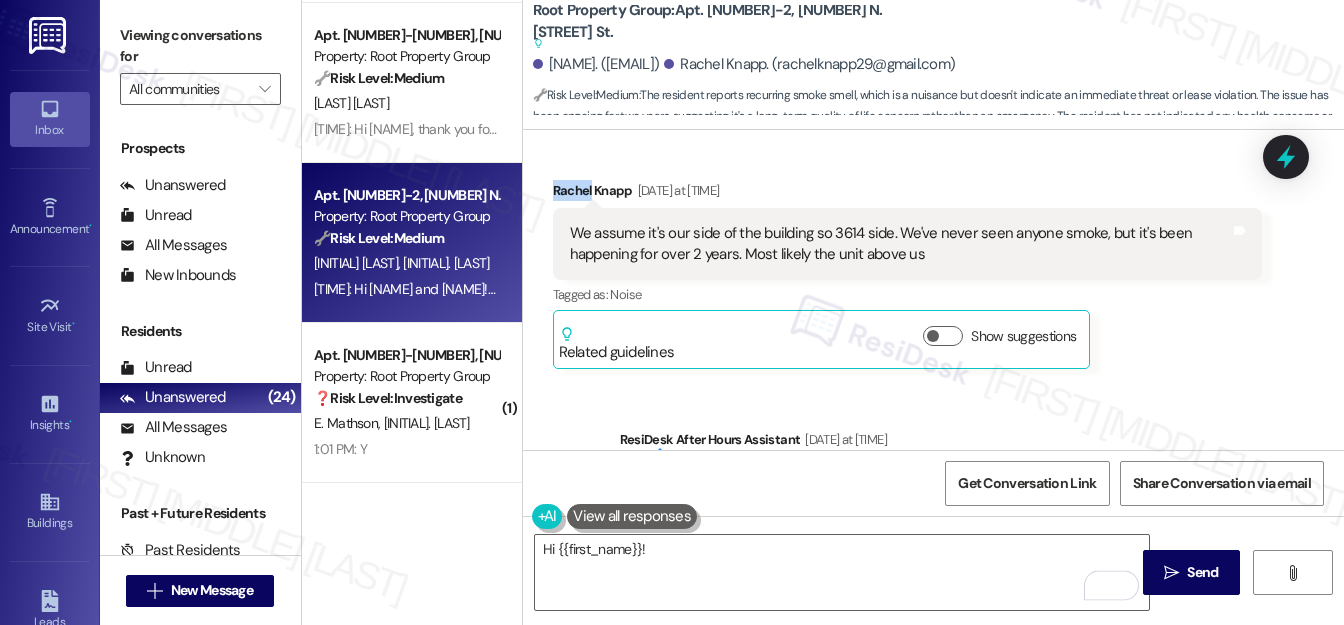 copy on "Rachel" 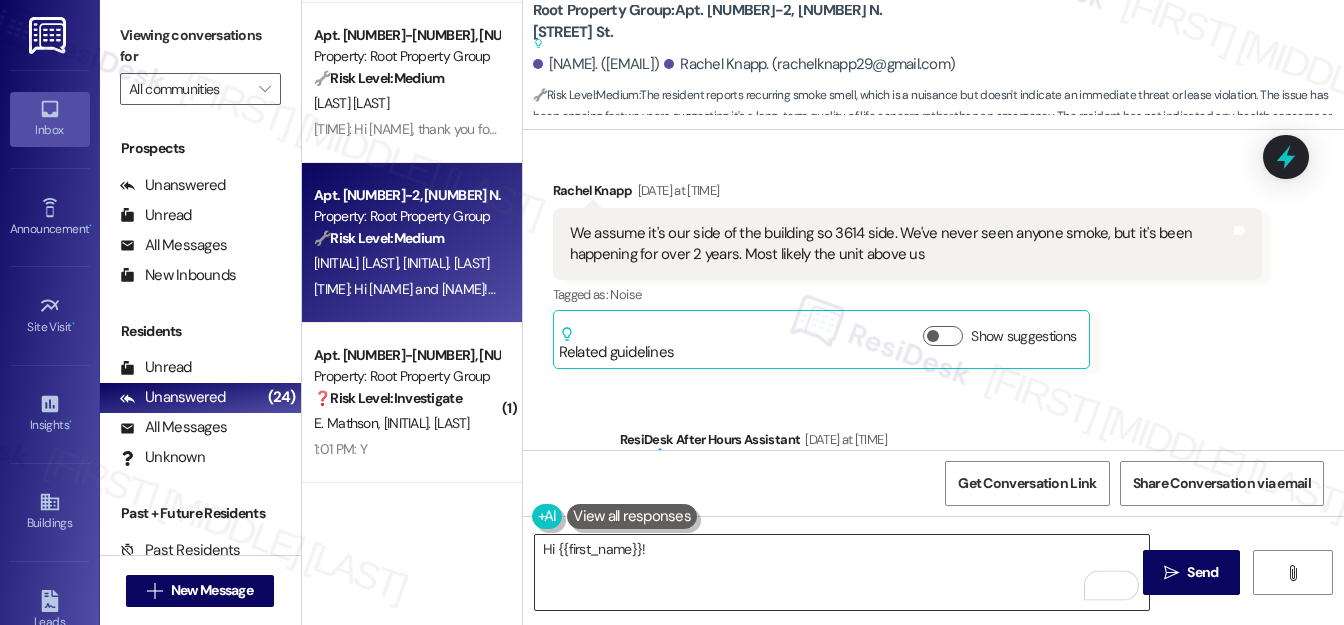 click on "Hi {{first_name}}!" at bounding box center (842, 572) 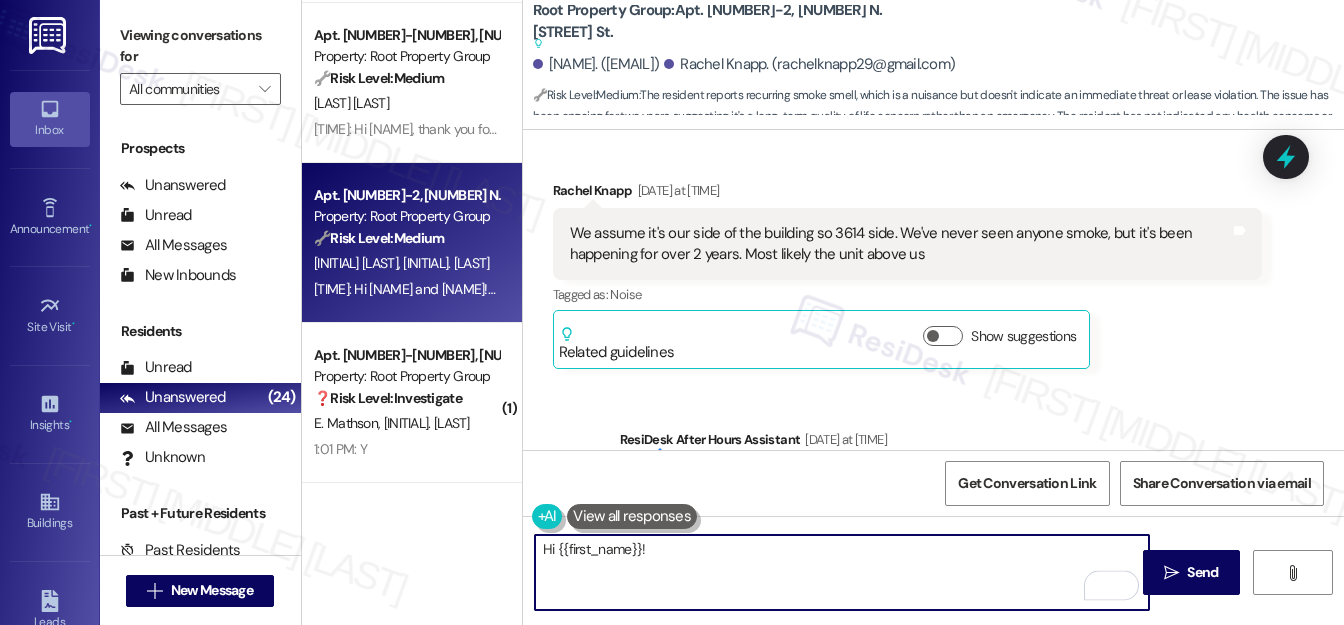 click on "Hi {{first_name}}!" at bounding box center (842, 572) 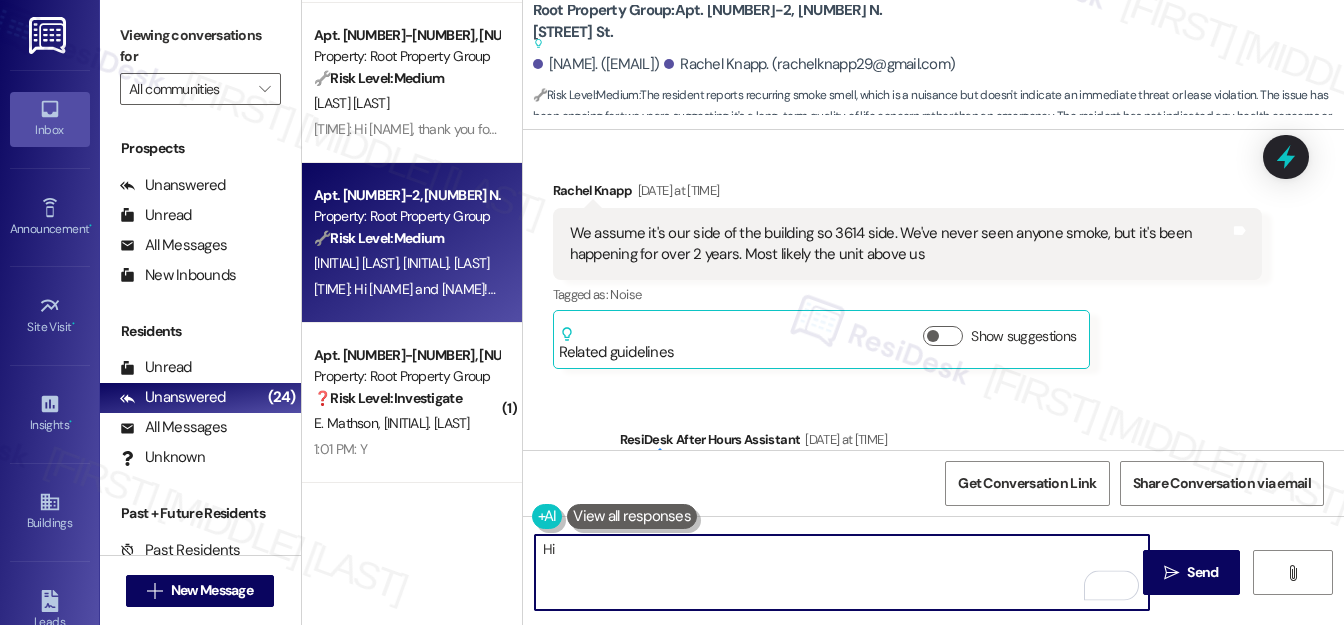 paste on "Rachel" 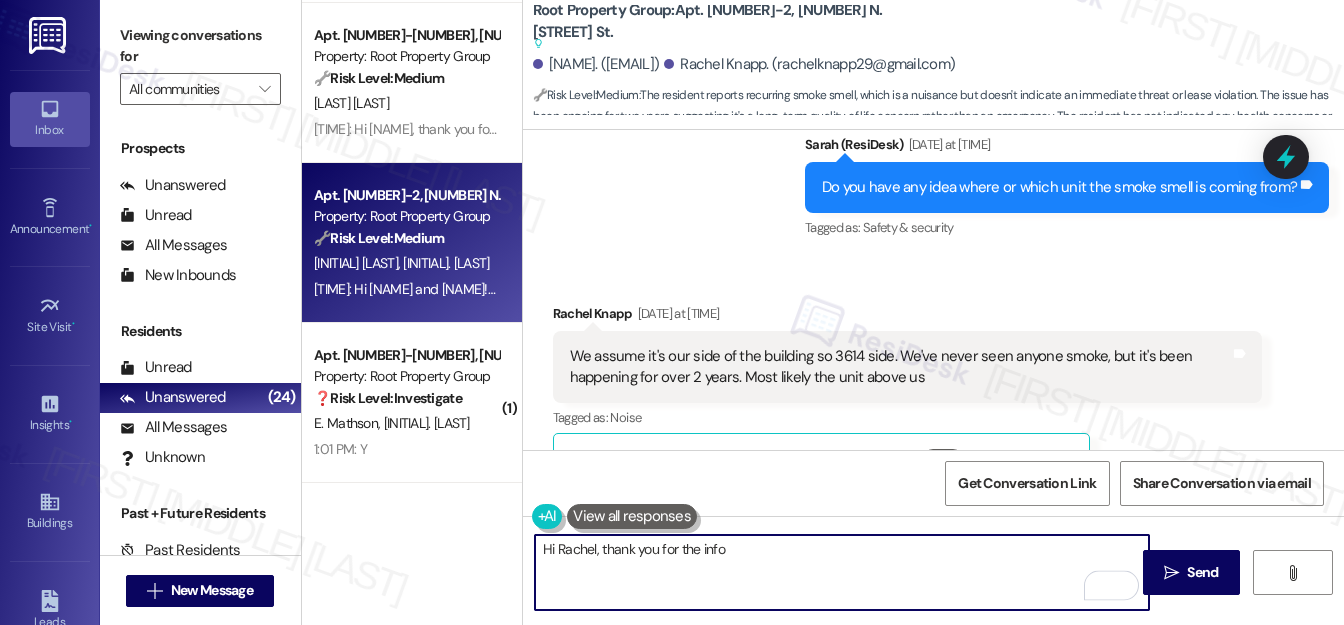 scroll, scrollTop: 4045, scrollLeft: 0, axis: vertical 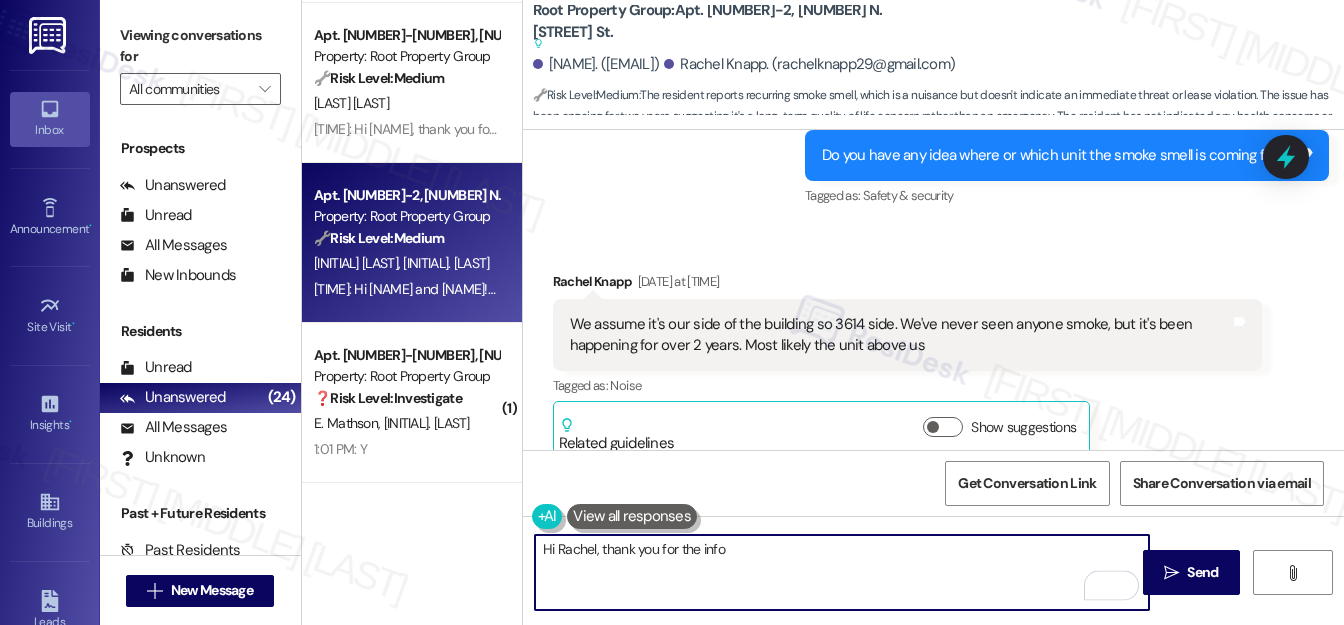click on "Hi Rachel, thank you for the info" at bounding box center (842, 572) 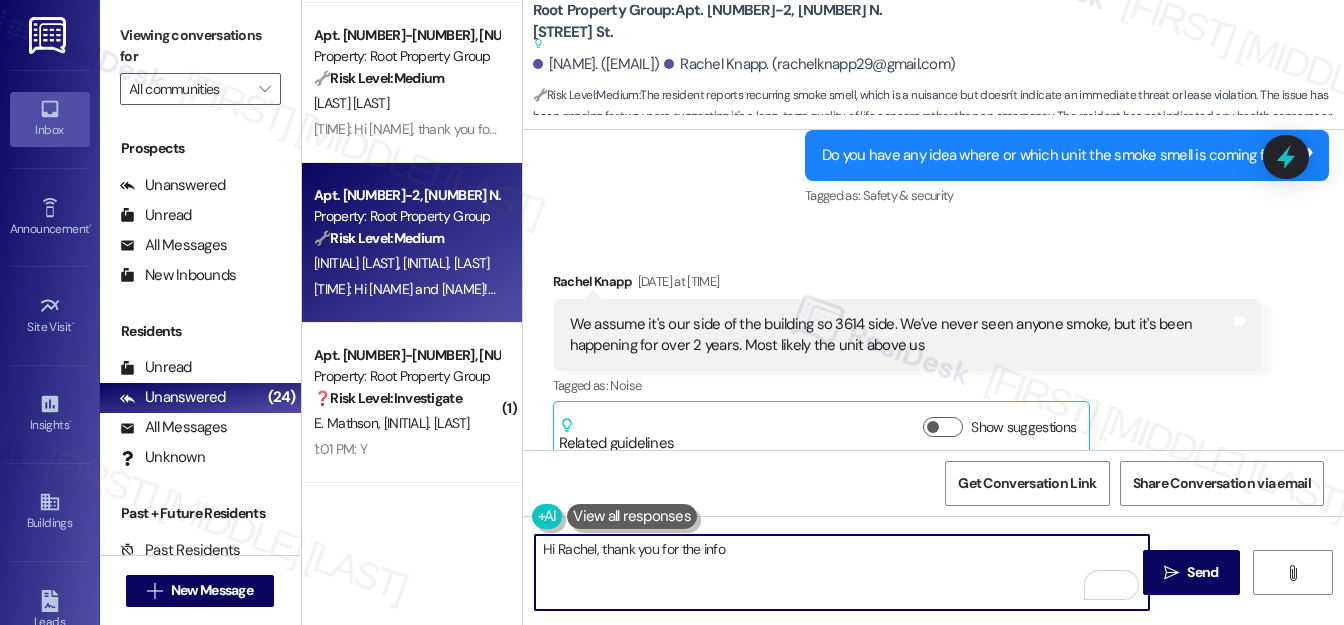 click on "Hi Rachel, thank you for the info" at bounding box center (842, 572) 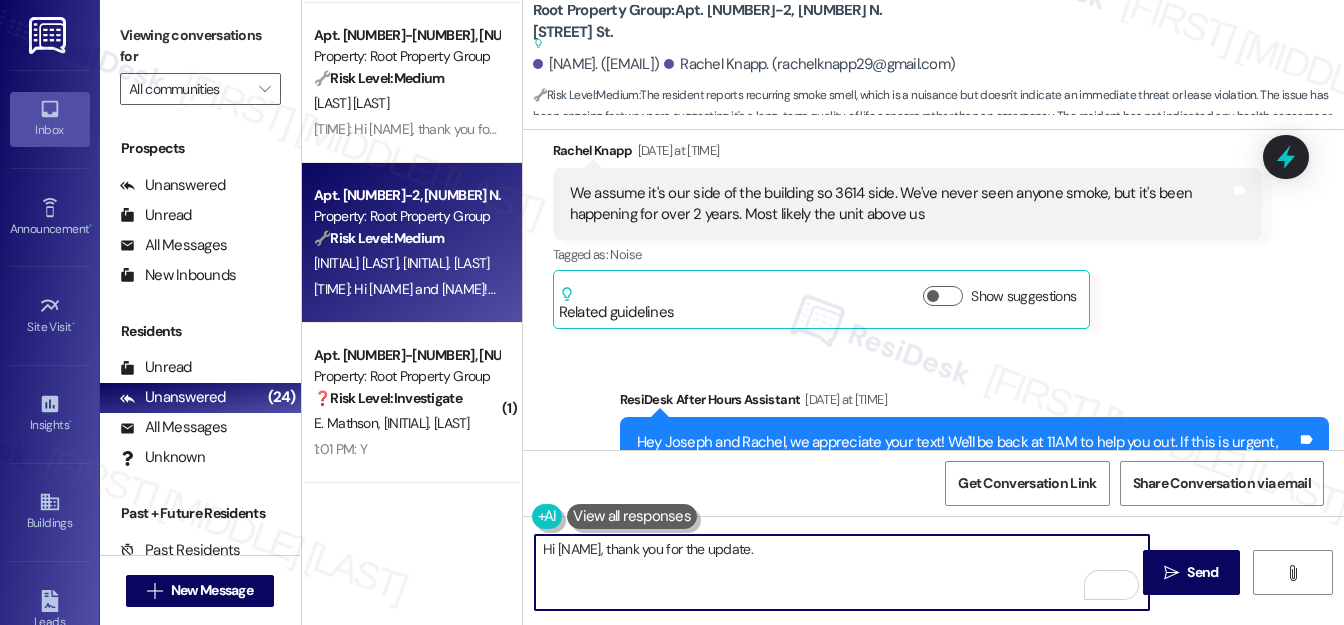 scroll, scrollTop: 4227, scrollLeft: 0, axis: vertical 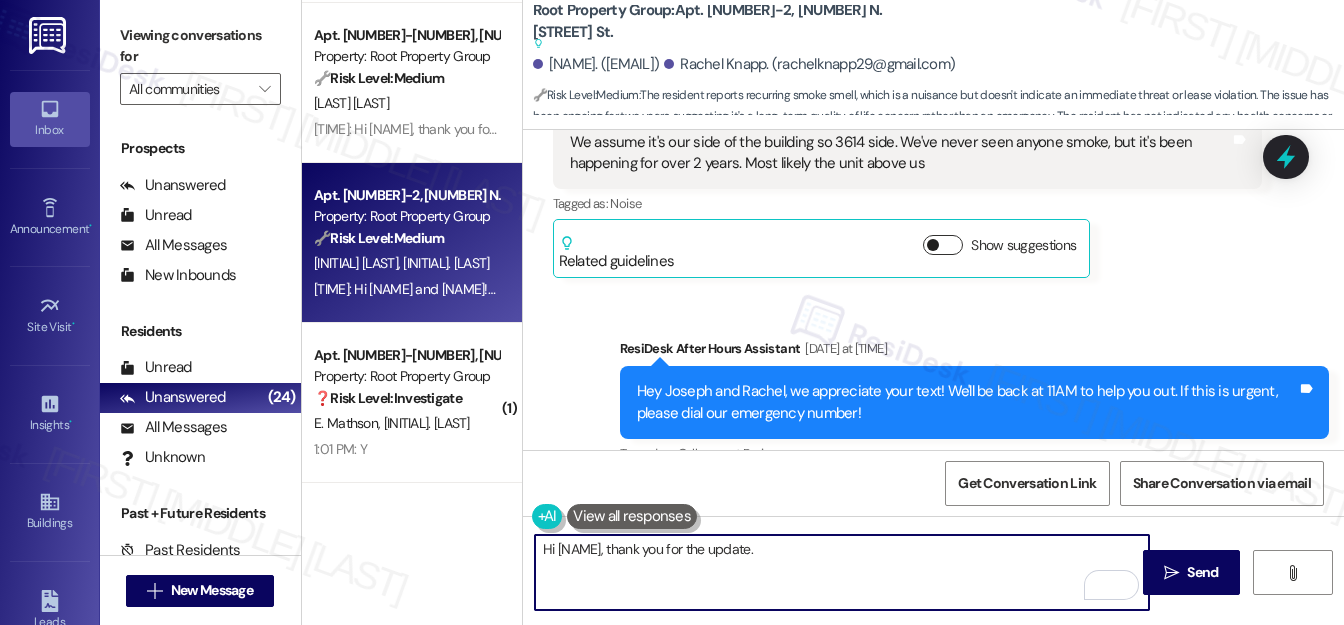 type on "Hi Rachel, thank you for the update." 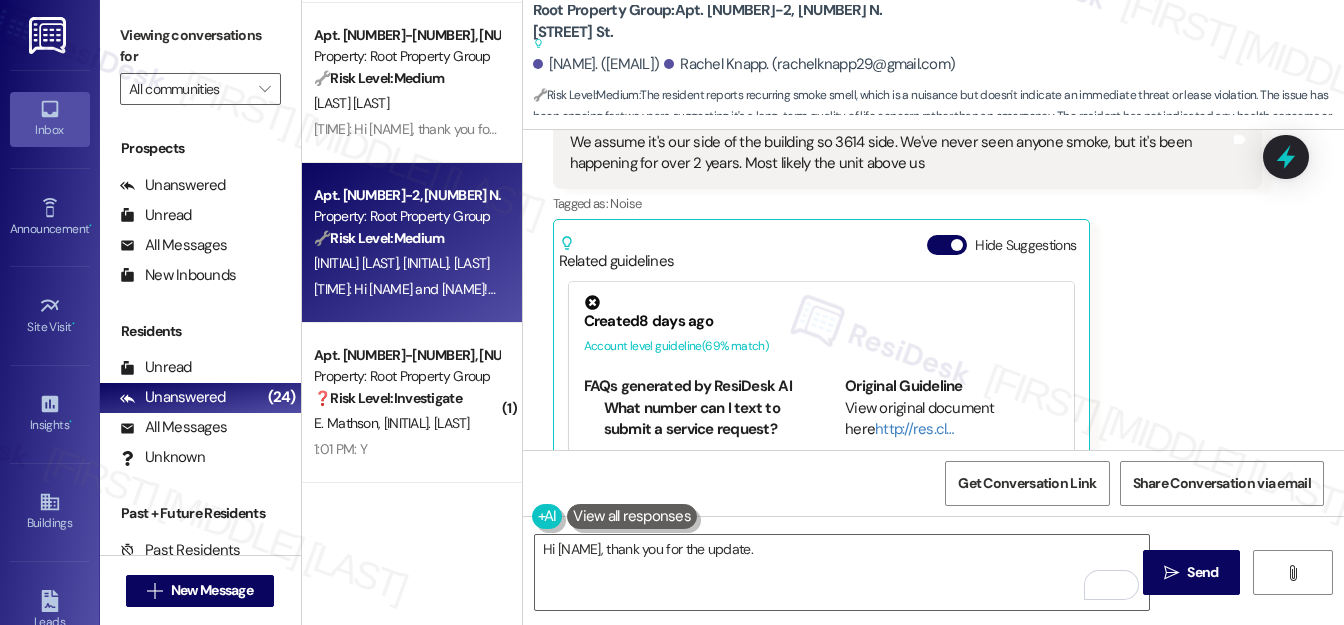 scroll, scrollTop: 4318, scrollLeft: 0, axis: vertical 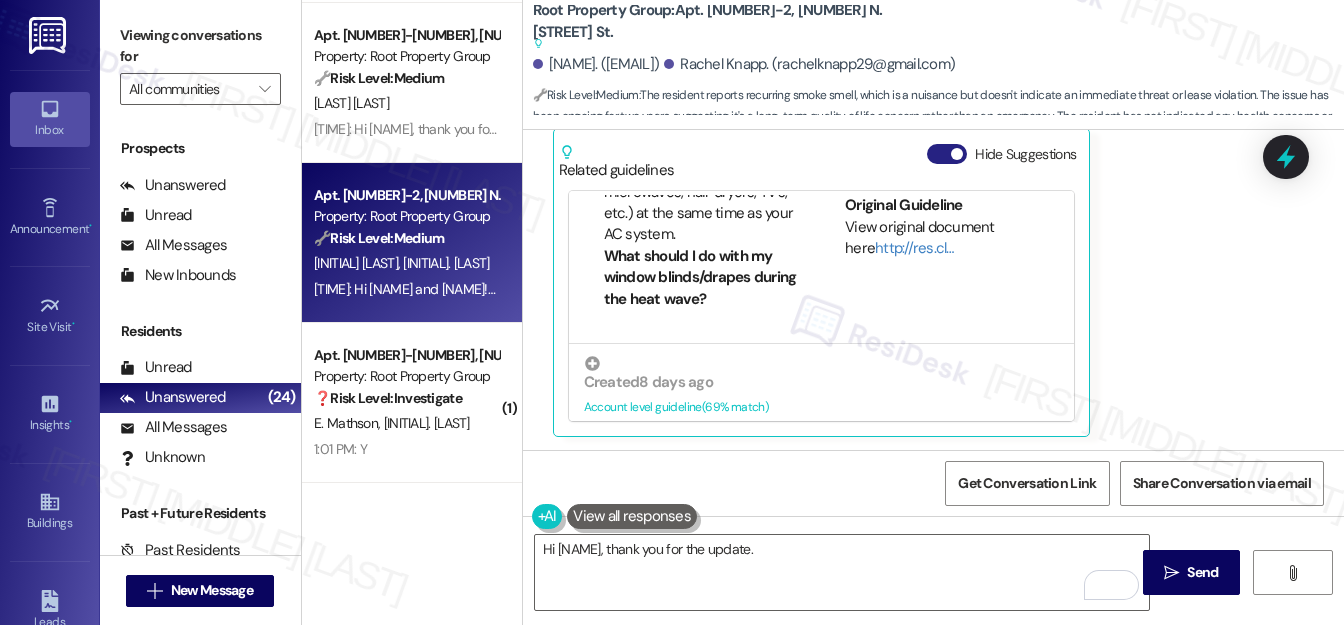 click on "Hide Suggestions" at bounding box center (947, 154) 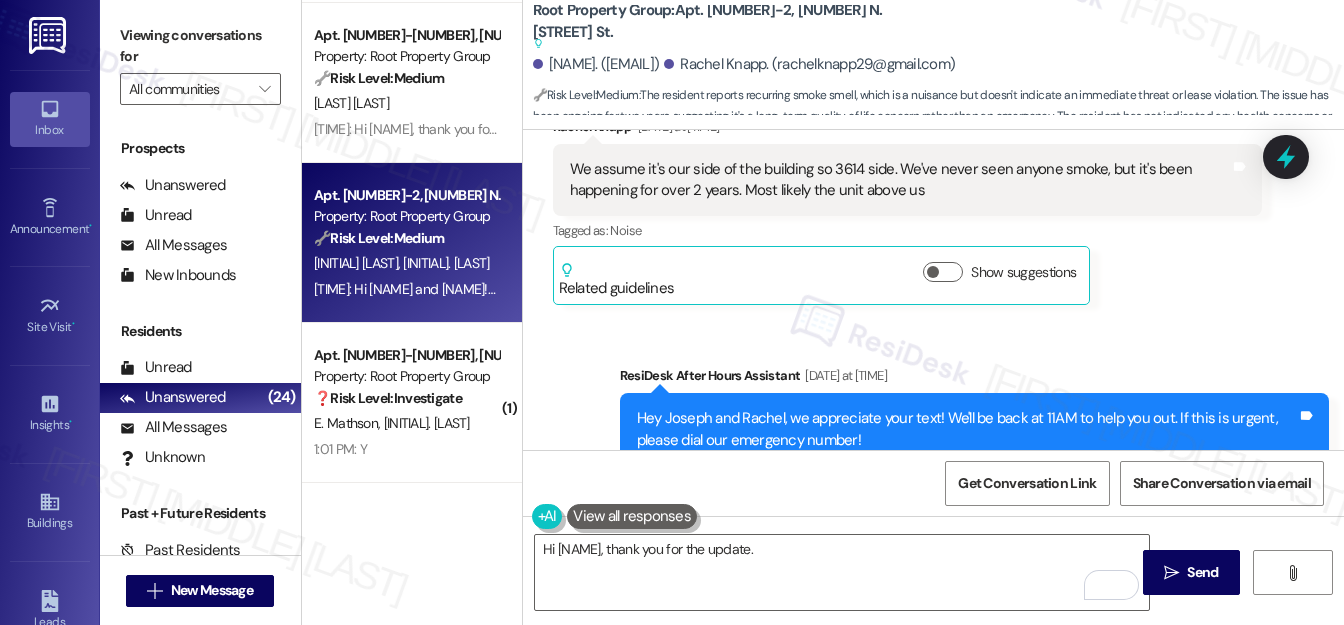 scroll, scrollTop: 4109, scrollLeft: 0, axis: vertical 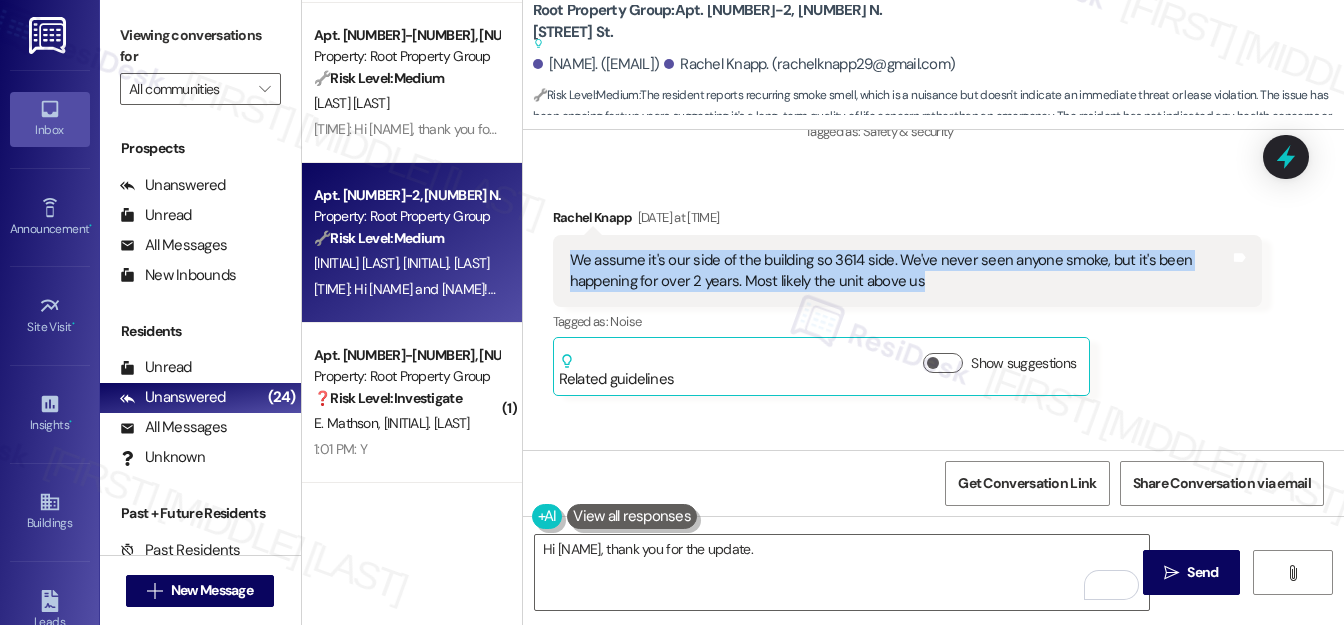 drag, startPoint x: 566, startPoint y: 255, endPoint x: 922, endPoint y: 287, distance: 357.4353 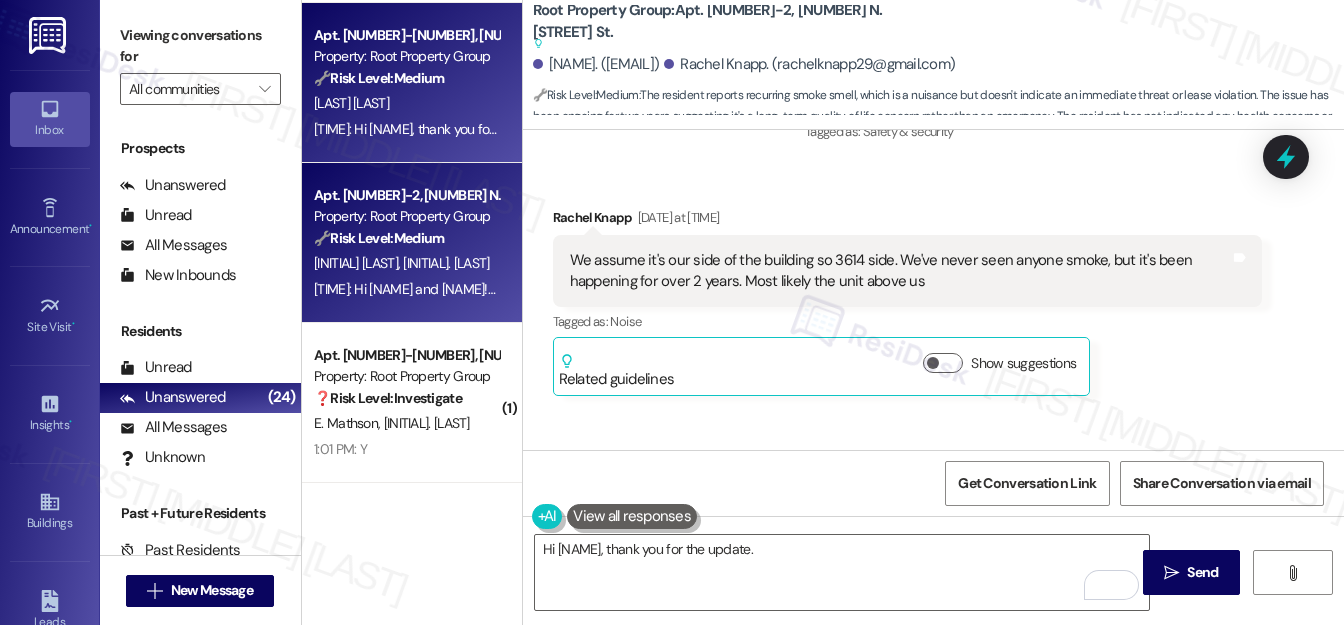 drag, startPoint x: 855, startPoint y: 207, endPoint x: 370, endPoint y: 73, distance: 503.17096 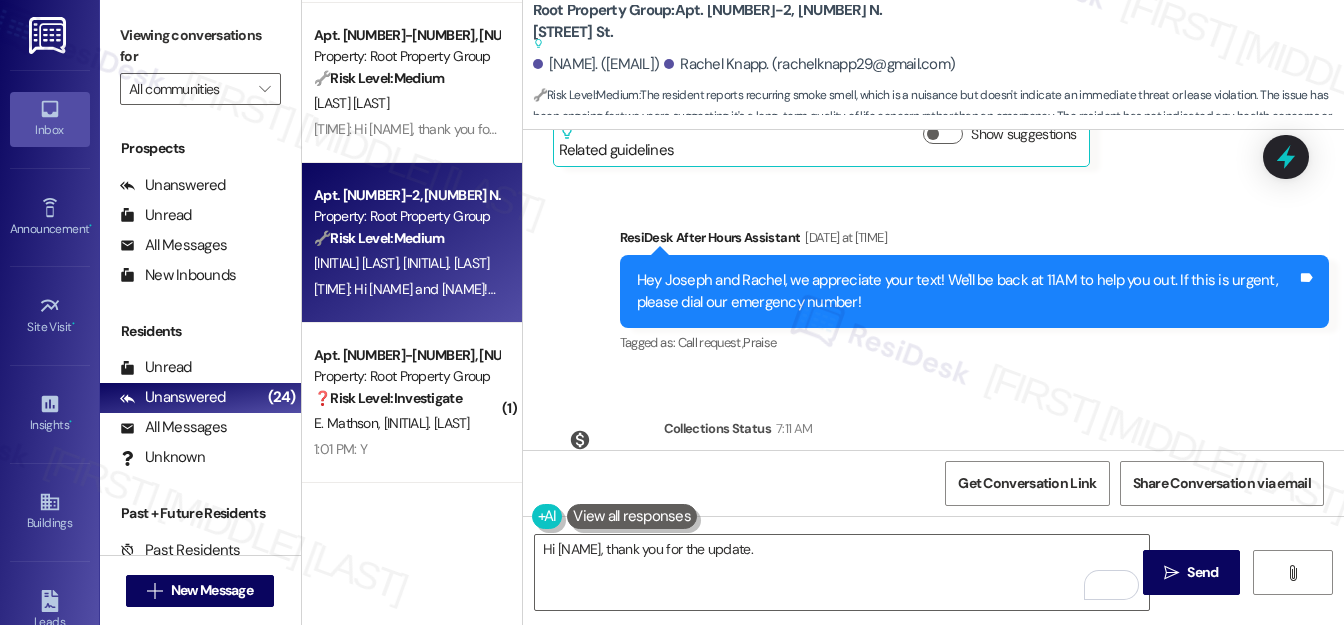 scroll, scrollTop: 4434, scrollLeft: 0, axis: vertical 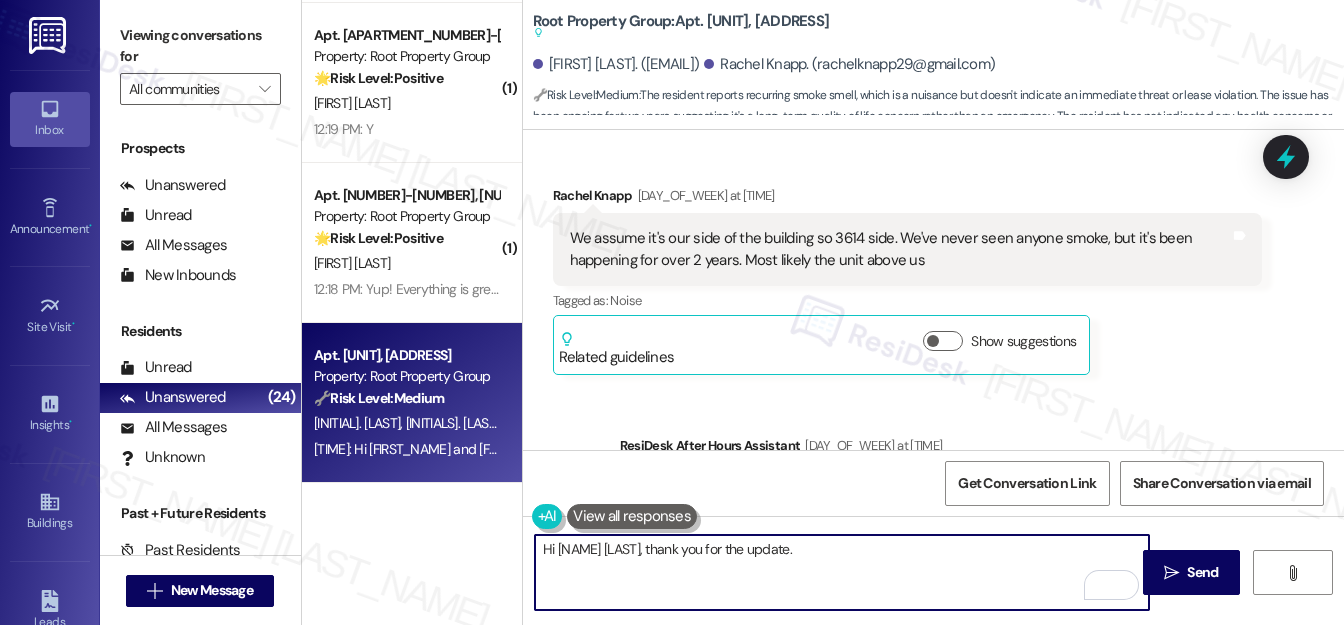 click on "Hi [NAME] [LAST], thank you for the update." at bounding box center (842, 572) 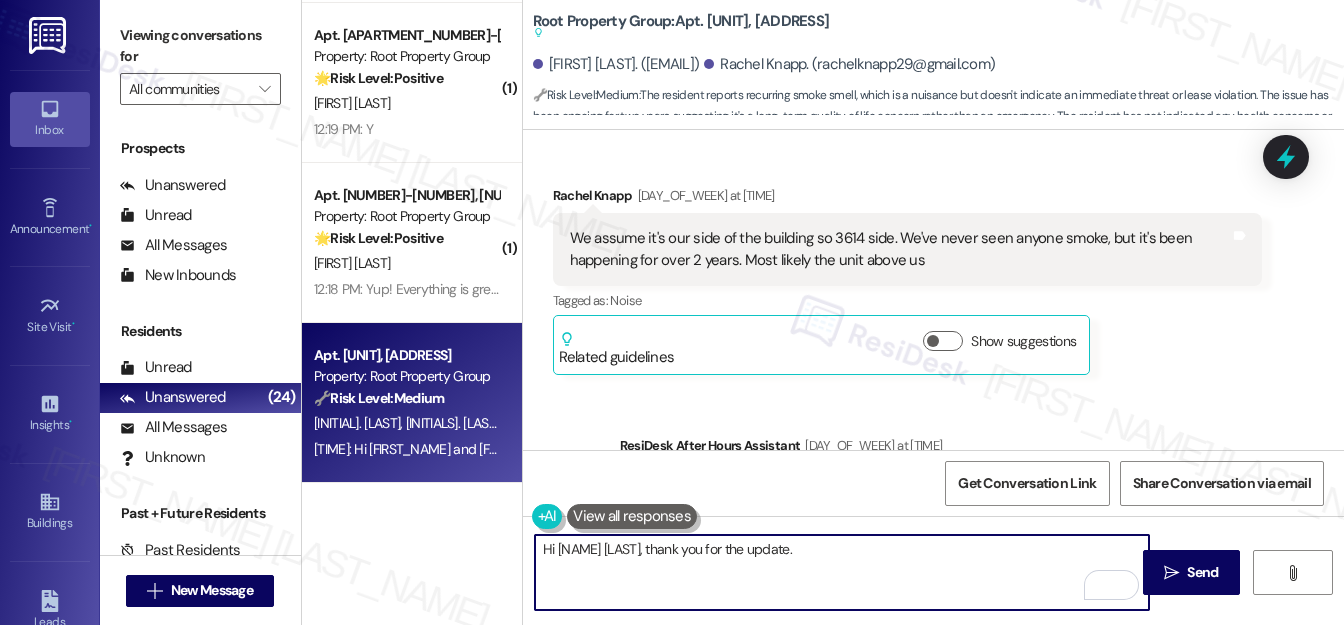paste on "It’s helpful to know the issue seems to be coming from the [NUMBER] side, possibly the unit above. I’ll look into it further and see what can be done." 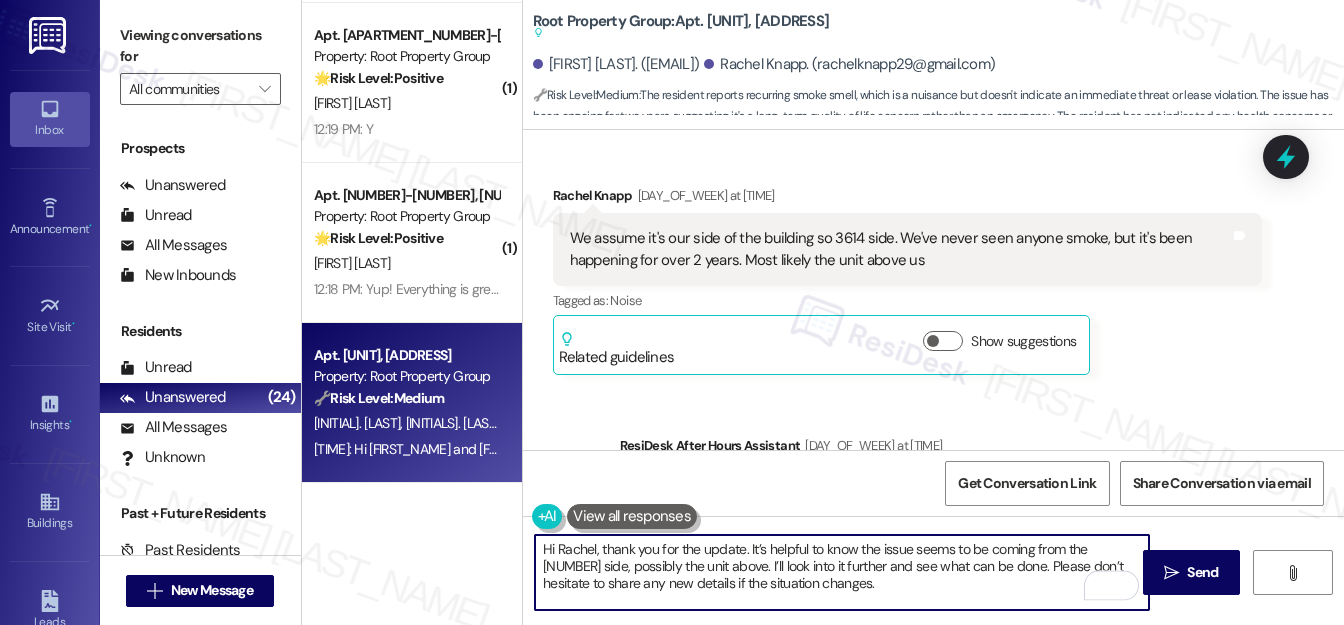 paste on "Please don’t hesitate to share any new details if the situation changes." 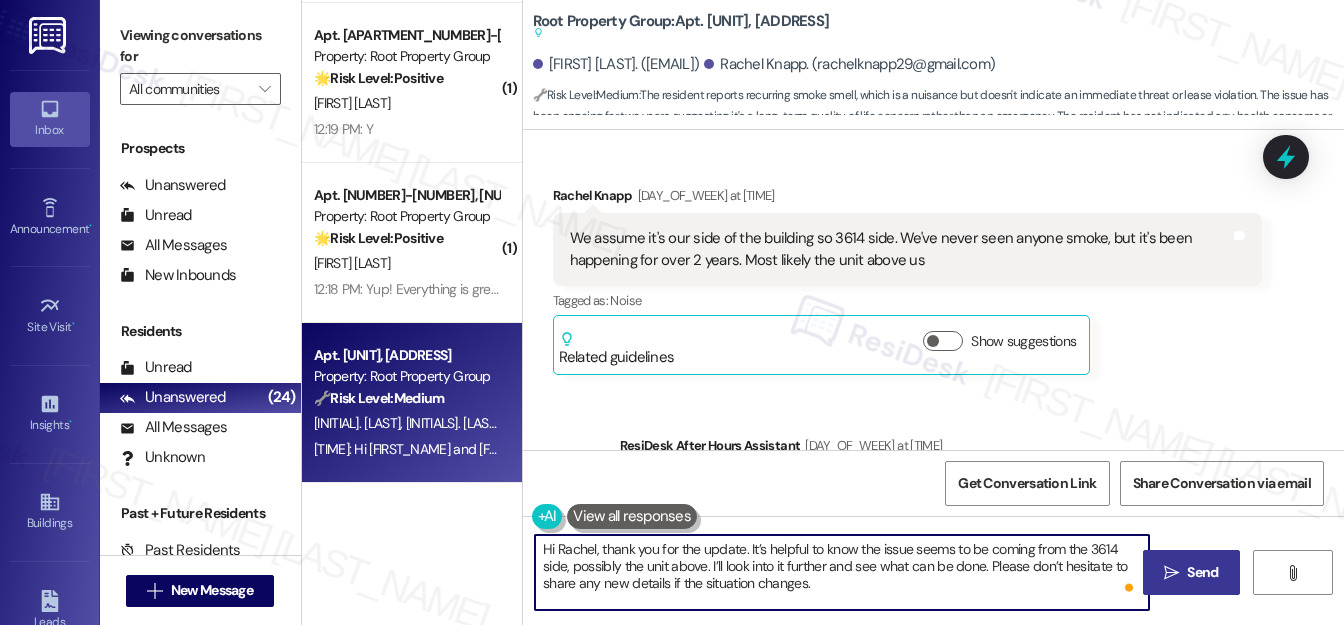 type on "Hi Rachel, thank you for the update. It’s helpful to know the issue seems to be coming from the 3614 side, possibly the unit above. I’ll look into it further and see what can be done. Please don’t hesitate to share any new details if the situation changes." 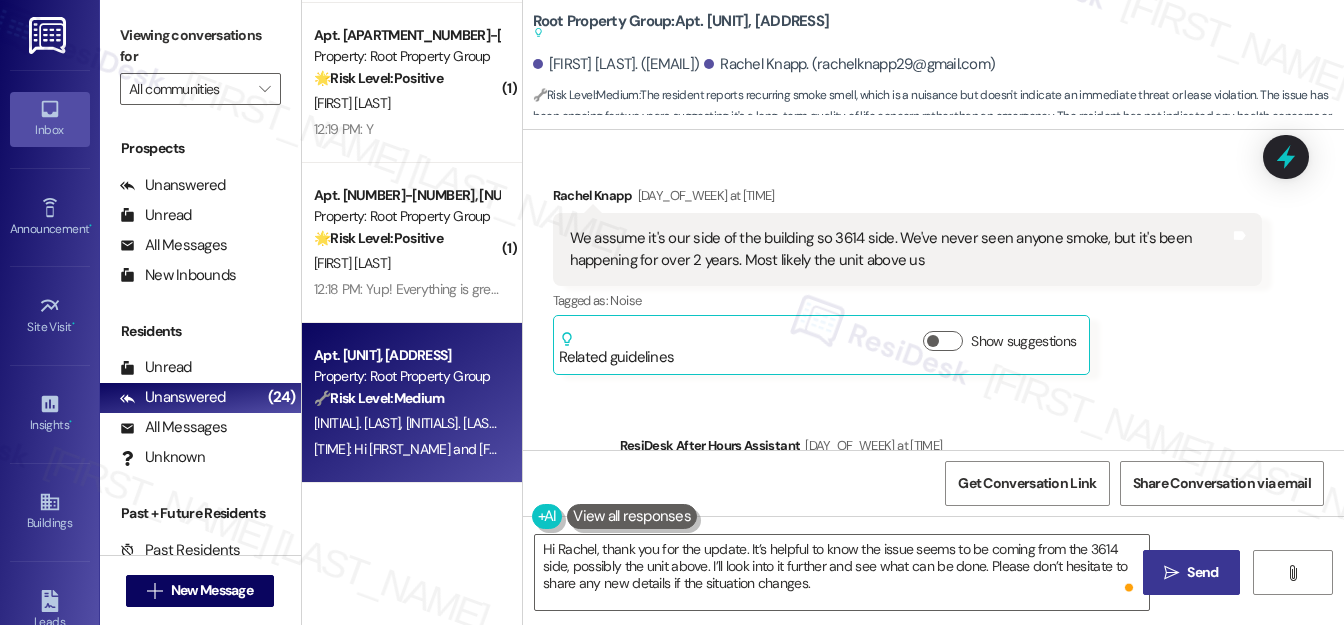 click on "" at bounding box center [1171, 573] 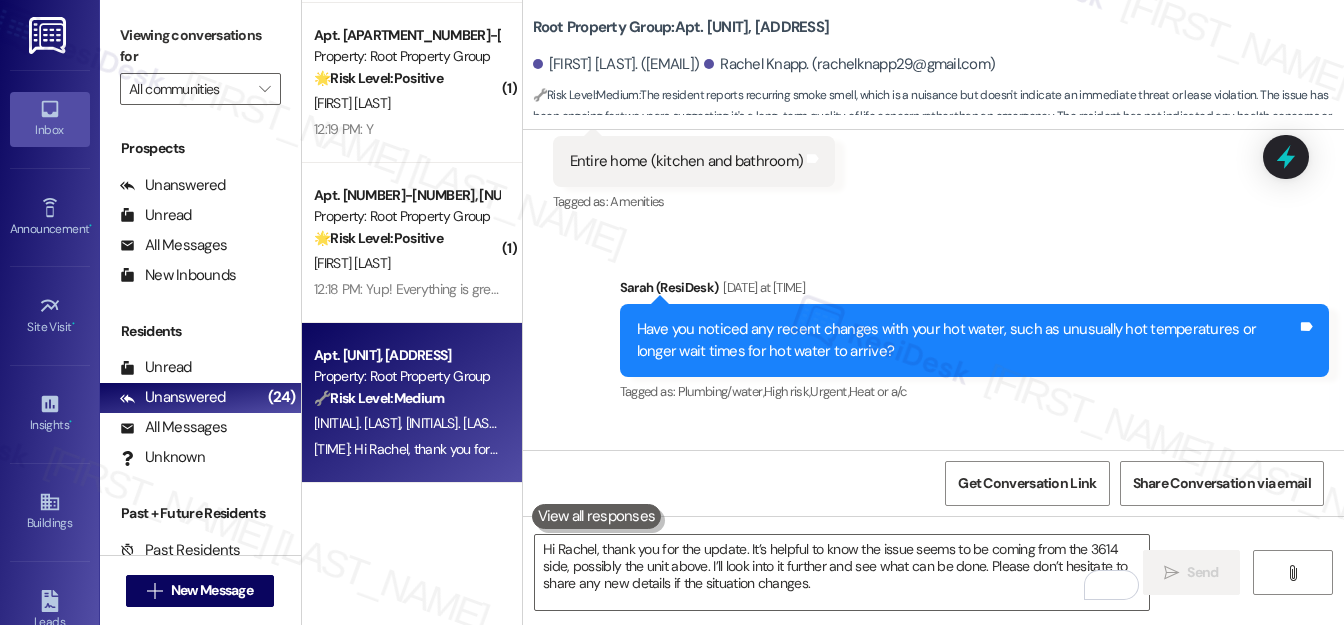 scroll, scrollTop: 1100, scrollLeft: 0, axis: vertical 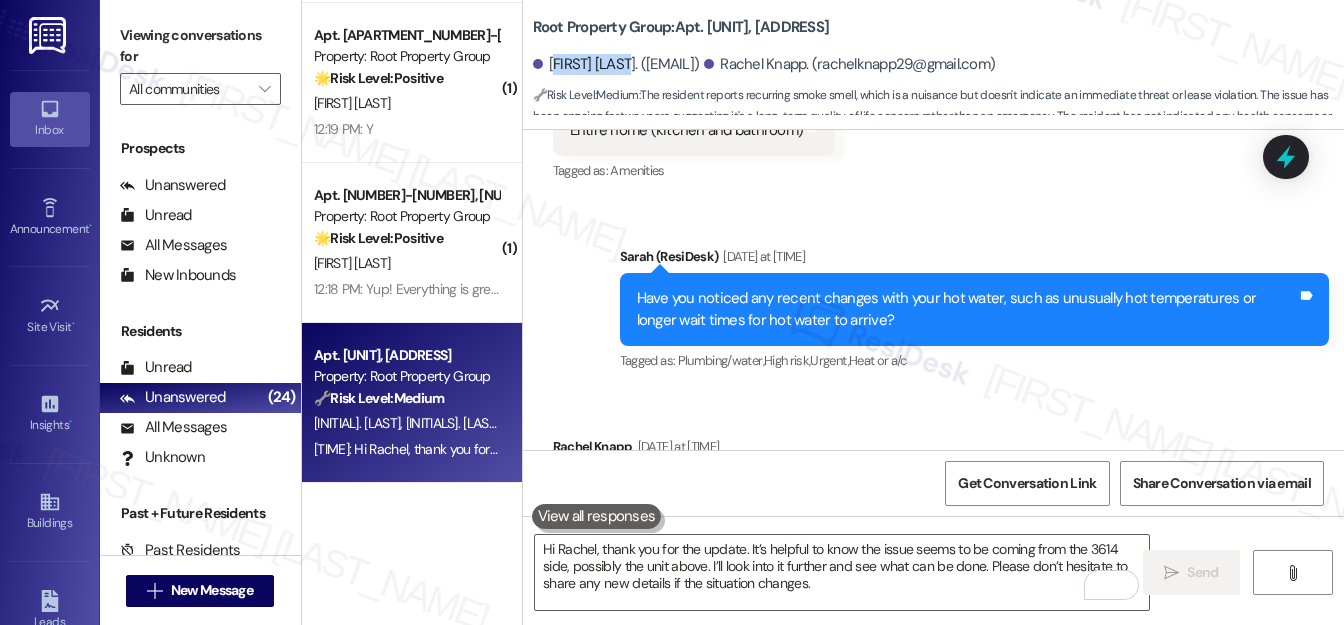 drag, startPoint x: 551, startPoint y: 63, endPoint x: 645, endPoint y: 55, distance: 94.33981 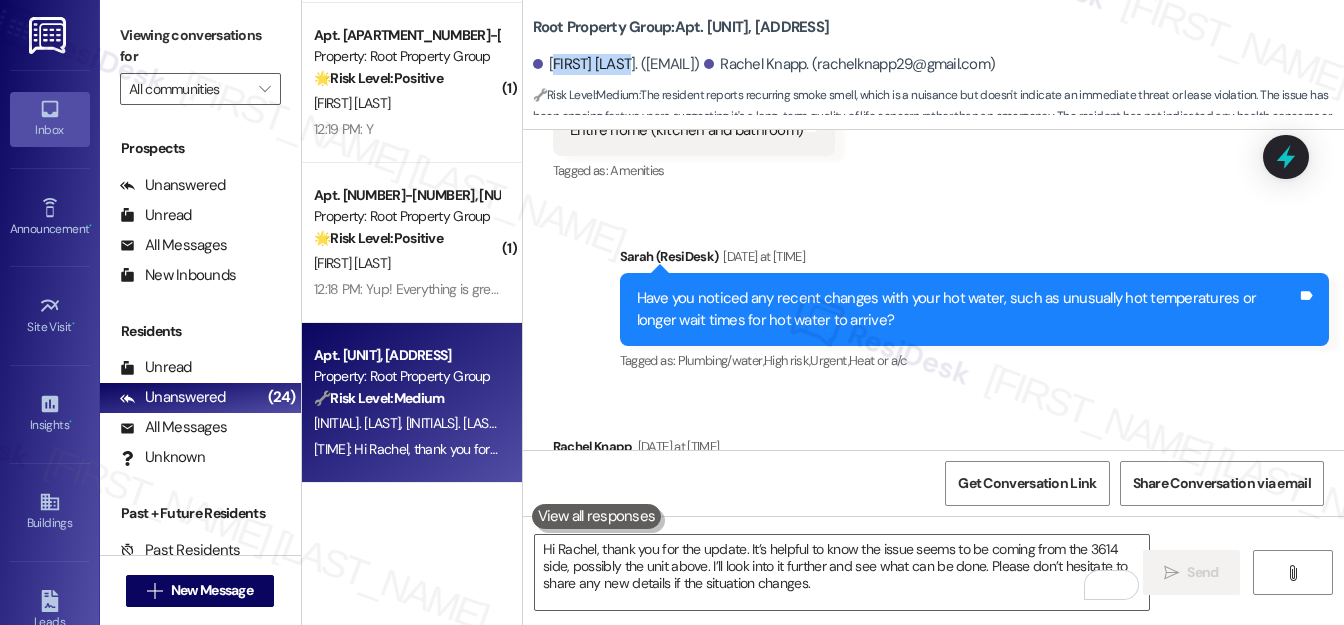 click on "[FIRST] [LAST]. ([EMAIL])" at bounding box center [616, 64] 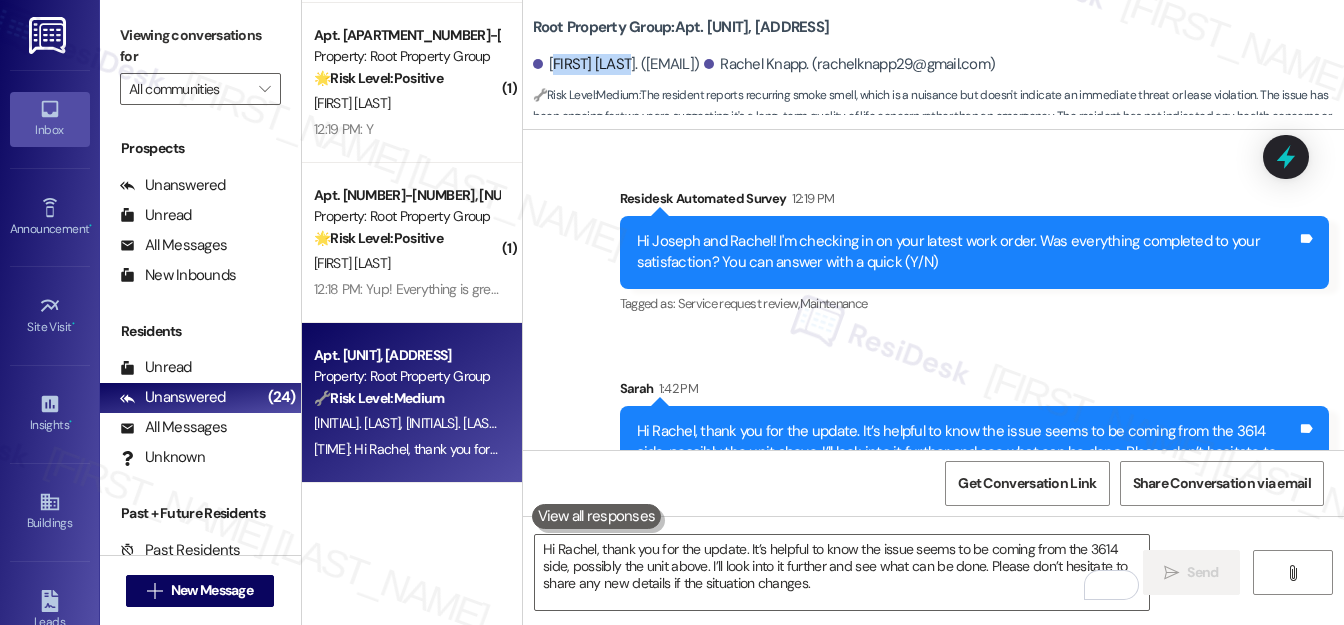 scroll, scrollTop: 4778, scrollLeft: 0, axis: vertical 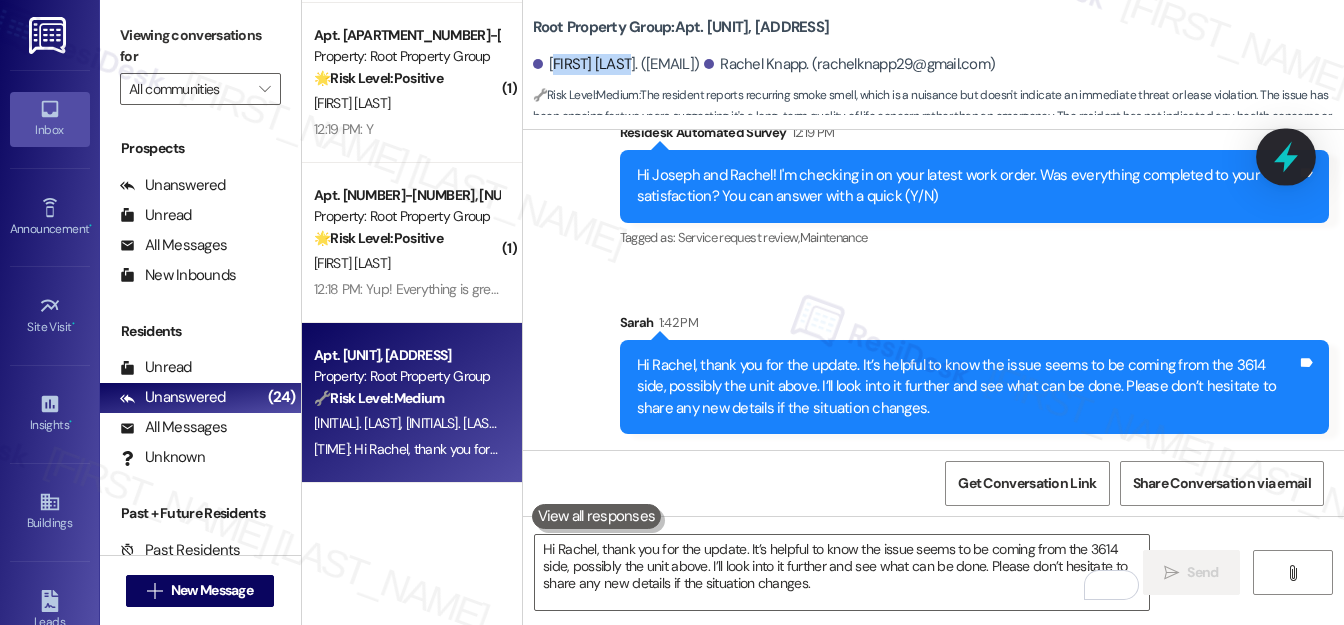 click 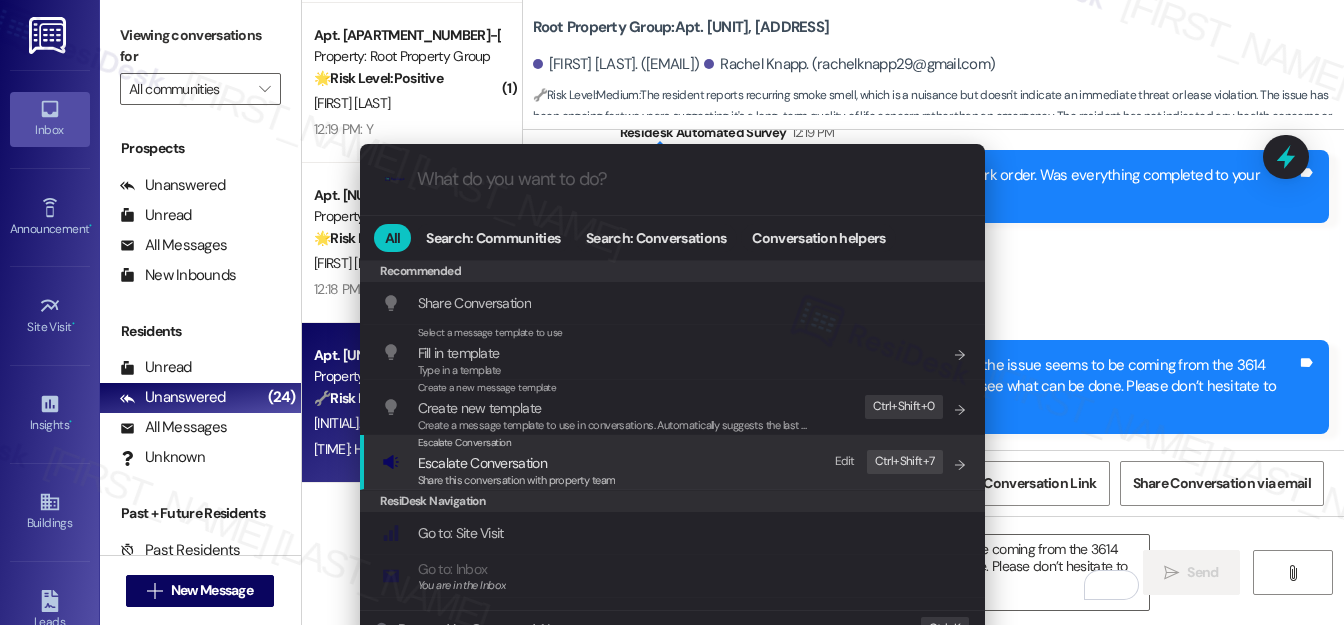 click on "Escalate Conversation" at bounding box center [482, 463] 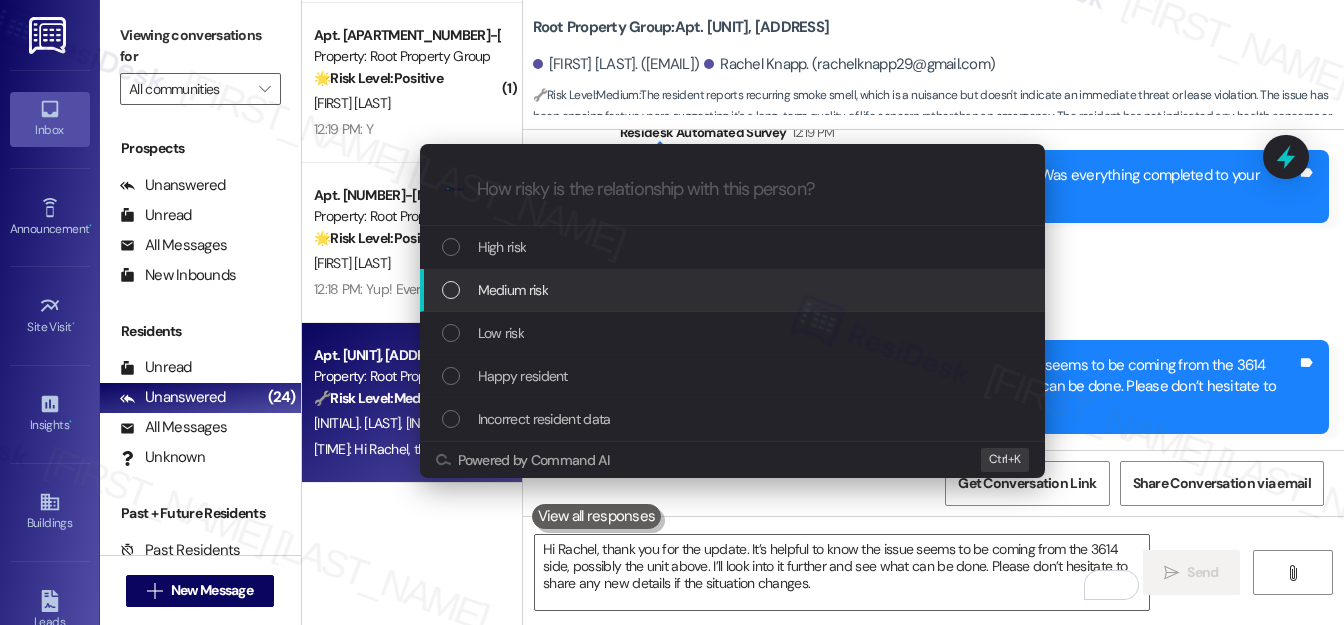 click on "Medium risk" at bounding box center [513, 290] 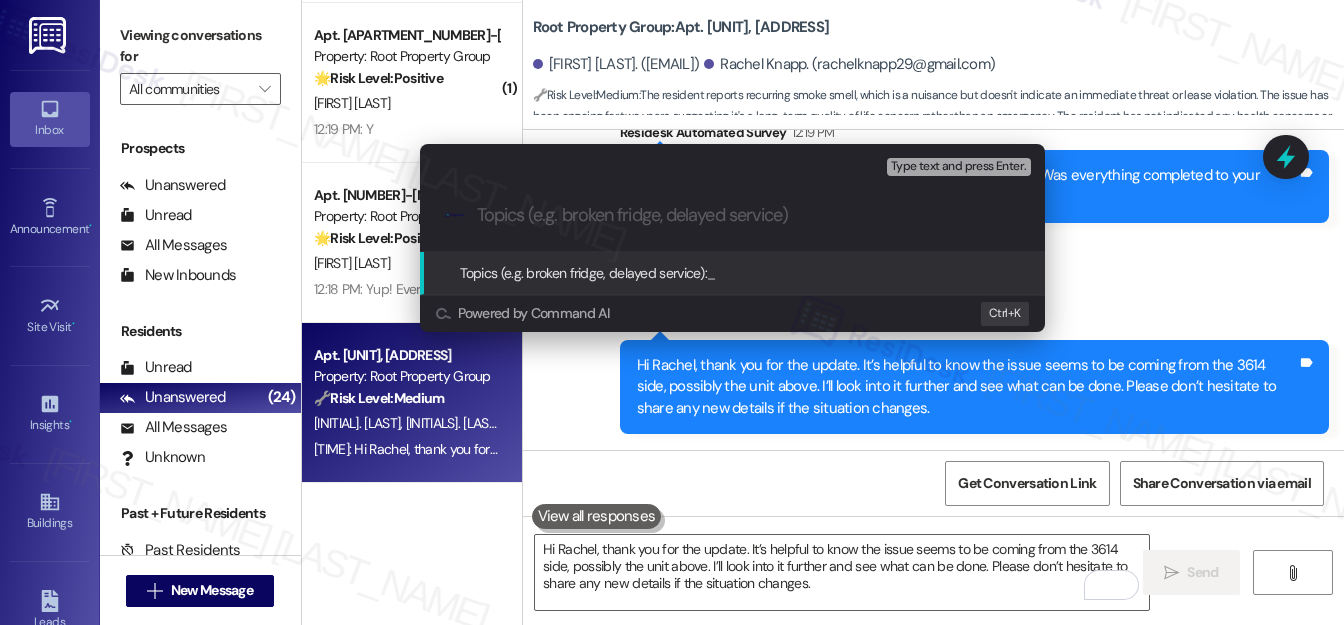 paste on "Update on Ongoing Smoking Concern" 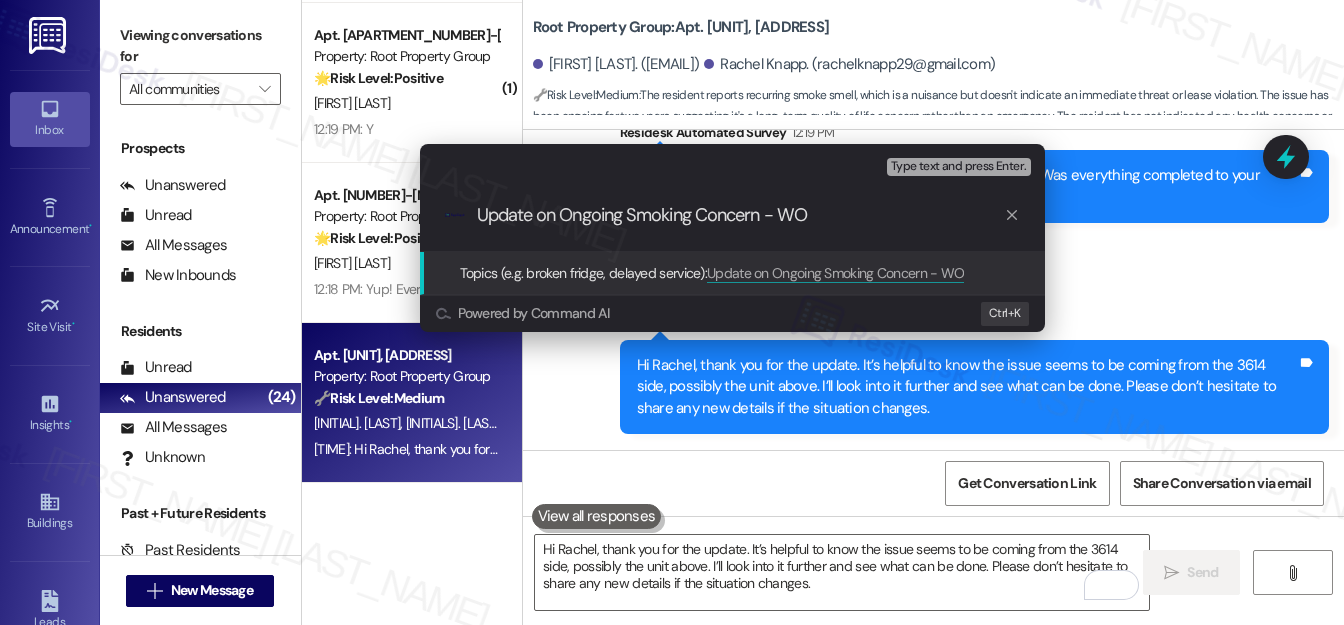 paste on "#36429" 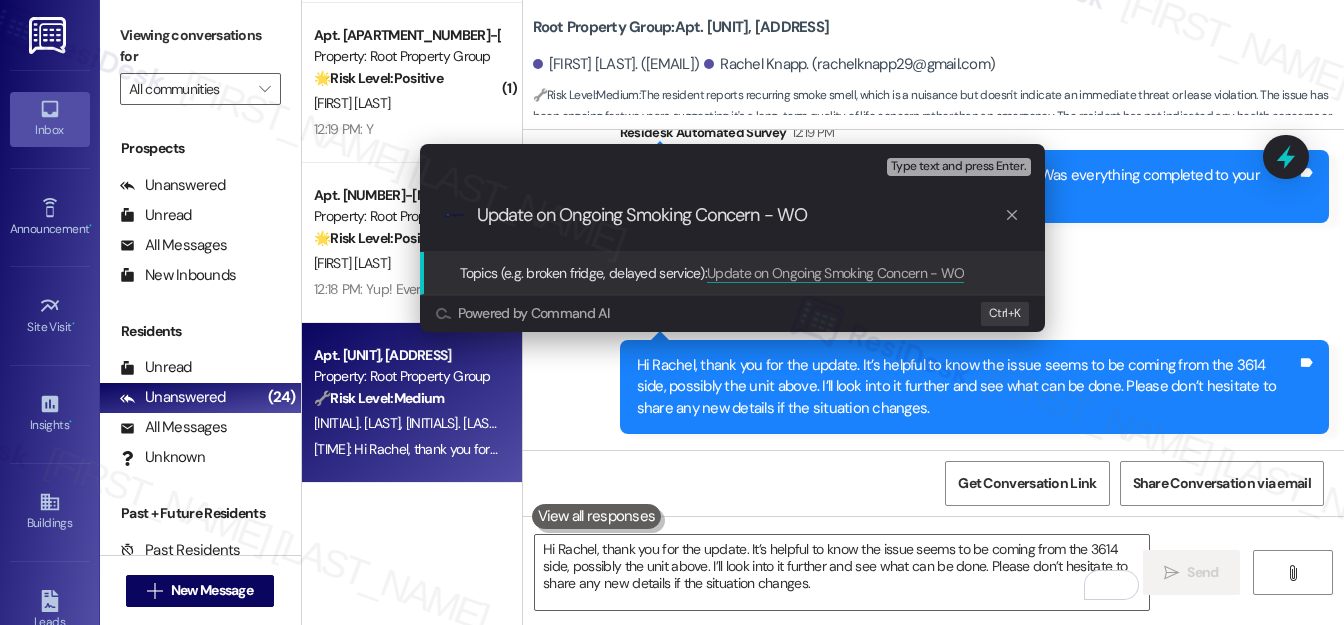 type on "Update on Ongoing Smoking Concern - WO  #36429" 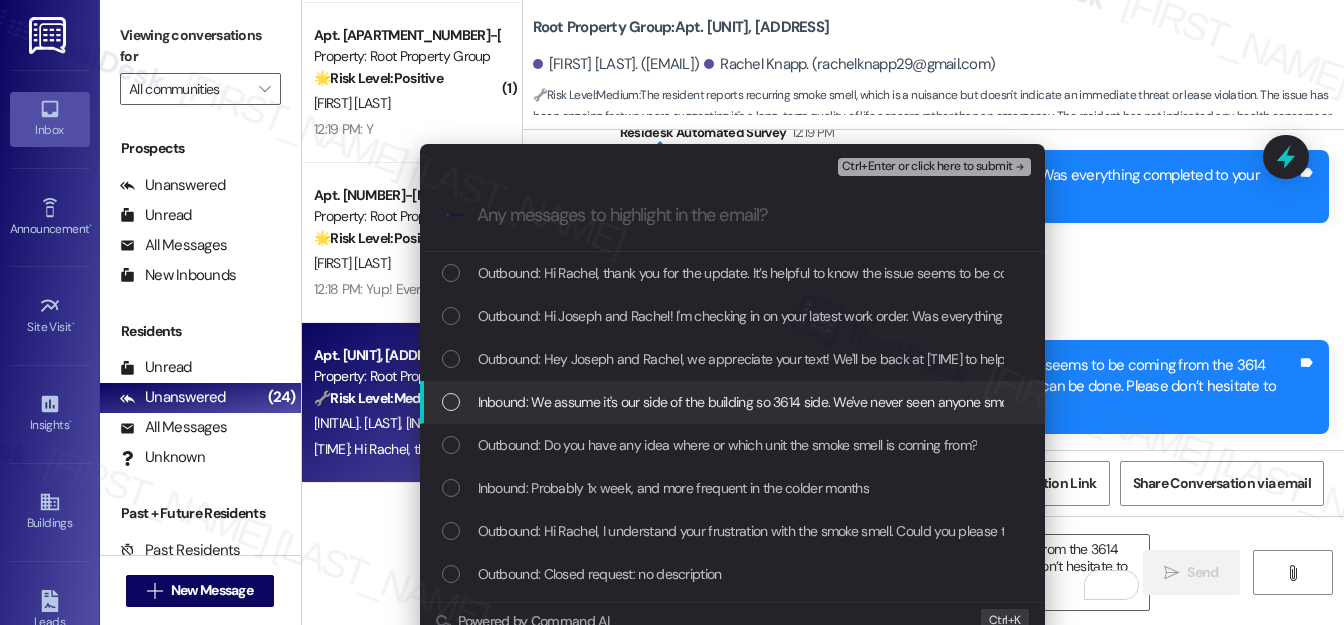 type 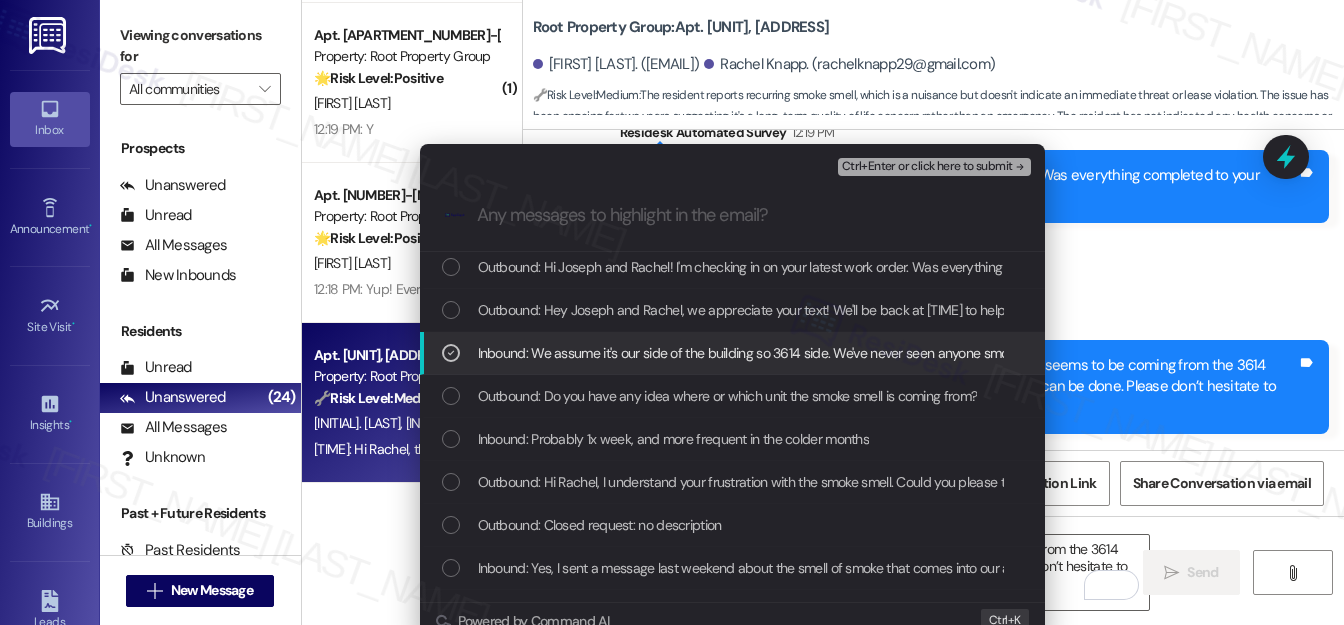 scroll, scrollTop: 90, scrollLeft: 0, axis: vertical 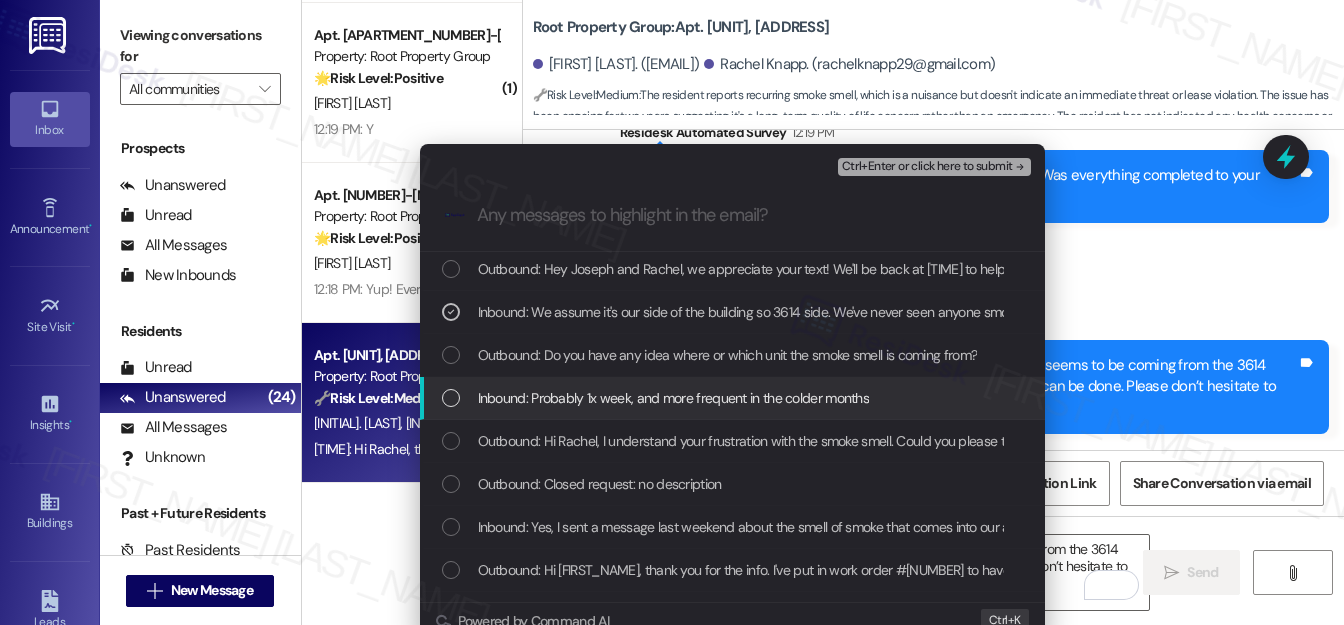 click at bounding box center (451, 398) 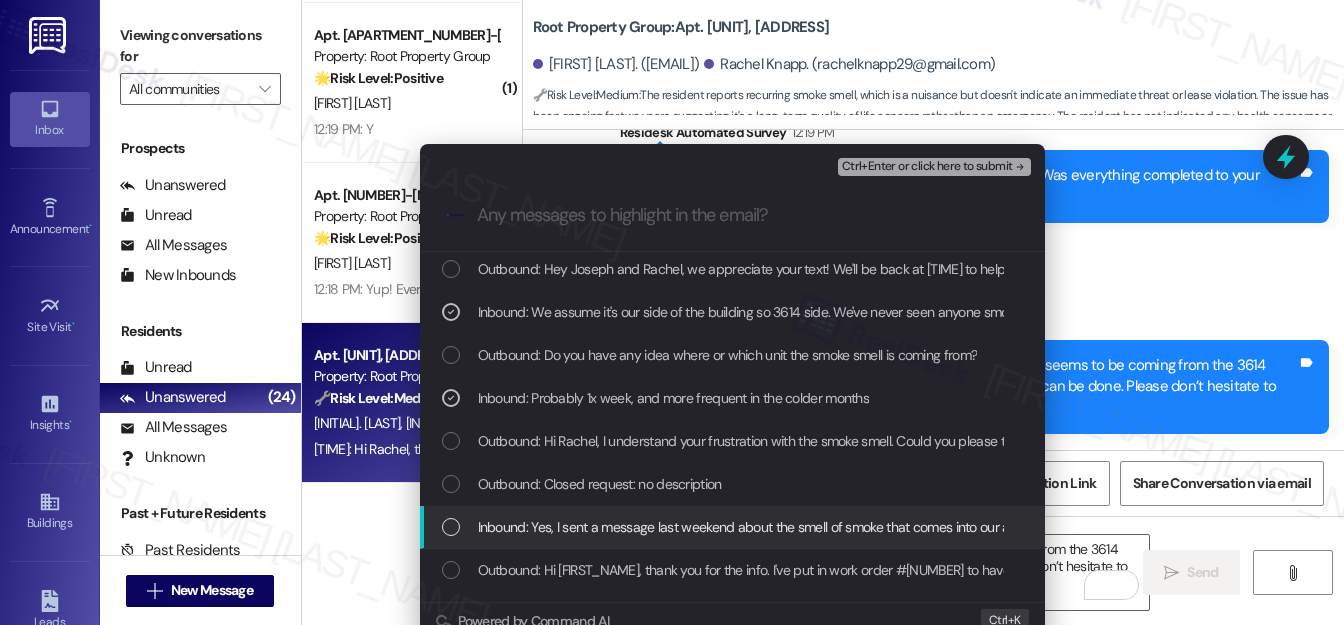 click at bounding box center [451, 527] 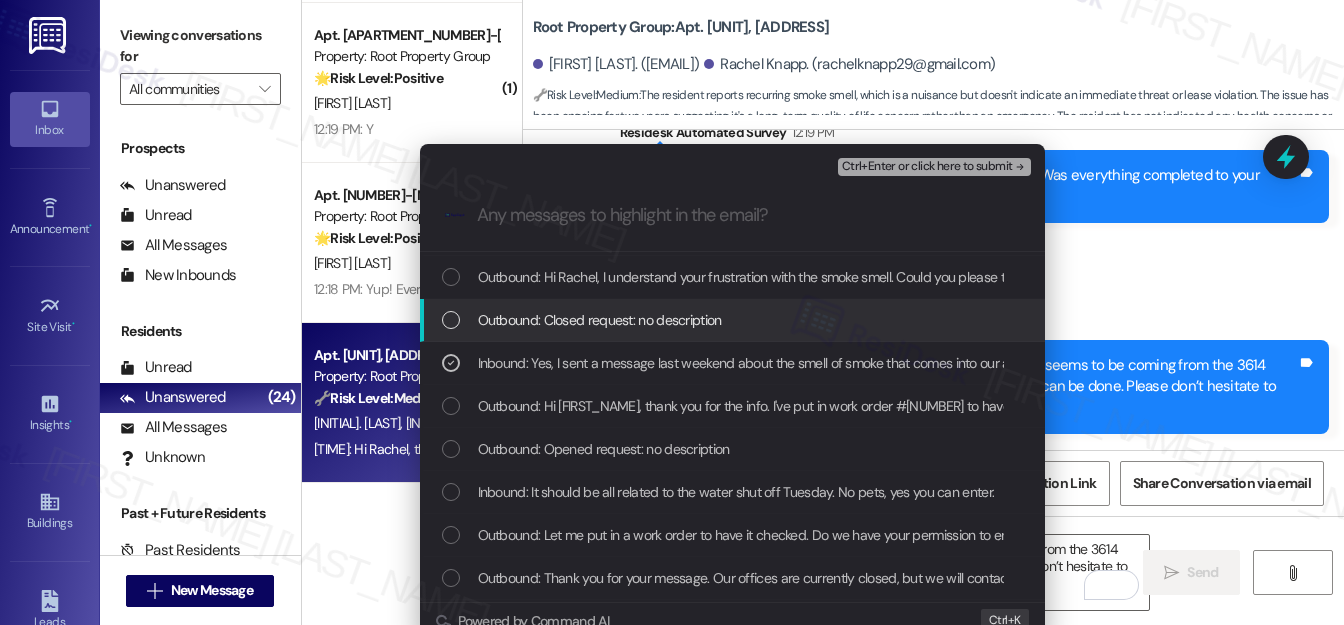 scroll, scrollTop: 272, scrollLeft: 0, axis: vertical 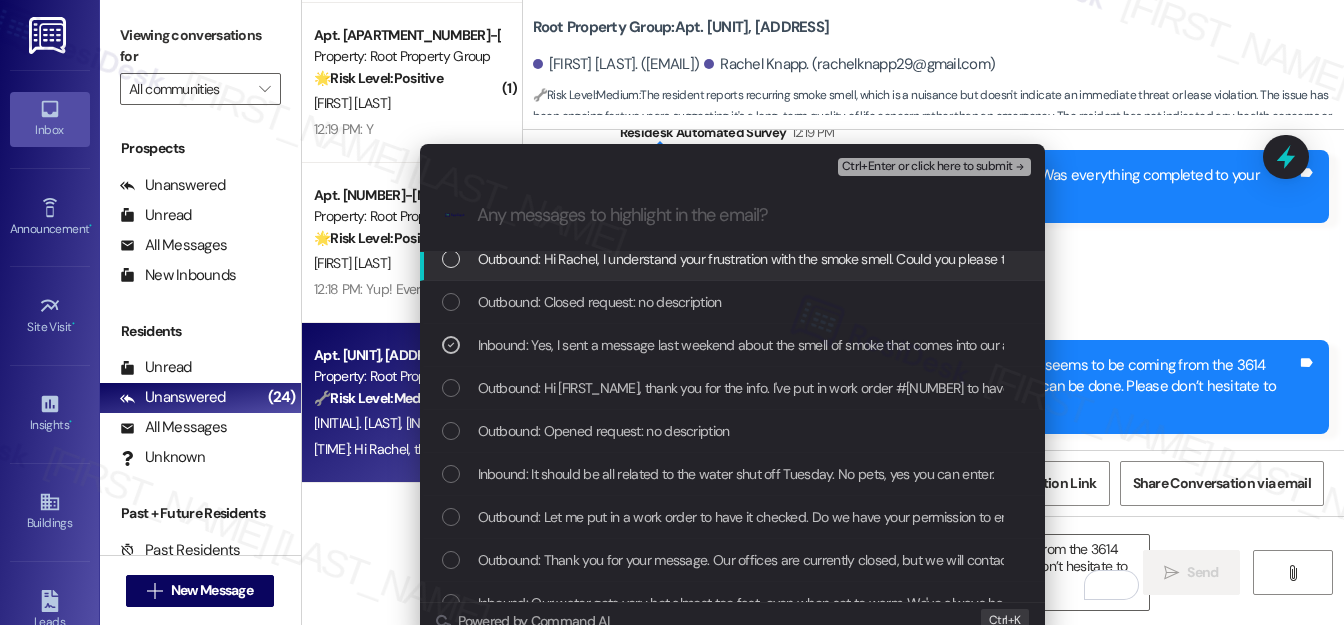 click on "Ctrl+Enter or click here to submit" at bounding box center (927, 167) 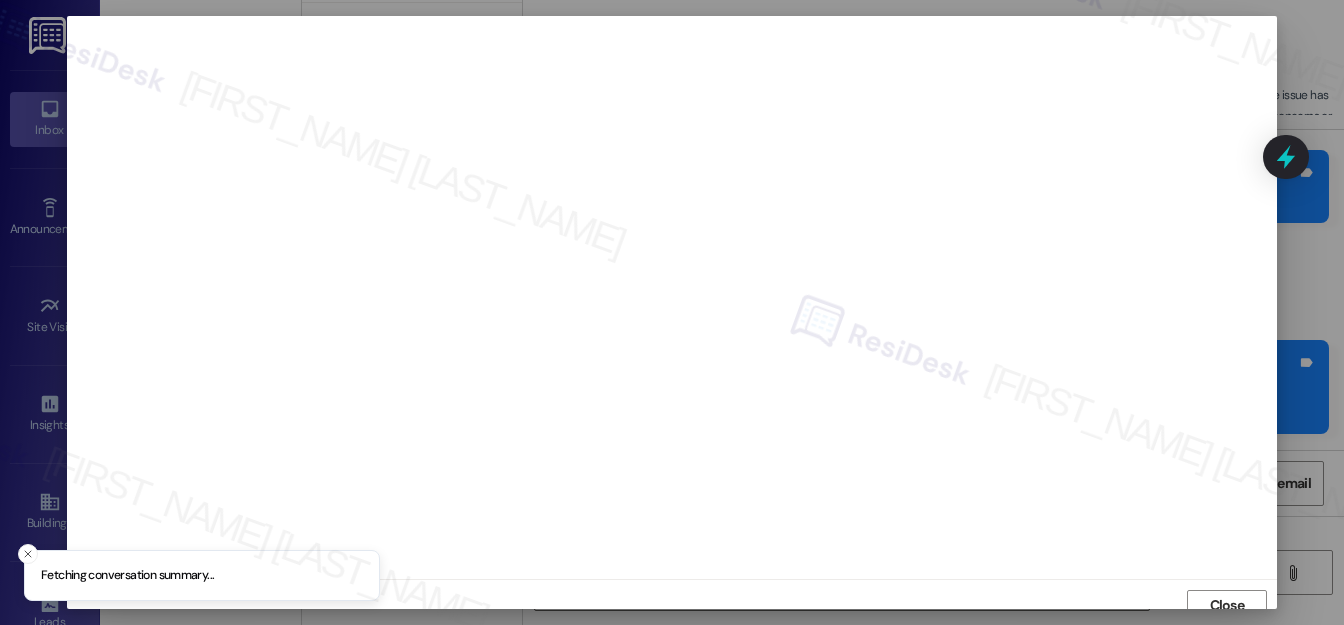 scroll, scrollTop: 12, scrollLeft: 0, axis: vertical 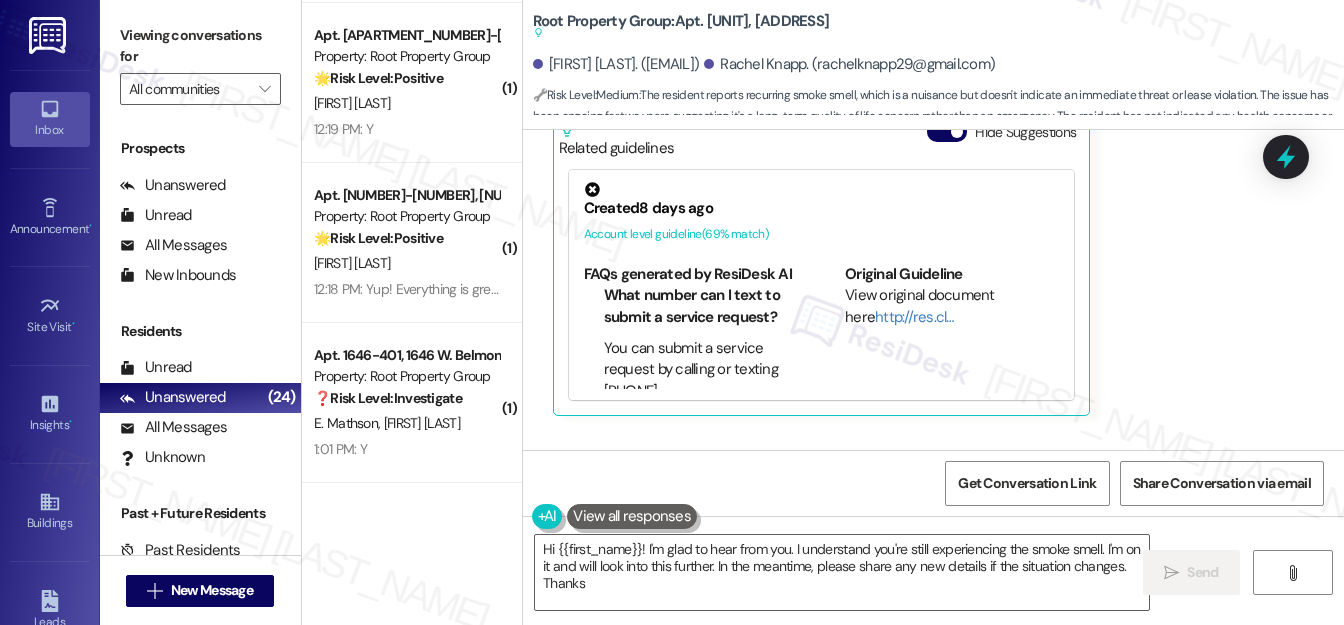 type on "Hi {{first_name}}! I'm glad to hear from you. I understand you're still experiencing the smoke smell. I'm on it and will look into this further. In the meantime, please share any new details if the situation changes. Thanks!" 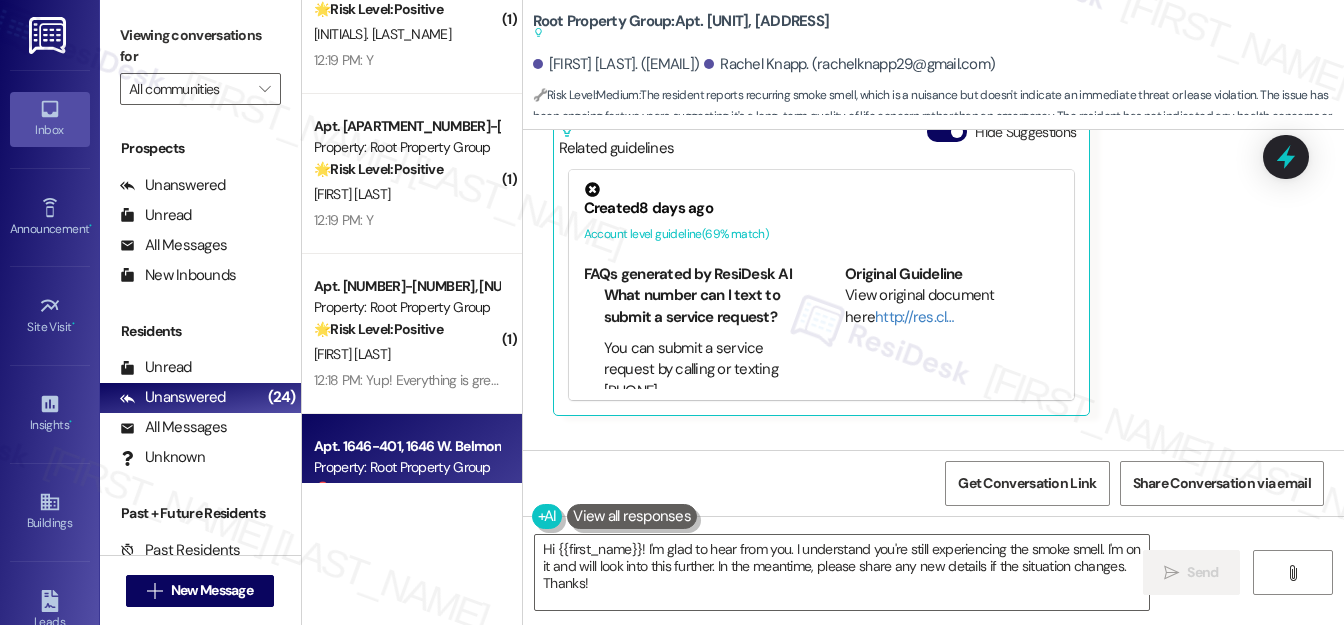 scroll, scrollTop: 3495, scrollLeft: 0, axis: vertical 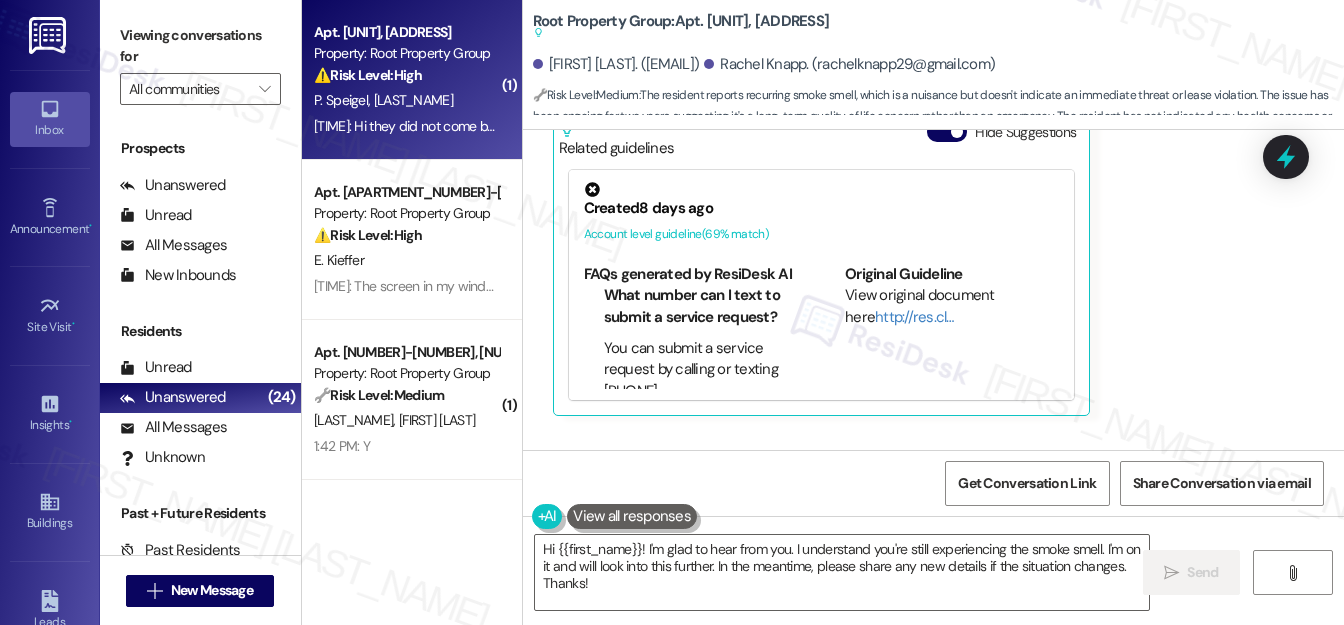 click on "⚠️  Risk Level:  High The resident indicates that a previously submitted work order was not completed. Since the work order involves a thermostat, this could potentially impact resident comfort and potentially lead to property damage if temperature regulation is affected. This requires urgent attention." at bounding box center [406, 75] 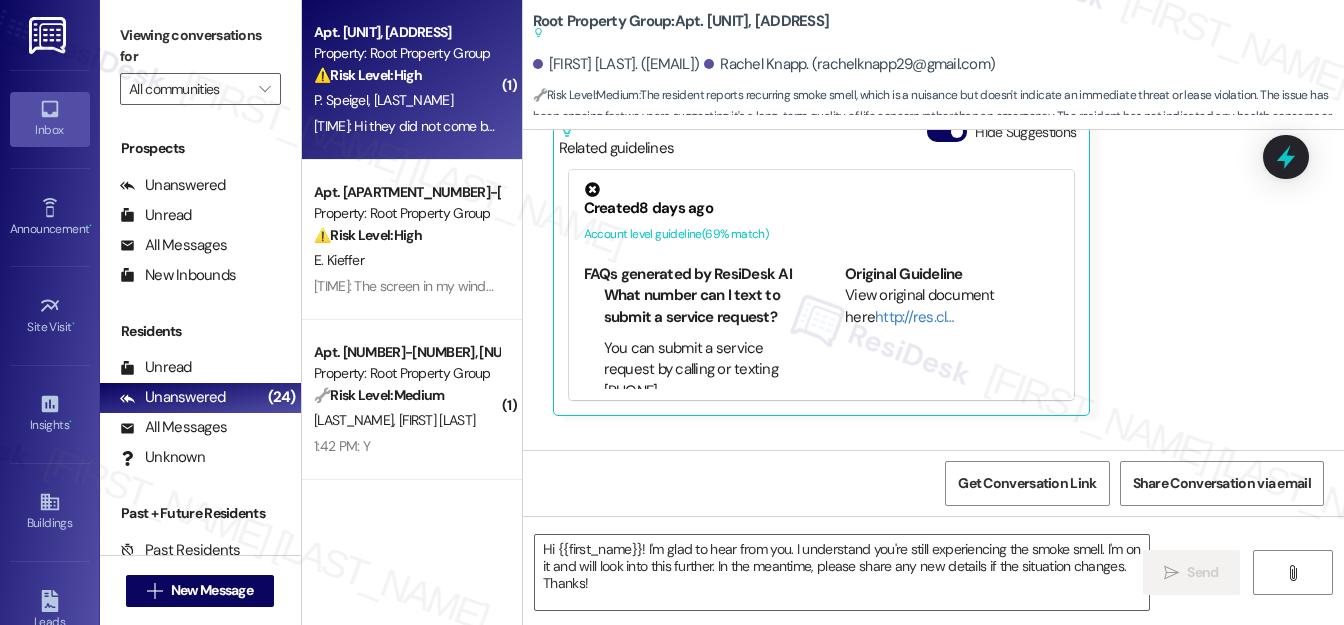 type on "Fetching suggested responses. Please feel free to read through the conversation in the meantime." 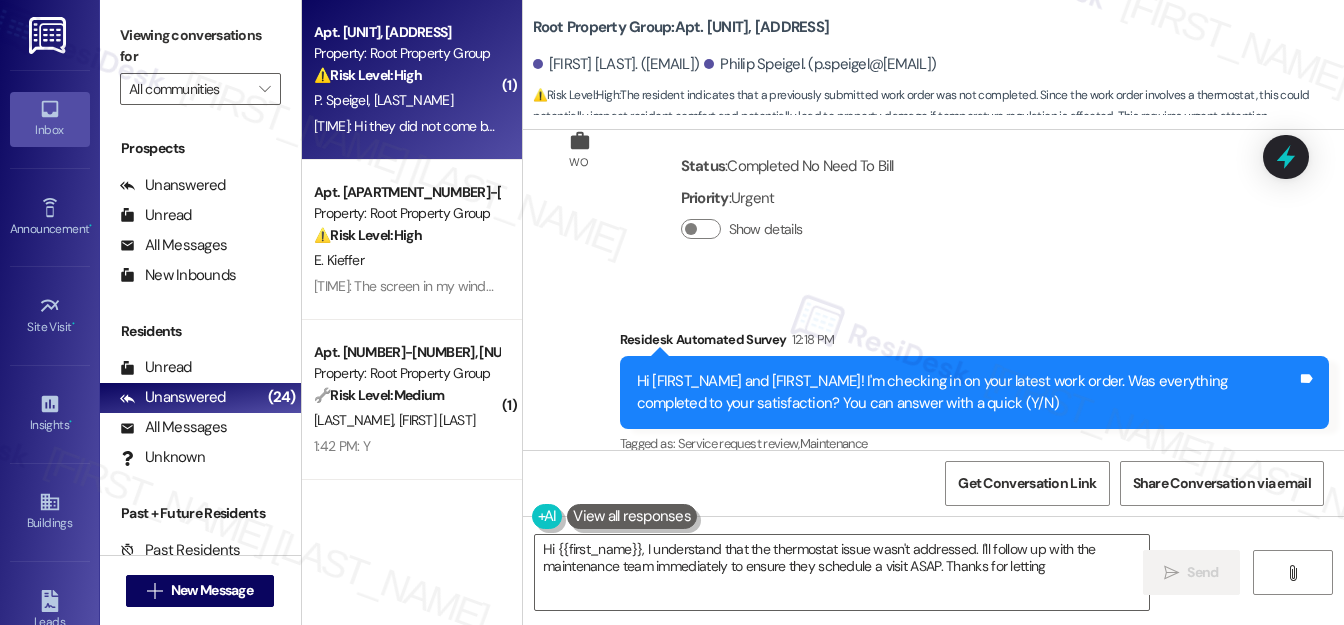 scroll, scrollTop: 665, scrollLeft: 0, axis: vertical 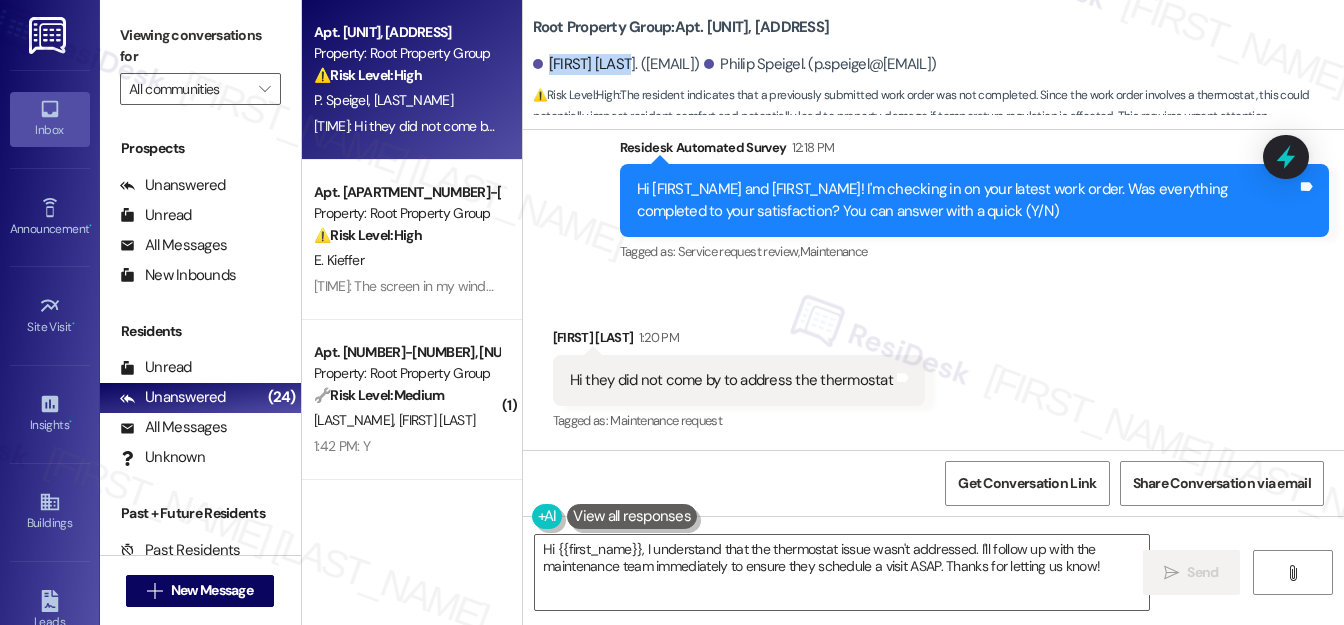 drag, startPoint x: 549, startPoint y: 63, endPoint x: 626, endPoint y: 55, distance: 77.41447 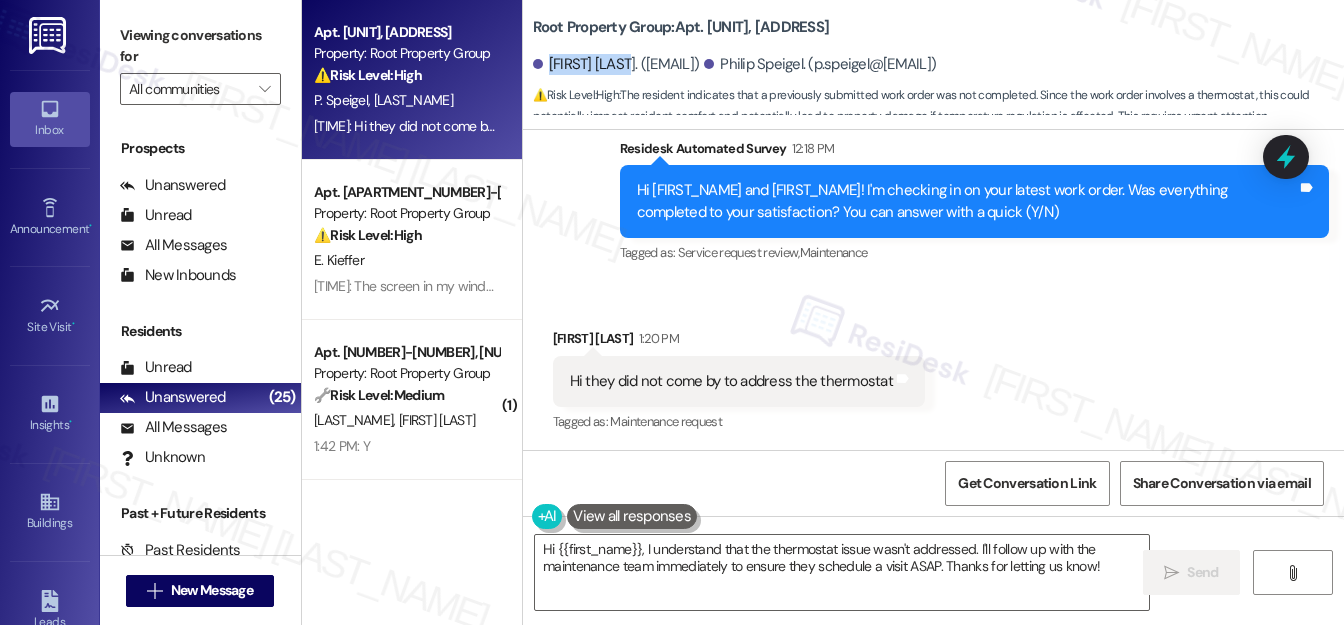 scroll, scrollTop: 666, scrollLeft: 0, axis: vertical 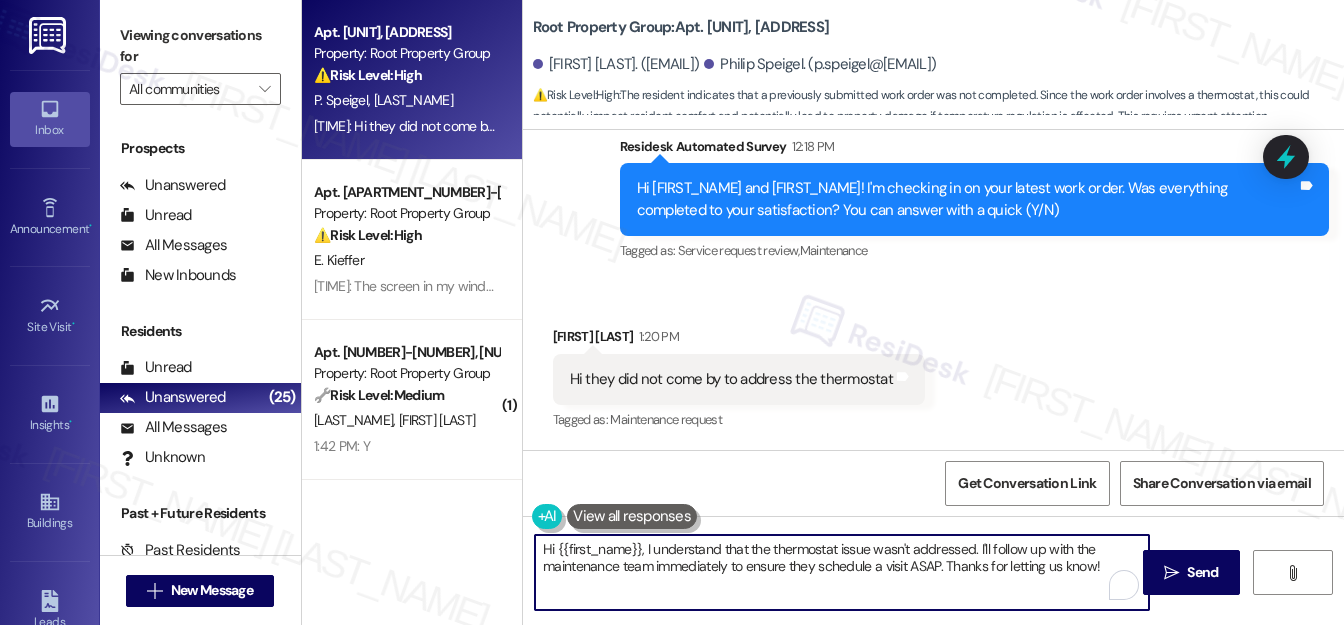 drag, startPoint x: 637, startPoint y: 546, endPoint x: 548, endPoint y: 556, distance: 89.560036 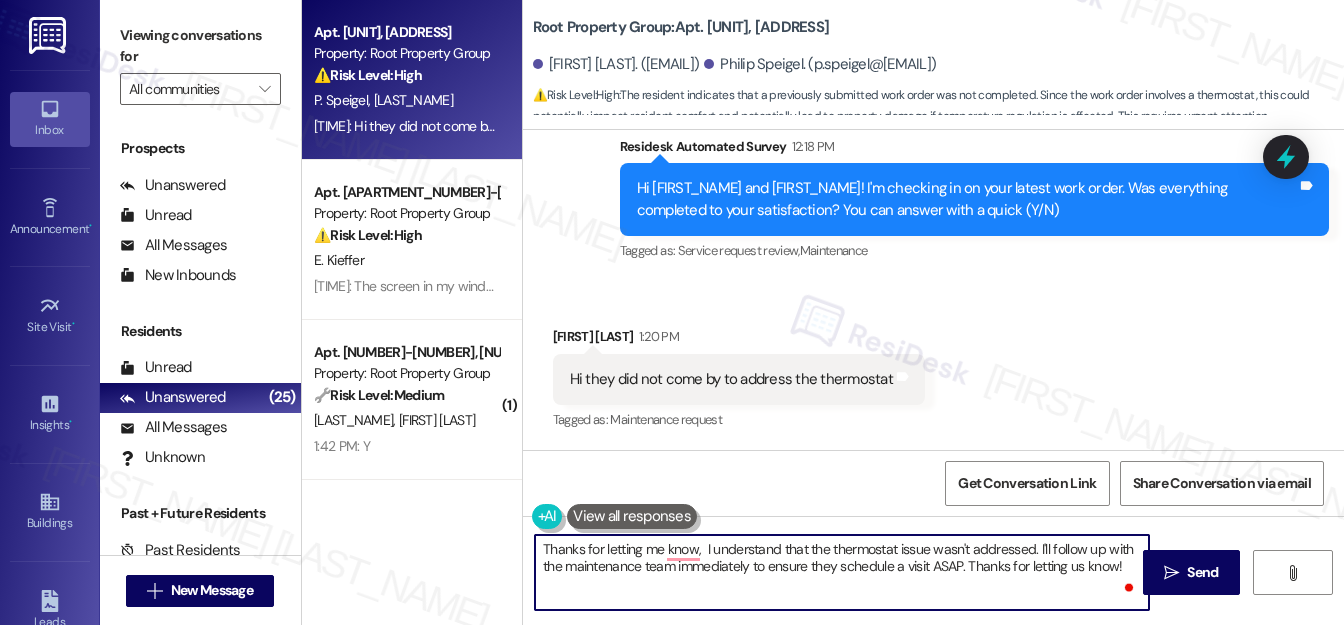 click on "Philip Speigel 1:20 PM" at bounding box center (739, 340) 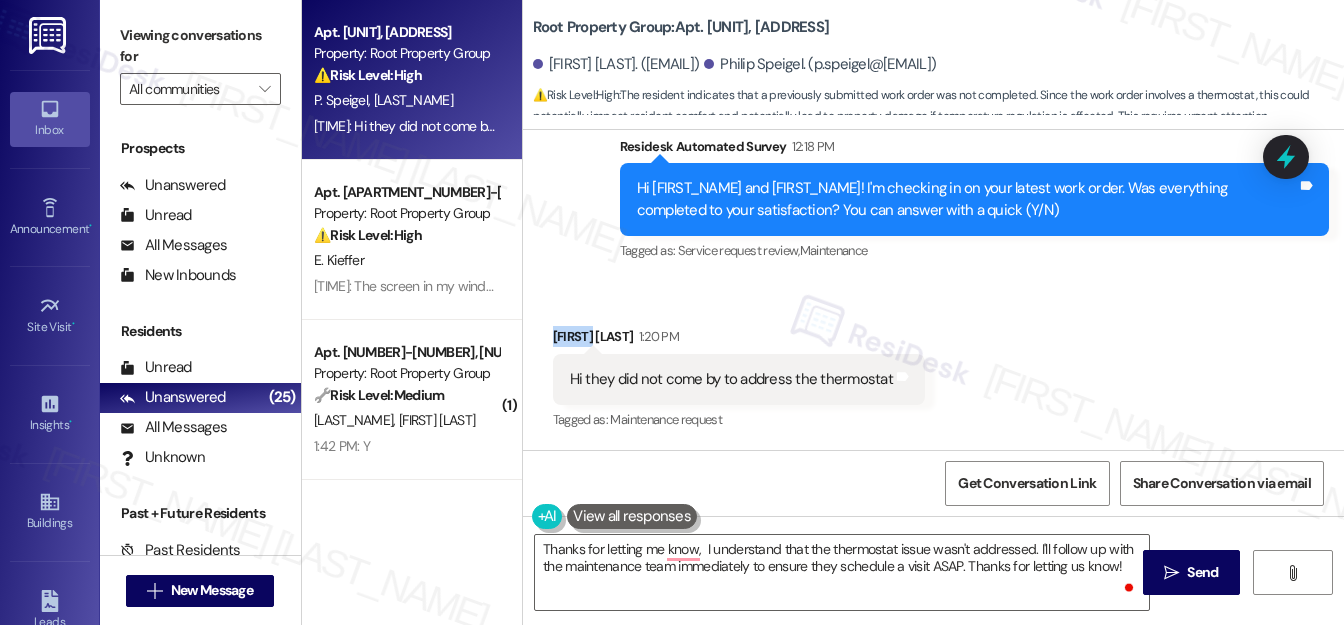 click on "Philip Speigel 1:20 PM" at bounding box center (739, 340) 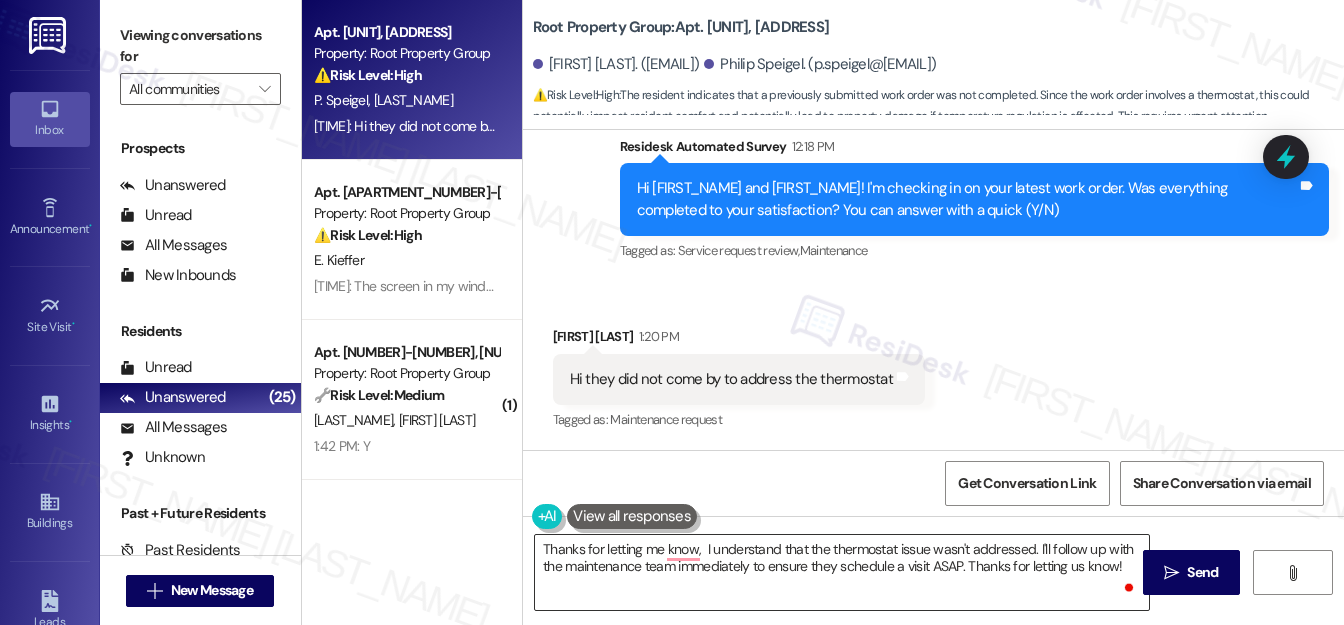 click on "Thanks for letting me know,  I understand that the thermostat issue wasn't addressed. I'll follow up with the maintenance team immediately to ensure they schedule a visit ASAP. Thanks for letting us know!" at bounding box center (842, 572) 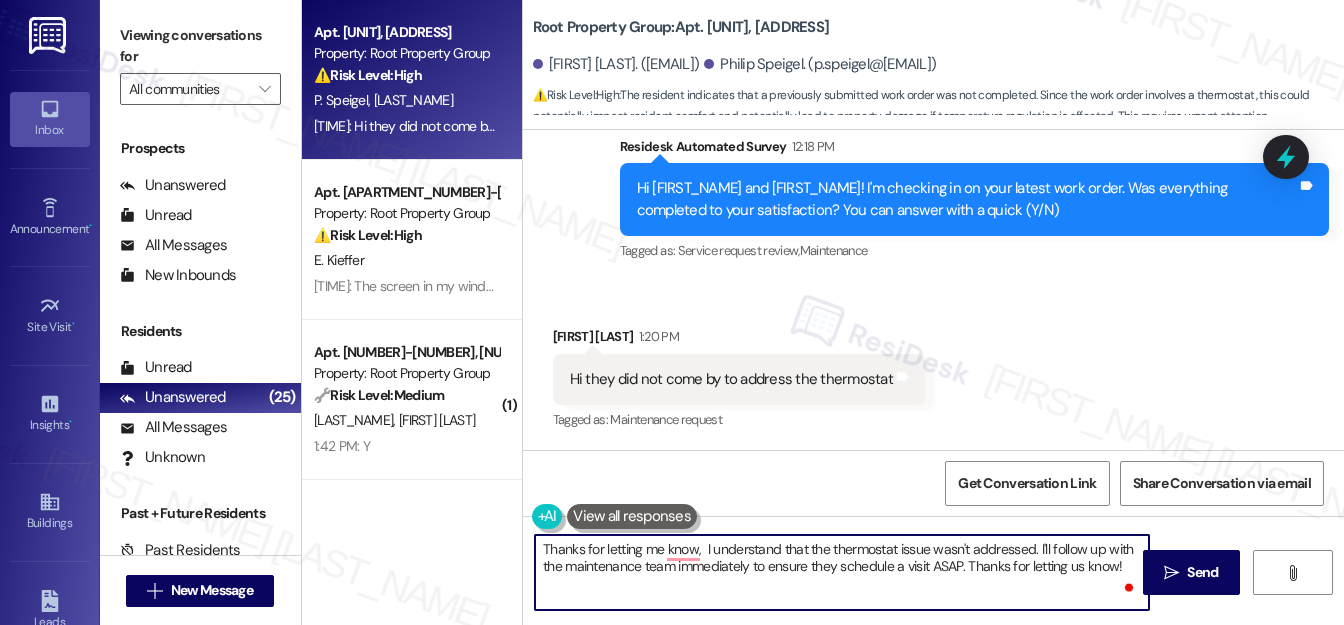 paste on "Philip" 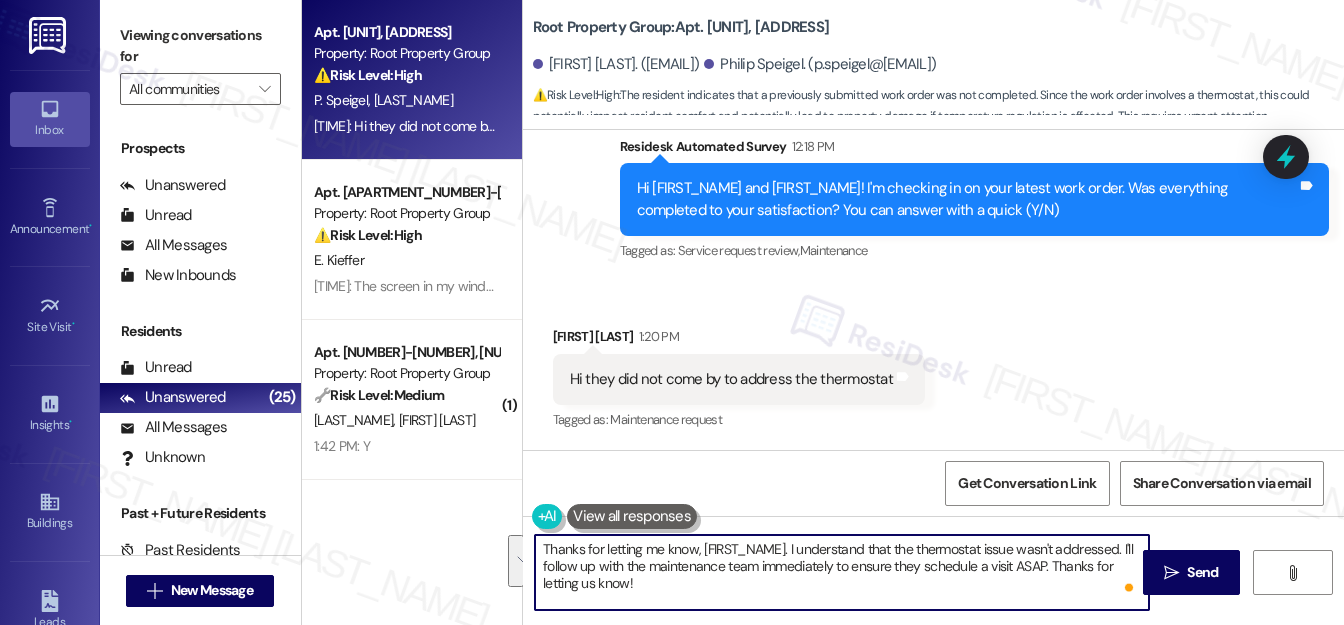 drag, startPoint x: 1081, startPoint y: 546, endPoint x: 1086, endPoint y: 578, distance: 32.38827 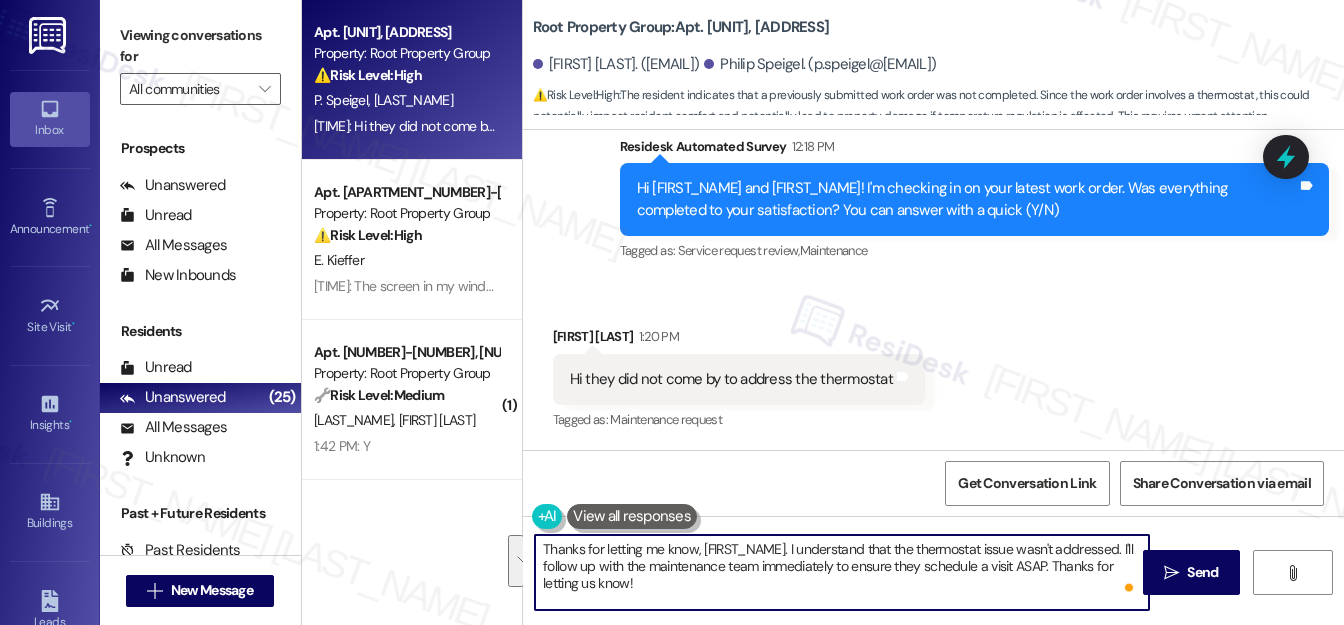 click on "Thanks for letting me know, Philip. I understand that the thermostat issue wasn't addressed. I'll follow up with the maintenance team immediately to ensure they schedule a visit ASAP. Thanks for letting us know!" at bounding box center (842, 572) 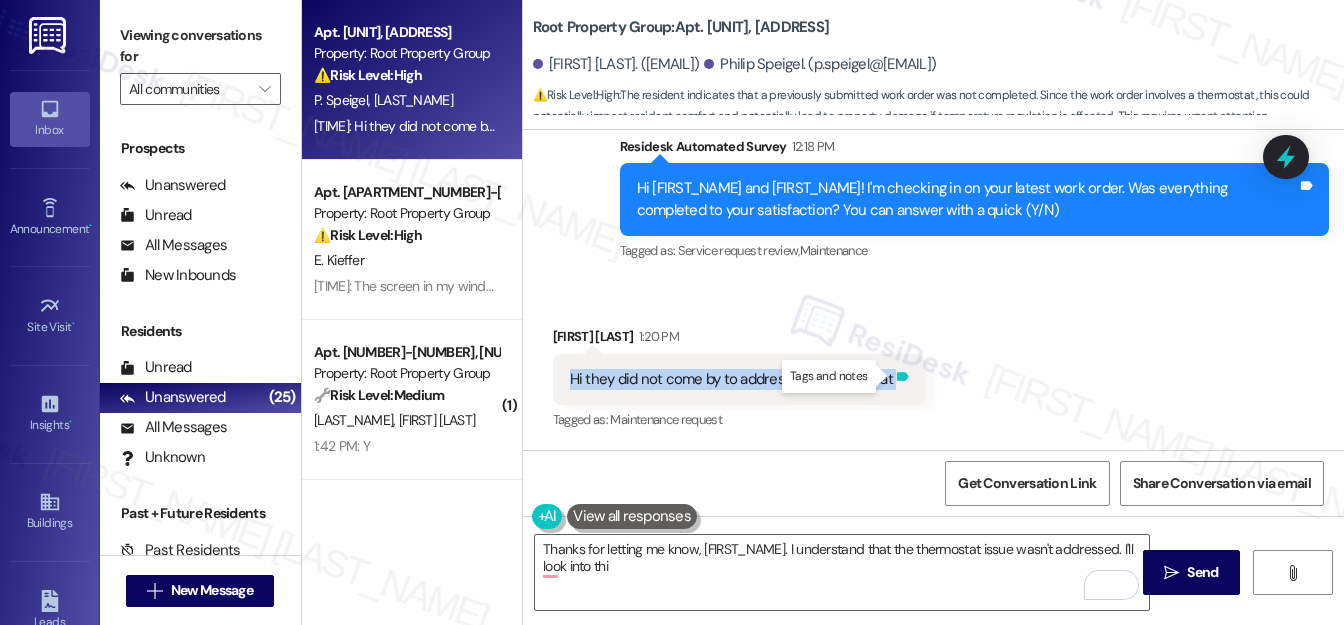 drag, startPoint x: 562, startPoint y: 380, endPoint x: 896, endPoint y: 381, distance: 334.0015 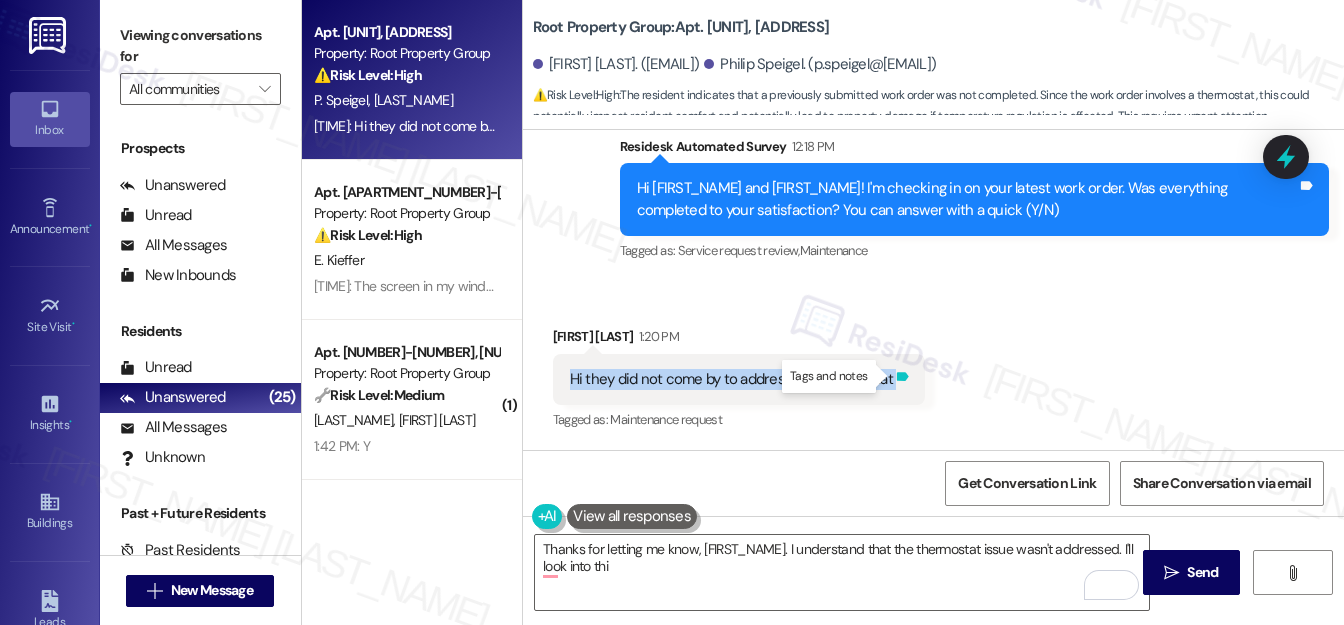 click on "Hi they did not come by to address the thermostat Tags and notes" at bounding box center [739, 379] 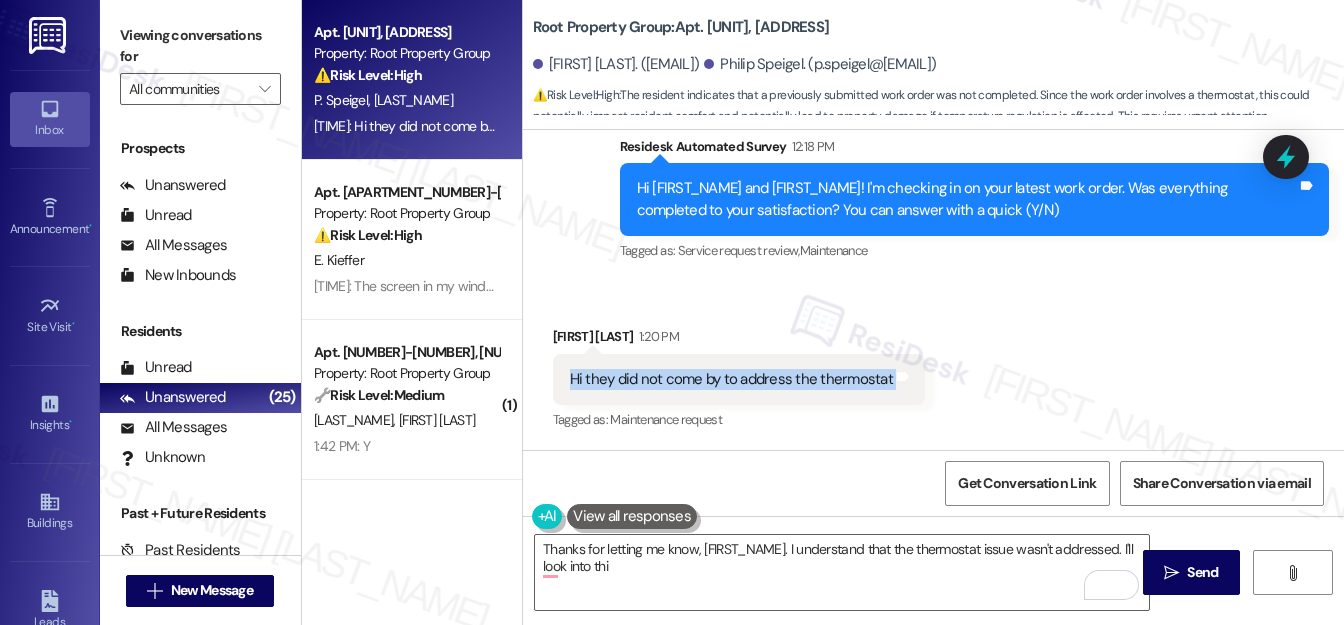 copy on "Hi they did not come by to address the thermostat Tags and notes" 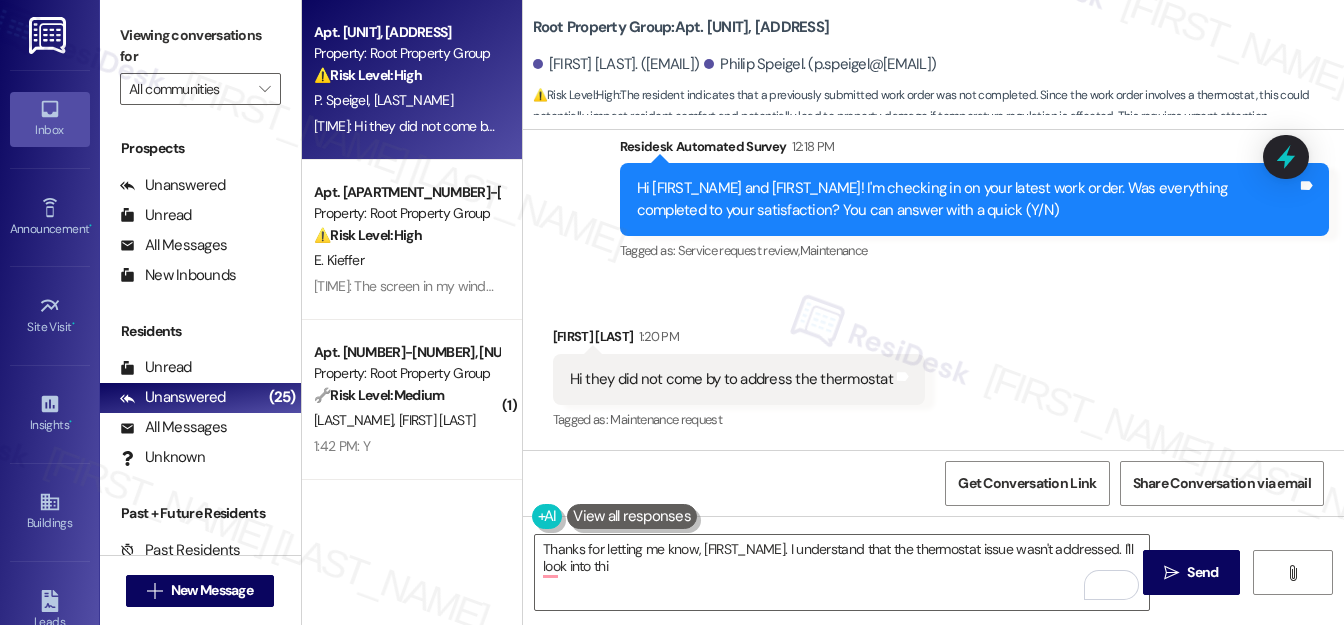 click on "Received via SMS Philip Speigel 1:20 PM Hi they did not come by to address the thermostat Tags and notes Tagged as:   Maintenance request Click to highlight conversations about Maintenance request" at bounding box center (933, 365) 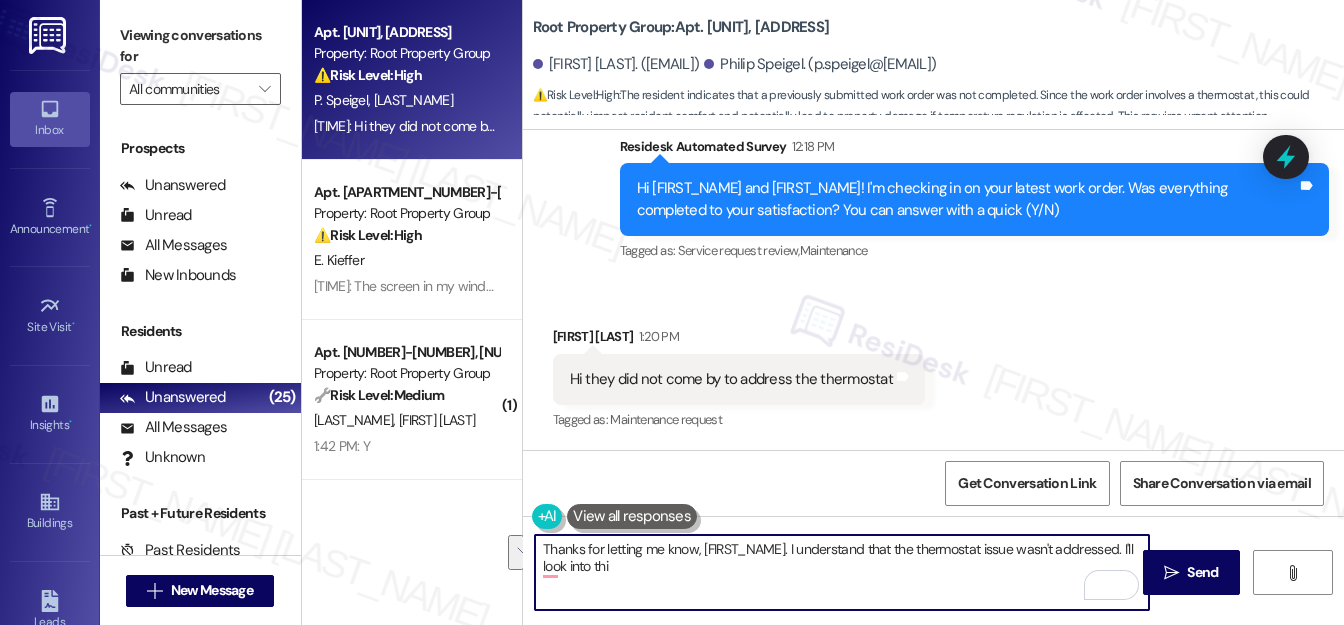 drag, startPoint x: 735, startPoint y: 547, endPoint x: 756, endPoint y: 576, distance: 35.805027 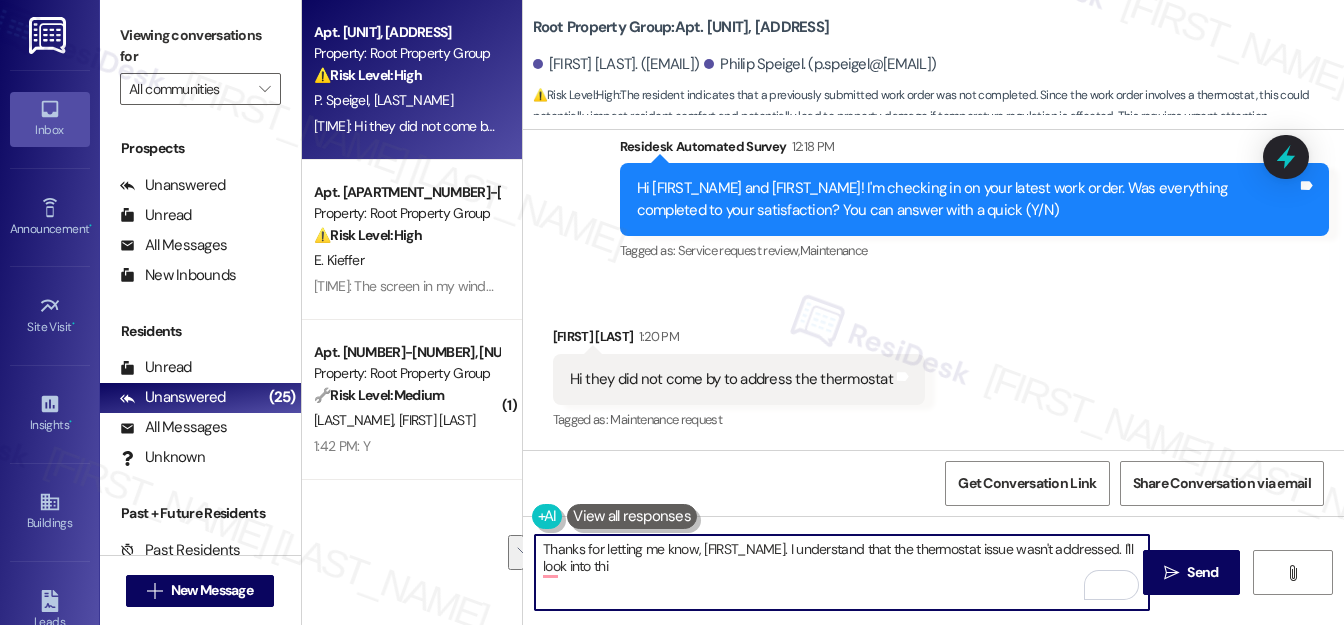 click on "Thanks for letting me know, Philip. I understand that the thermostat issue wasn't addressed. I'll look into thi" at bounding box center (842, 572) 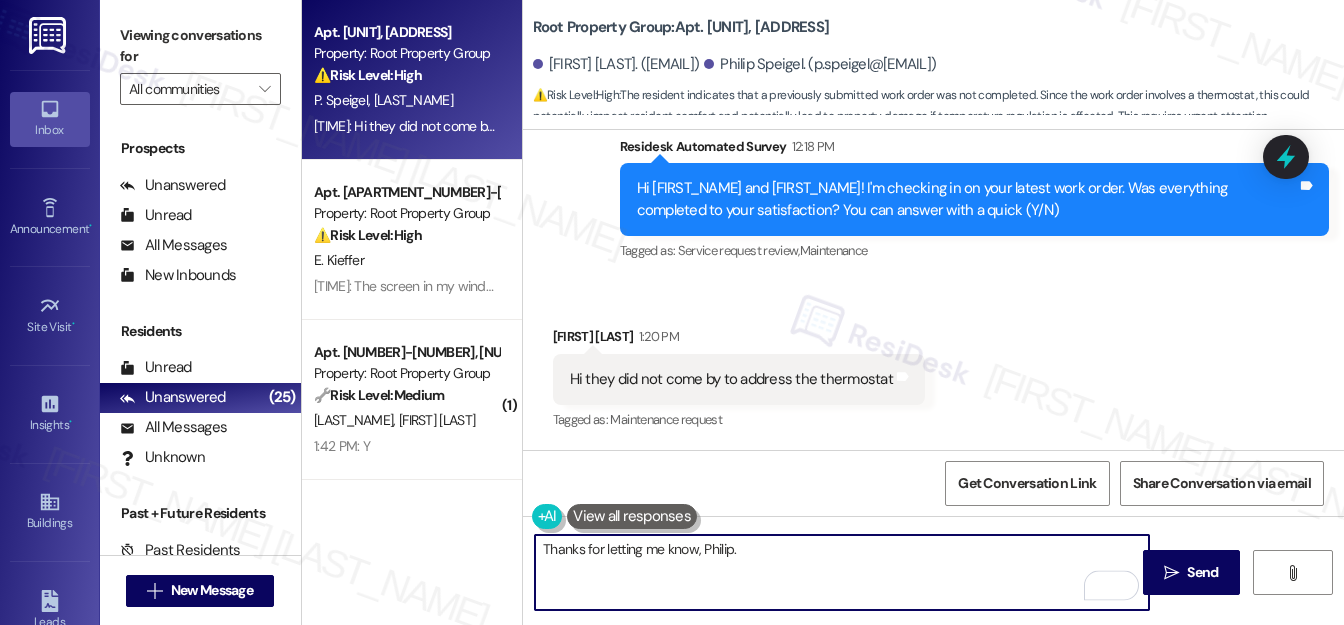 paste on "I’m sorry to hear that no one came by to address the thermostat." 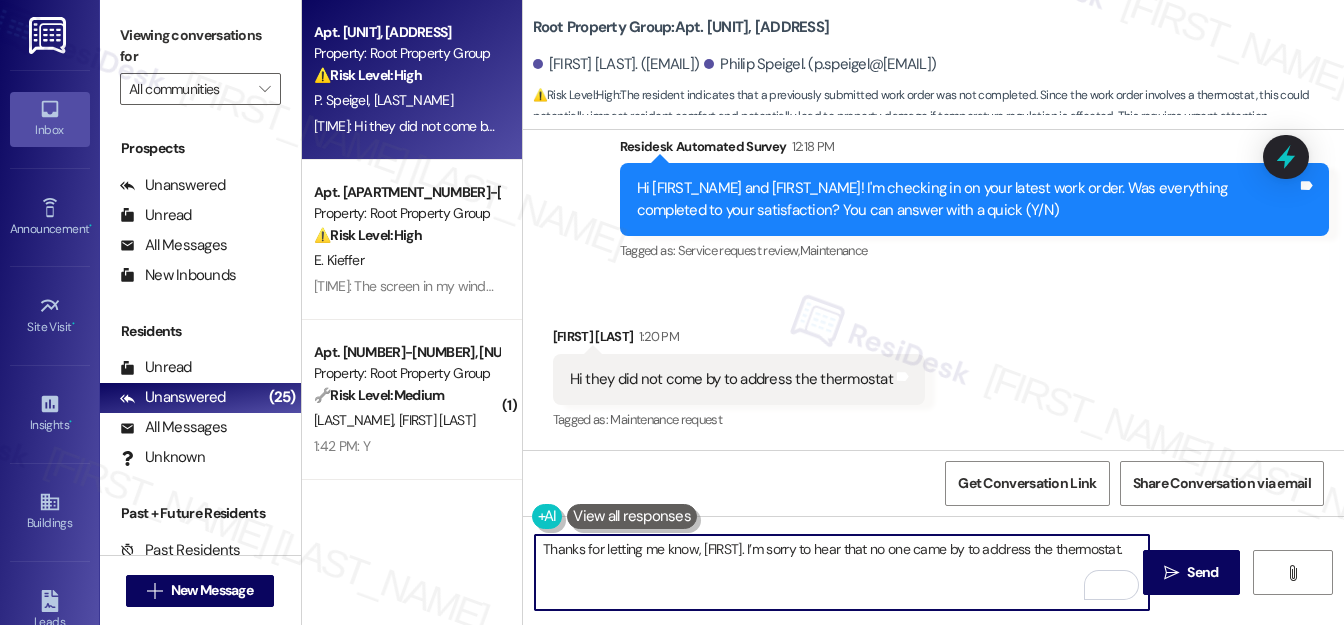 paste on "I’ll look into this and see what I can find out. I’ll be in touch if there’s an update." 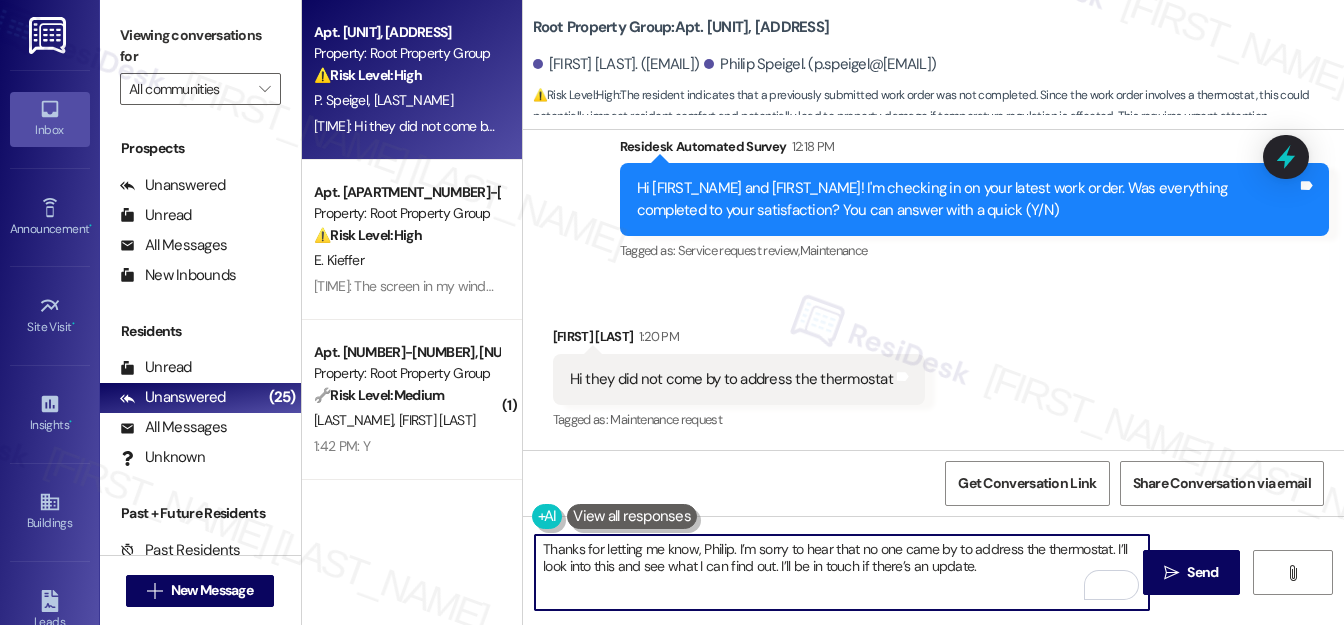 click on "Thanks for letting me know, Philip. I’m sorry to hear that no one came by to address the thermostat. I’ll look into this and see what I can find out. I’ll be in touch if there’s an update." at bounding box center (842, 572) 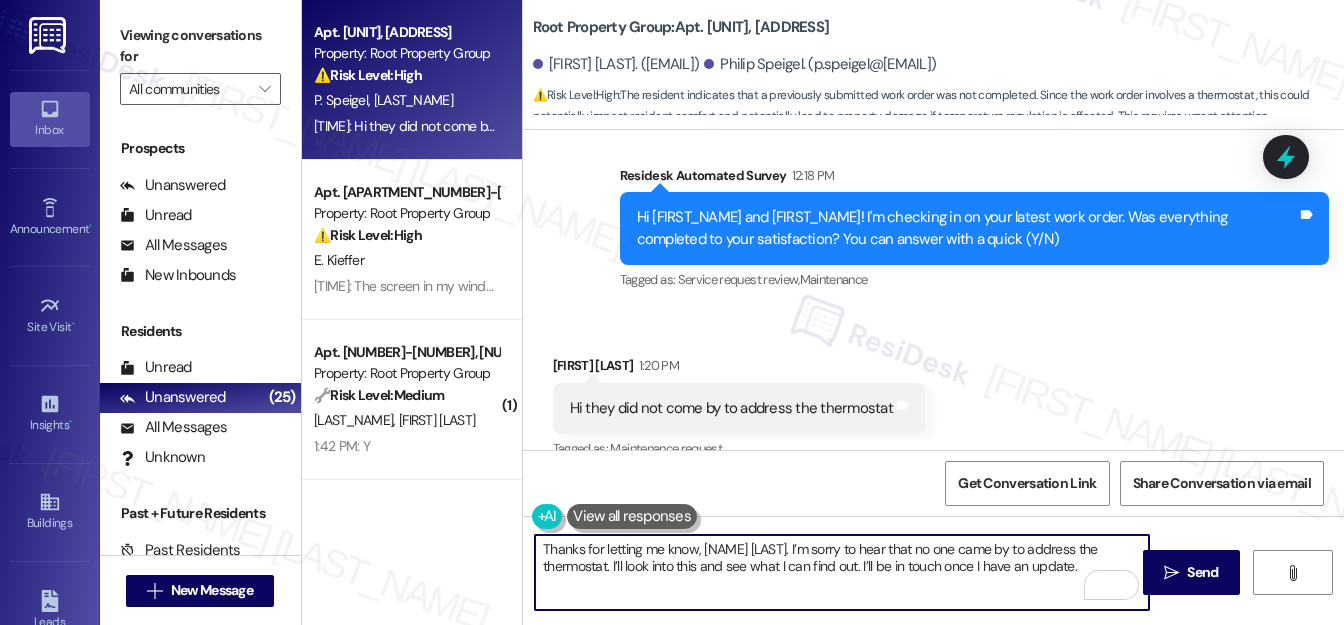 scroll, scrollTop: 666, scrollLeft: 0, axis: vertical 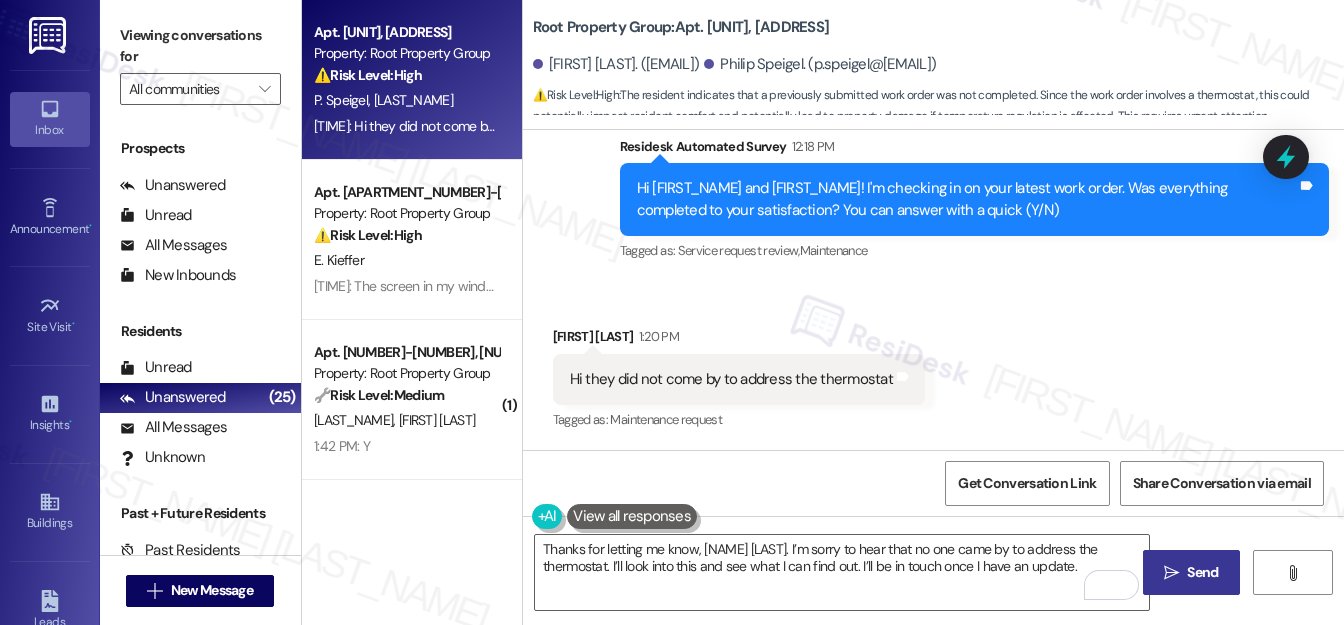 click on "Send" at bounding box center (1202, 572) 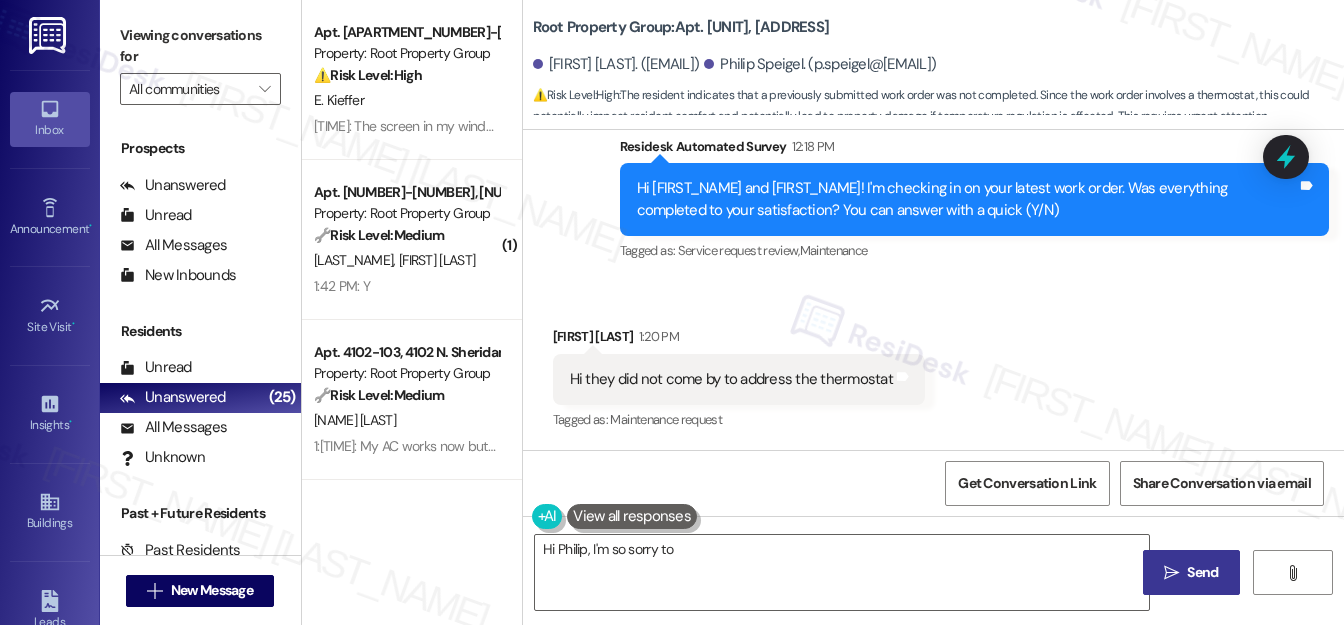scroll, scrollTop: 665, scrollLeft: 0, axis: vertical 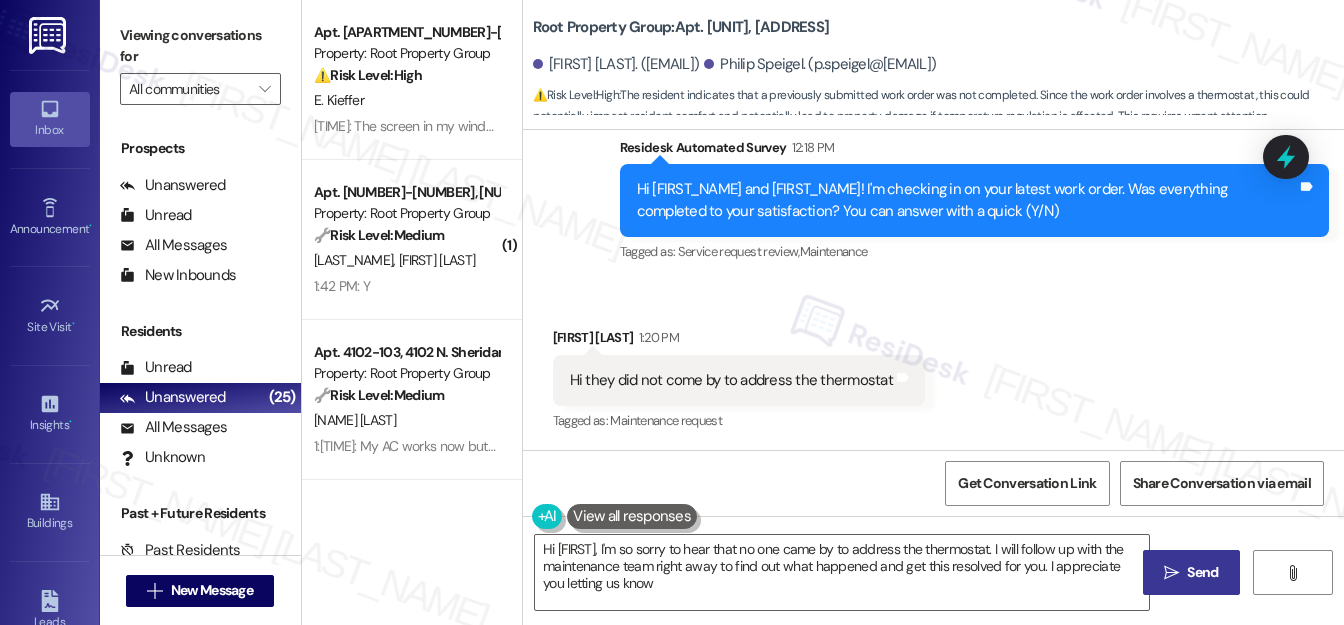 type on "Hi Philip, I'm so sorry to hear that no one came by to address the thermostat. I will follow up with the maintenance team right away to find out what happened and get this resolved for you. I appreciate you letting us know!" 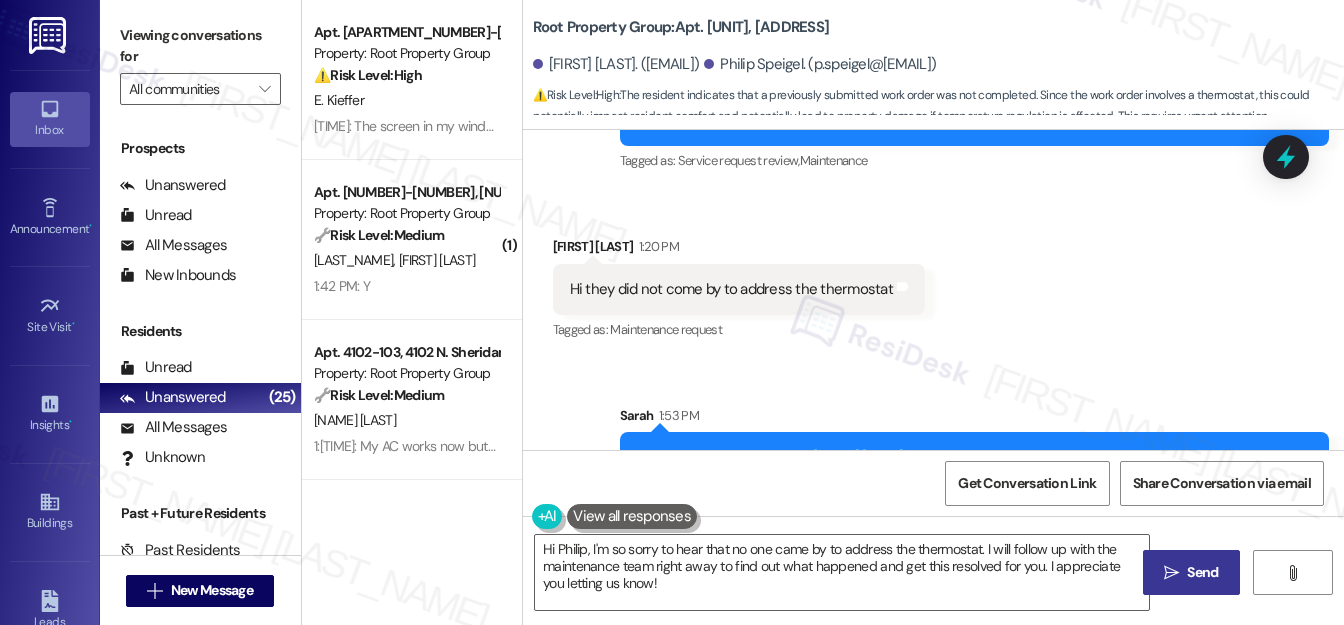 scroll, scrollTop: 826, scrollLeft: 0, axis: vertical 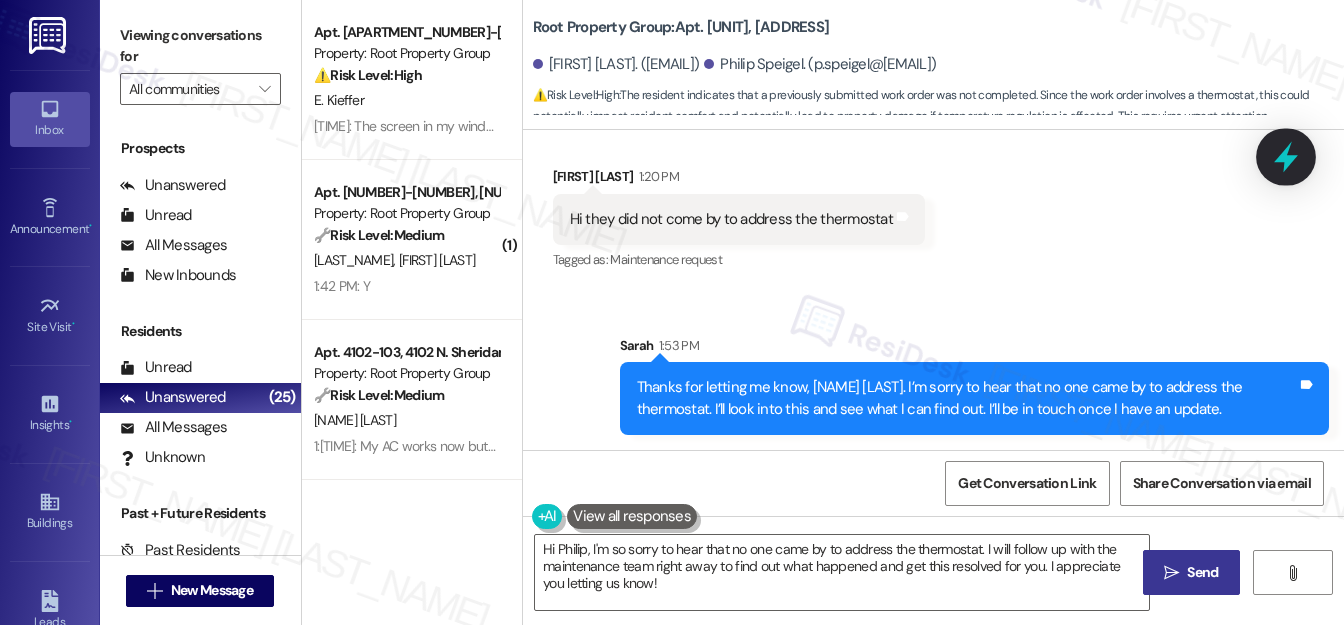 click 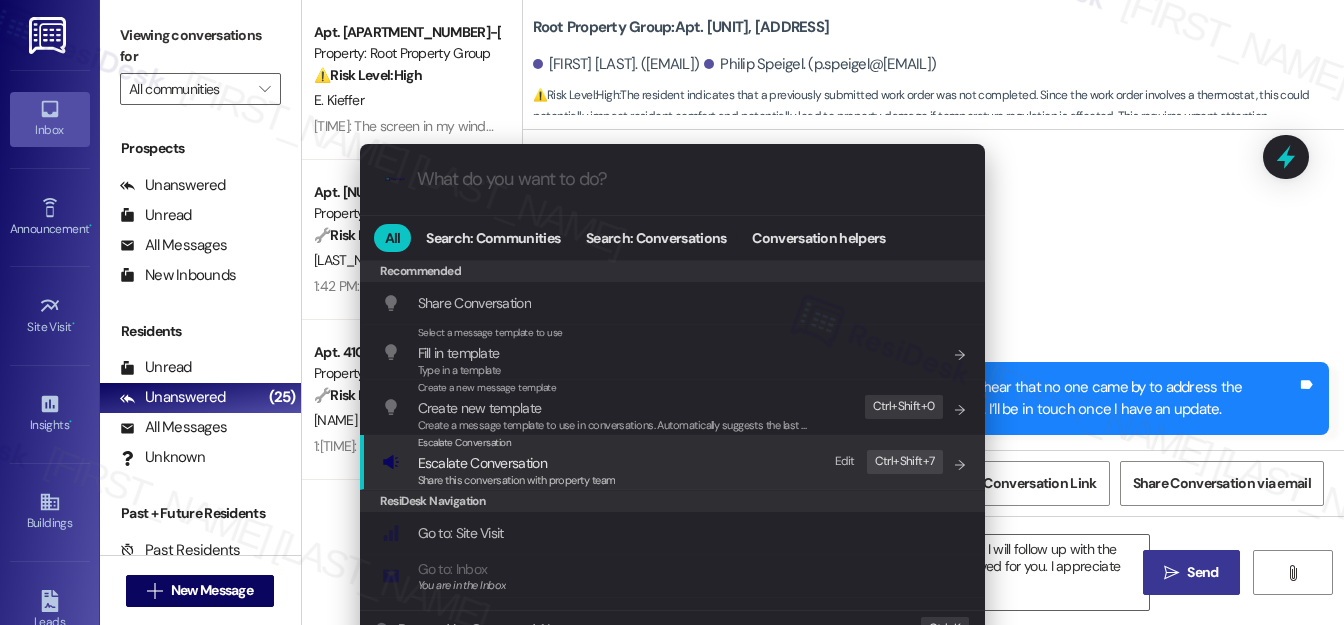 click on "Escalate Conversation" at bounding box center (482, 463) 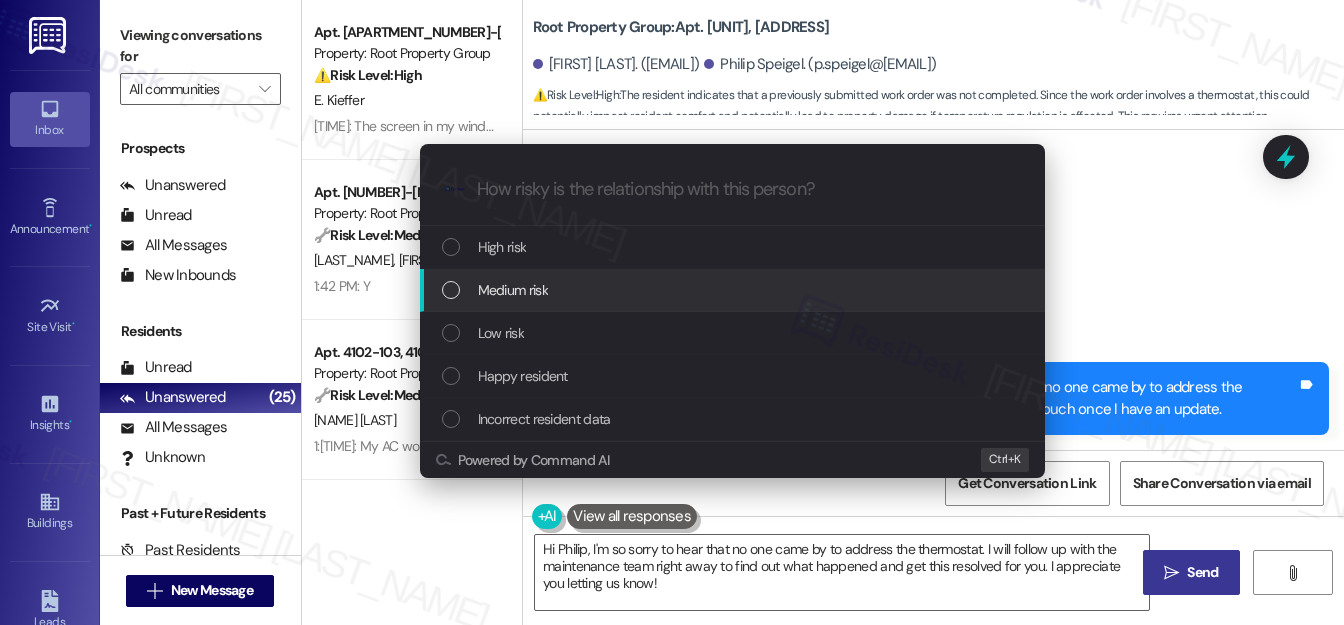 click on "Medium risk" at bounding box center (734, 290) 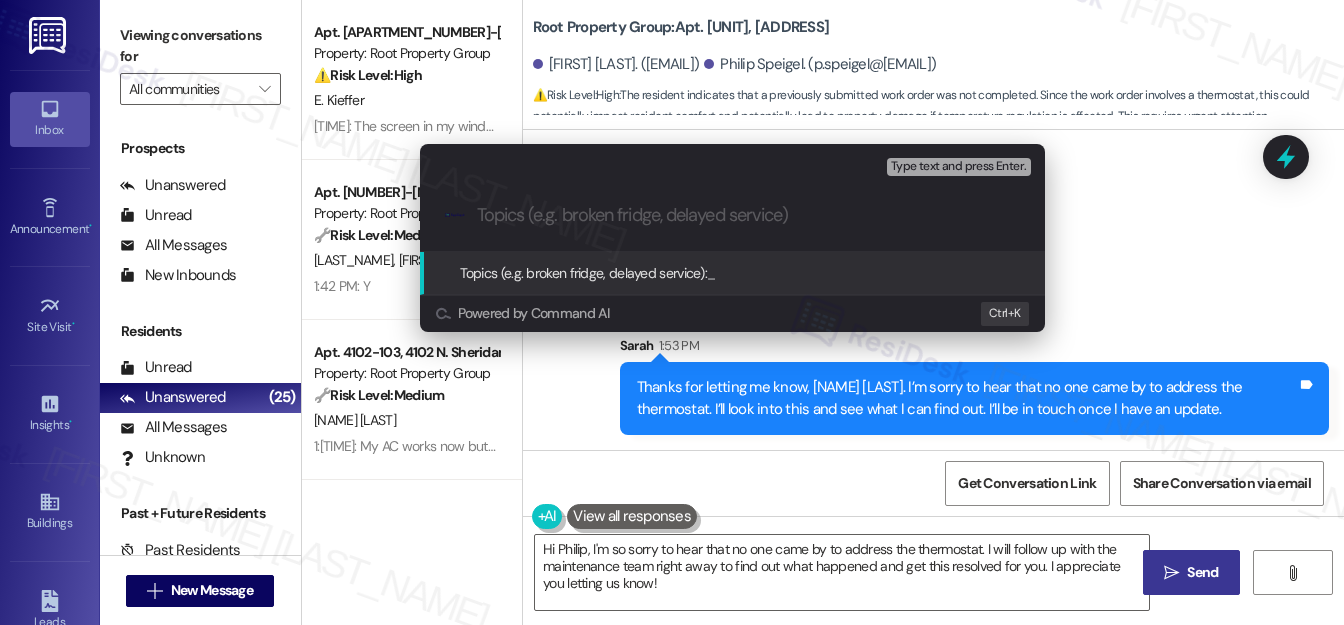 paste on "Thermostat Concern" 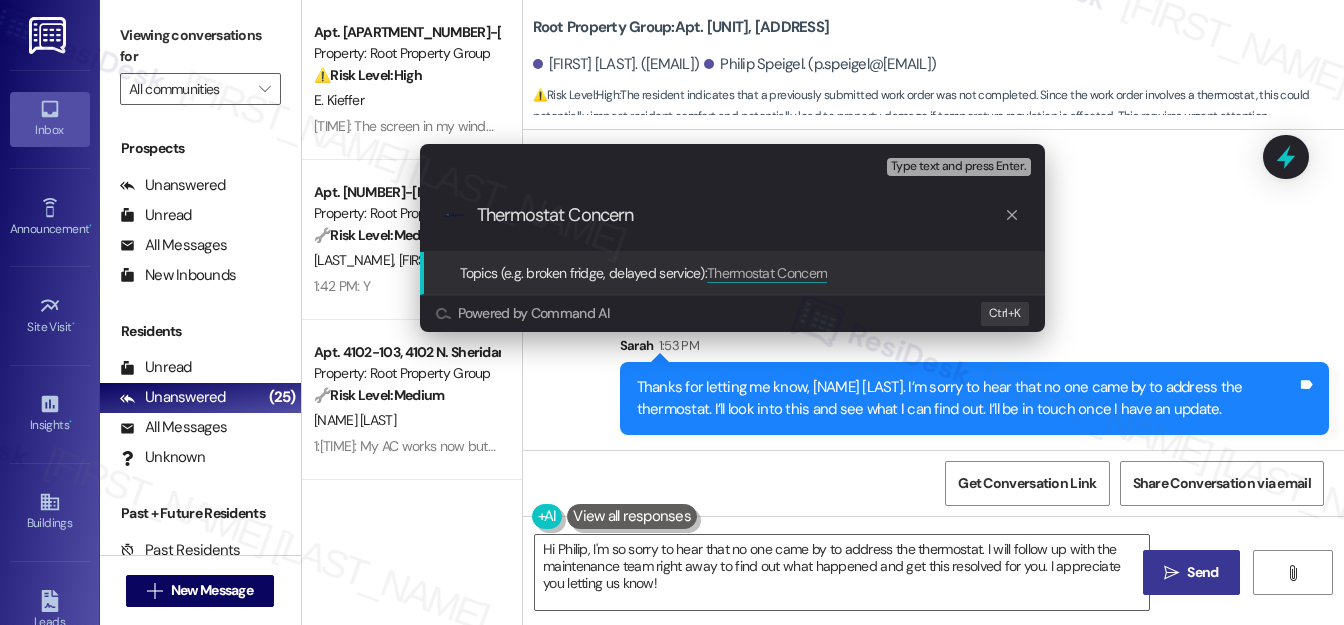 click on "Thermostat Concern" at bounding box center [740, 215] 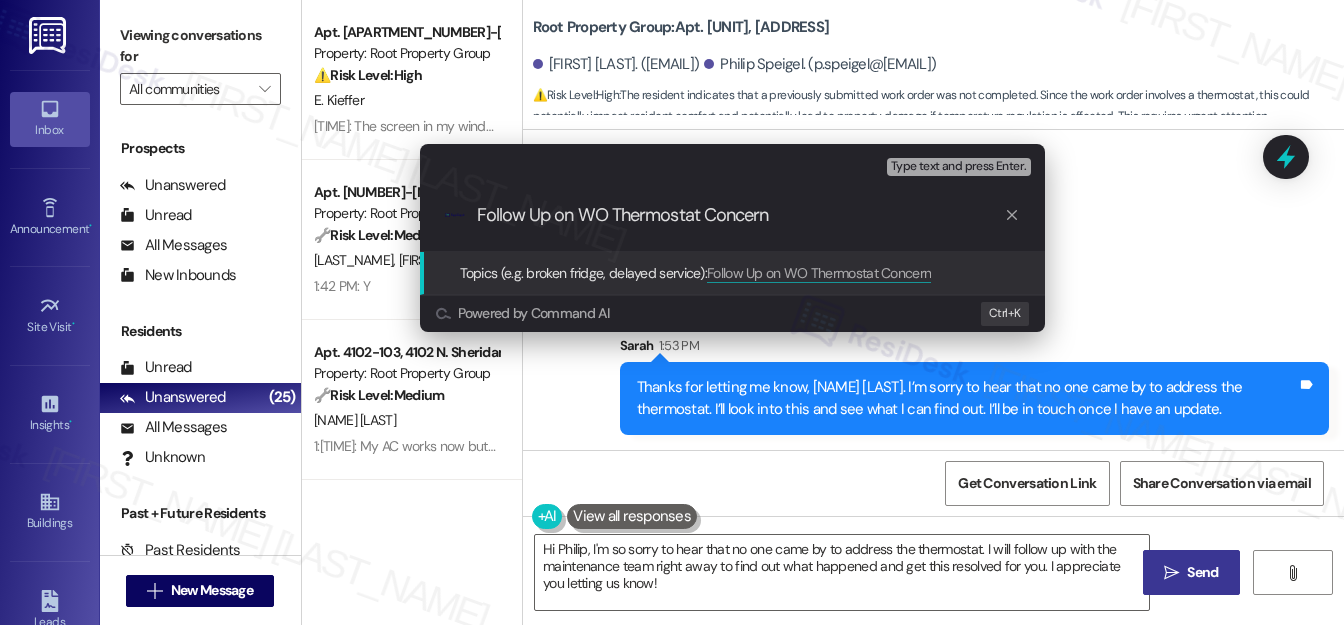 paste on "#36603" 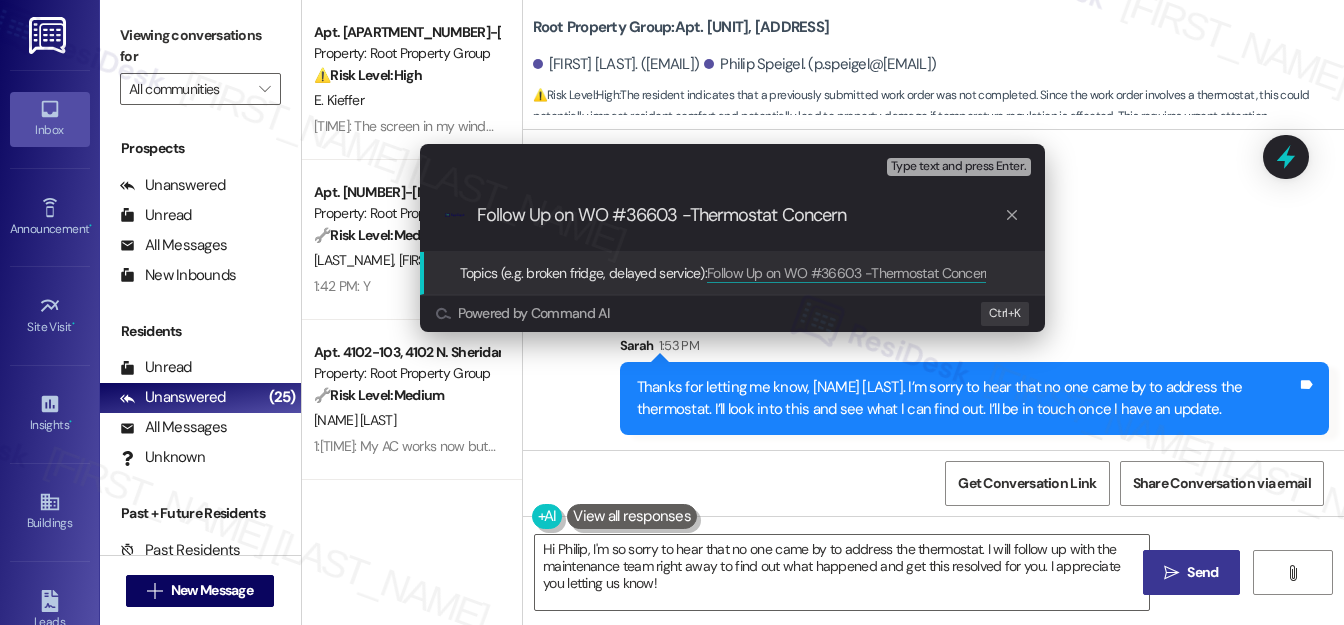 type on "Follow Up on WO #36603 - Thermostat Concern" 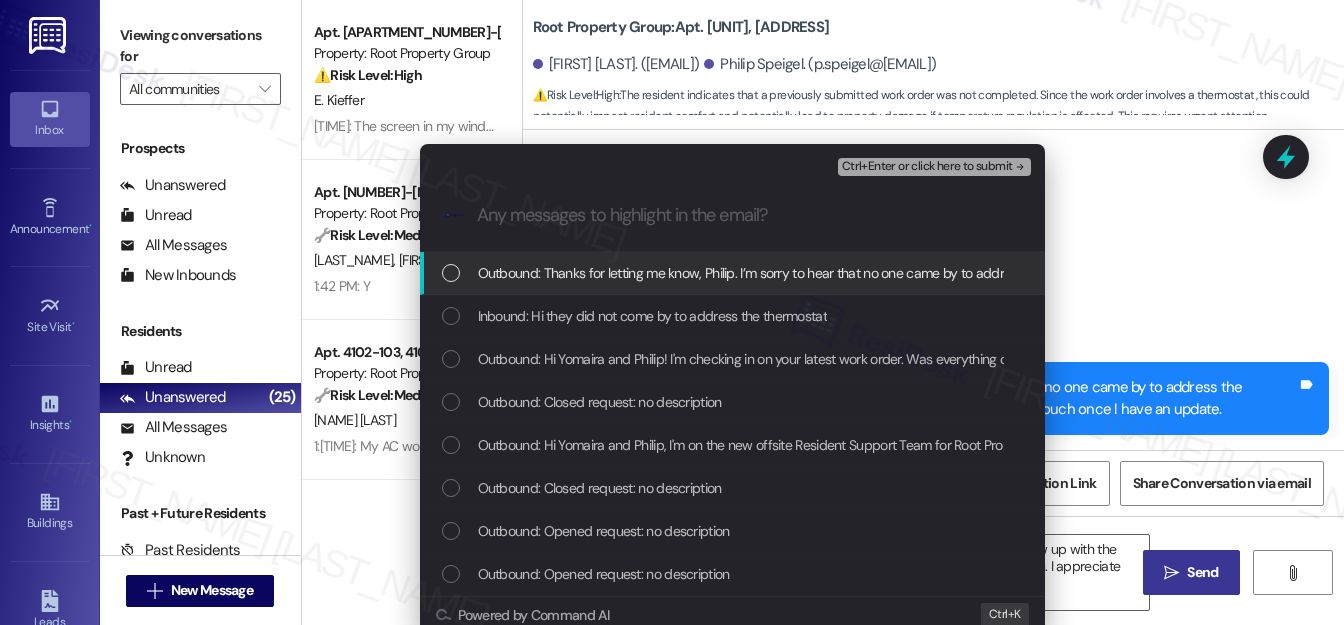 type 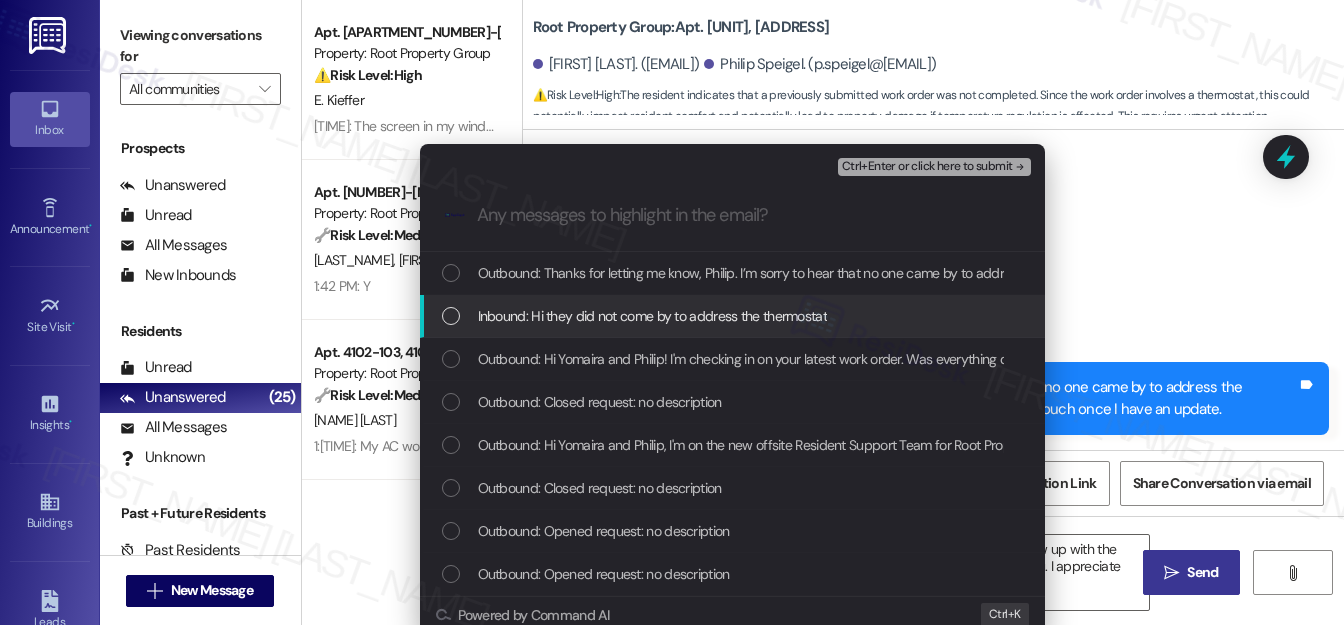 click at bounding box center [451, 316] 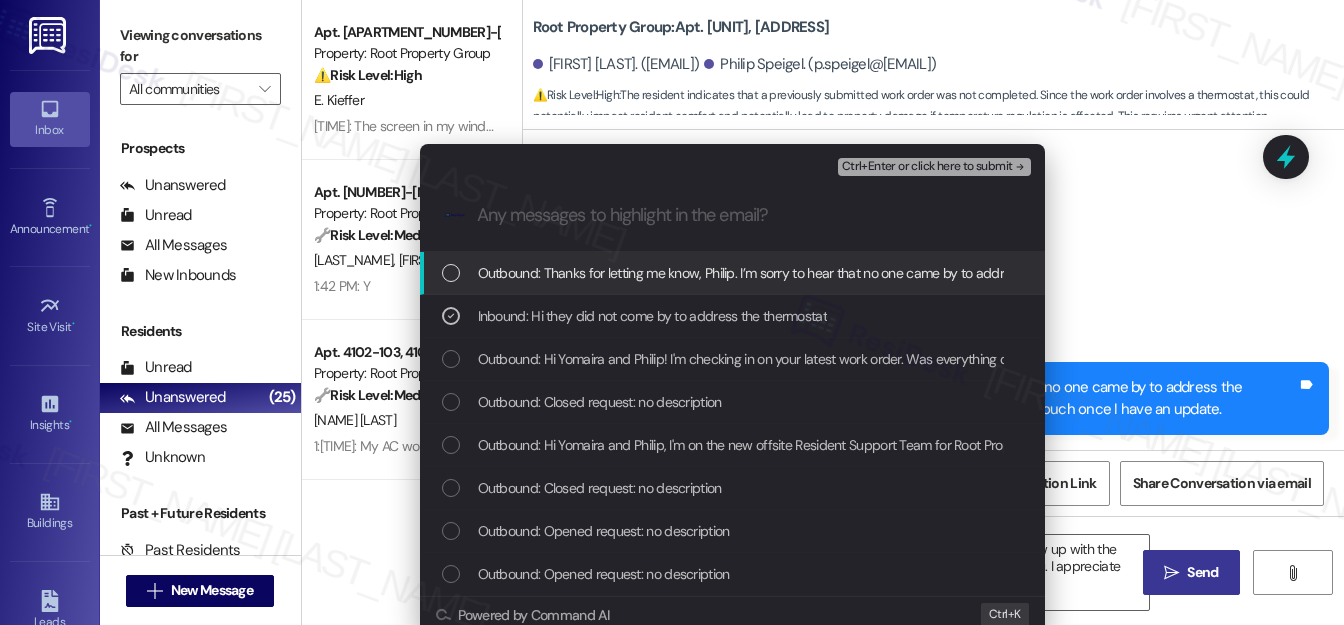 click on "Ctrl+Enter or click here to submit" at bounding box center (927, 167) 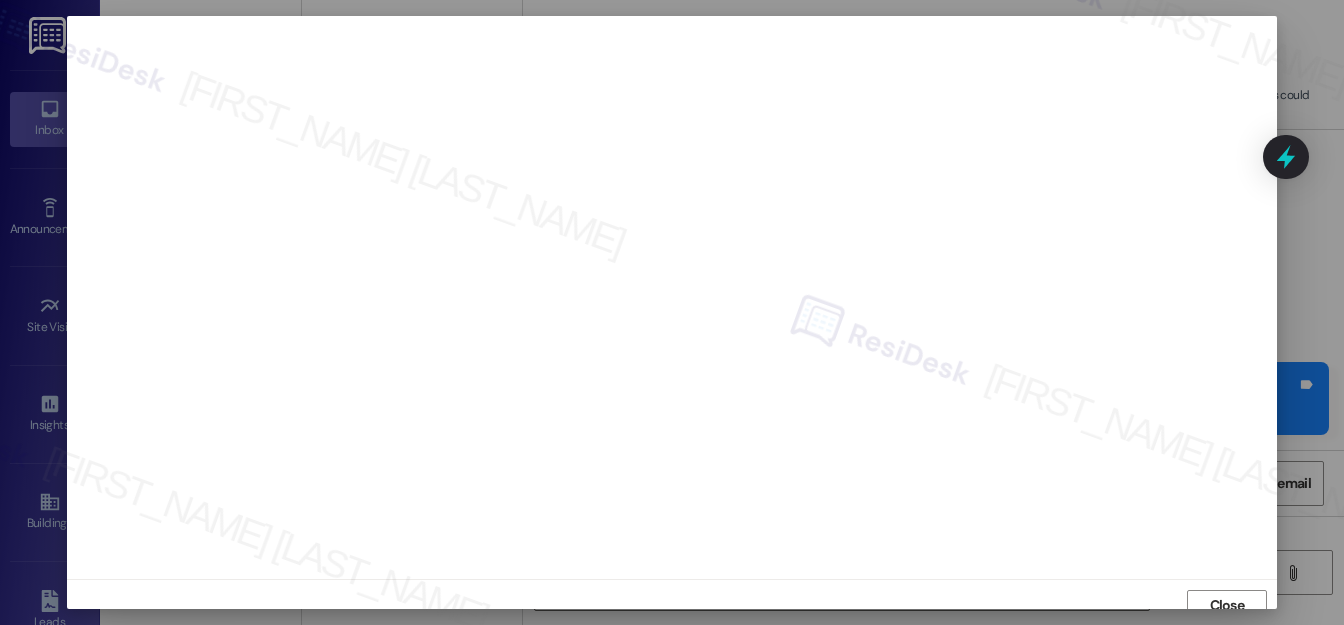 scroll, scrollTop: 12, scrollLeft: 0, axis: vertical 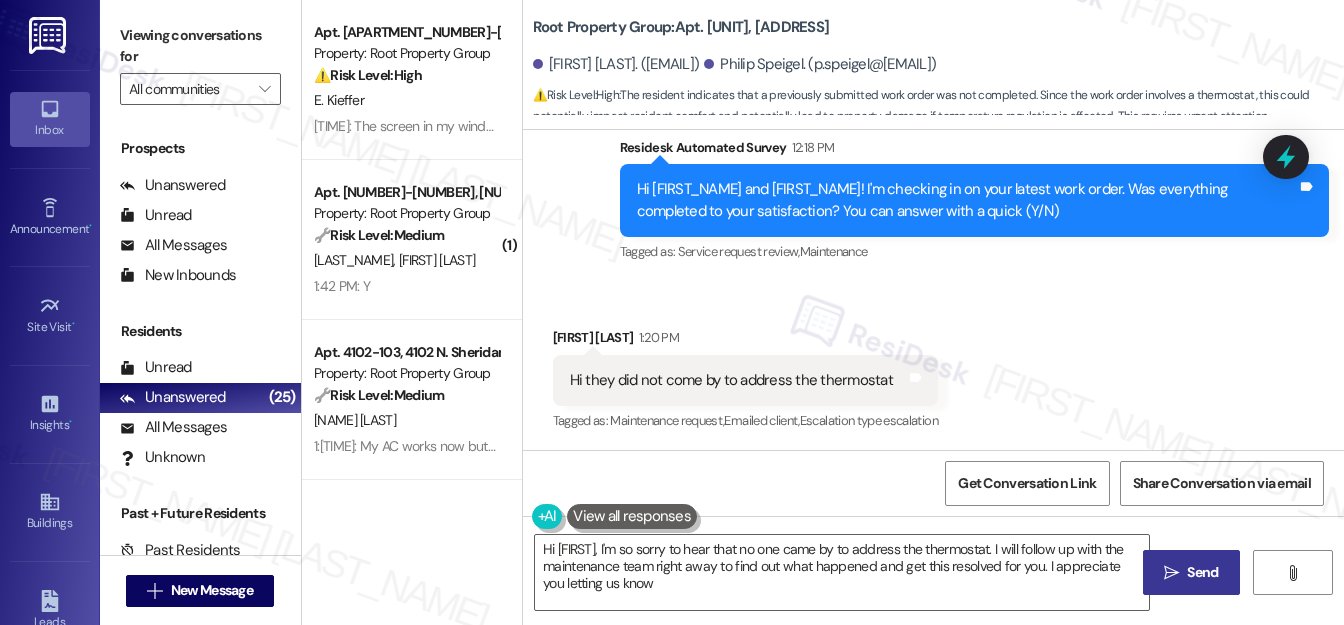 type on "Hi Philip, I'm so sorry to hear that no one came by to address the thermostat. I will follow up with the maintenance team right away to find out what happened and get this resolved for you. I appreciate you letting us know!" 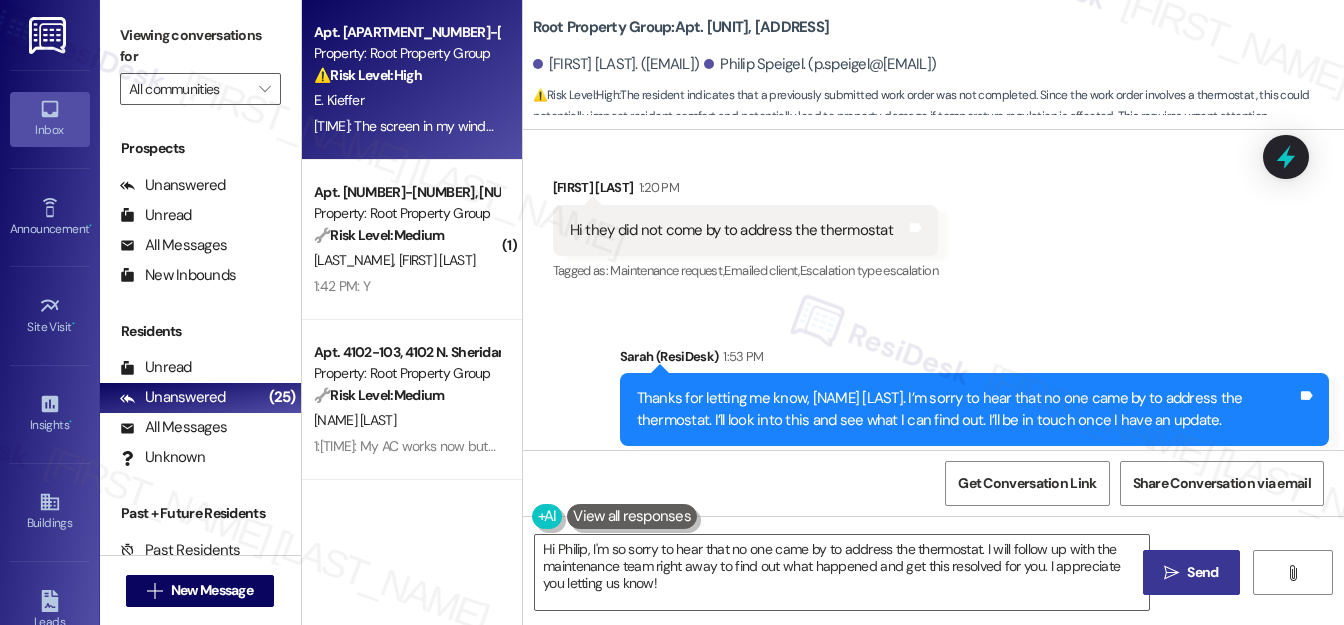 scroll, scrollTop: 847, scrollLeft: 0, axis: vertical 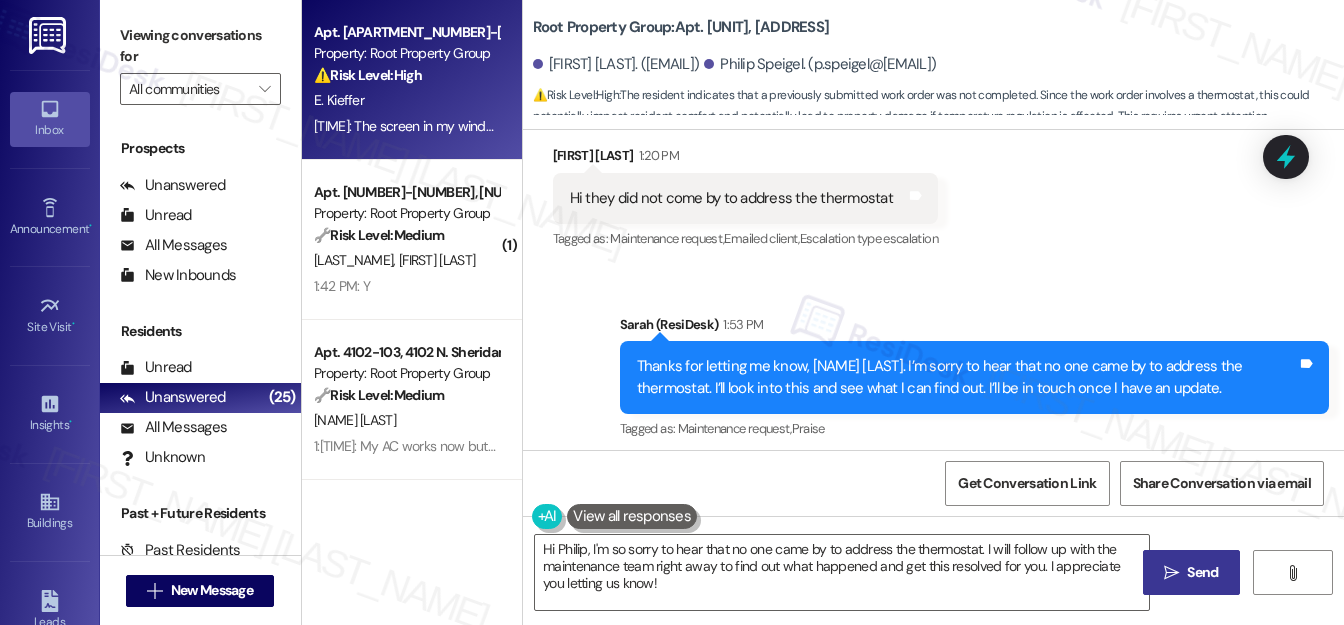 click on "1:14 PM: The screen in my window wasn't replaced and my windows still have seal issues with dust/debris coming into my apartment 1:14 PM: The screen in my window wasn't replaced and my windows still have seal issues with dust/debris coming into my apartment" at bounding box center (694, 126) 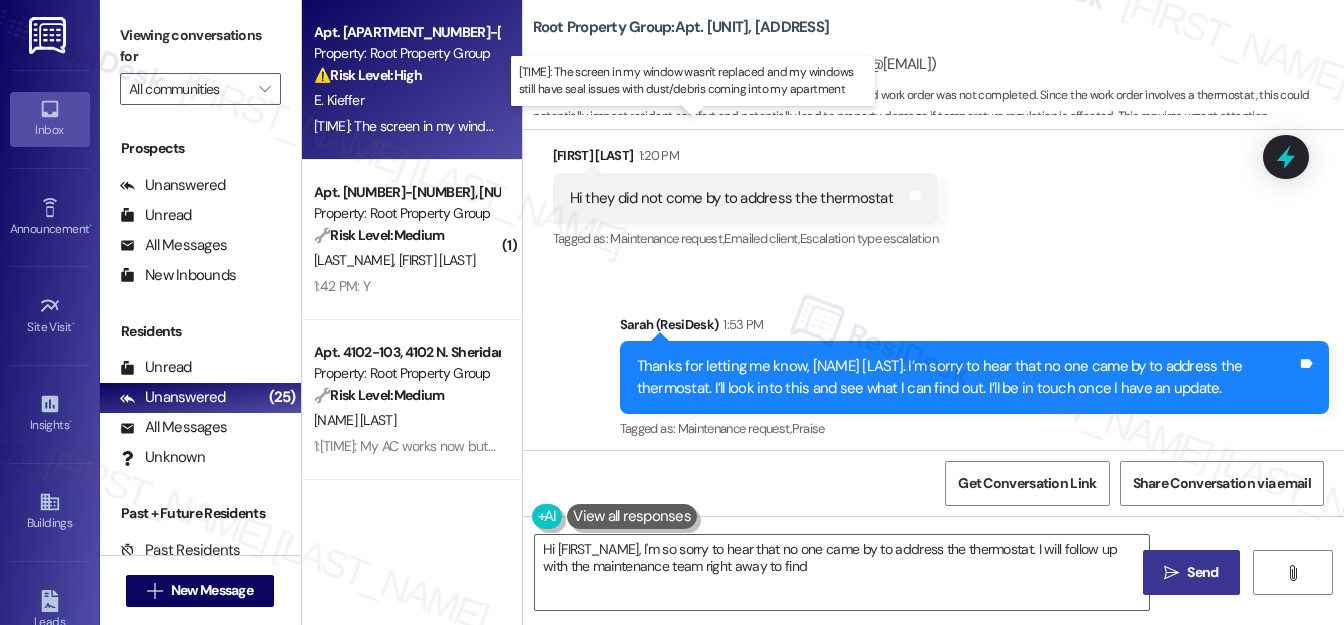 type on "Hi Philip, I'm so sorry to hear that no one came by to address the thermostat. I will follow up with the maintenance team right away to find out" 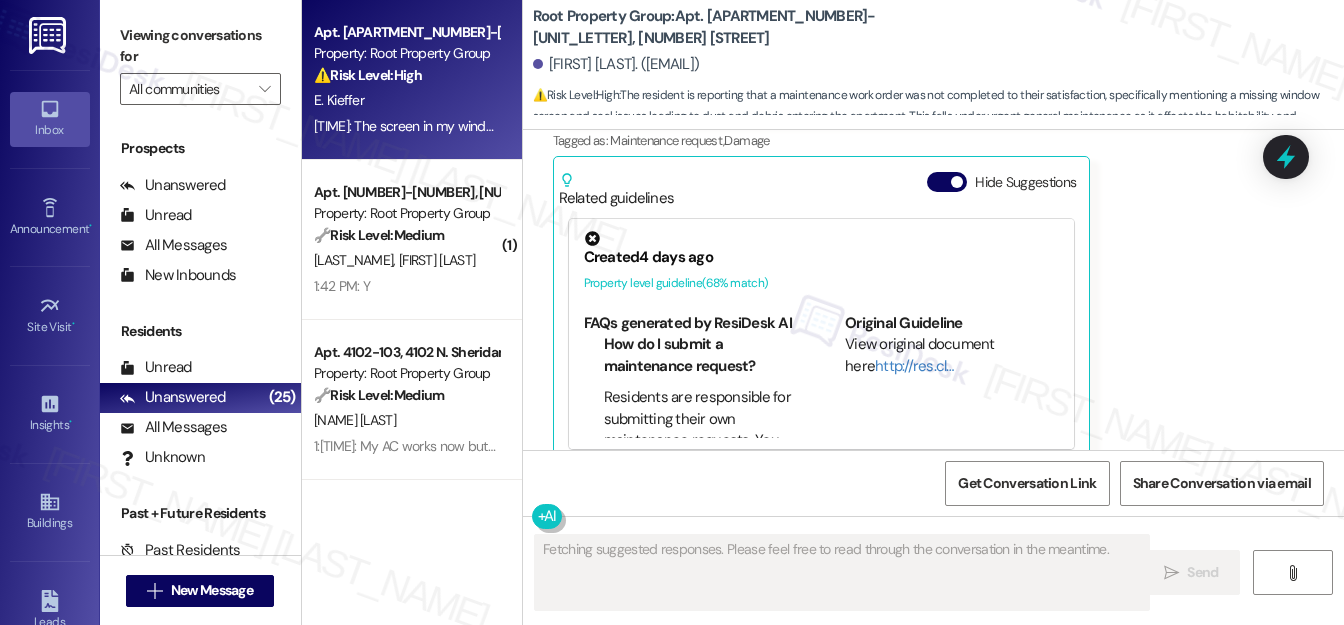 scroll, scrollTop: 1634, scrollLeft: 0, axis: vertical 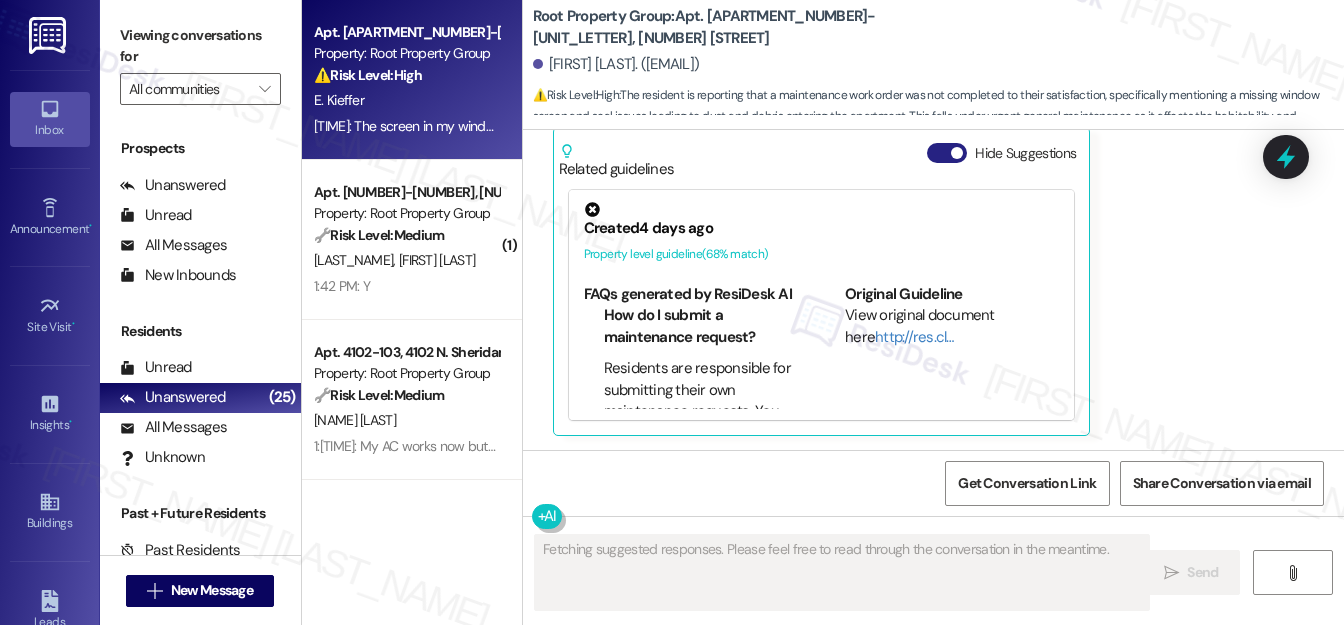 click on "Hide Suggestions" at bounding box center (947, 153) 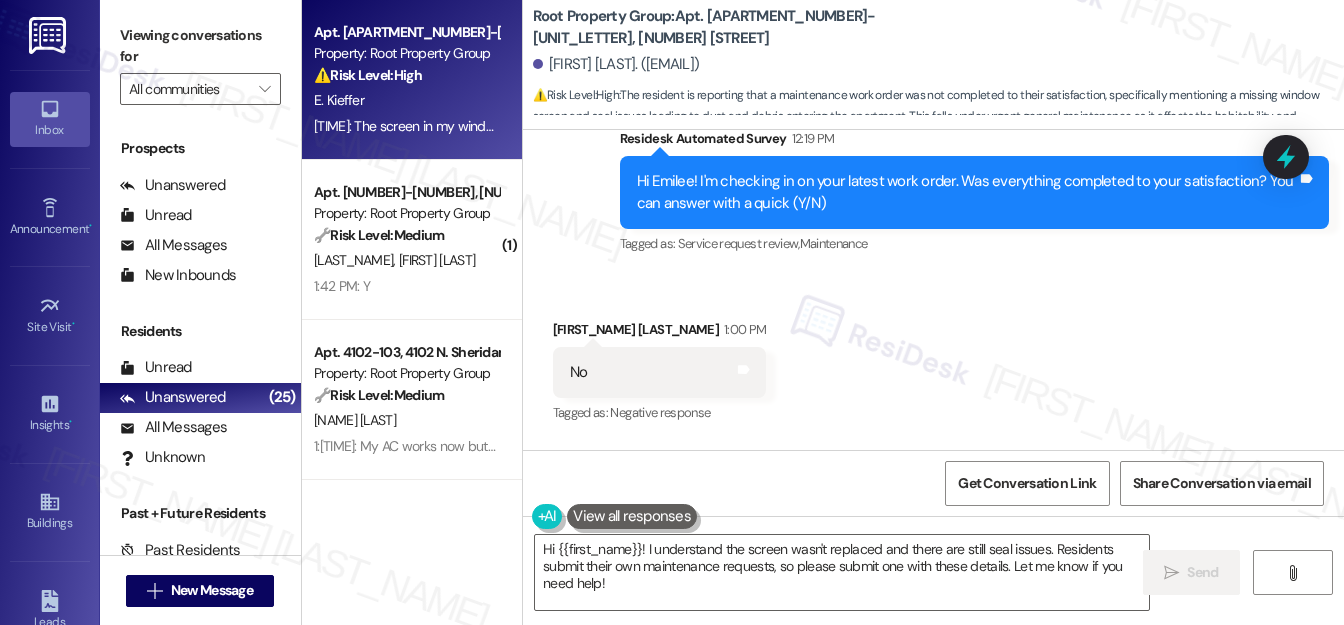 scroll, scrollTop: 930, scrollLeft: 0, axis: vertical 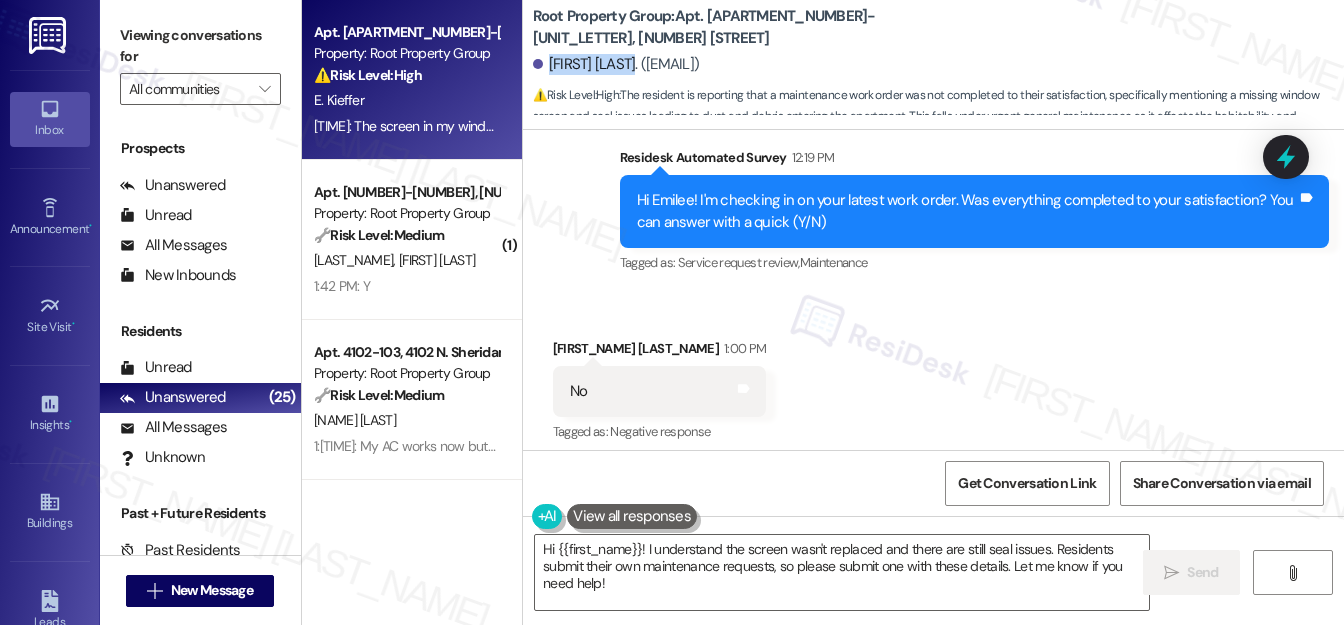 drag, startPoint x: 545, startPoint y: 66, endPoint x: 630, endPoint y: 52, distance: 86.145226 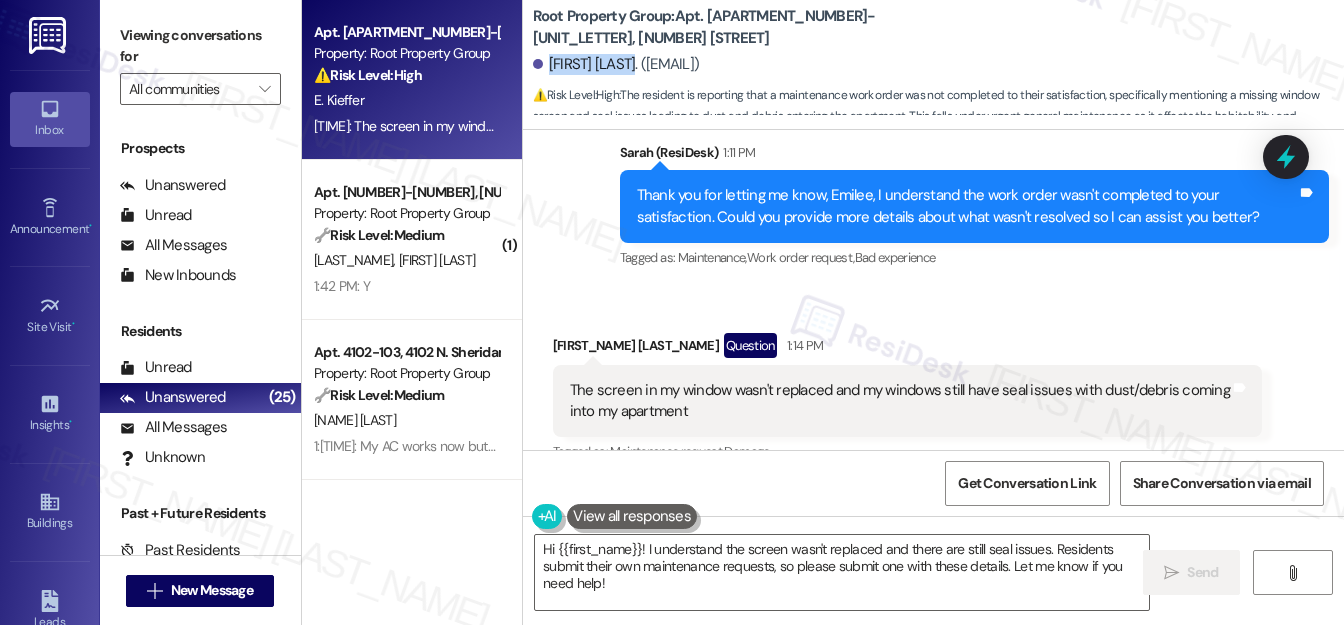 scroll, scrollTop: 1385, scrollLeft: 0, axis: vertical 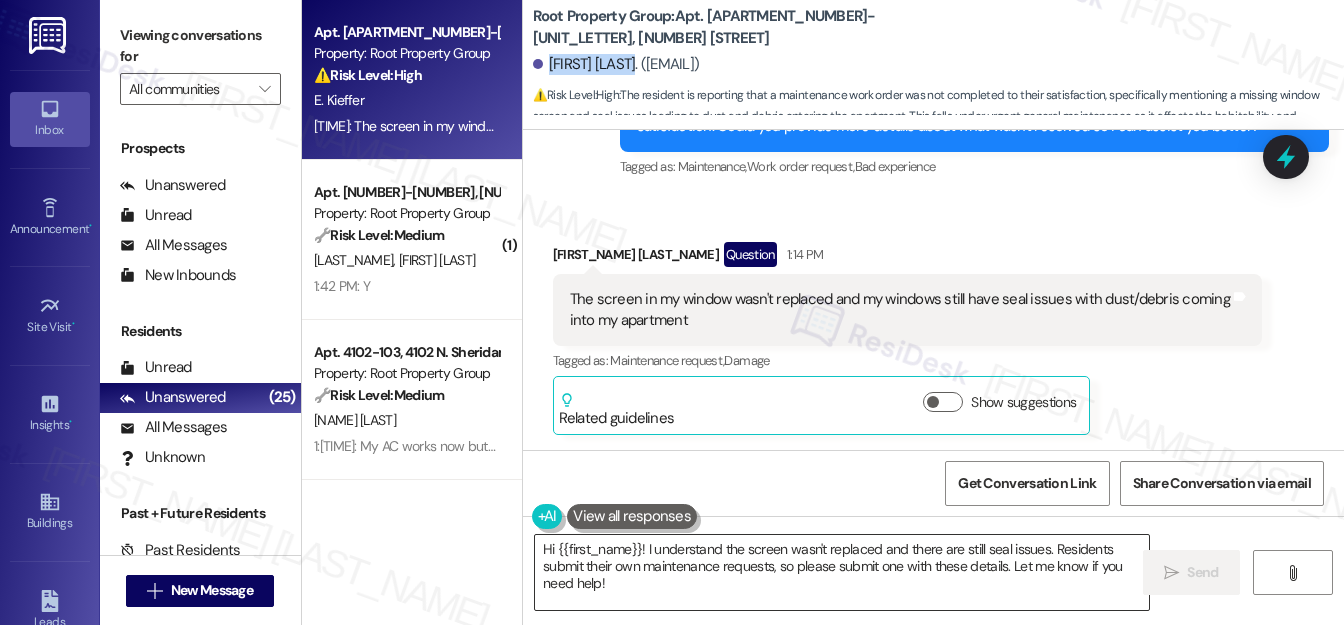 click on "Hi {{first_name}}! I understand the screen wasn't replaced and there are still seal issues. Residents submit their own maintenance requests, so please submit one with these details. Let me know if you need help!" at bounding box center [842, 572] 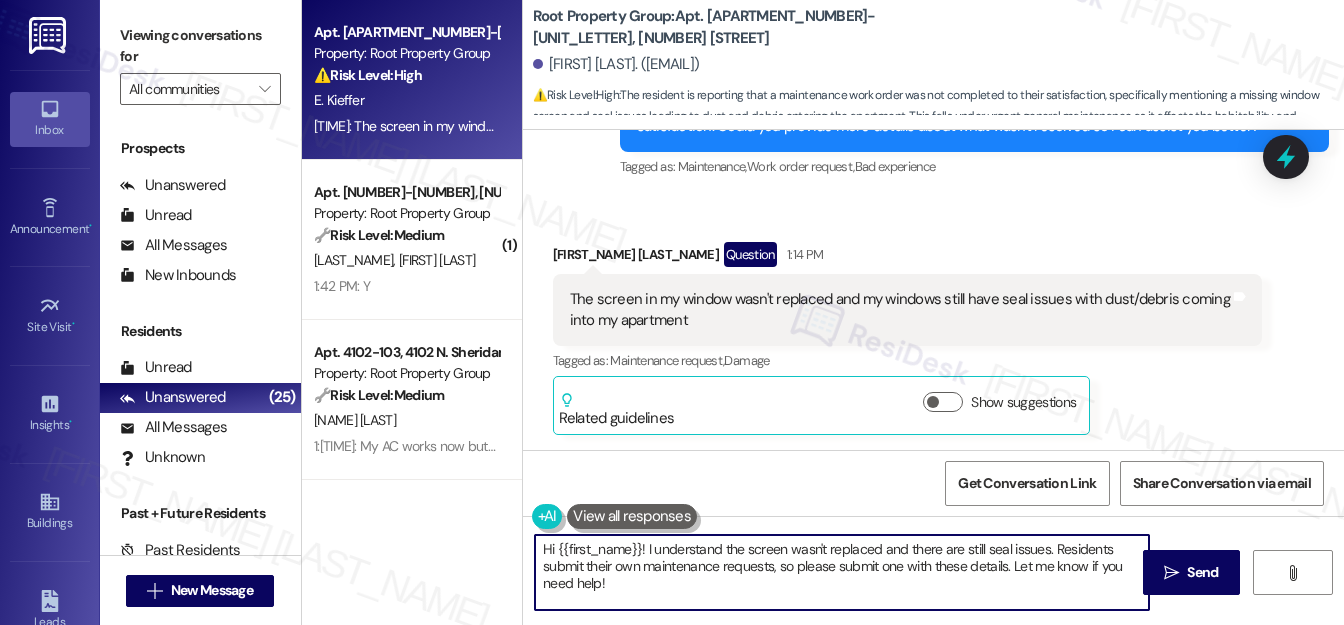 click on "Hi {{first_name}}! I understand the screen wasn't replaced and there are still seal issues. Residents submit their own maintenance requests, so please submit one with these details. Let me know if you need help!" at bounding box center [842, 572] 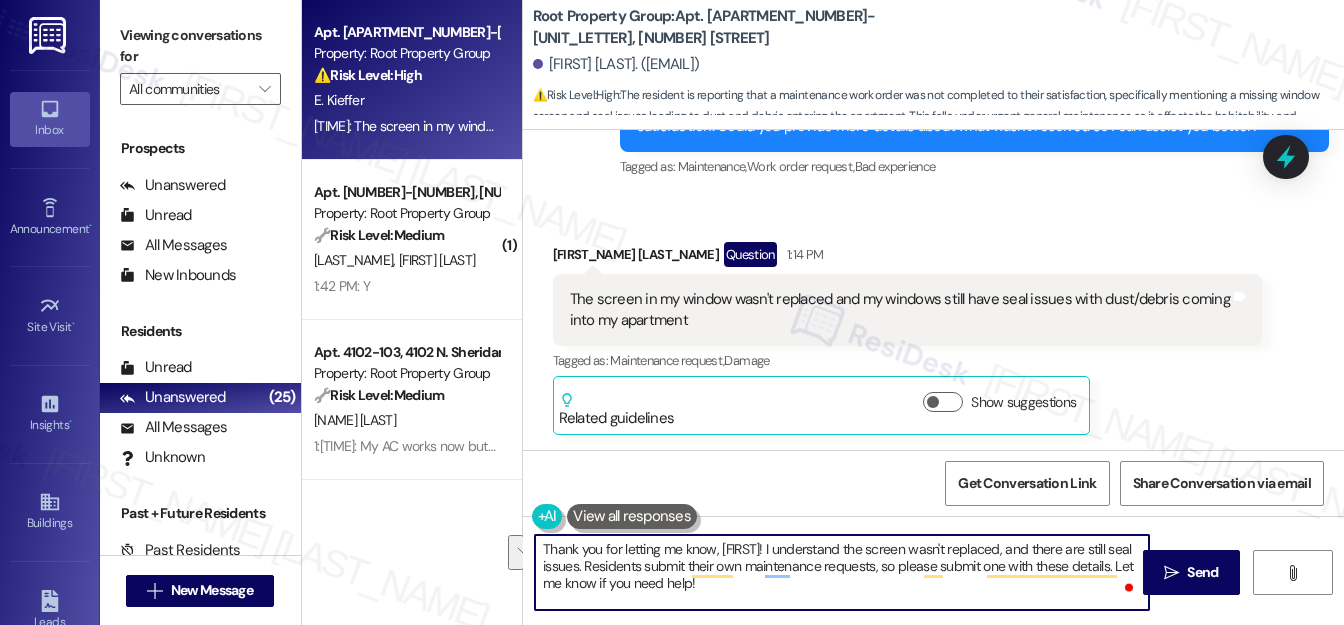 drag, startPoint x: 629, startPoint y: 562, endPoint x: 778, endPoint y: 588, distance: 151.25145 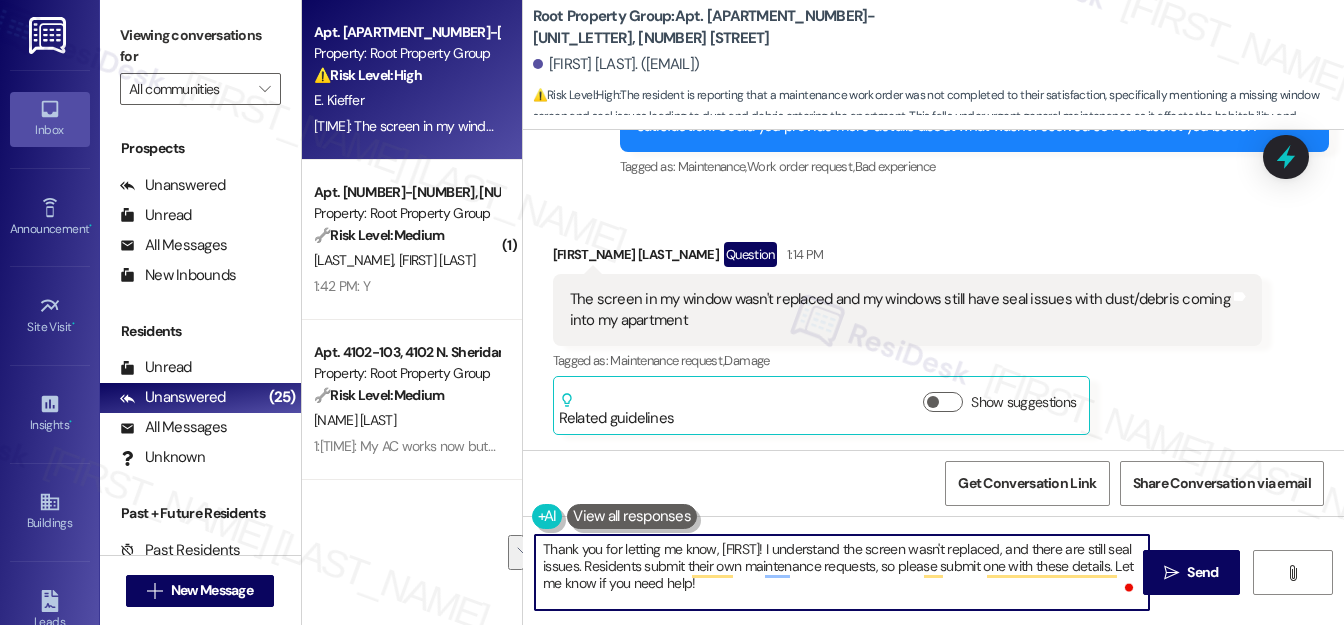 click on "Thank you for letting me know, {{first_name}}! I understand the screen wasn't replaced, and there are still seal issues. Residents submit their own maintenance requests, so please submit one with these details. Let me know if you need help!" at bounding box center [842, 572] 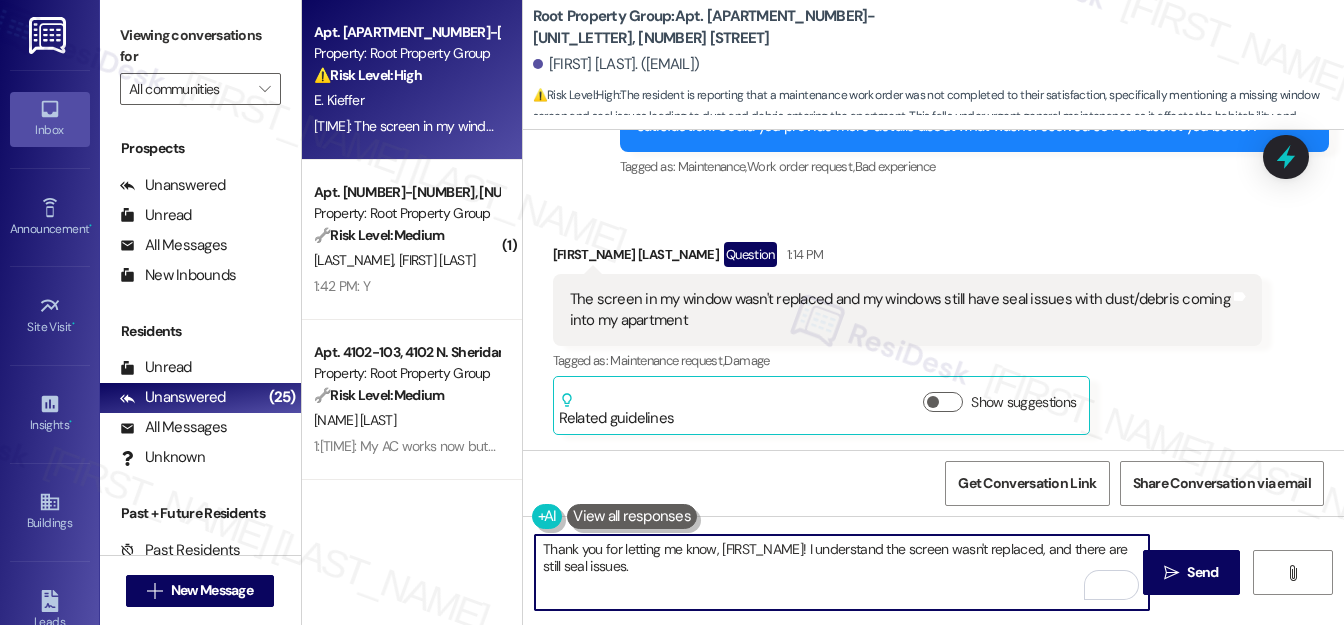paste on "I’ll look into this and see what I can find out. I’ll be in touch if there’s an update." 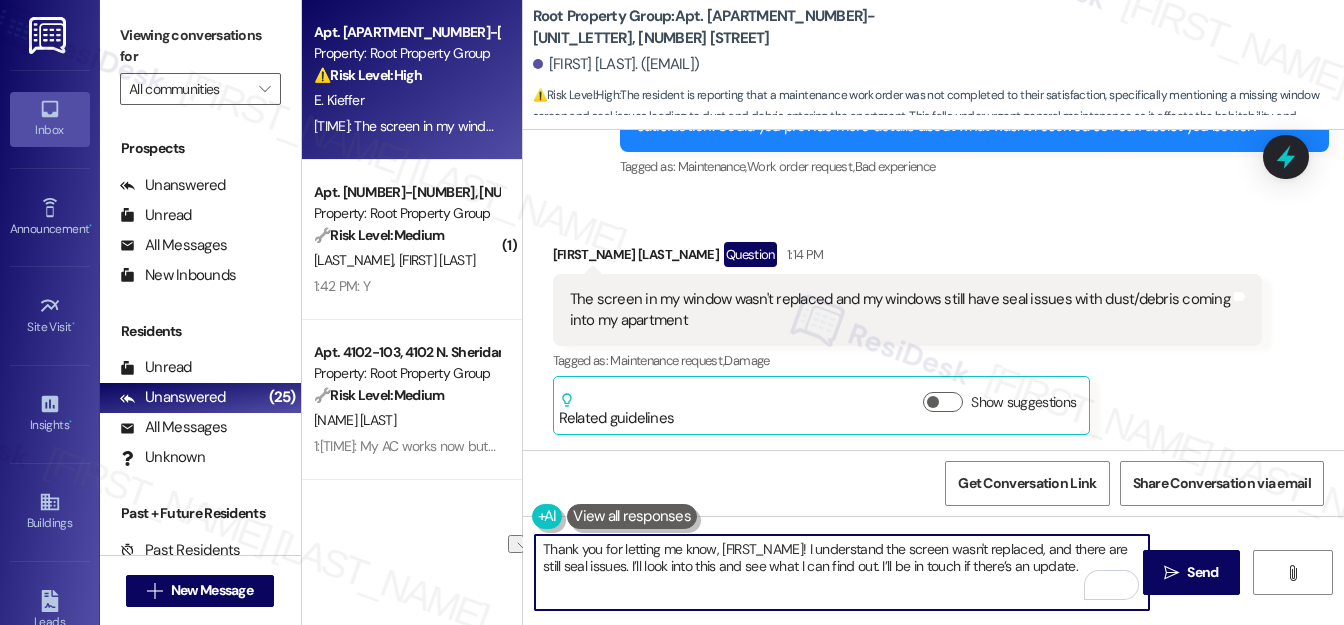 drag, startPoint x: 1010, startPoint y: 567, endPoint x: 959, endPoint y: 567, distance: 51 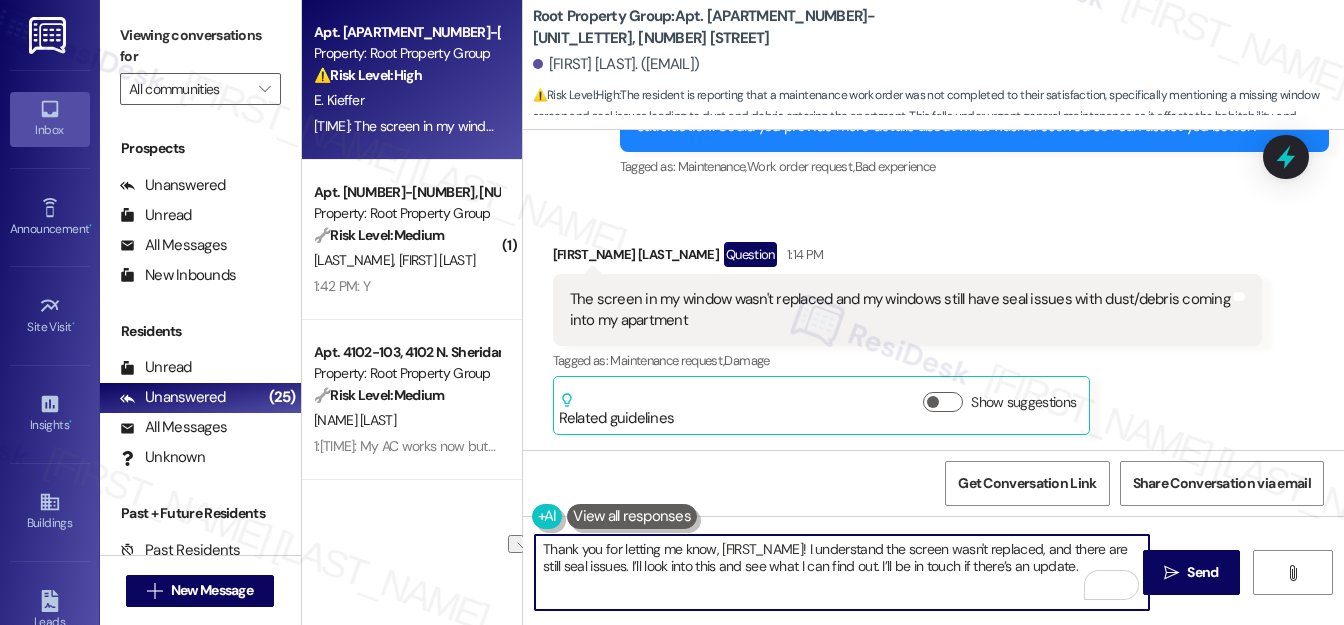 click on "Thank you for letting me know, {{first_name}}! I understand the screen wasn't replaced, and there are still seal issues. I’ll look into this and see what I can find out. I’ll be in touch if there’s an update." at bounding box center (842, 572) 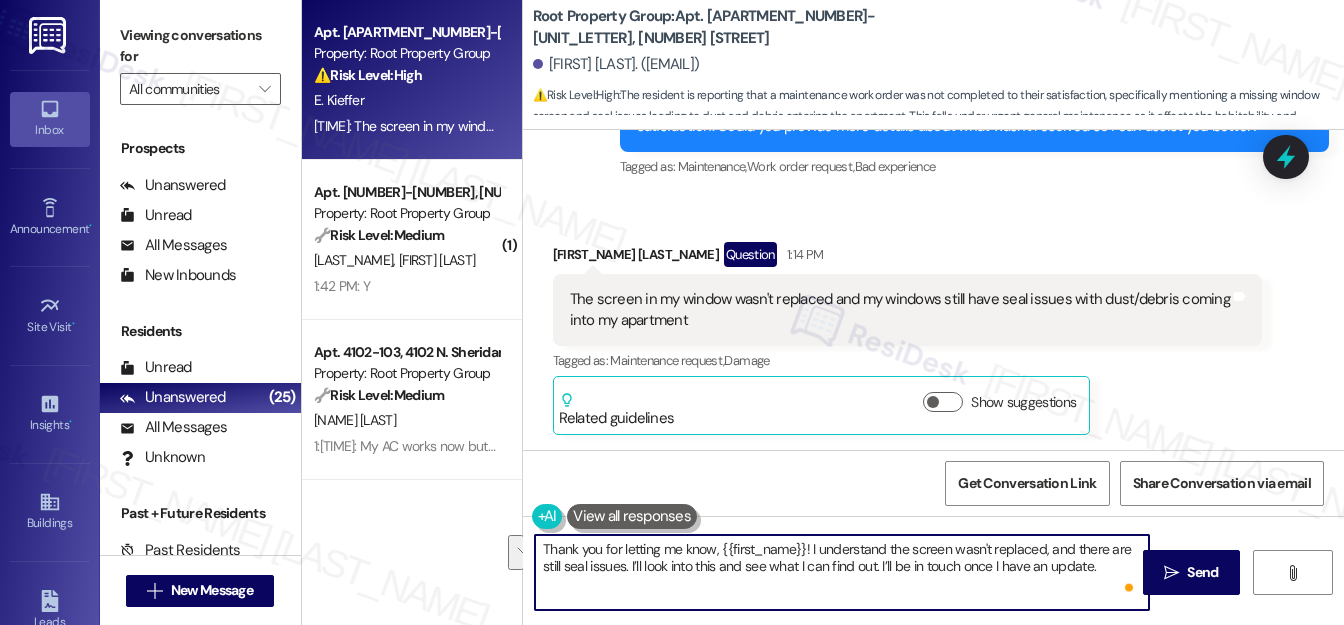 drag, startPoint x: 540, startPoint y: 548, endPoint x: 1096, endPoint y: 567, distance: 556.3245 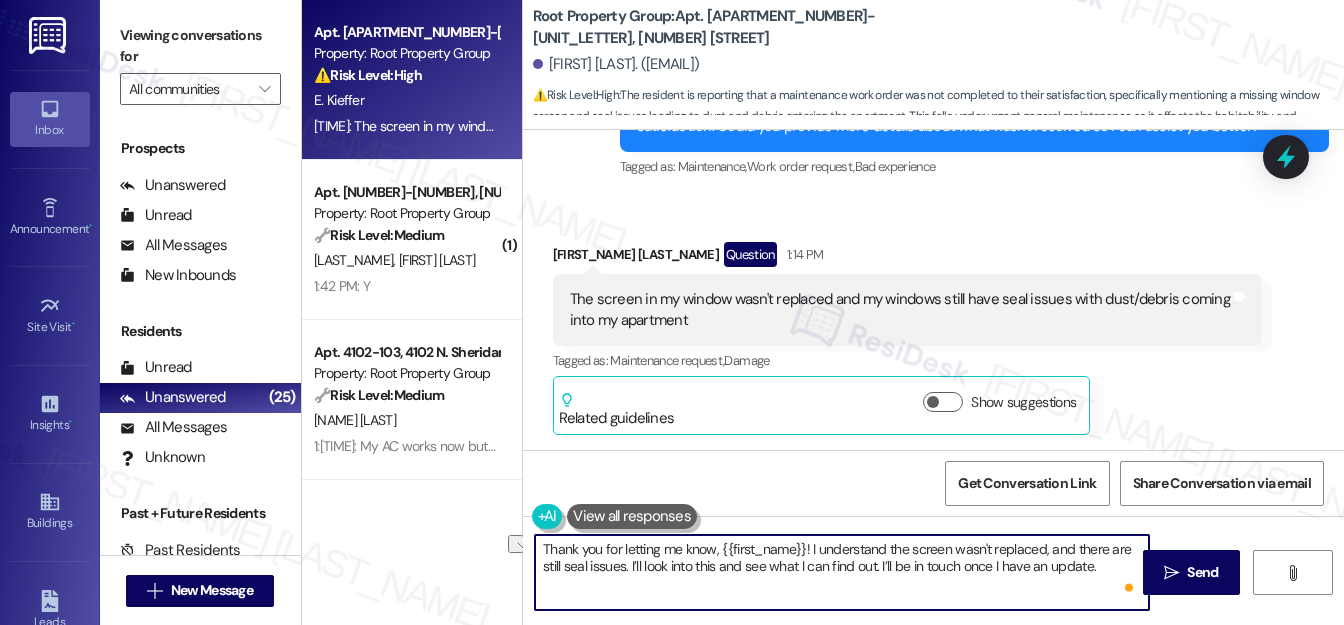 drag, startPoint x: 630, startPoint y: 565, endPoint x: 1094, endPoint y: 579, distance: 464.21115 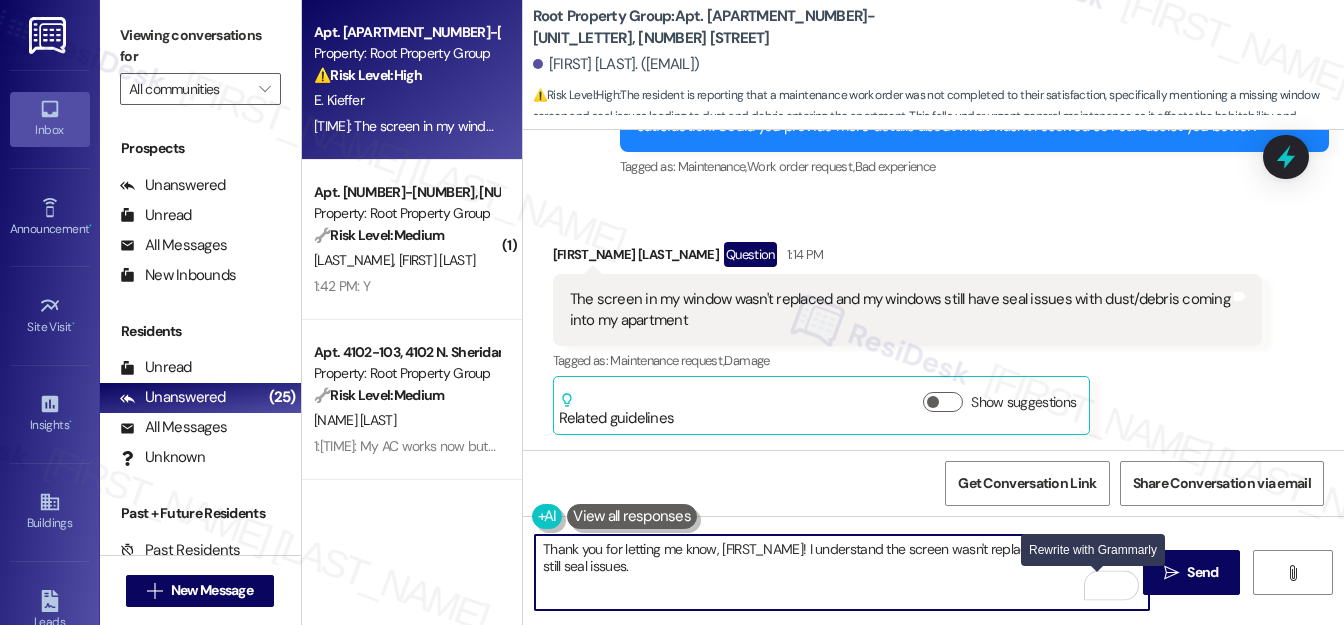 paste on "I’ll look into this and see if I can find out why the repairs haven’t been completed yet. I’ll follow up with you once I have an update." 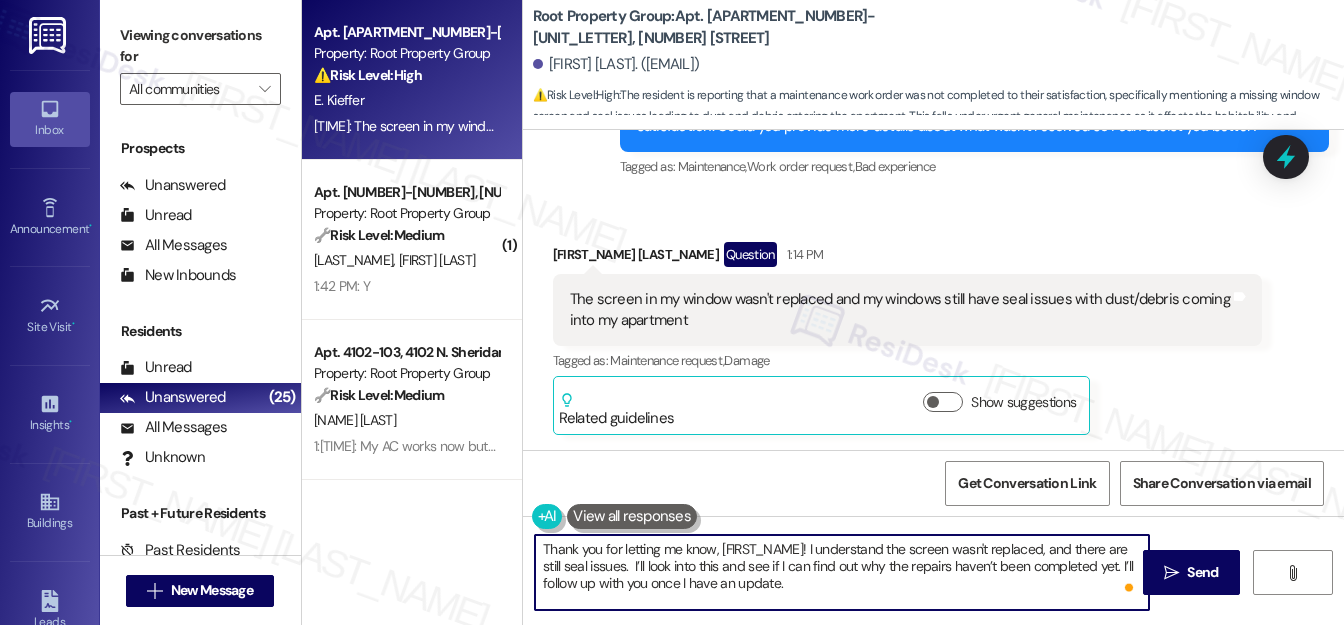 click on "Thank you for letting me know, {{first_name}}! I understand the screen wasn't replaced, and there are still seal issues.  I’ll look into this and see if I can find out why the repairs haven’t been completed yet. I’ll follow up with you once I have an update." at bounding box center (842, 572) 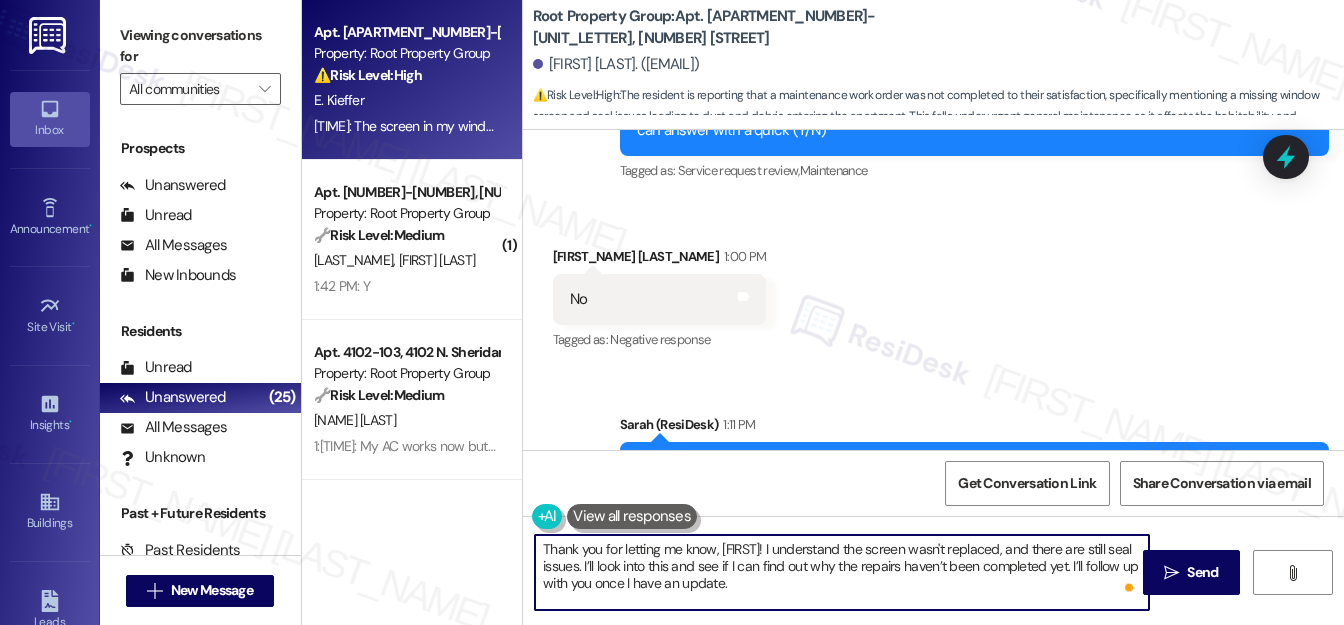 scroll, scrollTop: 1021, scrollLeft: 0, axis: vertical 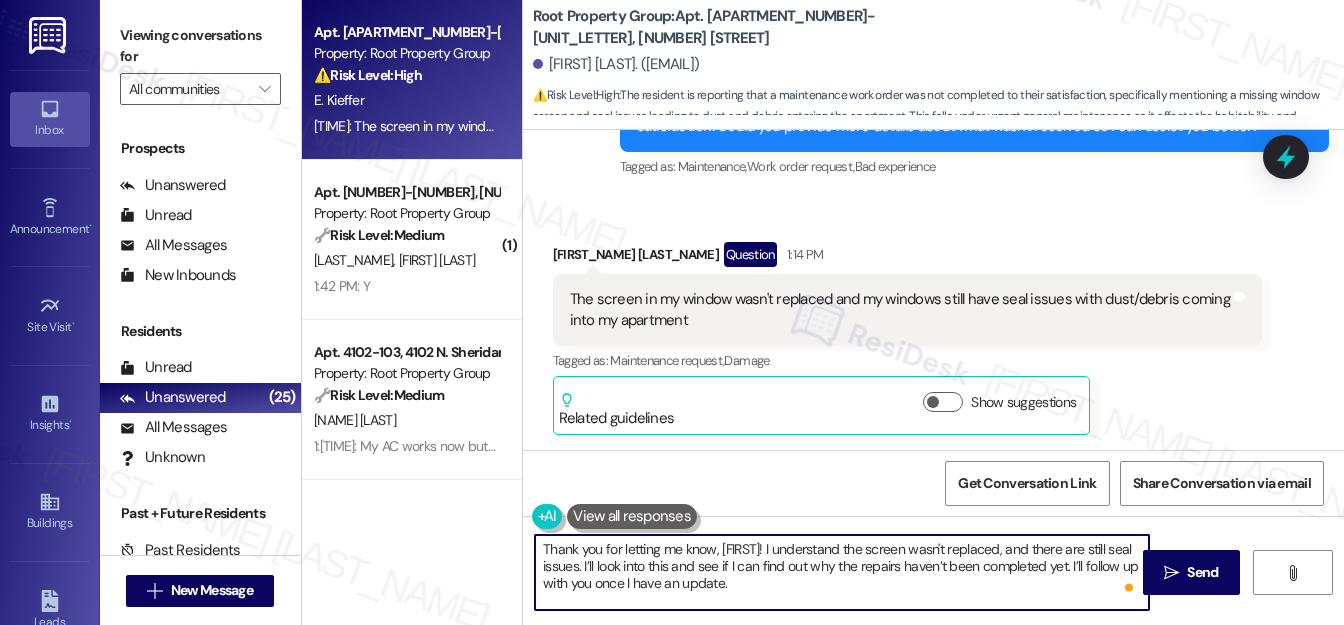 click on "Thank you for letting me know, {{first_name}}! I understand the screen wasn't replaced, and there are still seal issues. I’ll look into this and see if I can find out why the repairs haven’t been completed yet. I’ll follow up with you once I have an update." at bounding box center [842, 572] 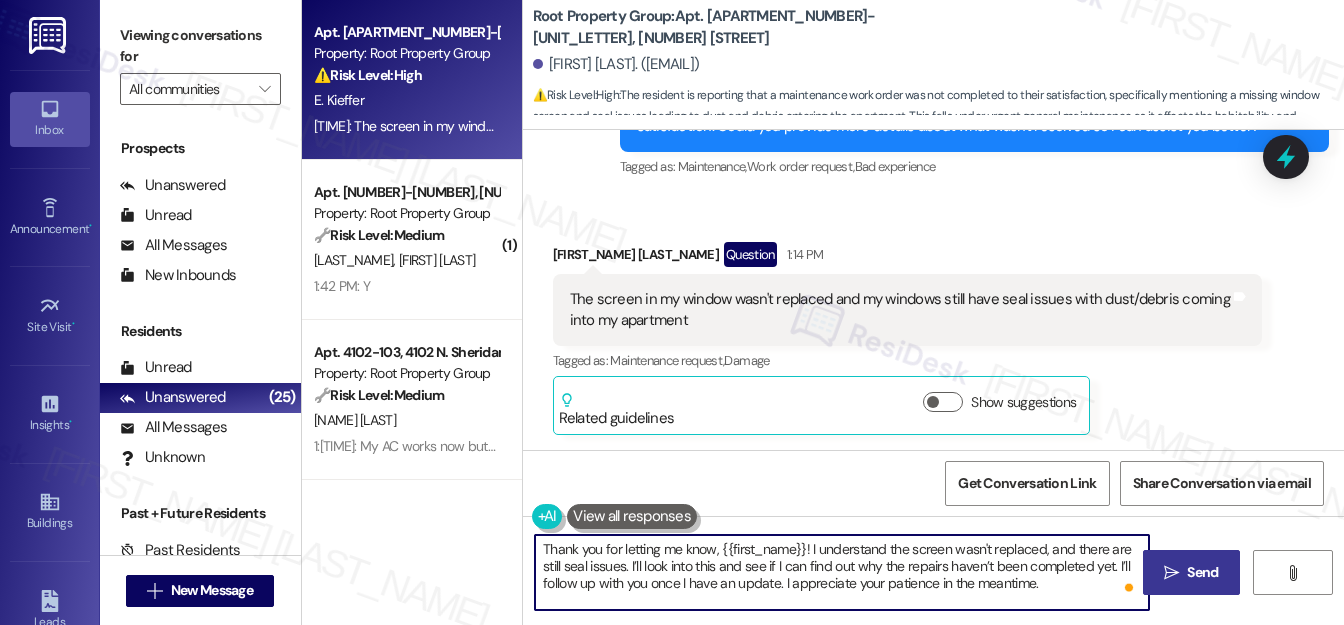 type on "Thank you for letting me know, {{first_name}}! I understand the screen wasn't replaced, and there are still seal issues. I’ll look into this and see if I can find out why the repairs haven’t been completed yet. I’ll follow up with you once I have an update. I appreciate your patience in the meantime." 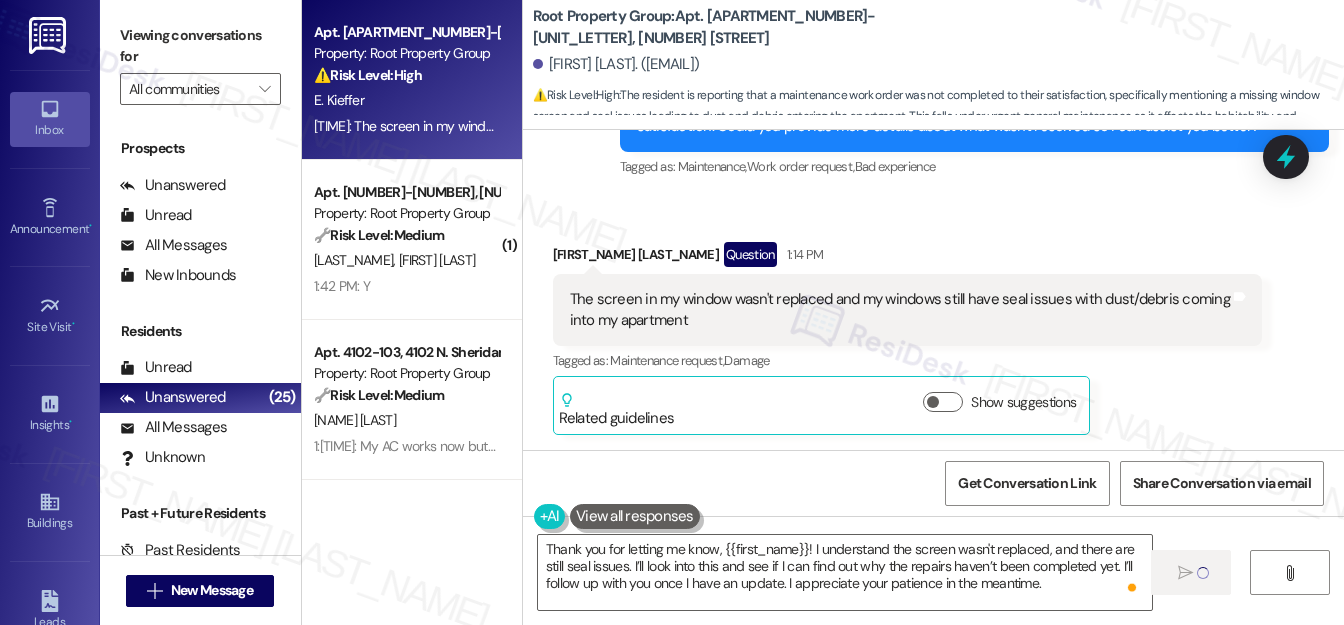 type 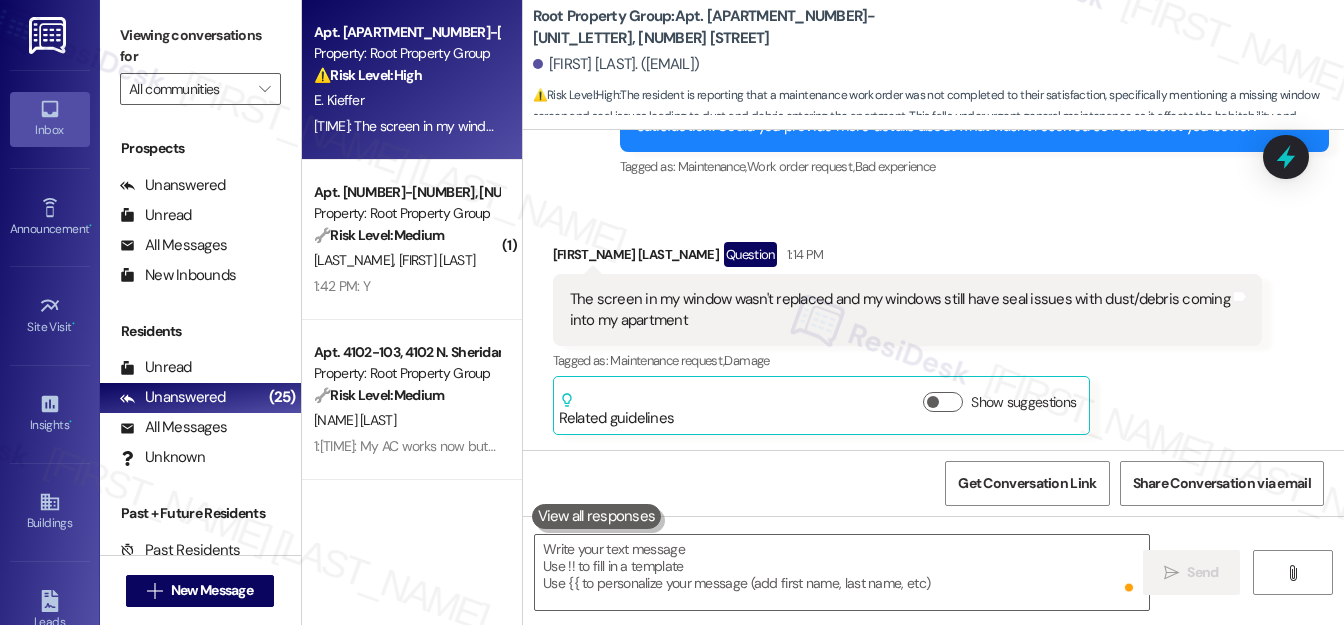scroll, scrollTop: 1384, scrollLeft: 0, axis: vertical 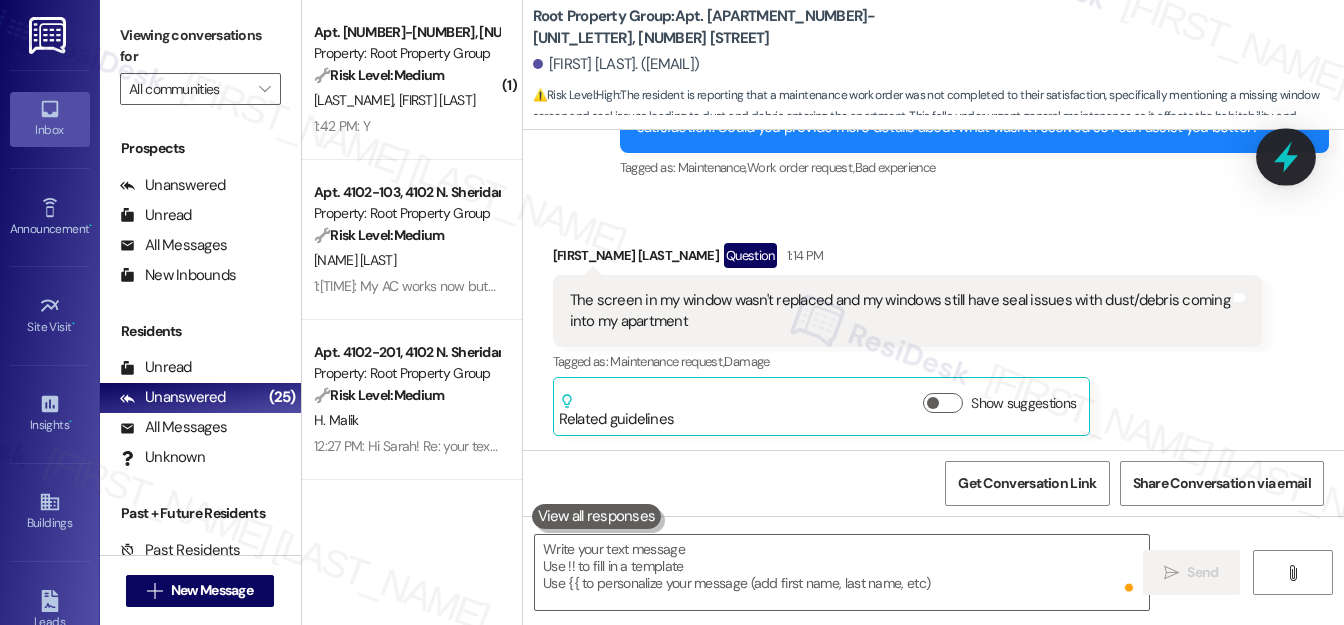 click 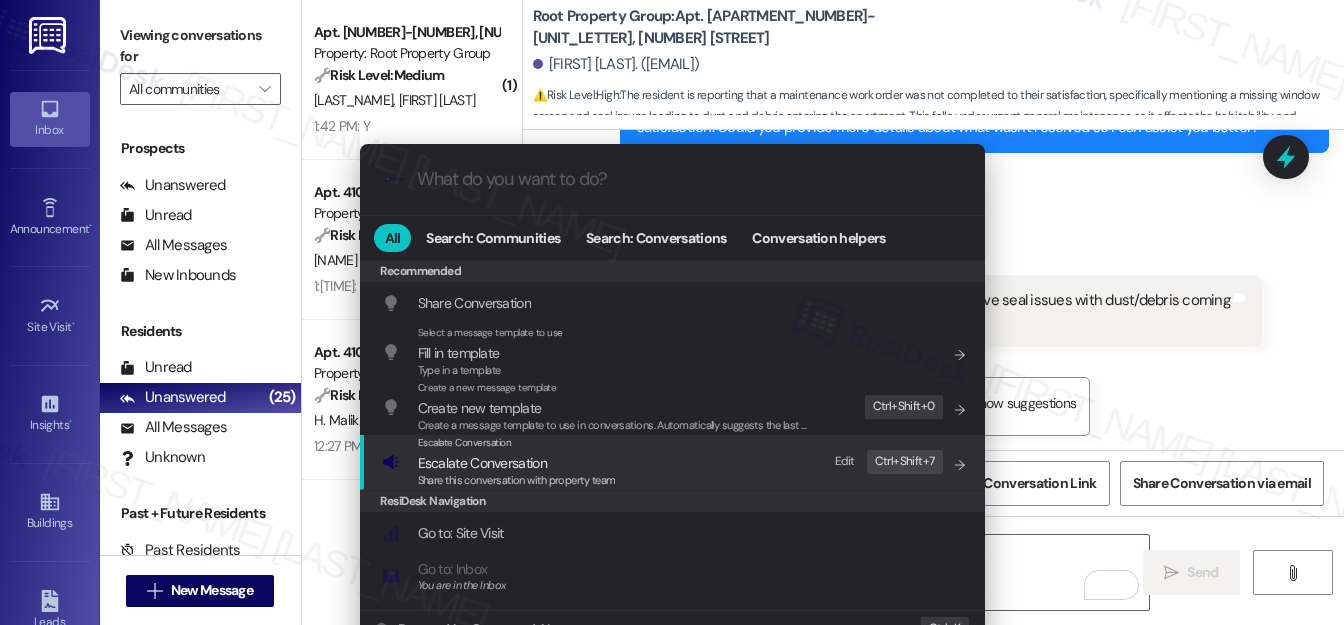 click on "Escalate Conversation" at bounding box center (482, 463) 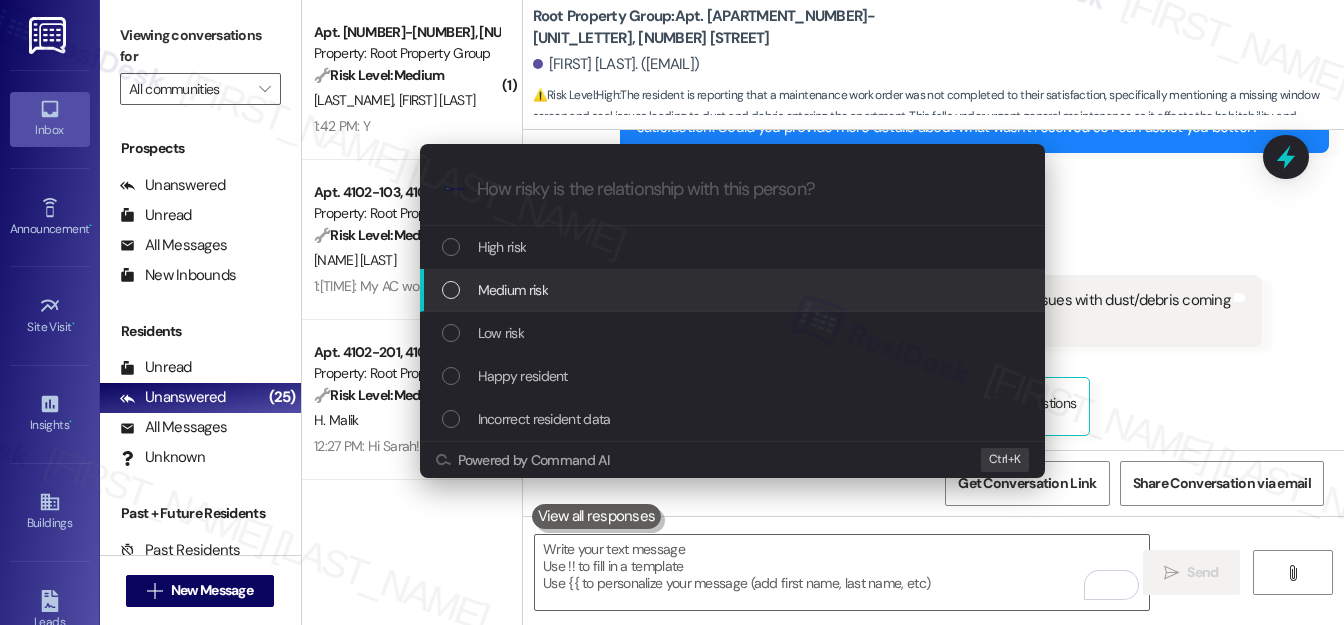 click on "Medium risk" at bounding box center [734, 290] 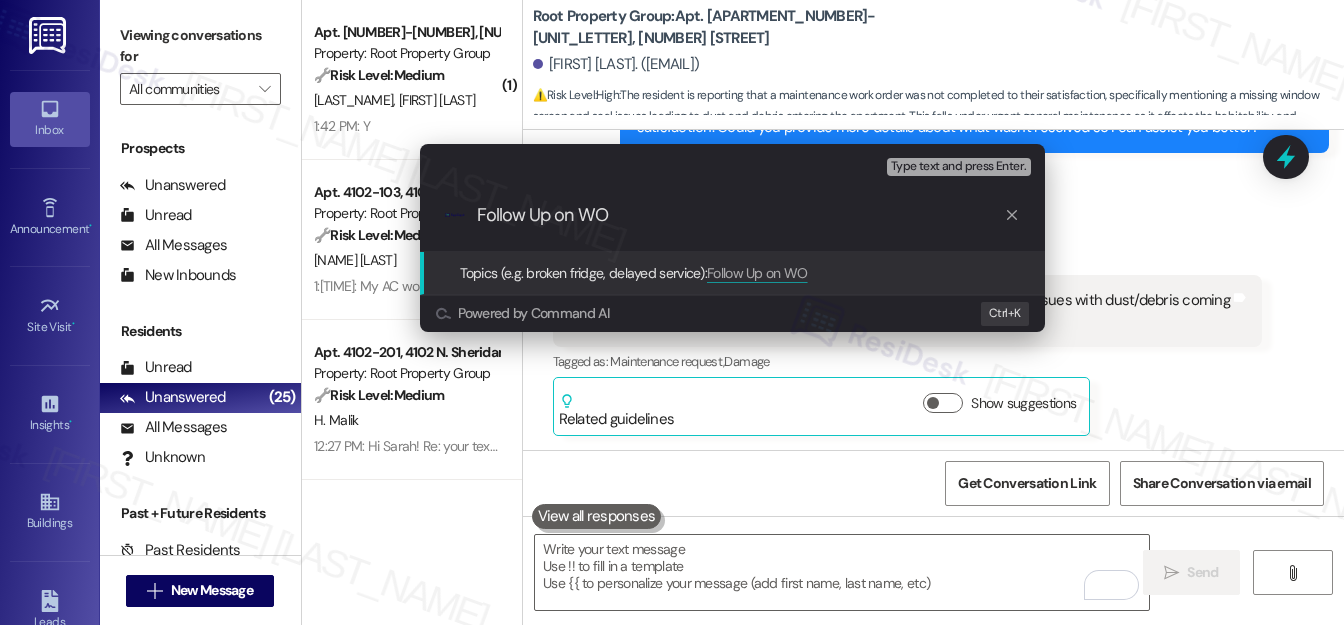 paste on "#36489" 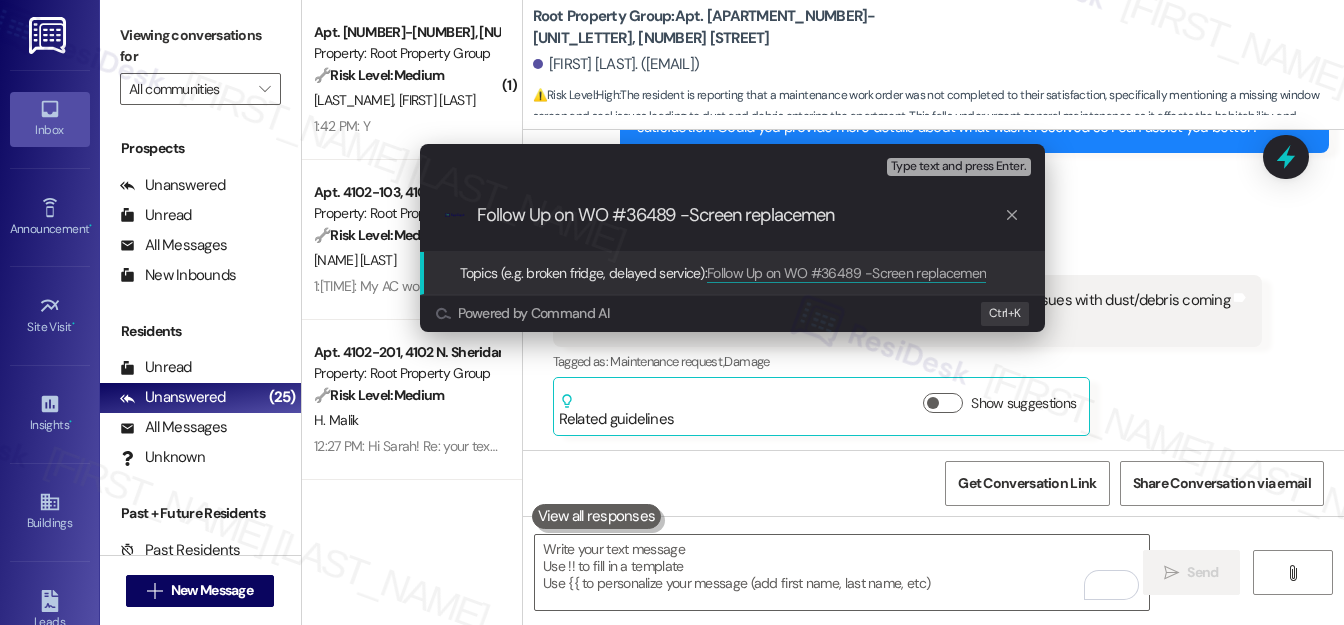 type on "Follow Up on WO #36489 -Screen replacement" 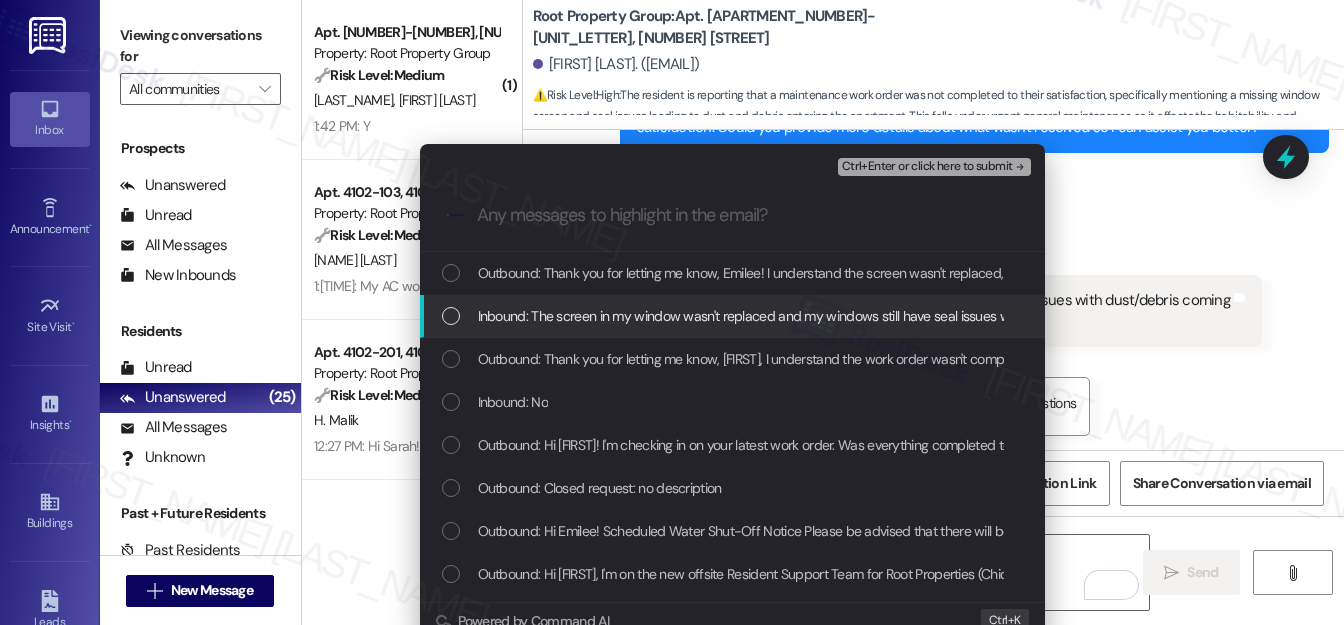 click at bounding box center (451, 316) 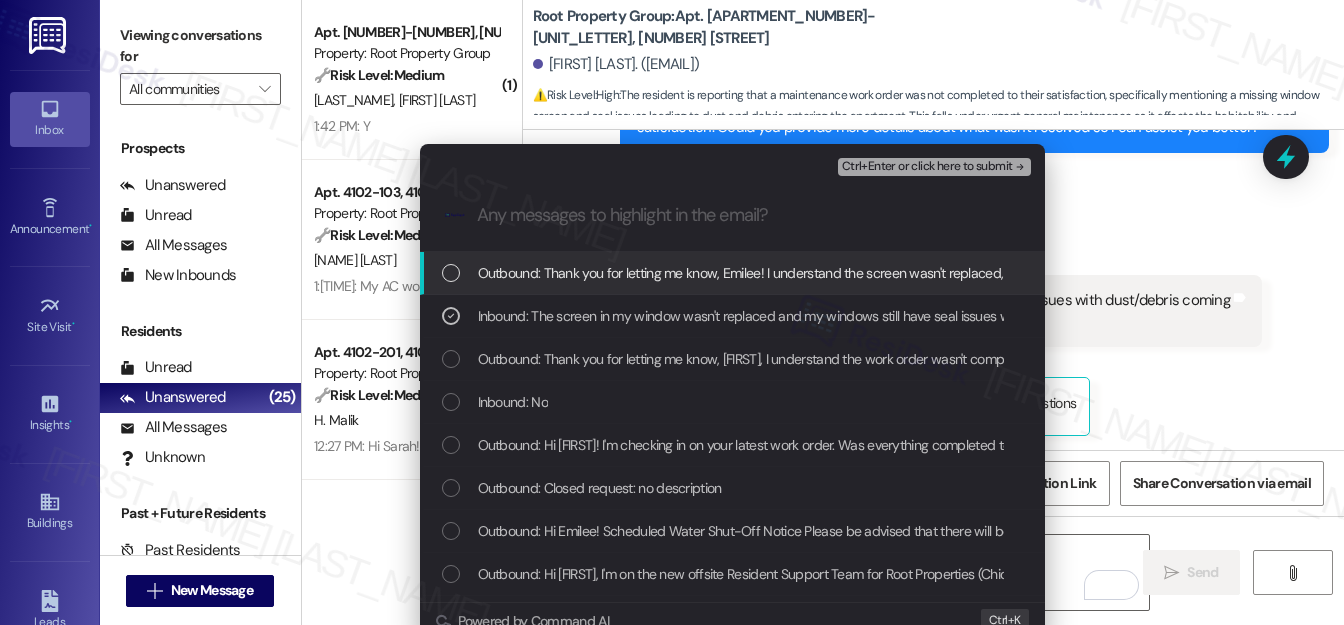 click on "Ctrl+Enter or click here to submit" at bounding box center [927, 167] 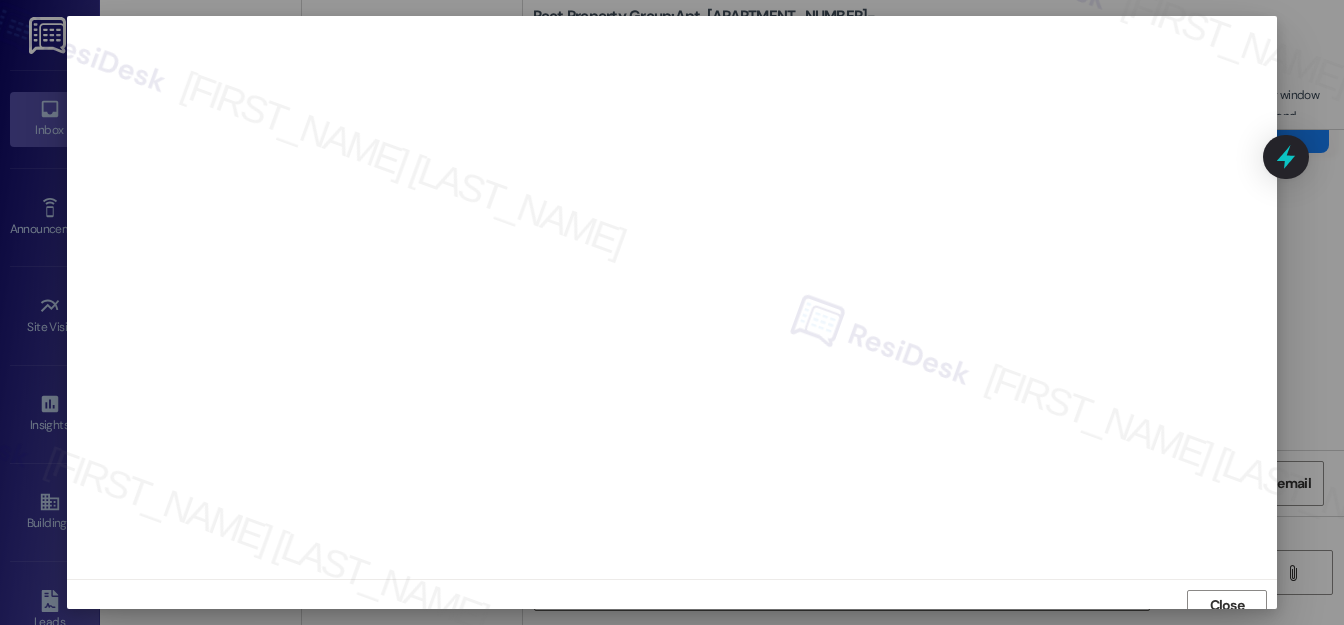 scroll, scrollTop: 12, scrollLeft: 0, axis: vertical 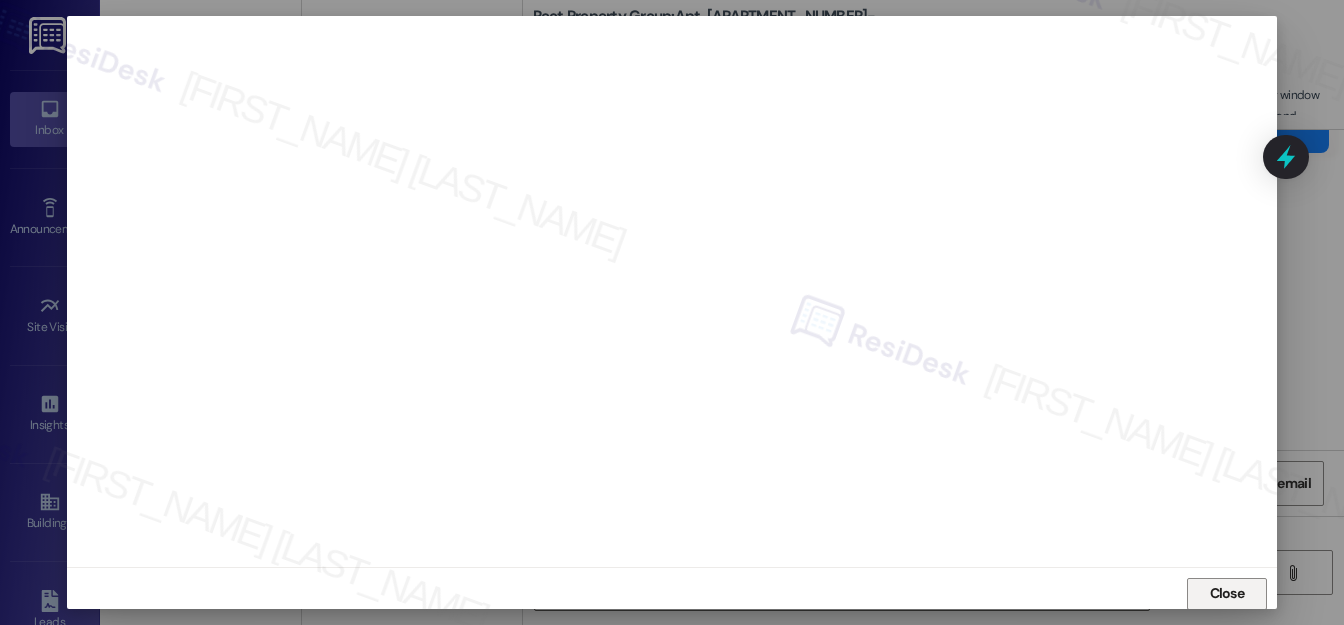 click on "Close" at bounding box center [1227, 593] 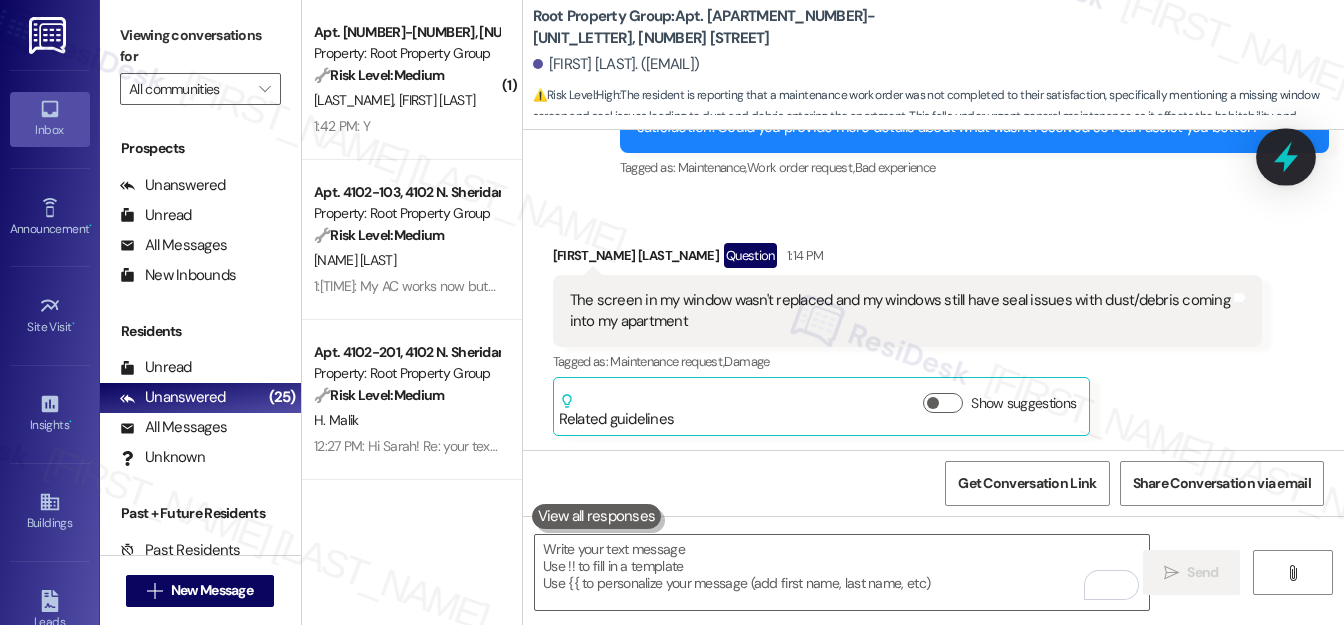 drag, startPoint x: 1298, startPoint y: 154, endPoint x: 1224, endPoint y: 193, distance: 83.64807 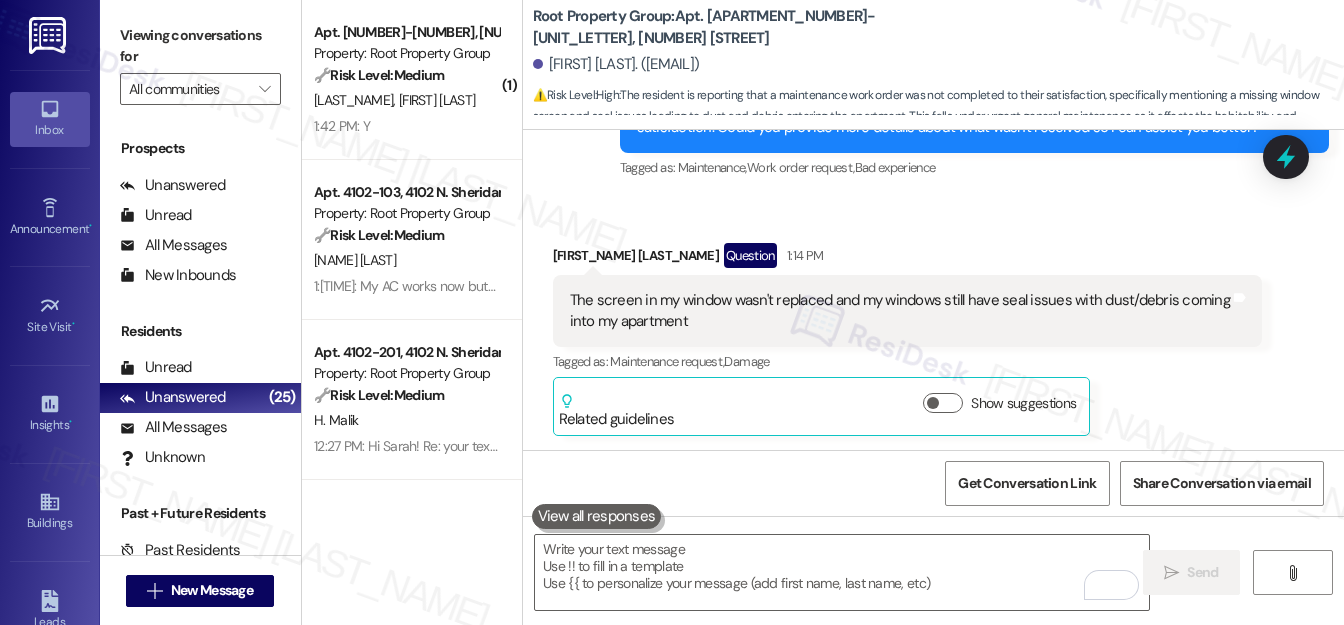 click 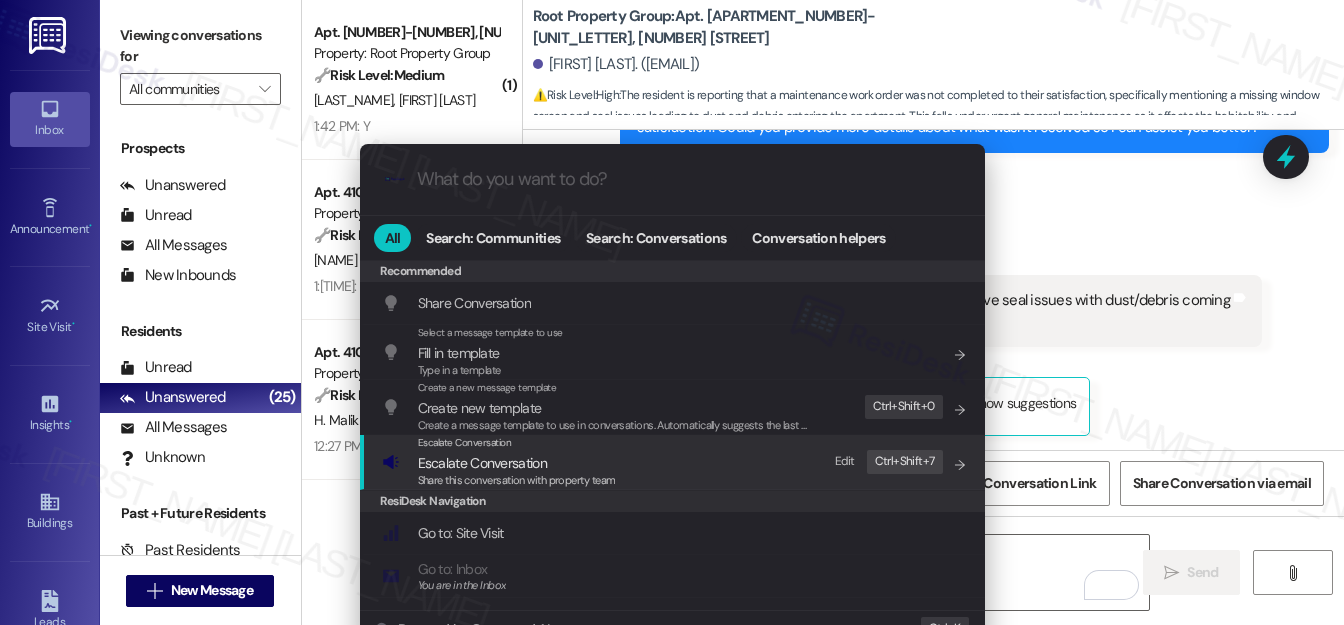 click on "Escalate Conversation" at bounding box center (482, 463) 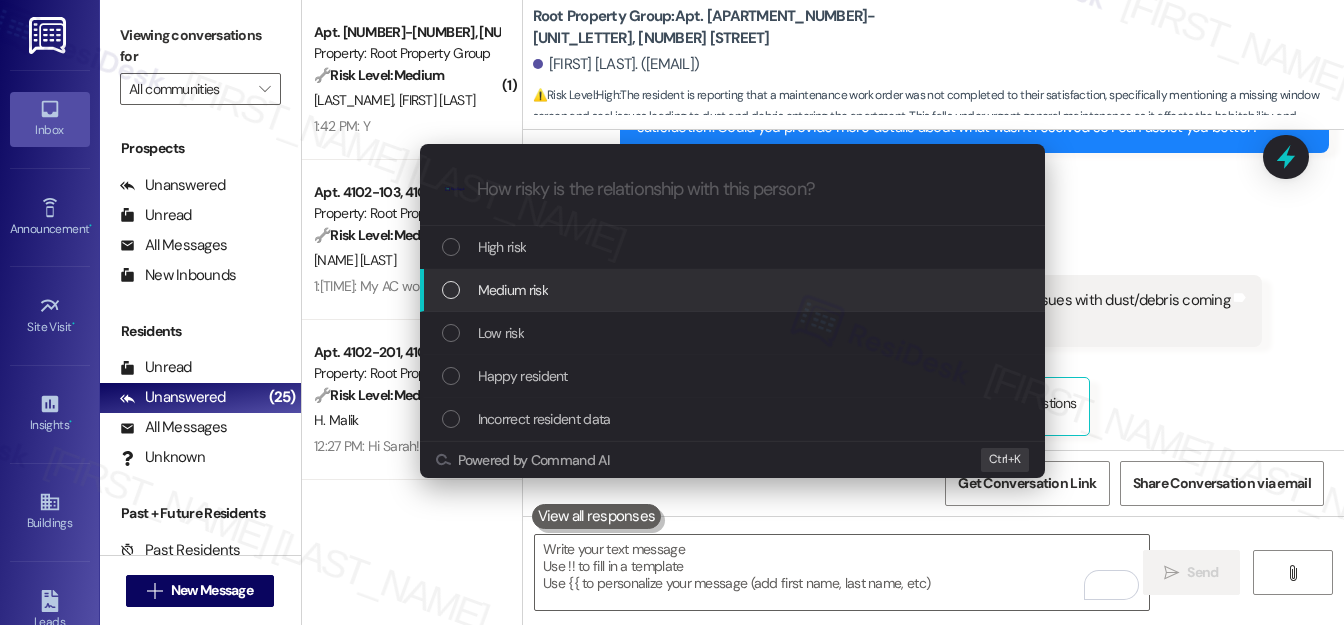 click on "Medium risk" at bounding box center [513, 290] 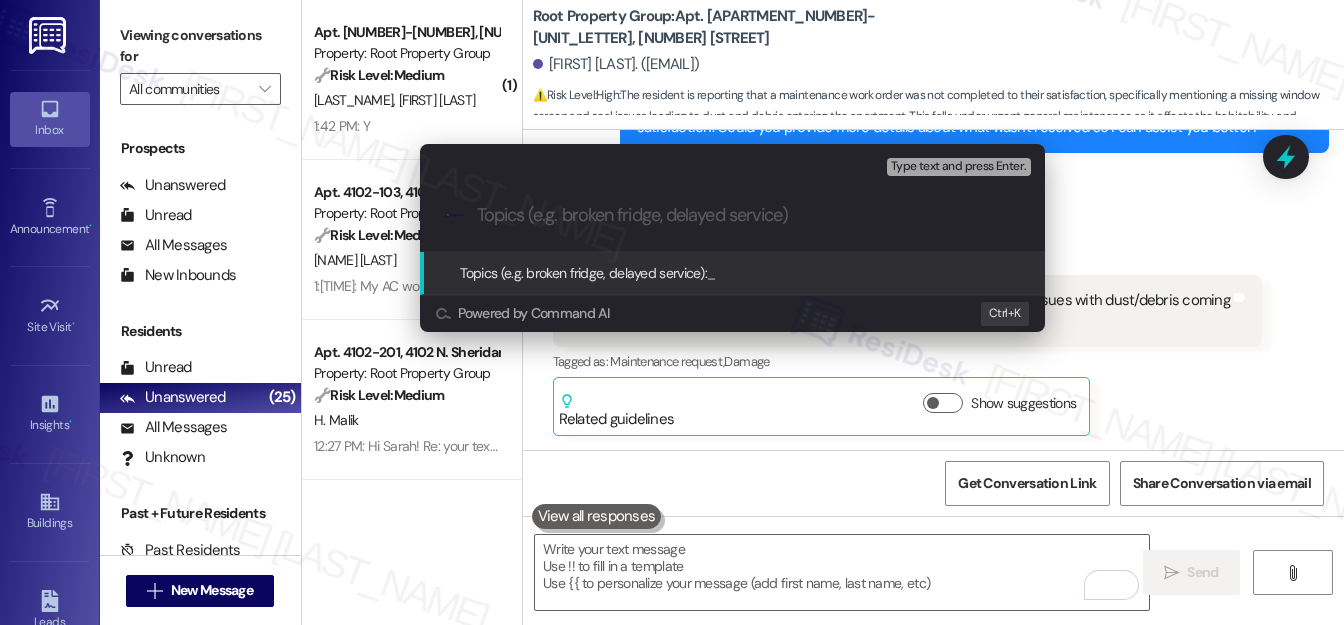 paste on "Follow Up on WO #36489 -Screen replacemen" 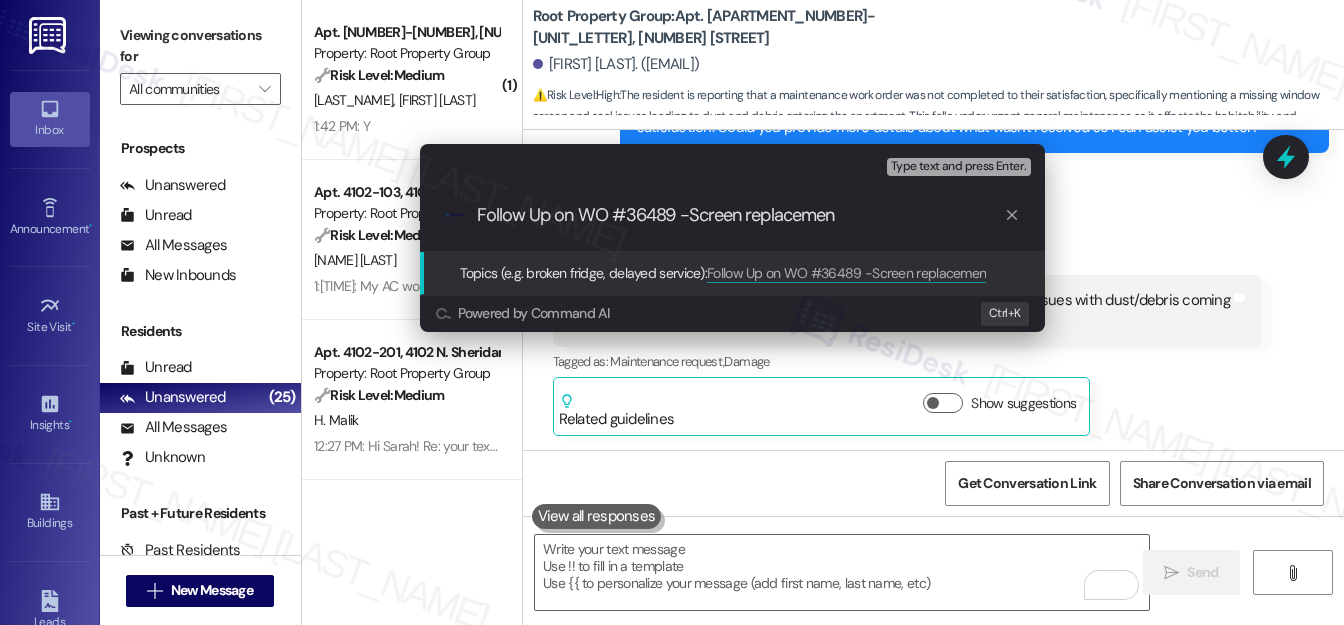 click on "Follow Up on WO #36489 -Screen replacemen" at bounding box center [740, 215] 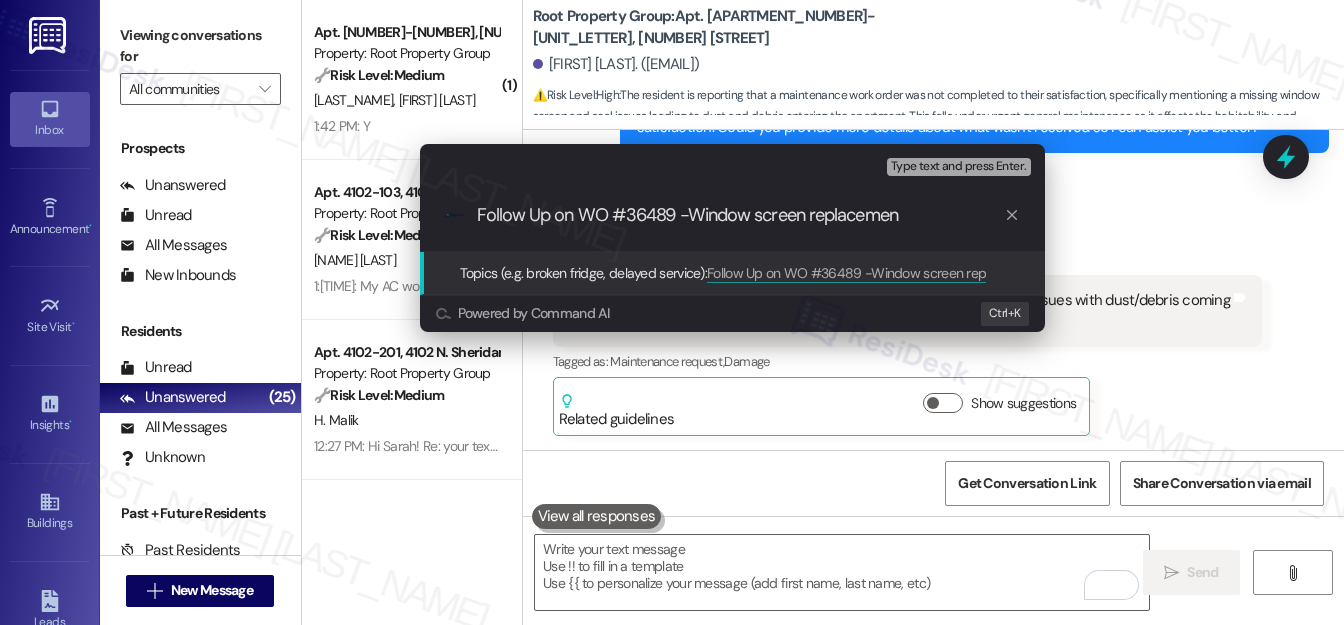 click on "Follow Up on WO #36489 -Window screen replacemen" at bounding box center (740, 215) 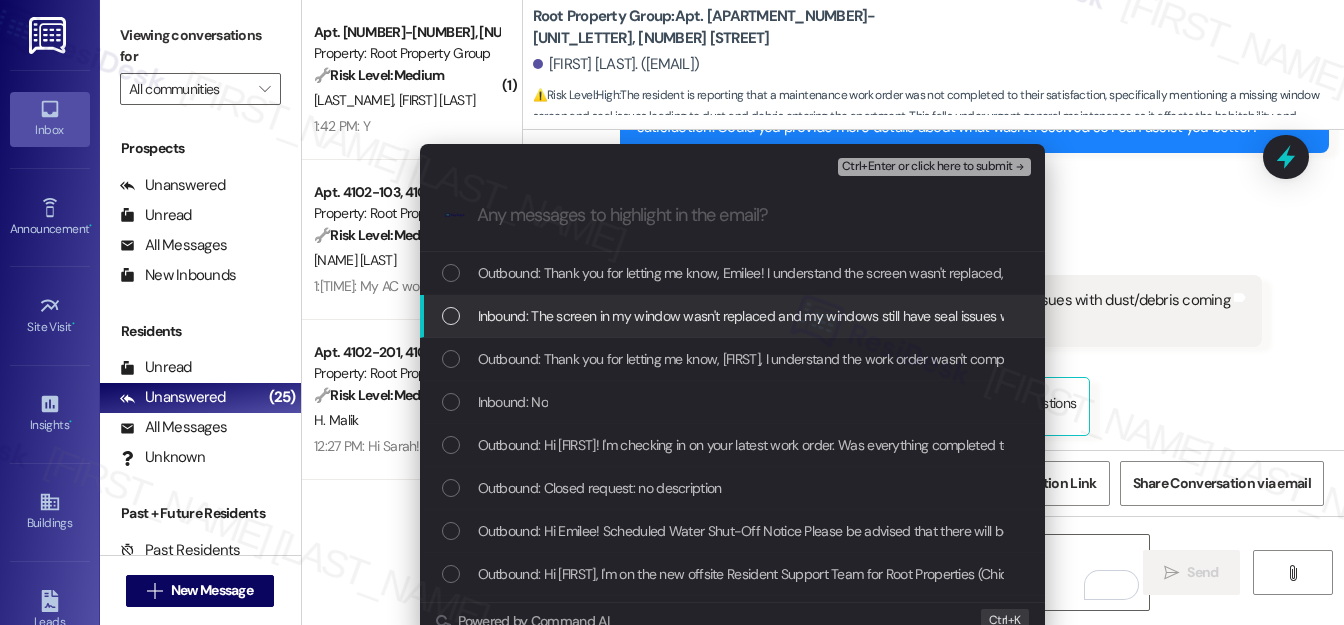 click at bounding box center [451, 316] 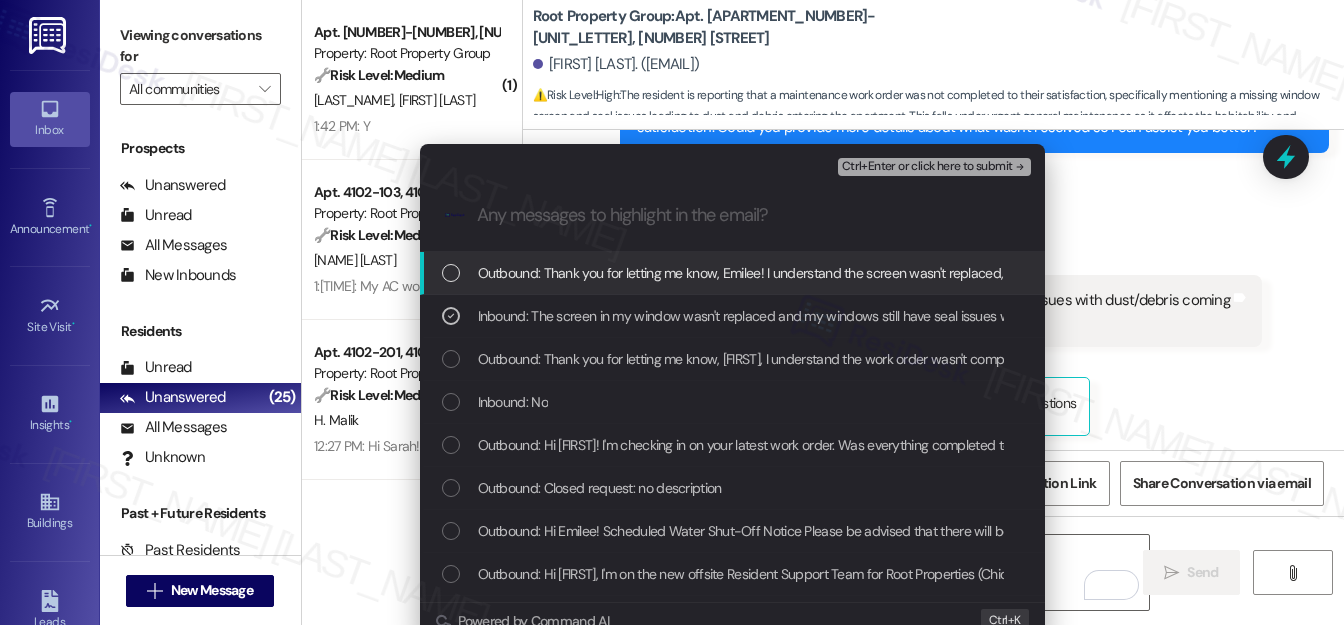 click on "Ctrl+Enter or click here to submit" at bounding box center (927, 167) 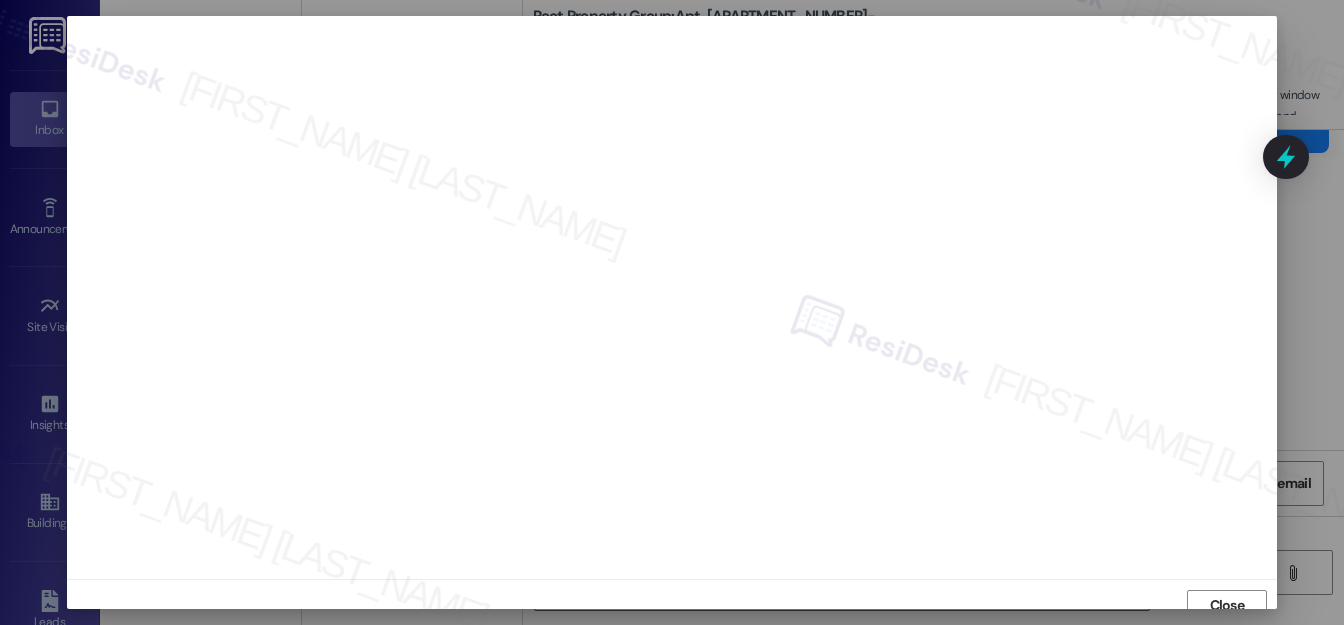 scroll, scrollTop: 12, scrollLeft: 0, axis: vertical 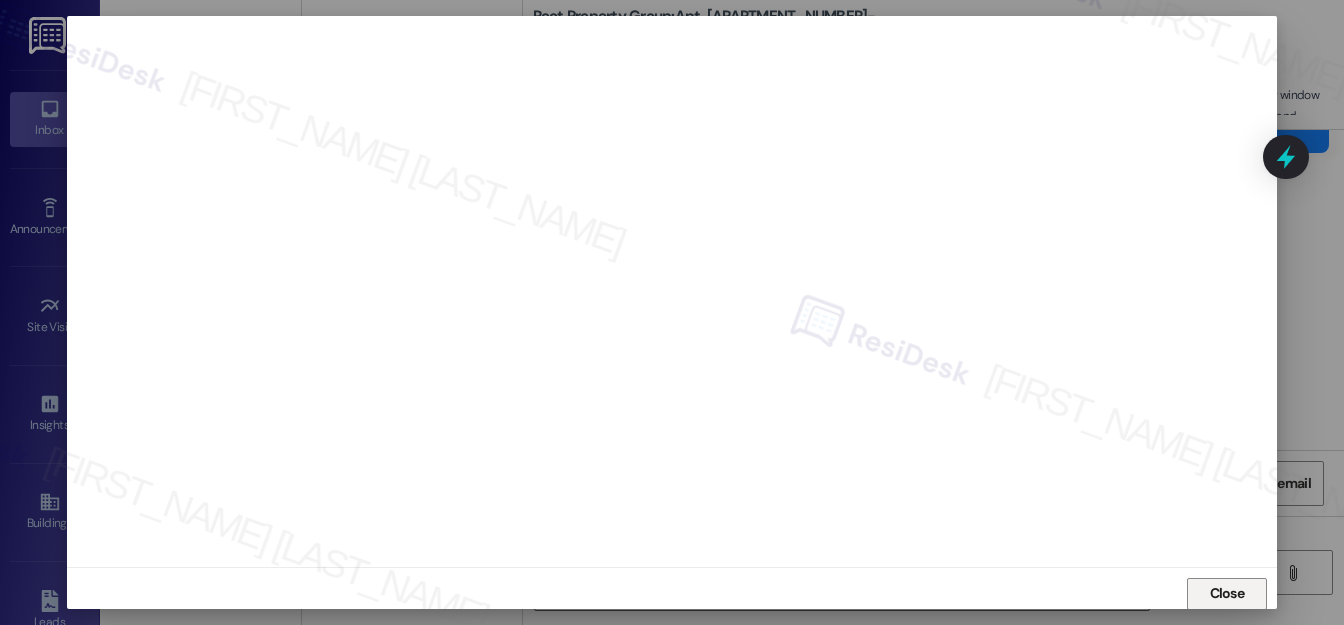 click on "Close" at bounding box center [1227, 593] 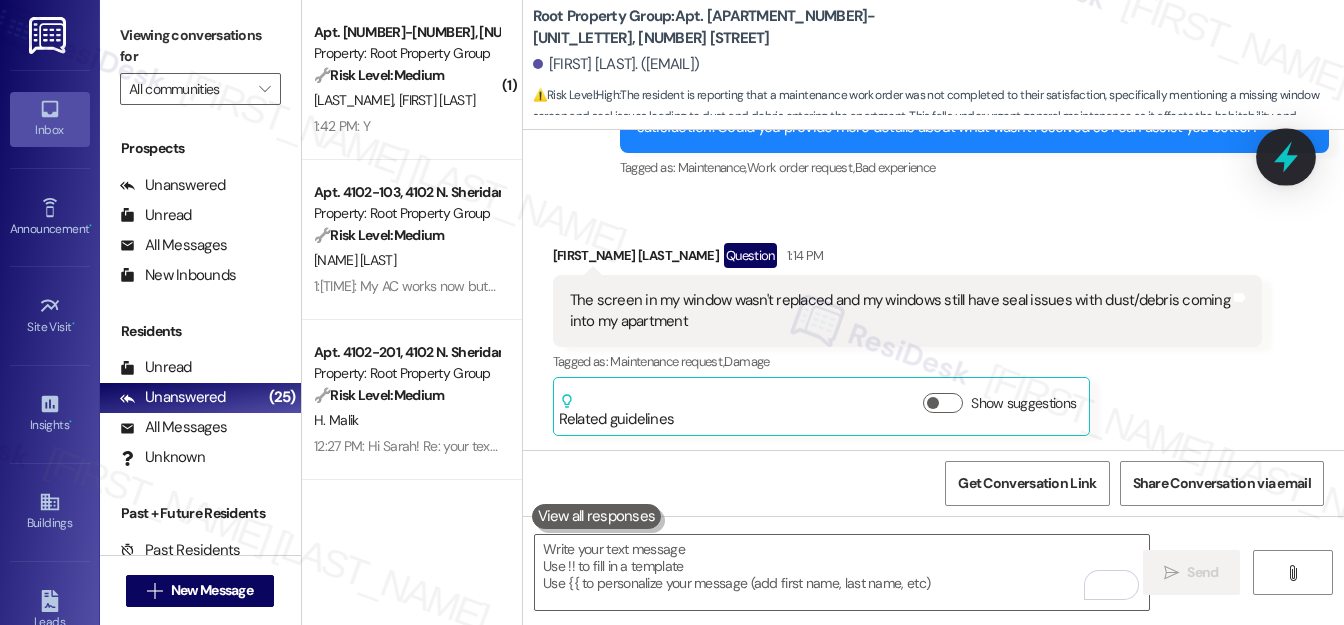 click 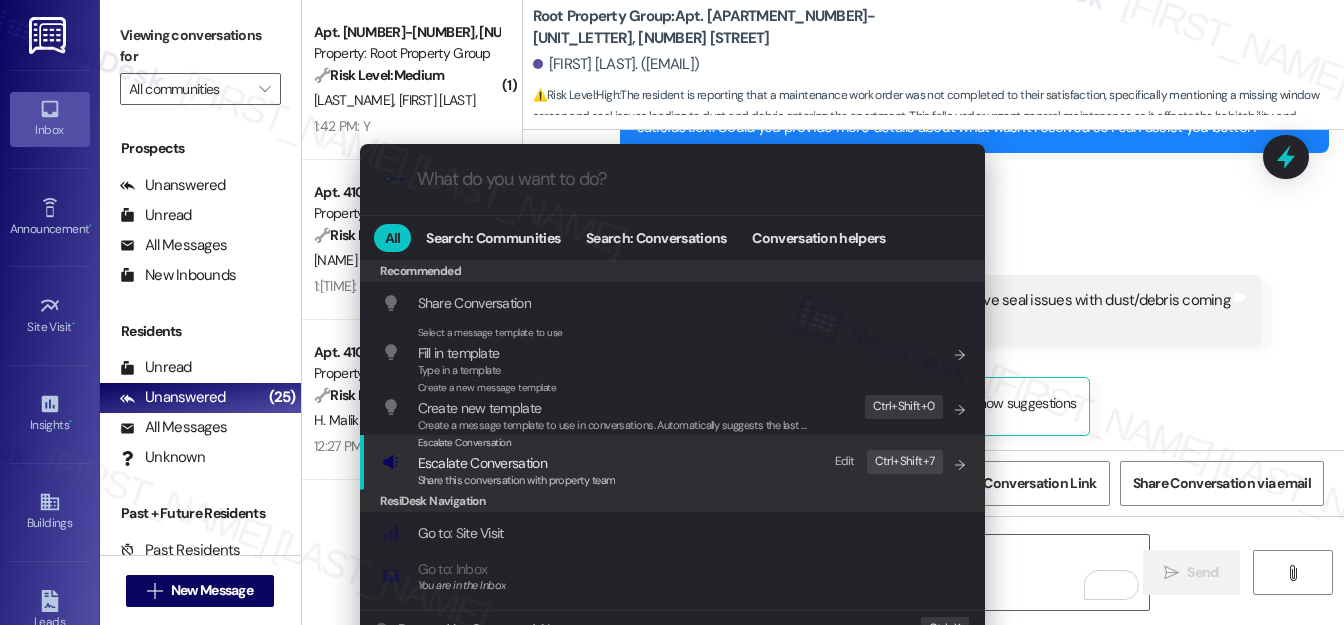 click on "Escalate Conversation" at bounding box center [482, 463] 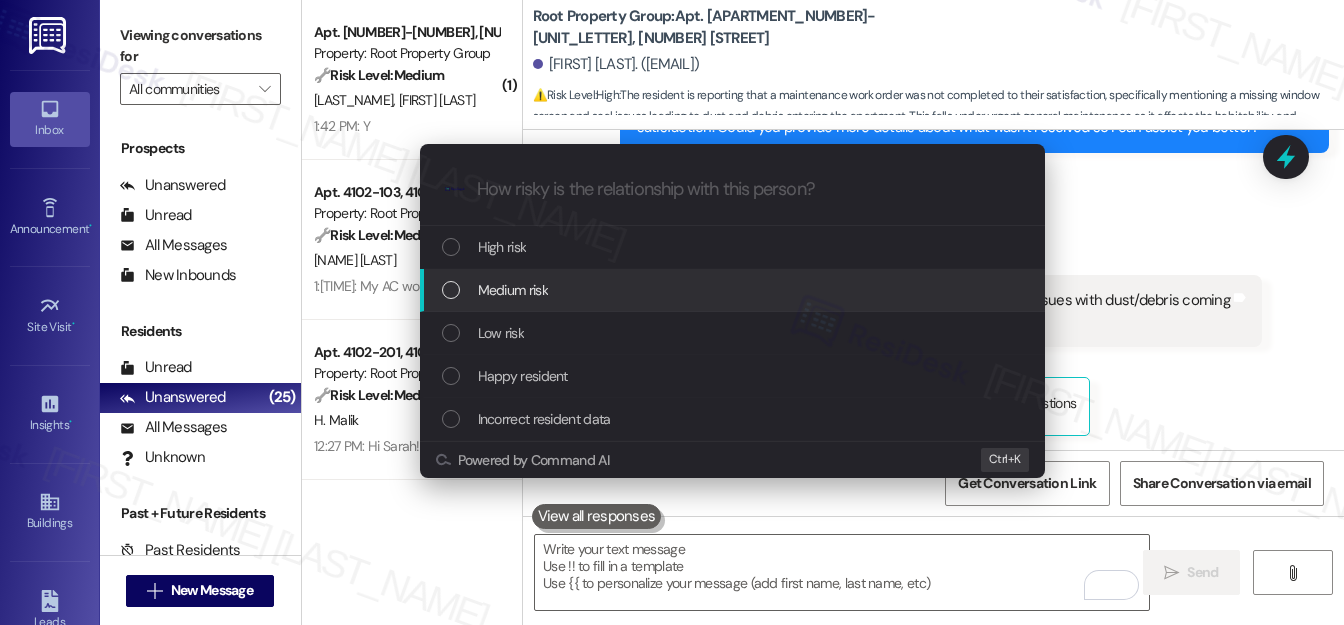 click on "Medium risk" at bounding box center [513, 290] 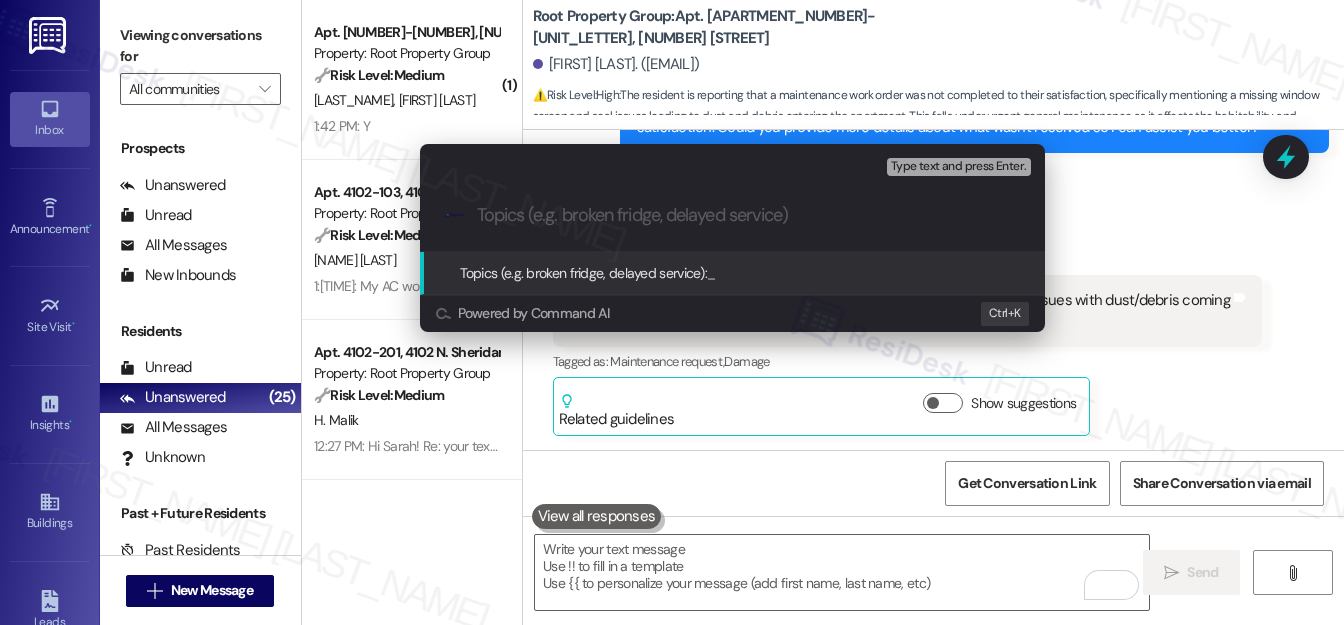 paste on "Follow Up on WO #36489 -Screen replacemen" 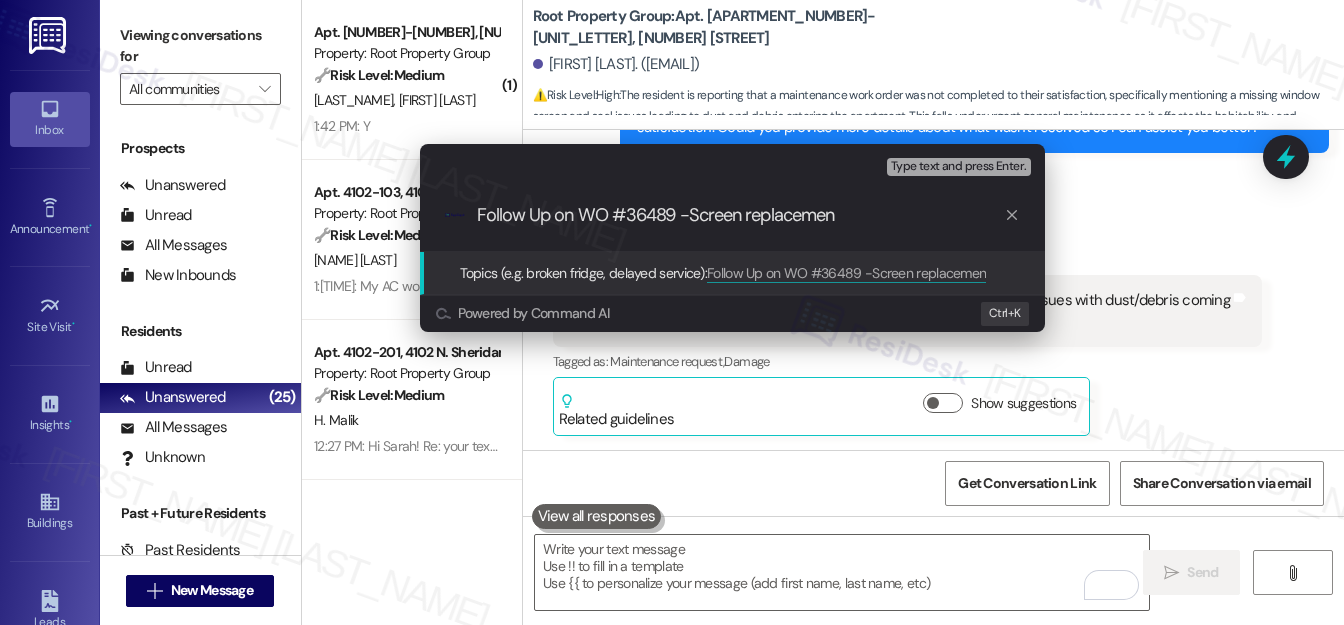 click on "Follow Up on WO #36489 -Screen replacemen" at bounding box center [740, 215] 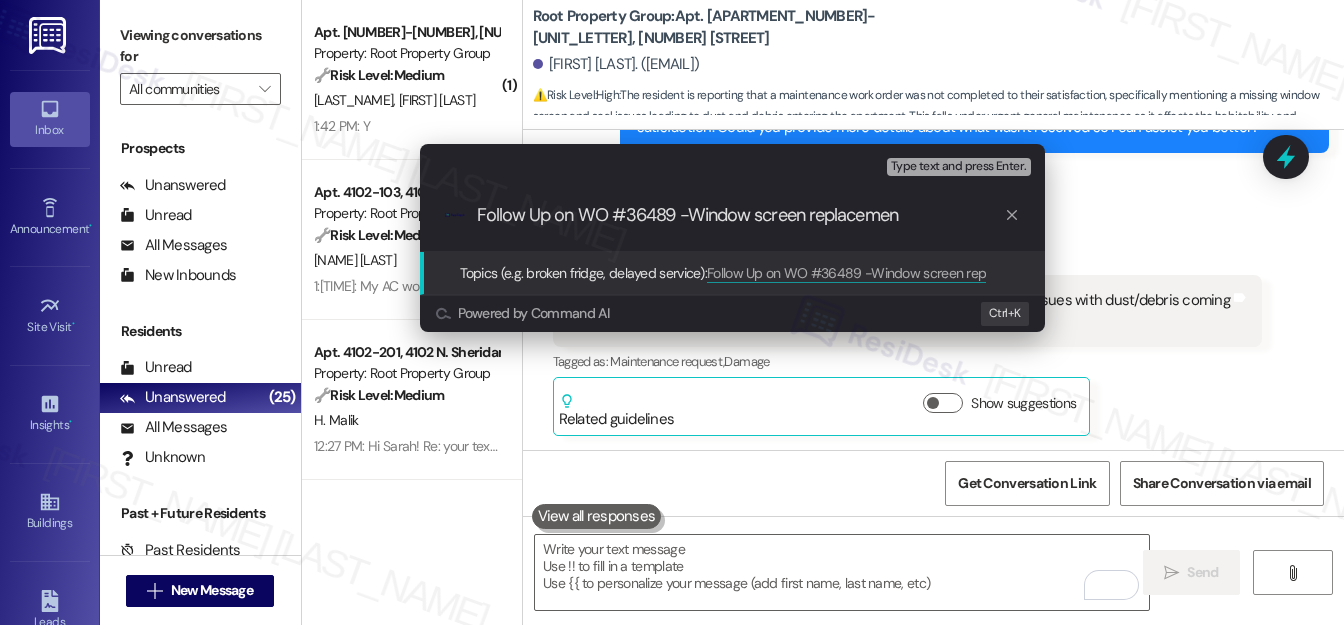 click on "Follow Up on WO #36489 -Window screen replacemen" at bounding box center (740, 215) 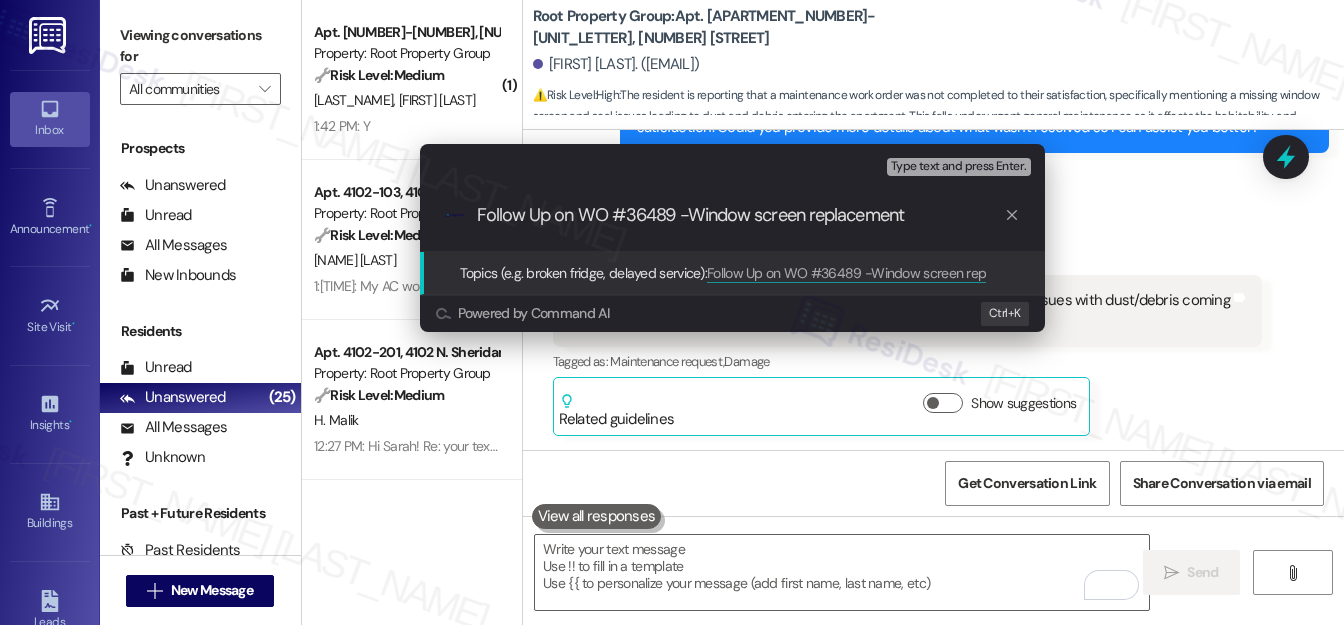 type 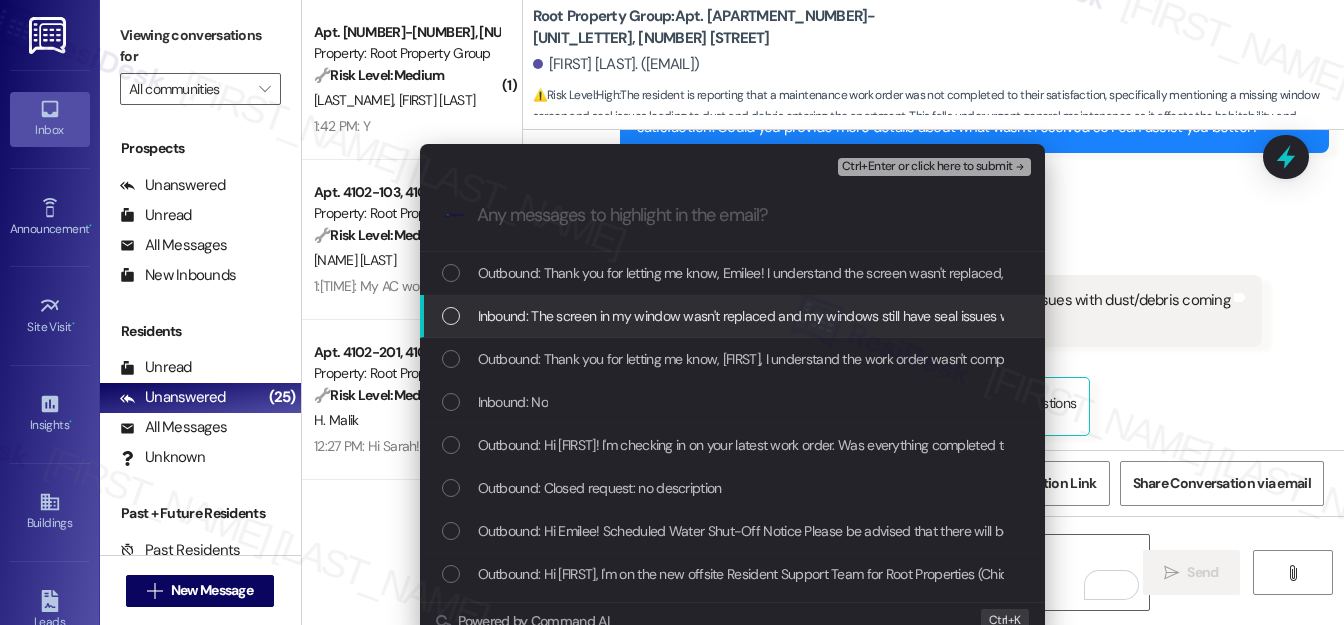 click at bounding box center (451, 316) 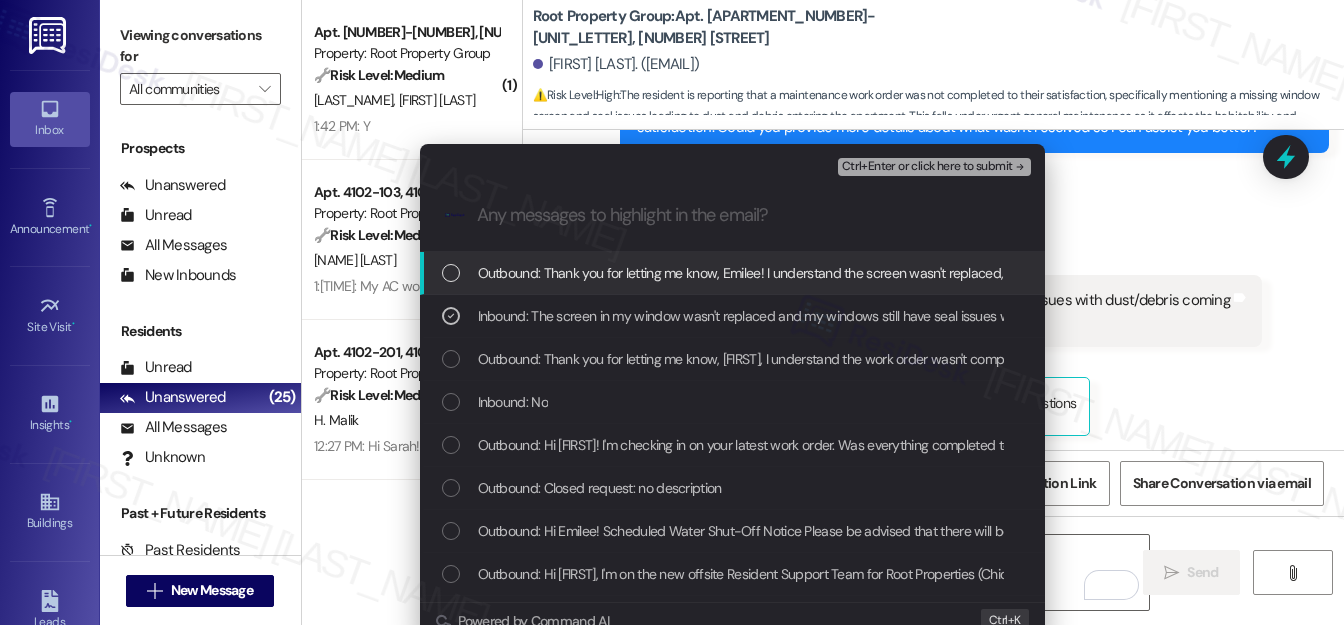 click on "Ctrl+Enter or click here to submit" at bounding box center (927, 167) 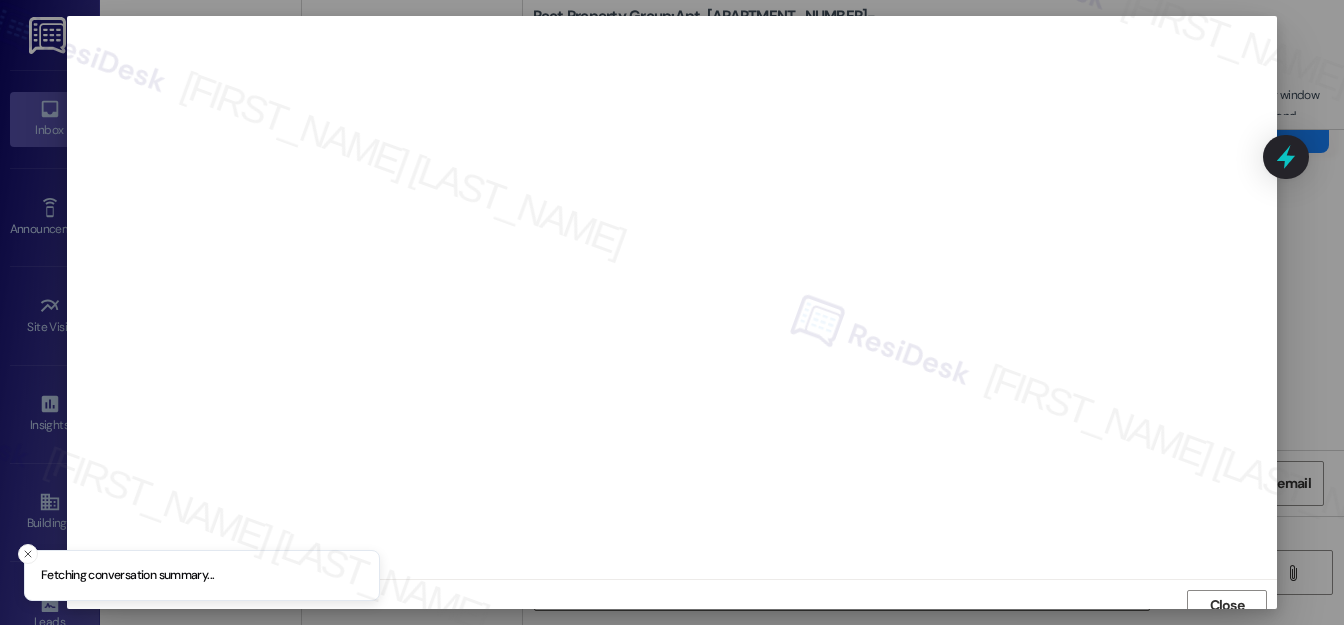 scroll, scrollTop: 12, scrollLeft: 0, axis: vertical 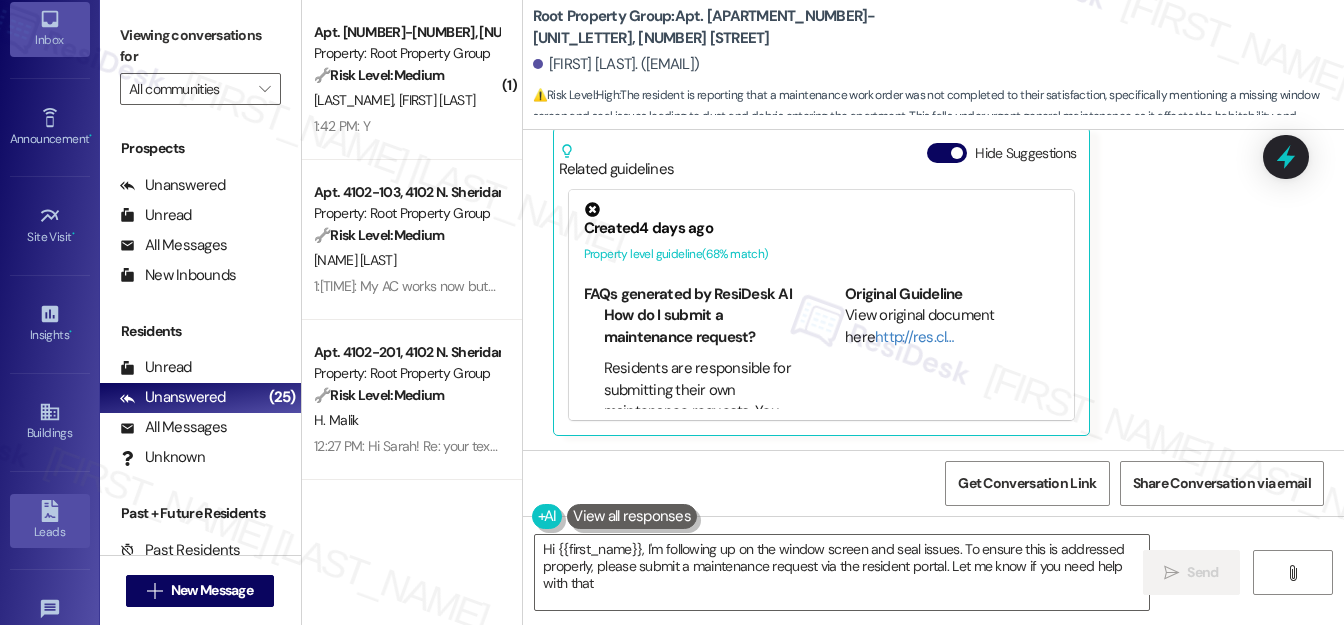 type on "Hi {{first_name}}, I'm following up on the window screen and seal issues. To ensure this is addressed properly, please submit a maintenance request via the resident portal. Let me know if you need help with that!" 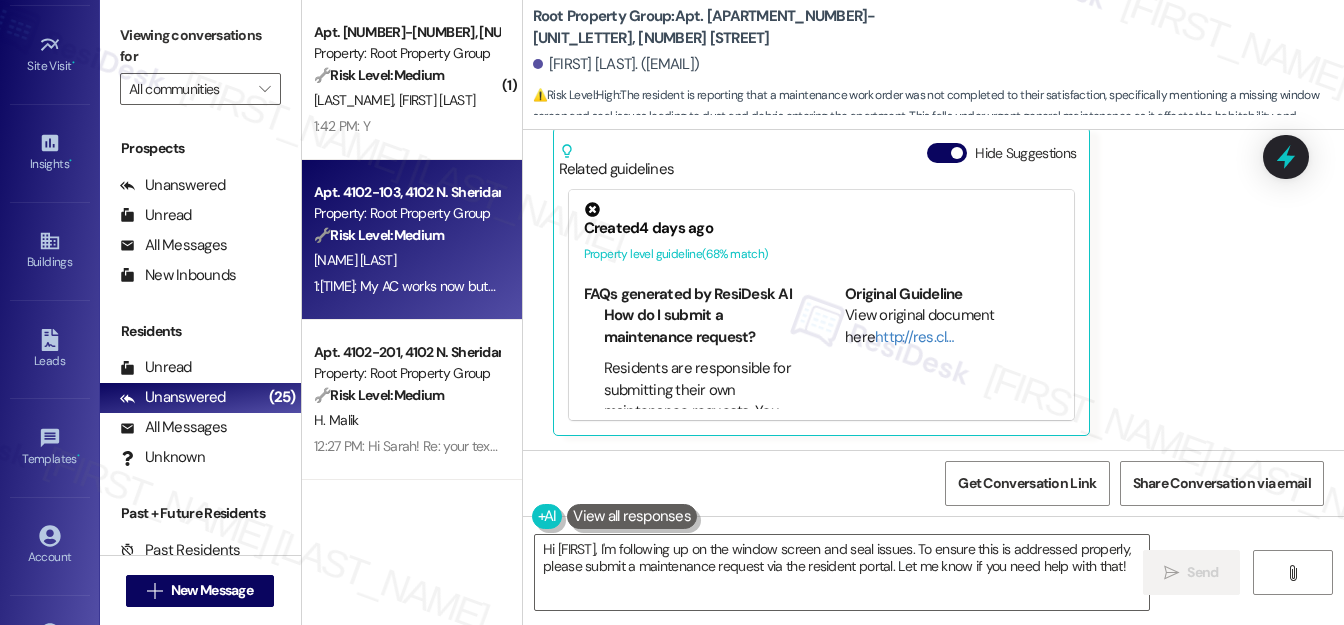 scroll, scrollTop: 272, scrollLeft: 0, axis: vertical 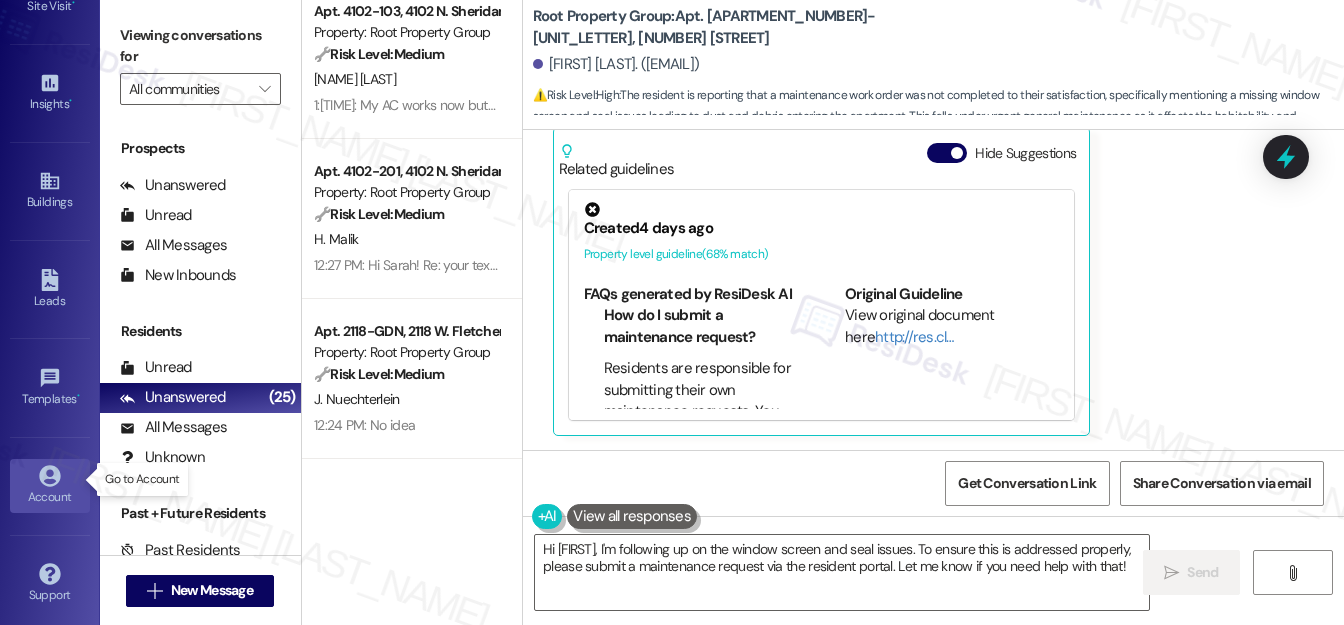 click on "Account" at bounding box center (50, 497) 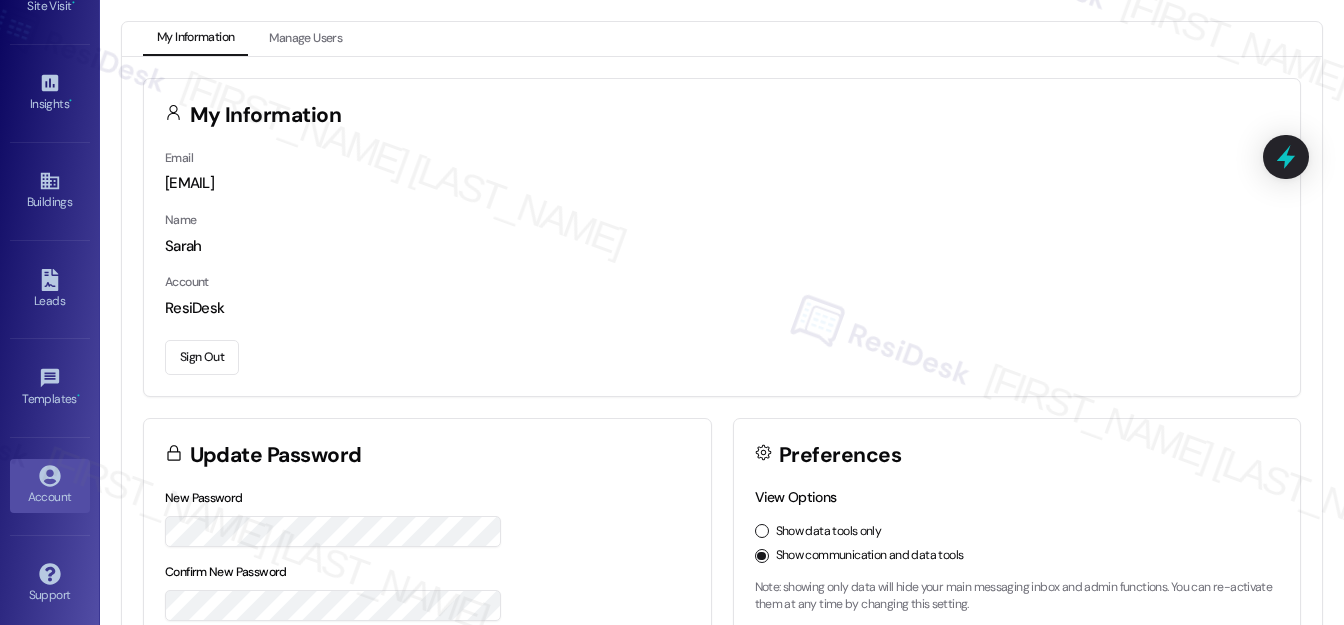 click on "Sign Out" at bounding box center (202, 357) 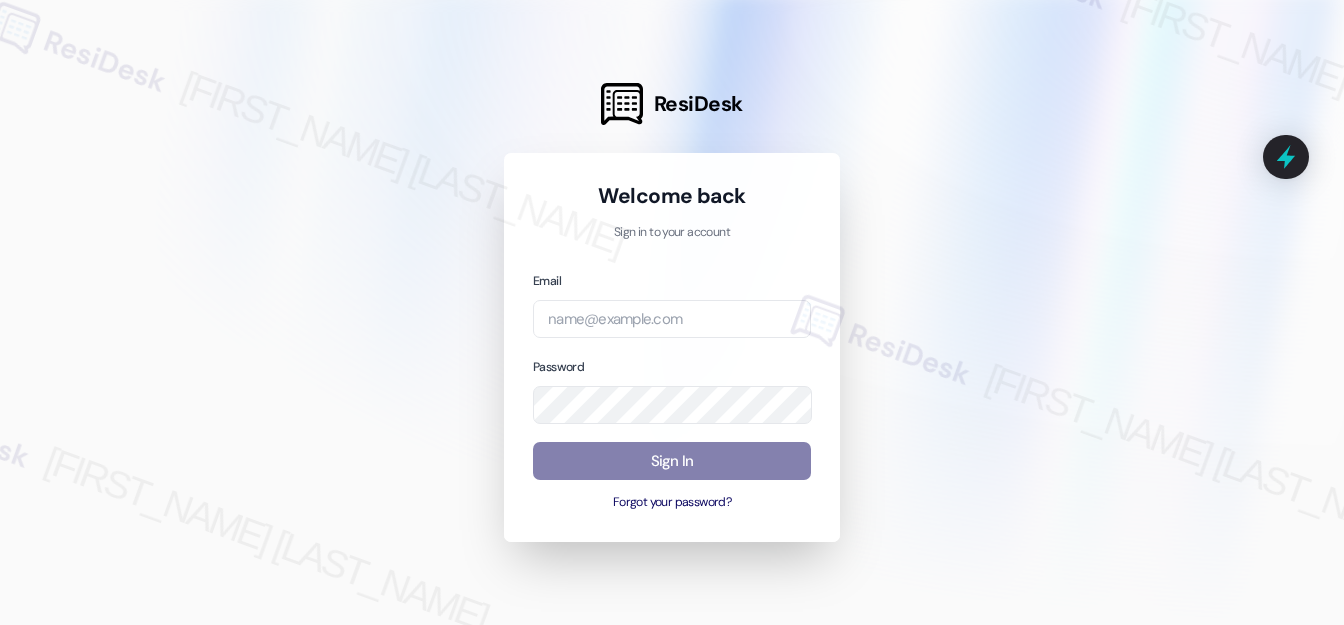 click on "Email" at bounding box center (672, 304) 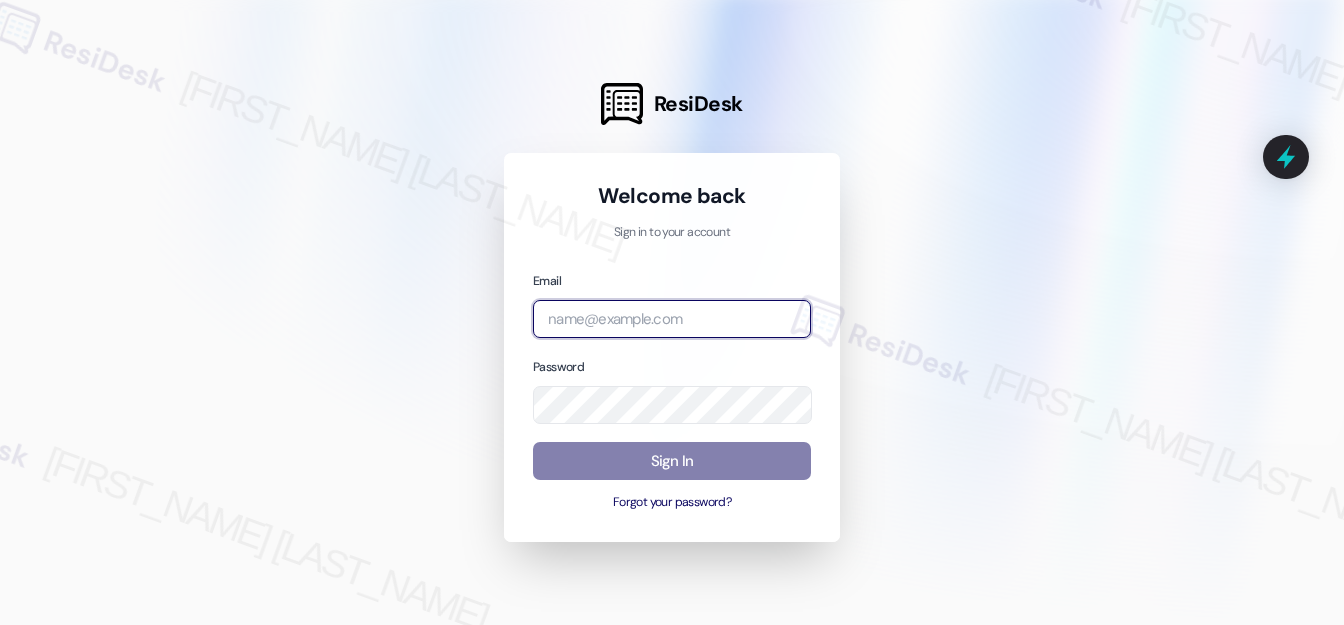 click at bounding box center [672, 319] 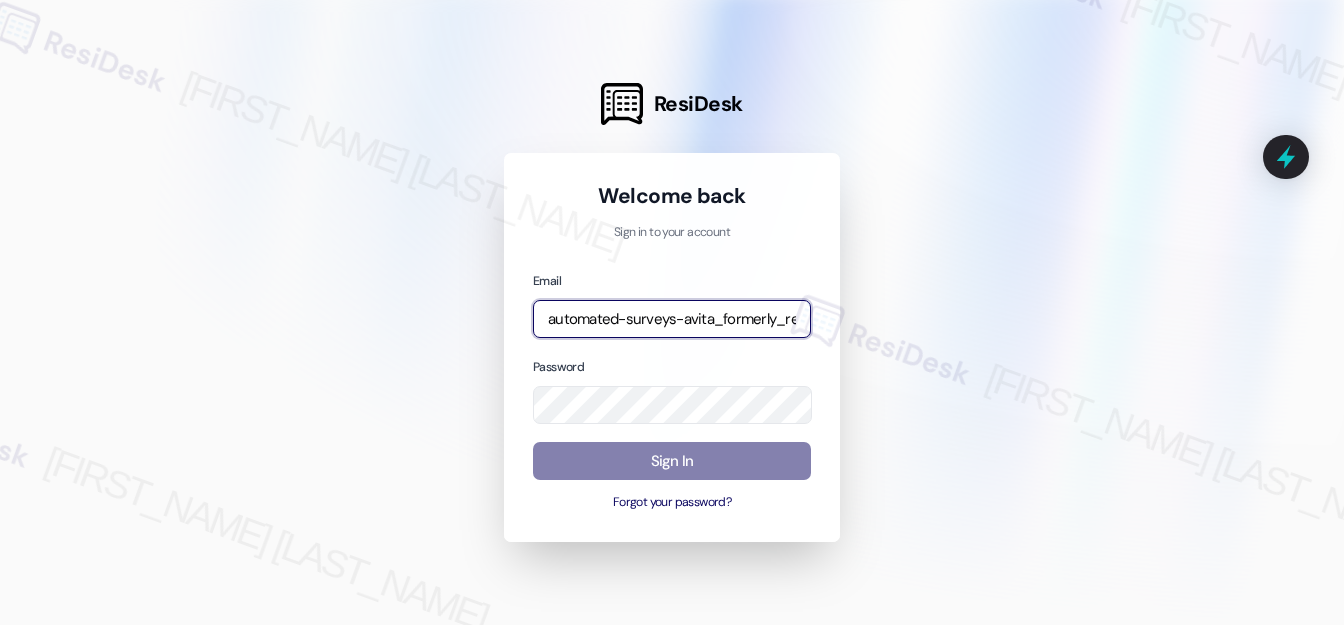 type on "automated-surveys-avita_formerly_regency-zaitha.mae.garcia@avita_formerly_regency.com" 